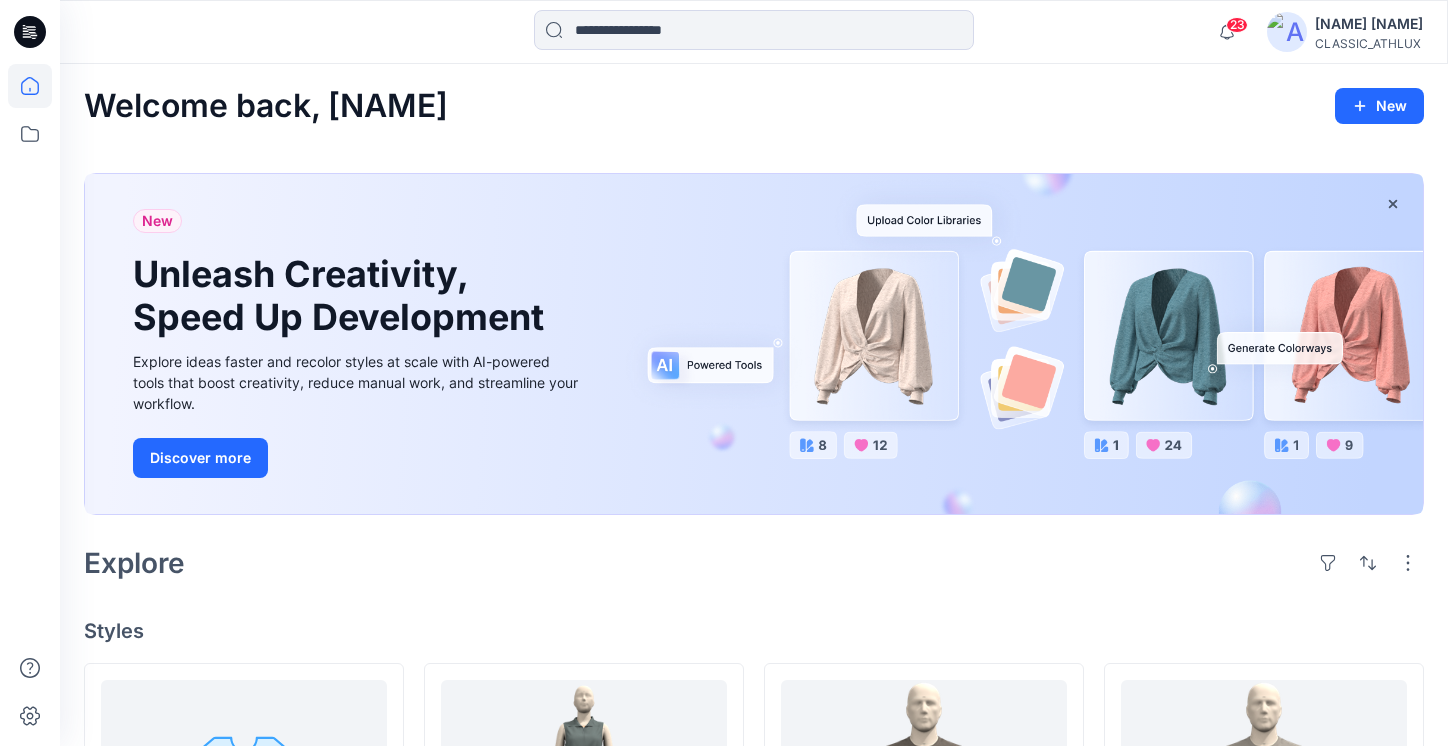 scroll, scrollTop: 400, scrollLeft: 0, axis: vertical 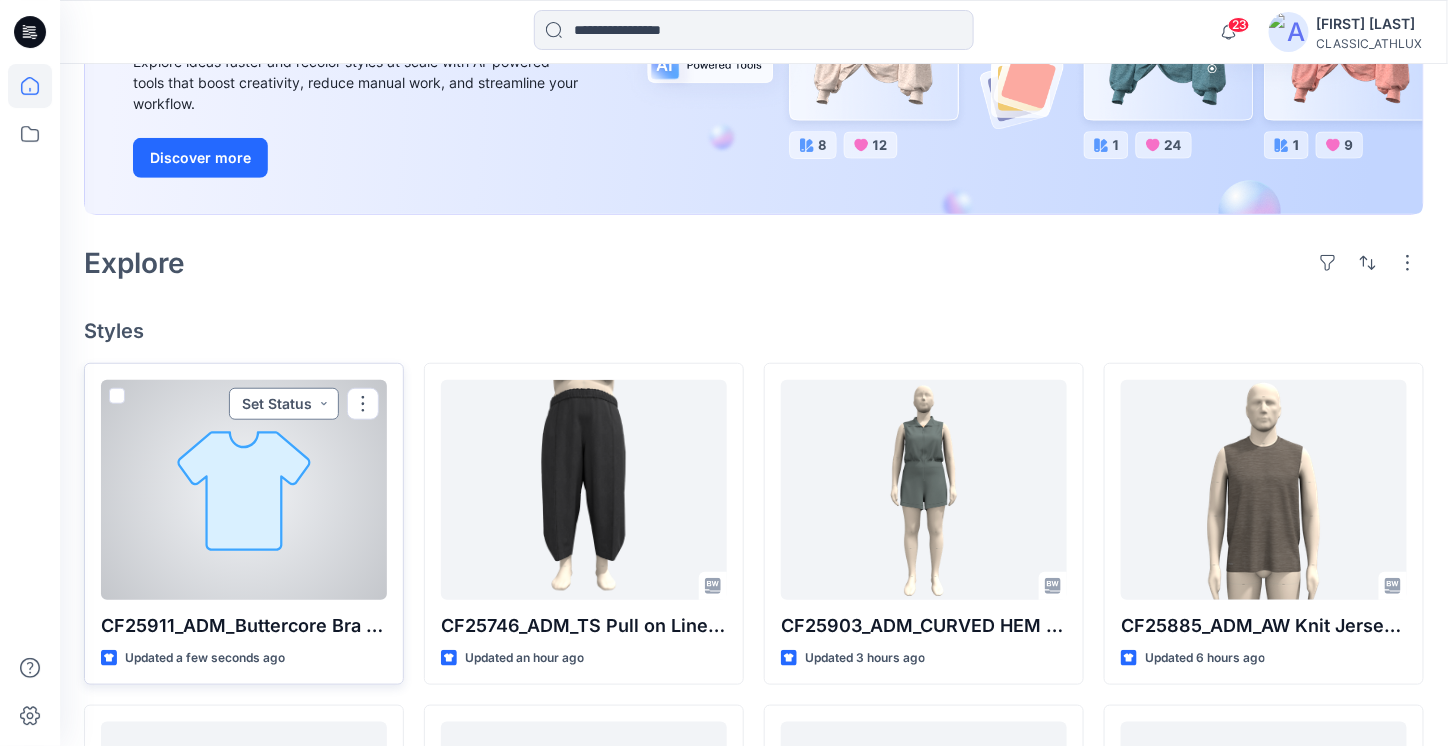 click on "Set Status" at bounding box center (284, 404) 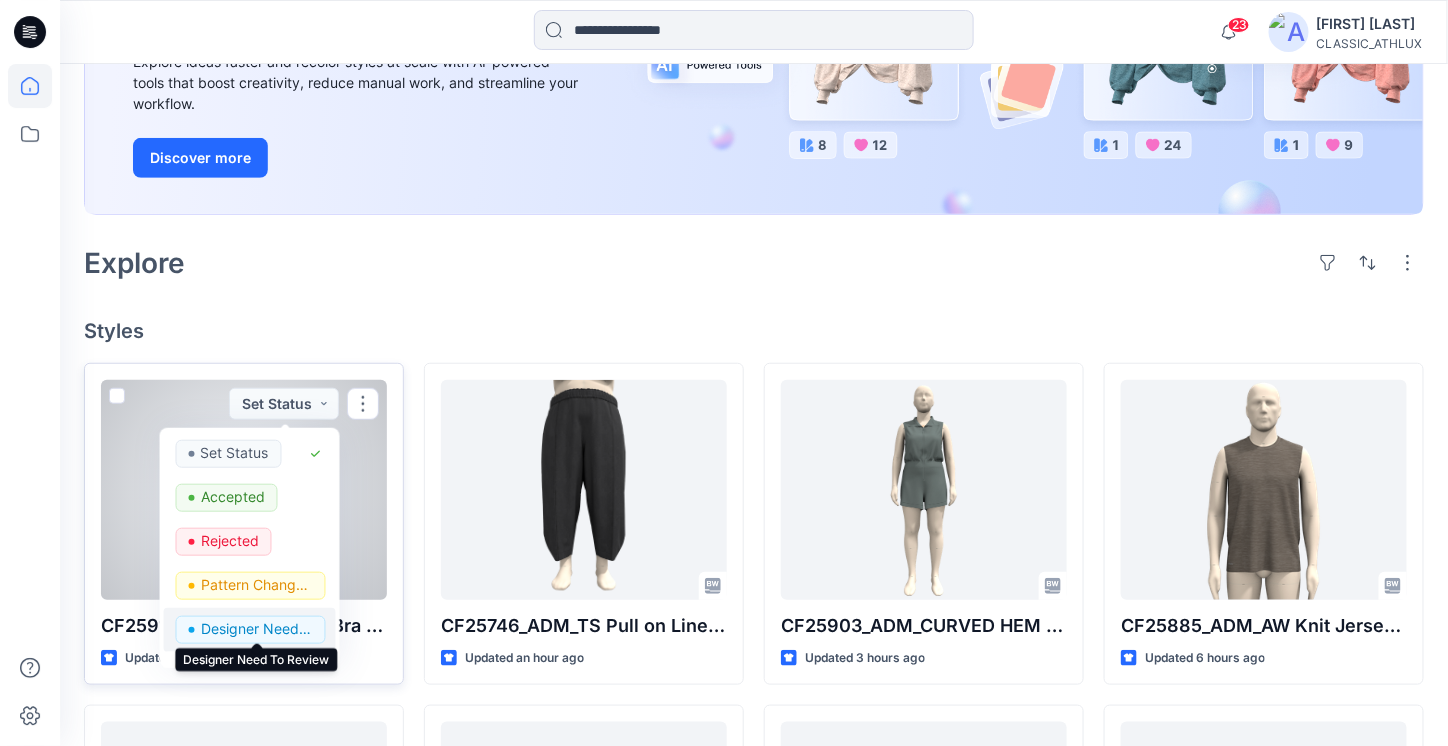 click on "Designer Need To Review" at bounding box center [257, 629] 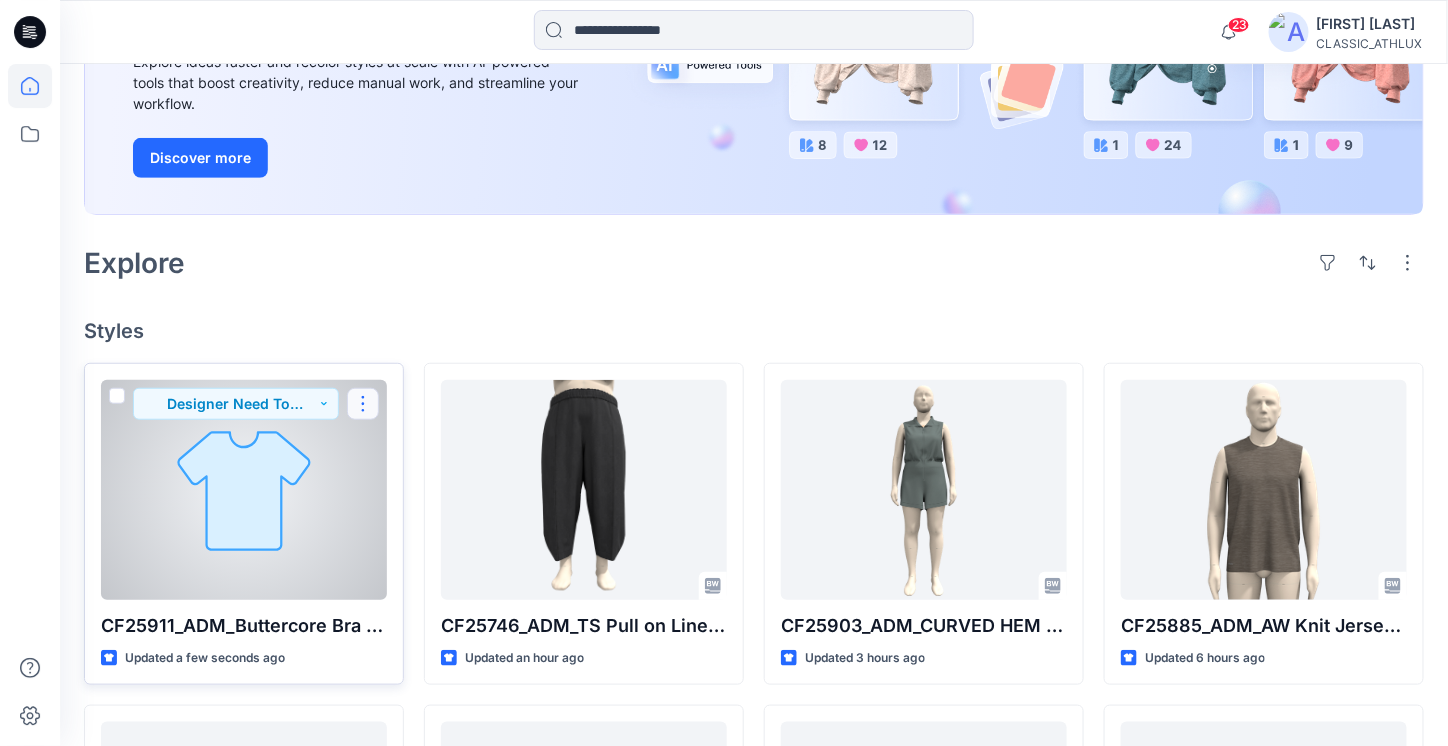 click at bounding box center (363, 404) 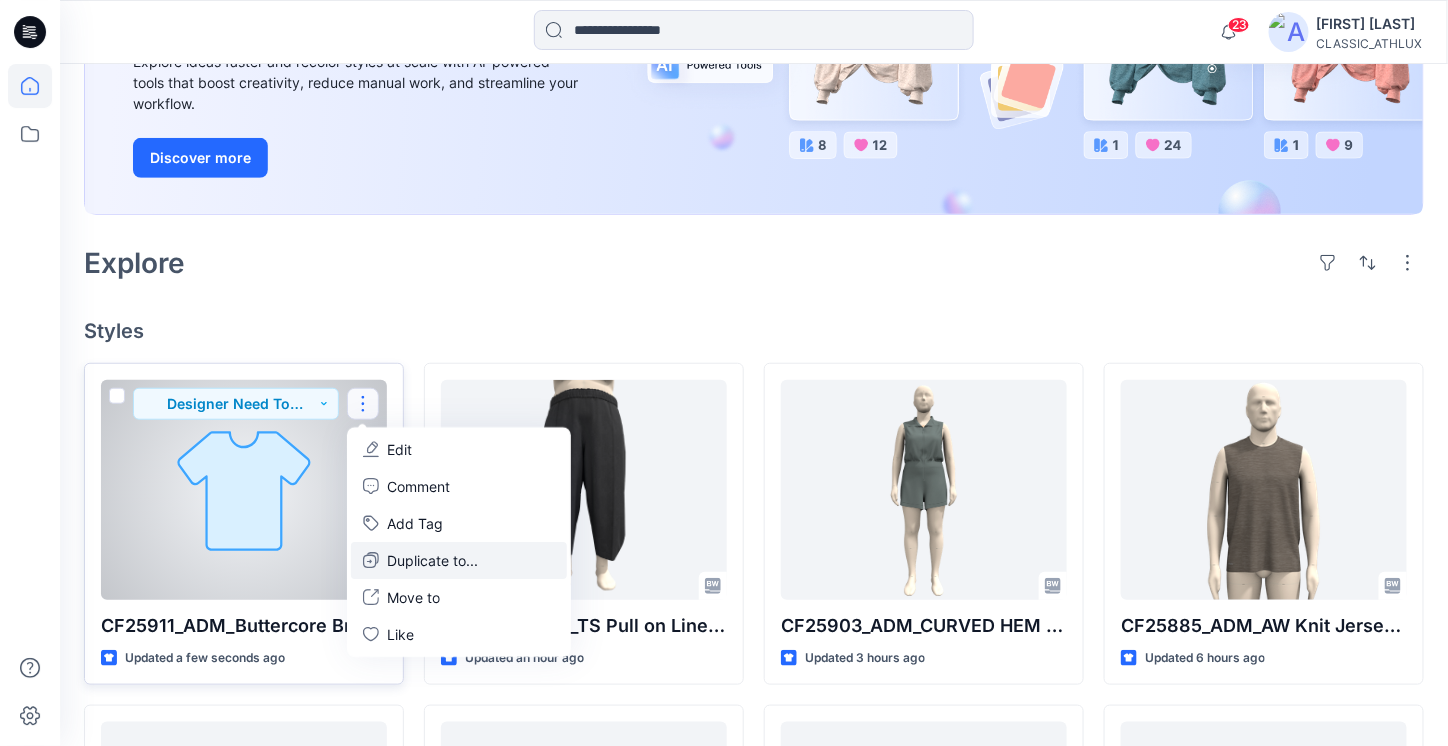 click on "Duplicate to..." at bounding box center (459, 560) 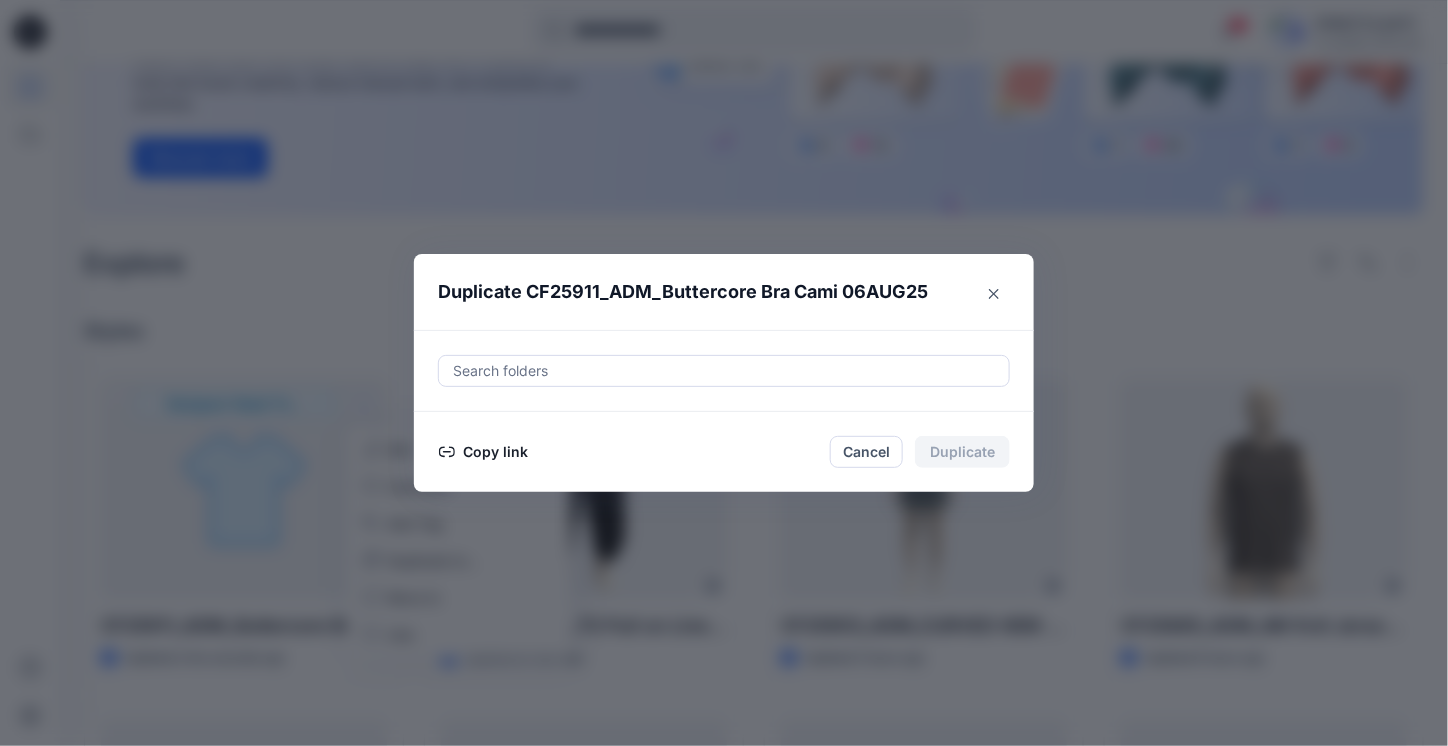 click on "Copy link" at bounding box center (483, 452) 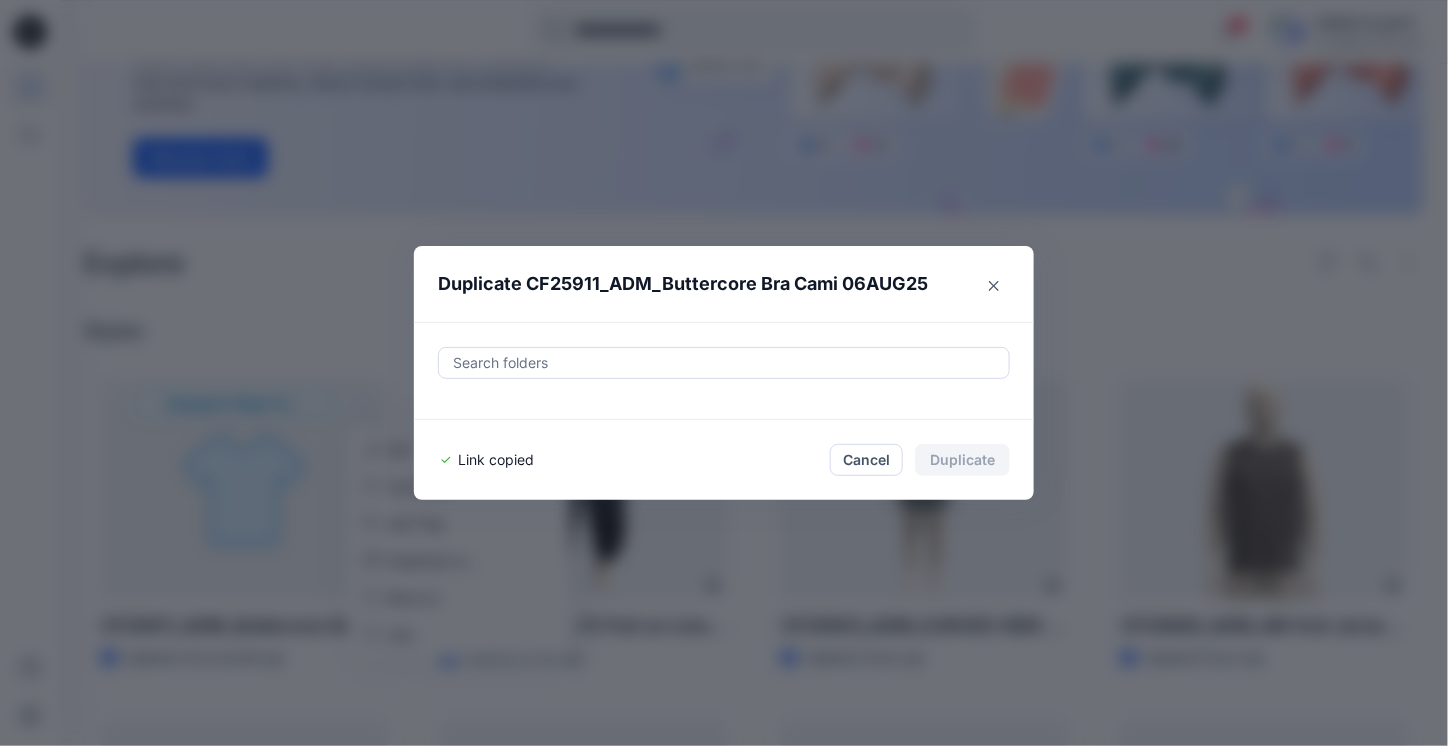 drag, startPoint x: 1000, startPoint y: 286, endPoint x: 942, endPoint y: 273, distance: 59.439045 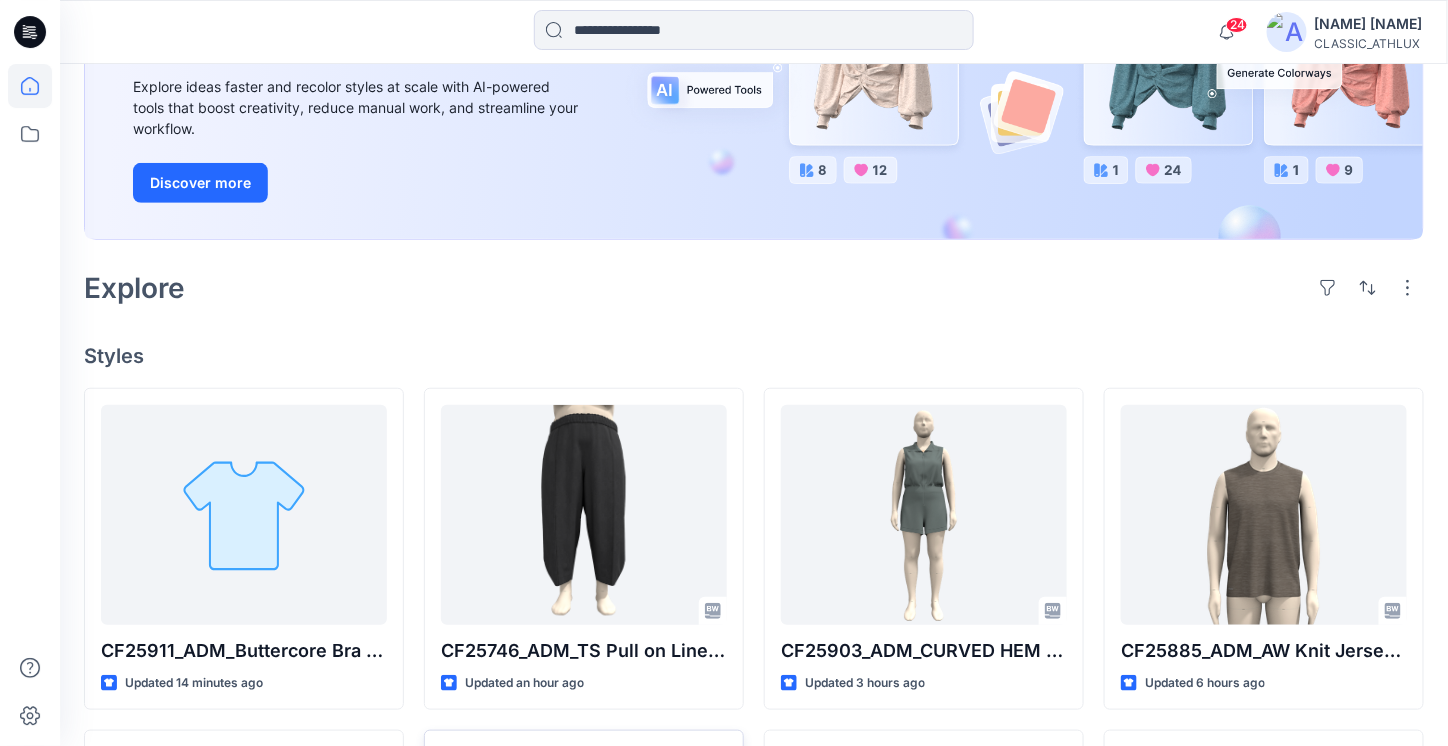 scroll, scrollTop: 200, scrollLeft: 0, axis: vertical 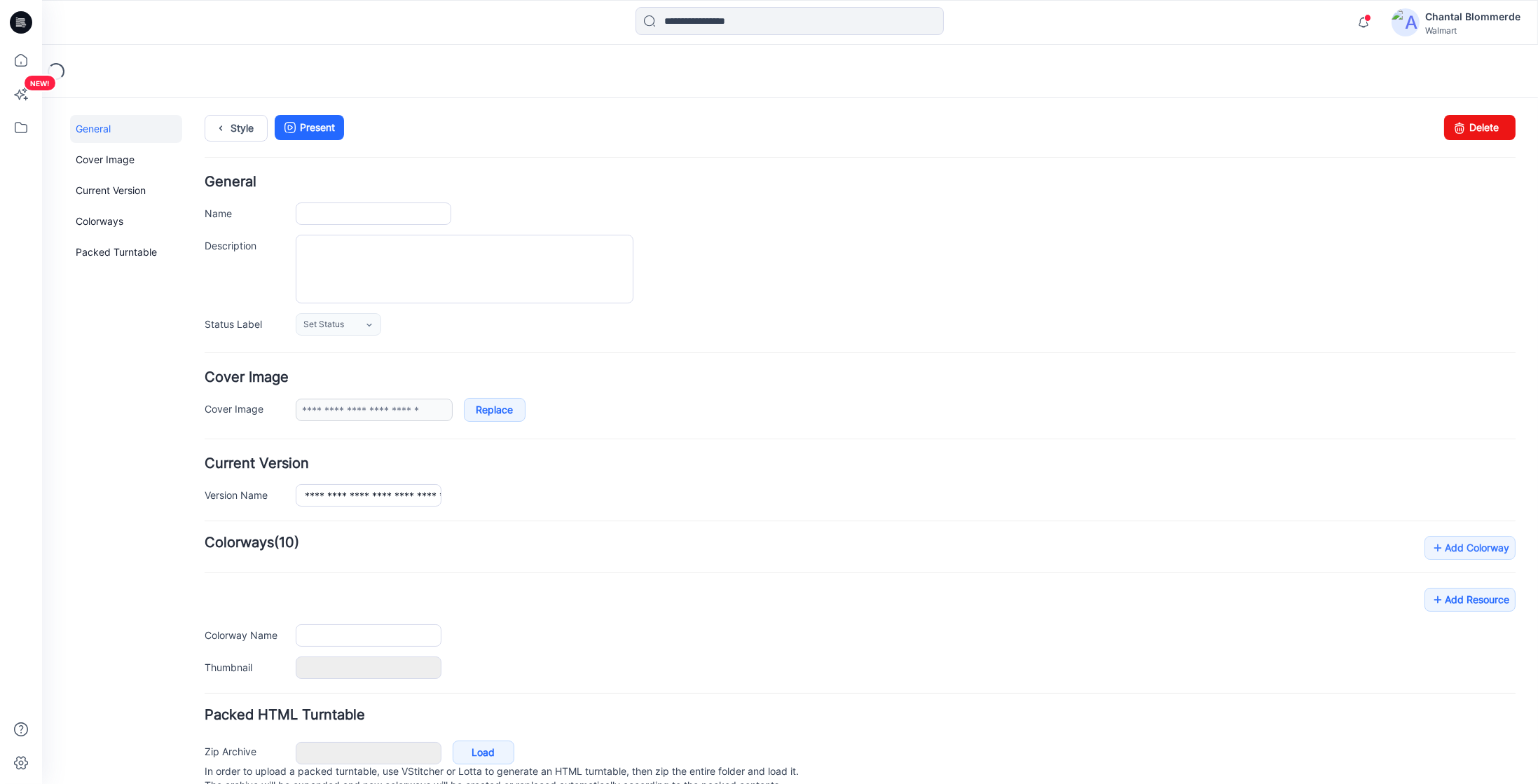 type on "**********" 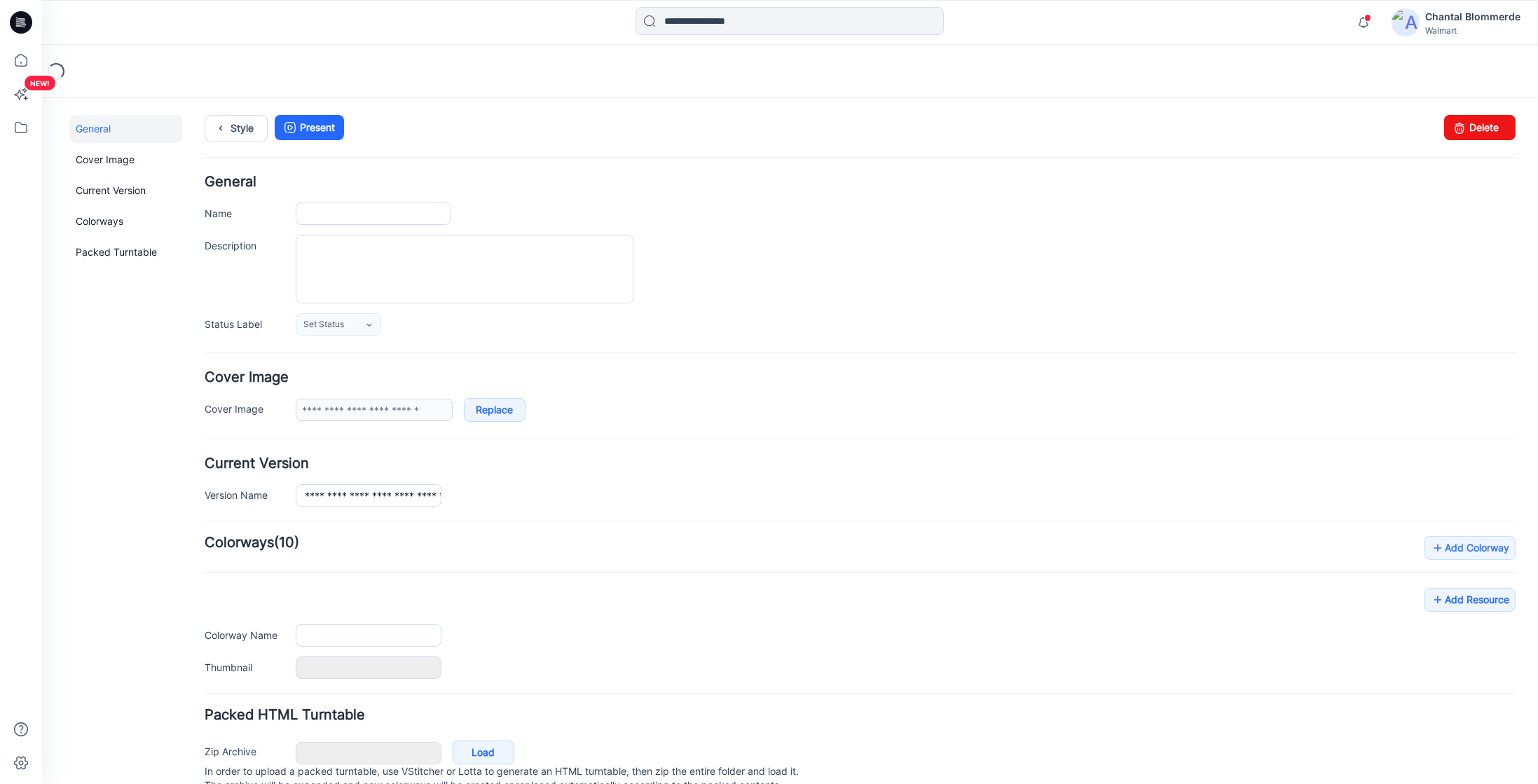 type on "**********" 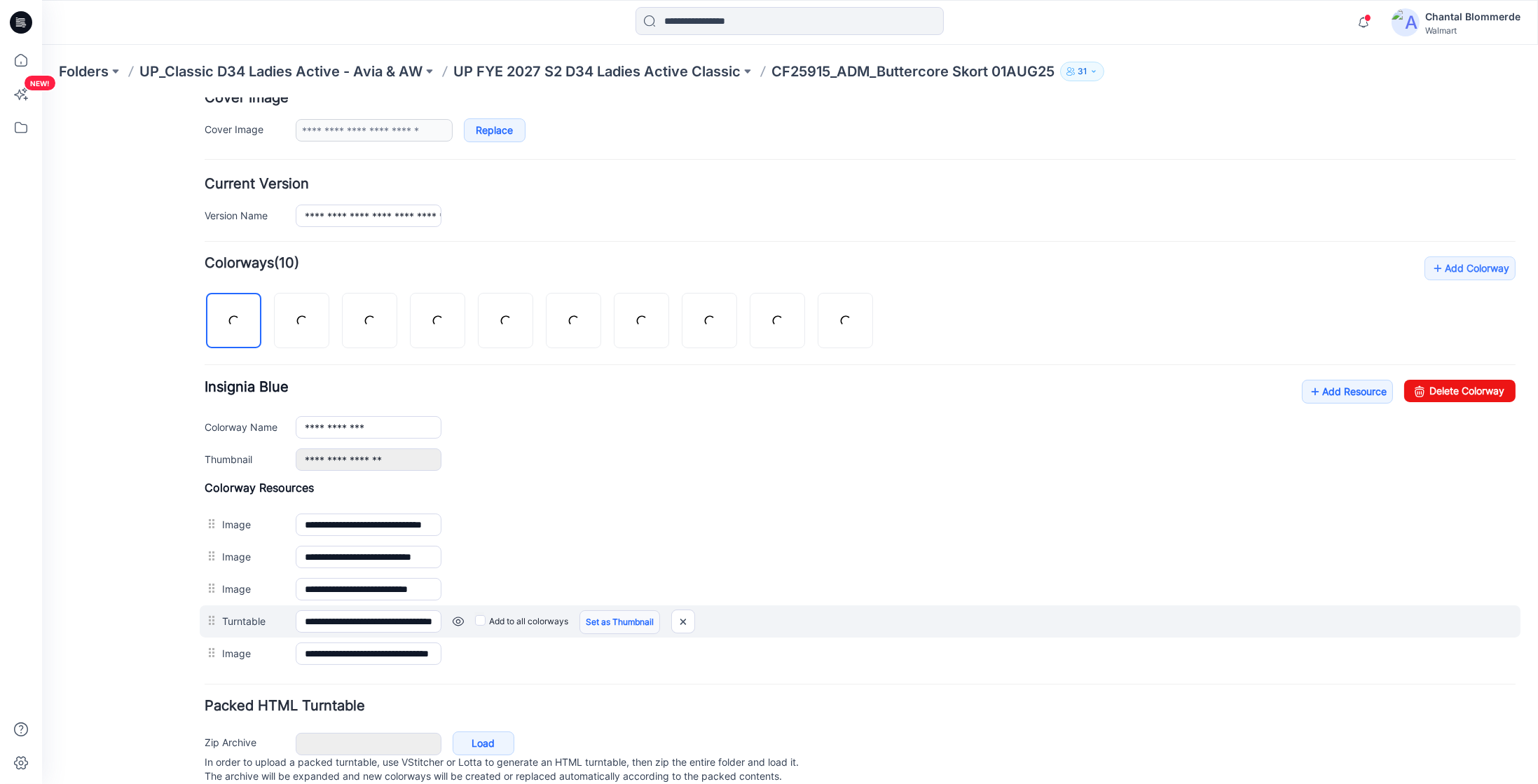 scroll, scrollTop: 322, scrollLeft: 0, axis: vertical 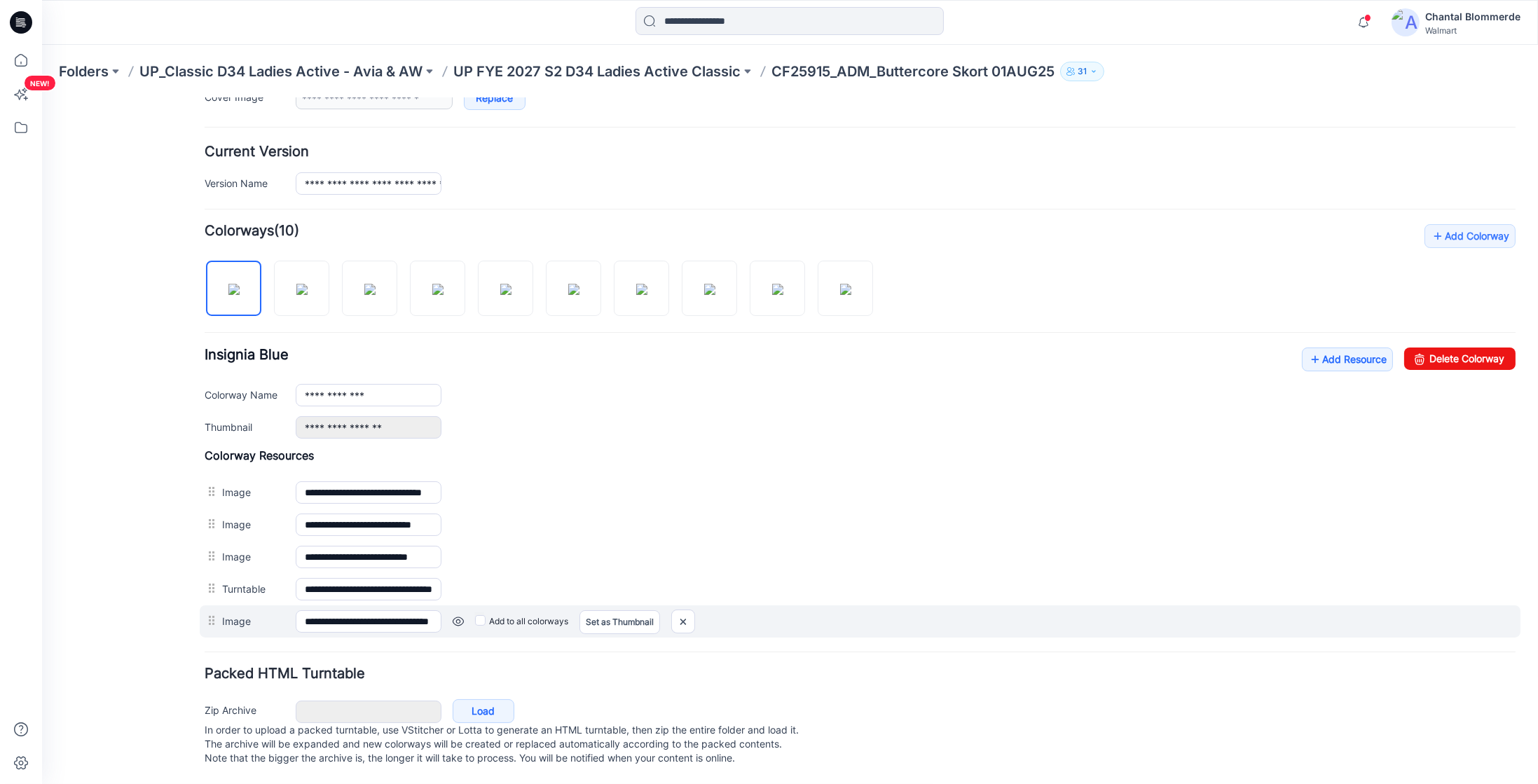 click on "Image" at bounding box center [252, 620] 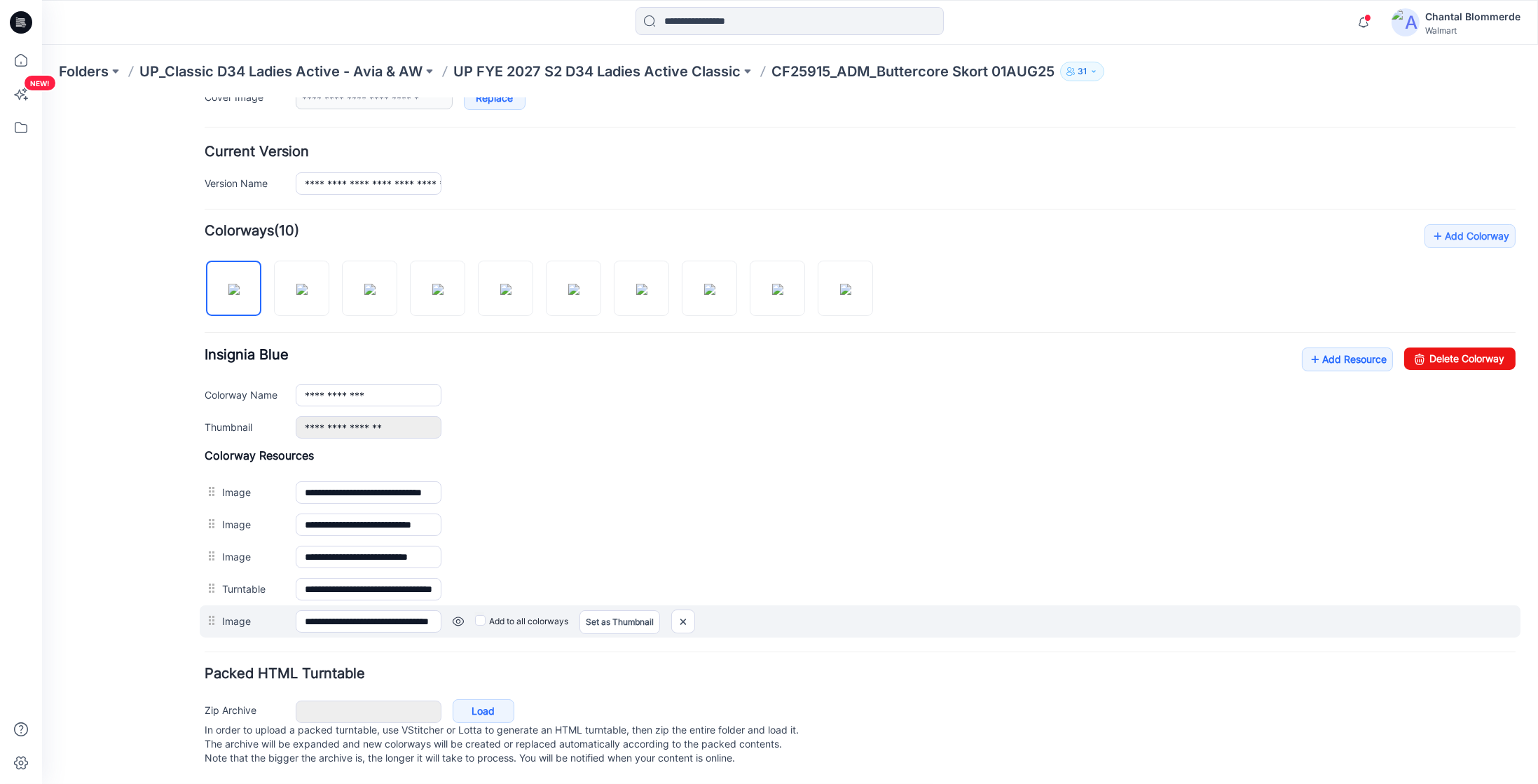 click on "Add to all colorways 					 									 Set as Thumbnail 					 Unset as Thumbnail" at bounding box center [42, 97] 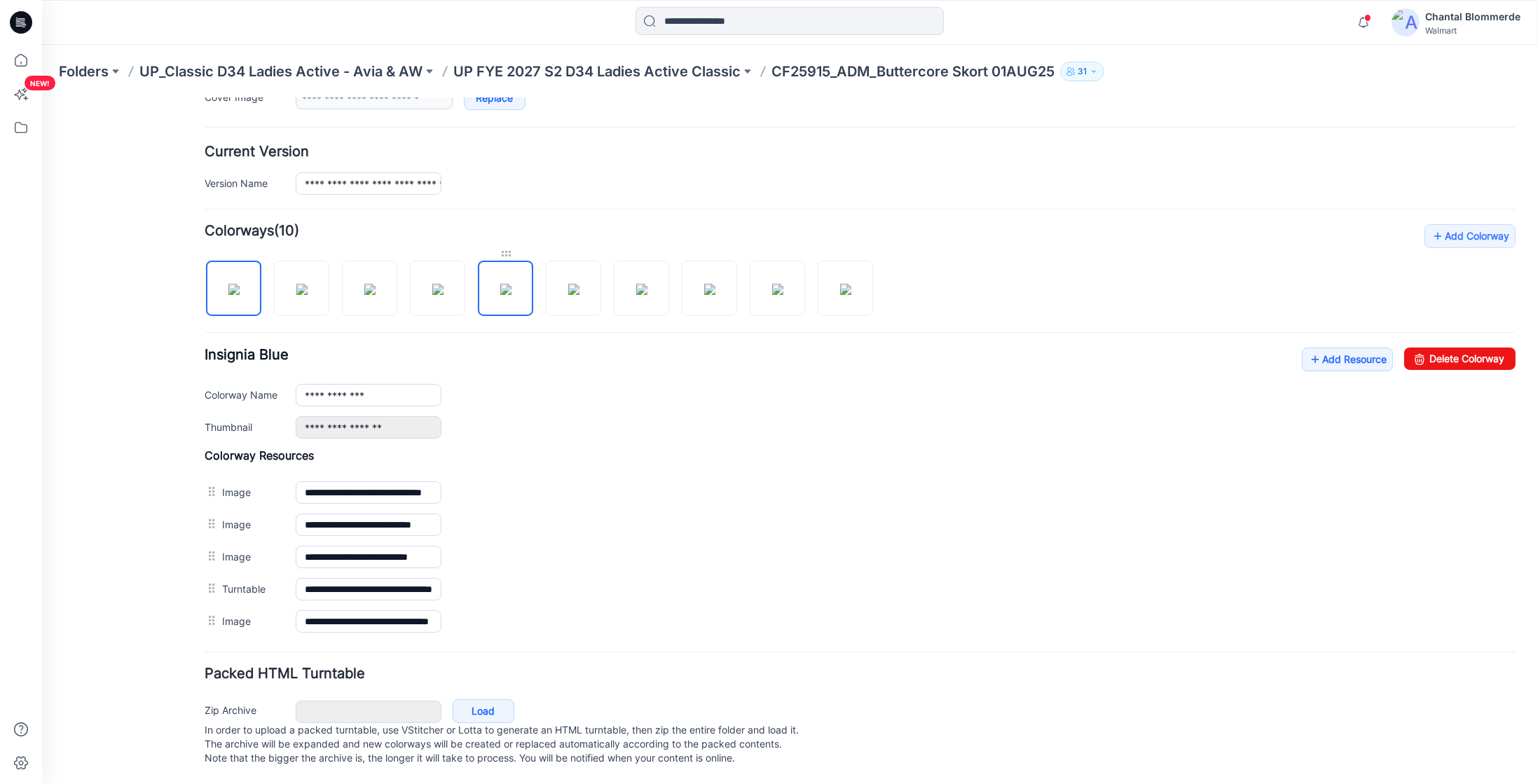 scroll, scrollTop: 0, scrollLeft: 0, axis: both 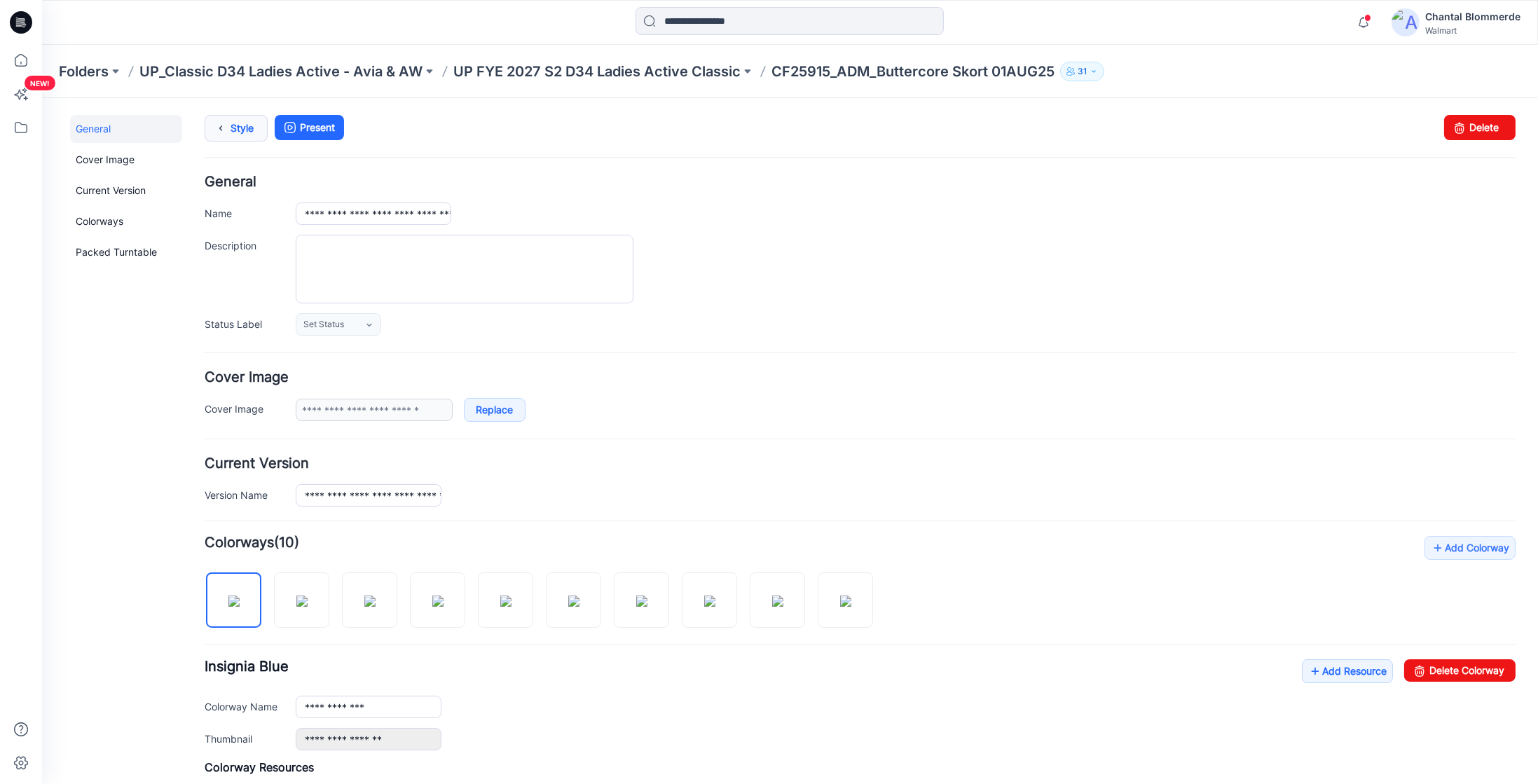 click on "Style" at bounding box center (236, 128) 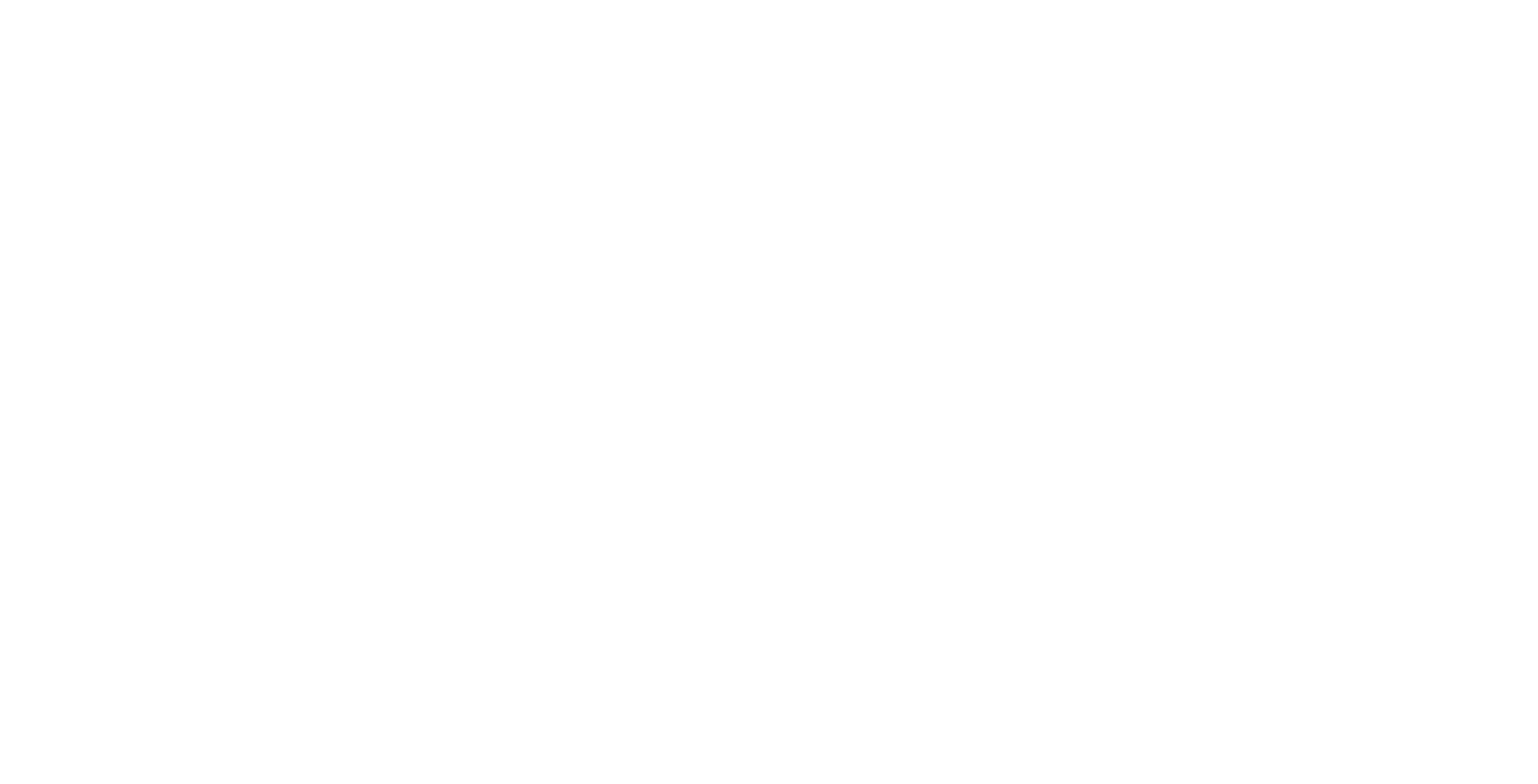 scroll, scrollTop: 0, scrollLeft: 0, axis: both 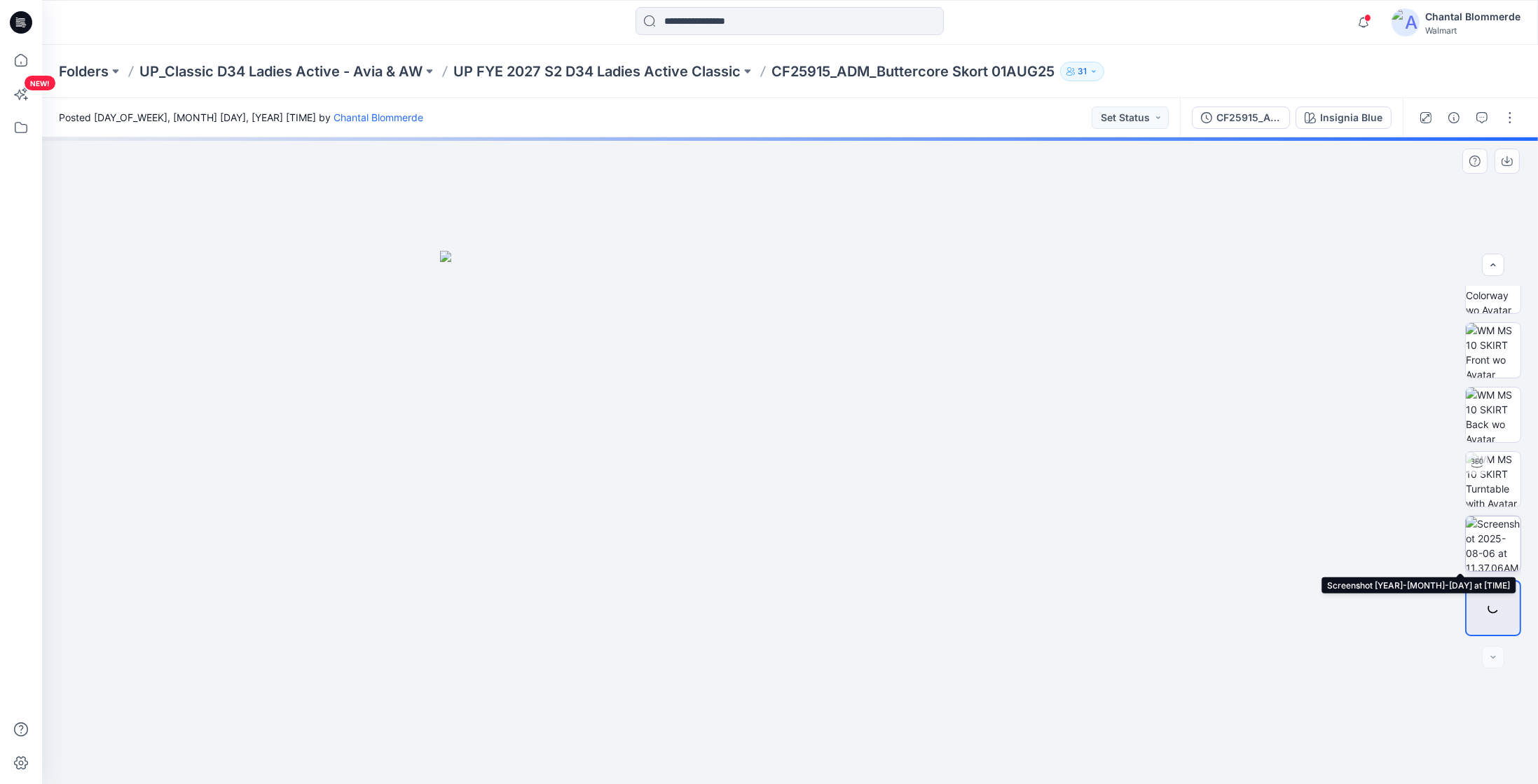 click at bounding box center (1493, 544) 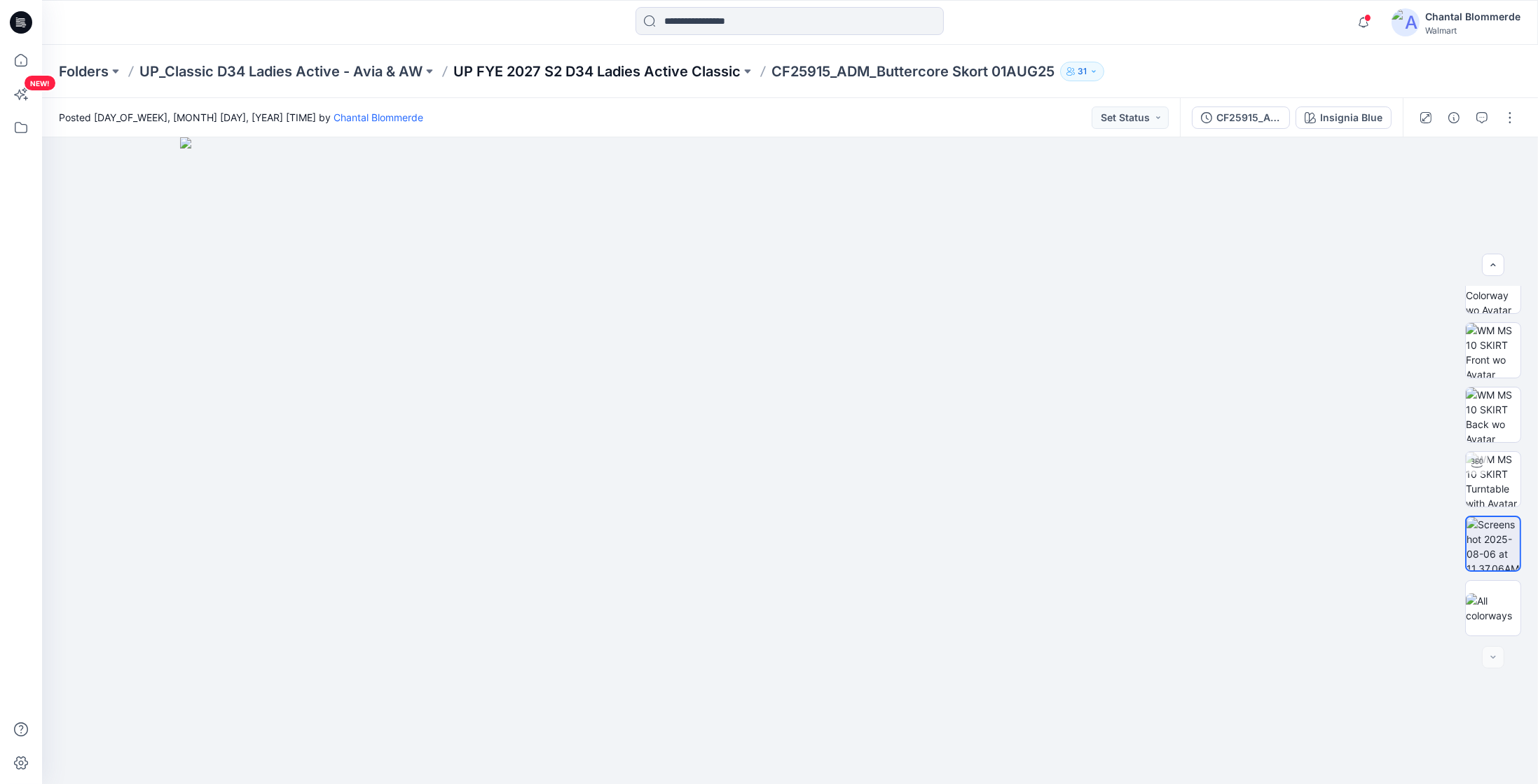 click on "UP FYE 2027 S2 D34 Ladies Active Classic" at bounding box center (597, 71) 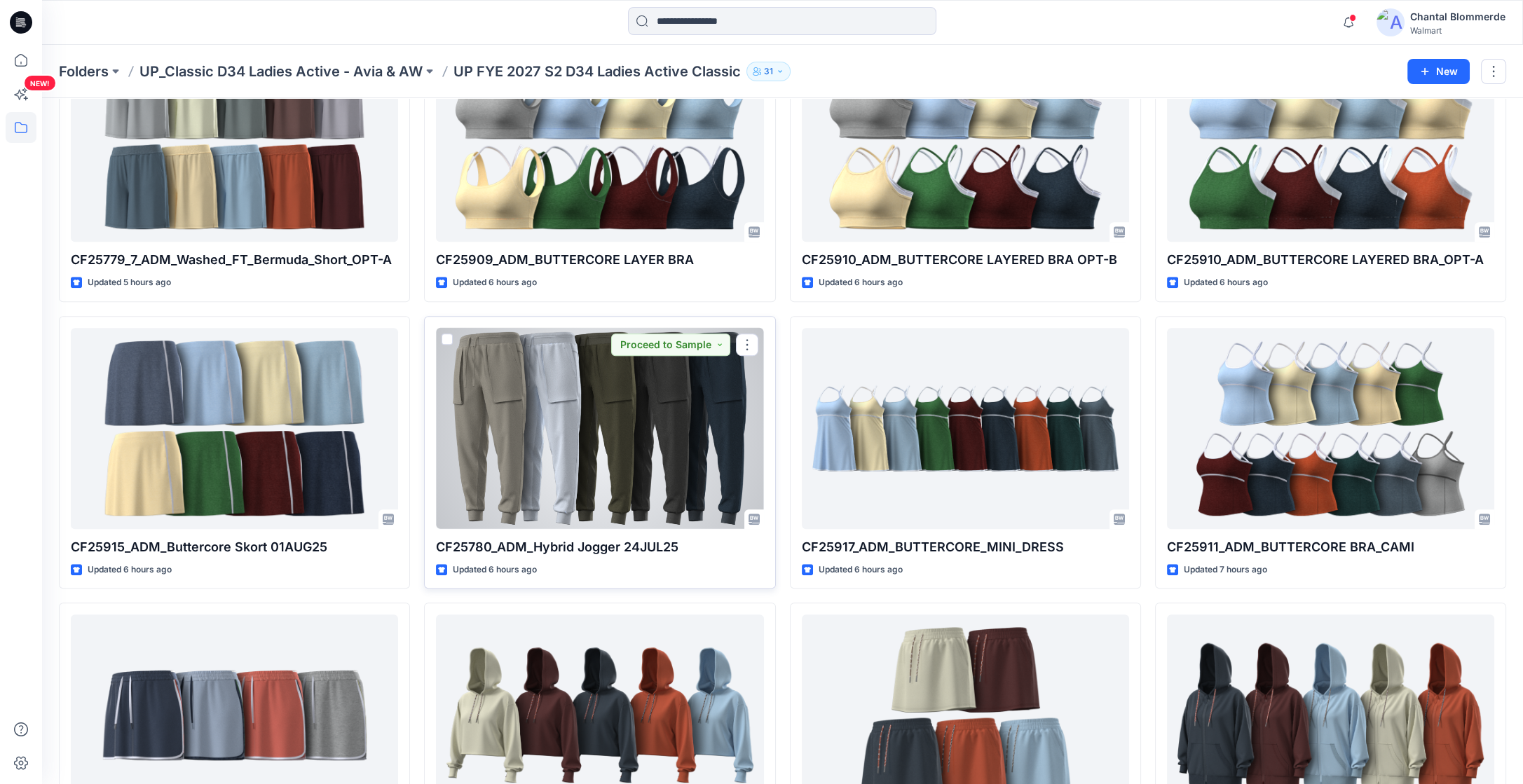 scroll, scrollTop: 1881, scrollLeft: 0, axis: vertical 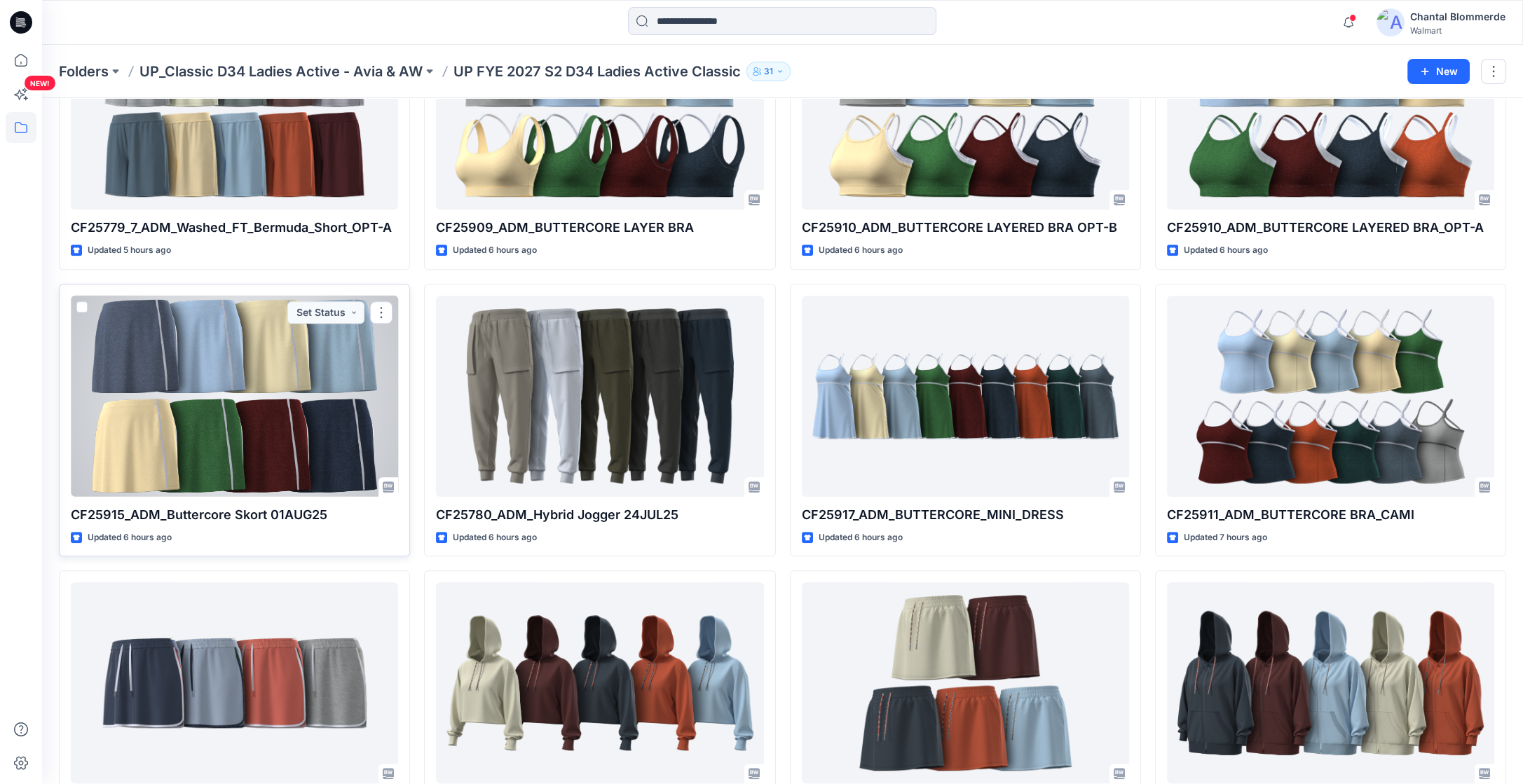 click at bounding box center [234, 396] 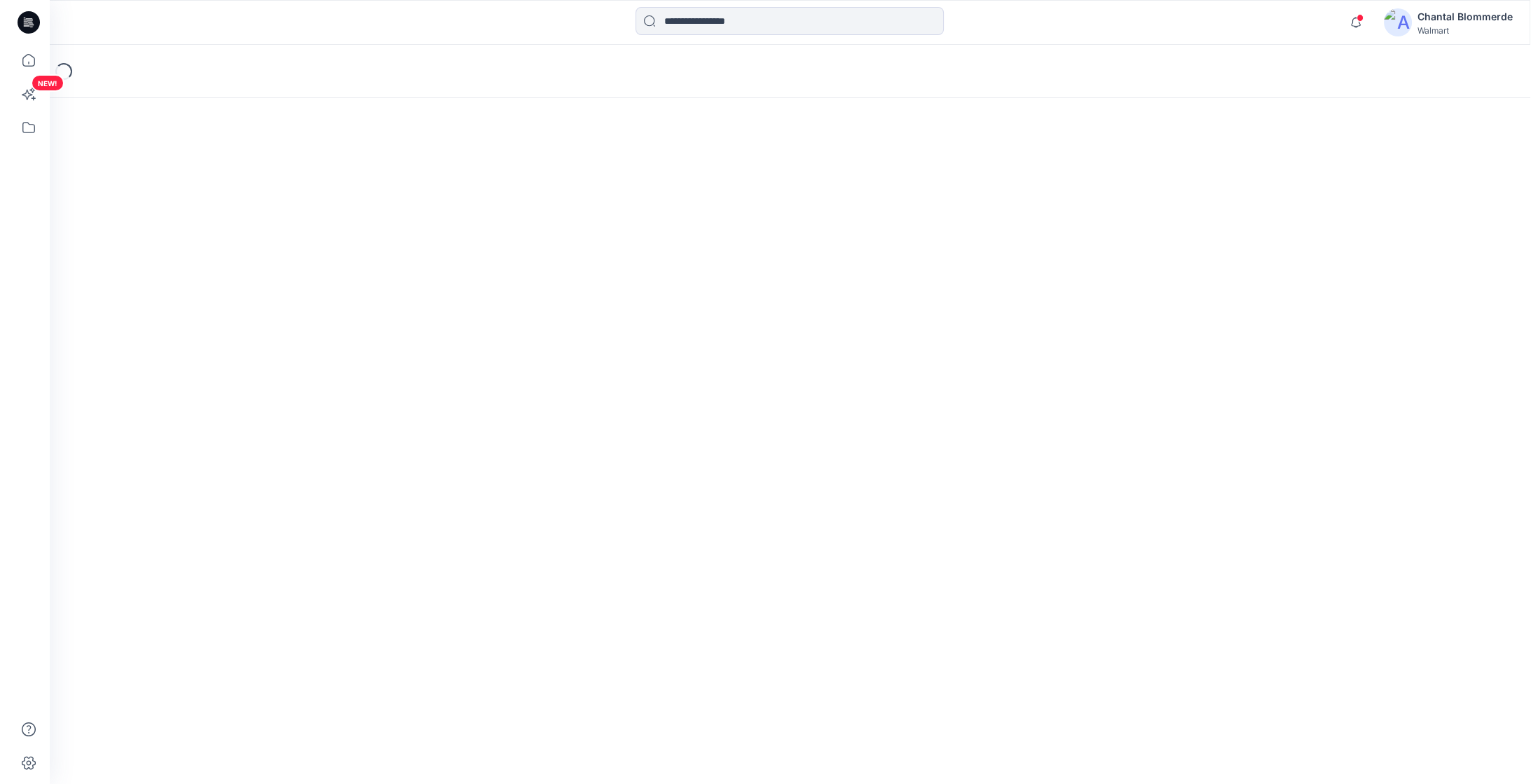 scroll, scrollTop: 0, scrollLeft: 0, axis: both 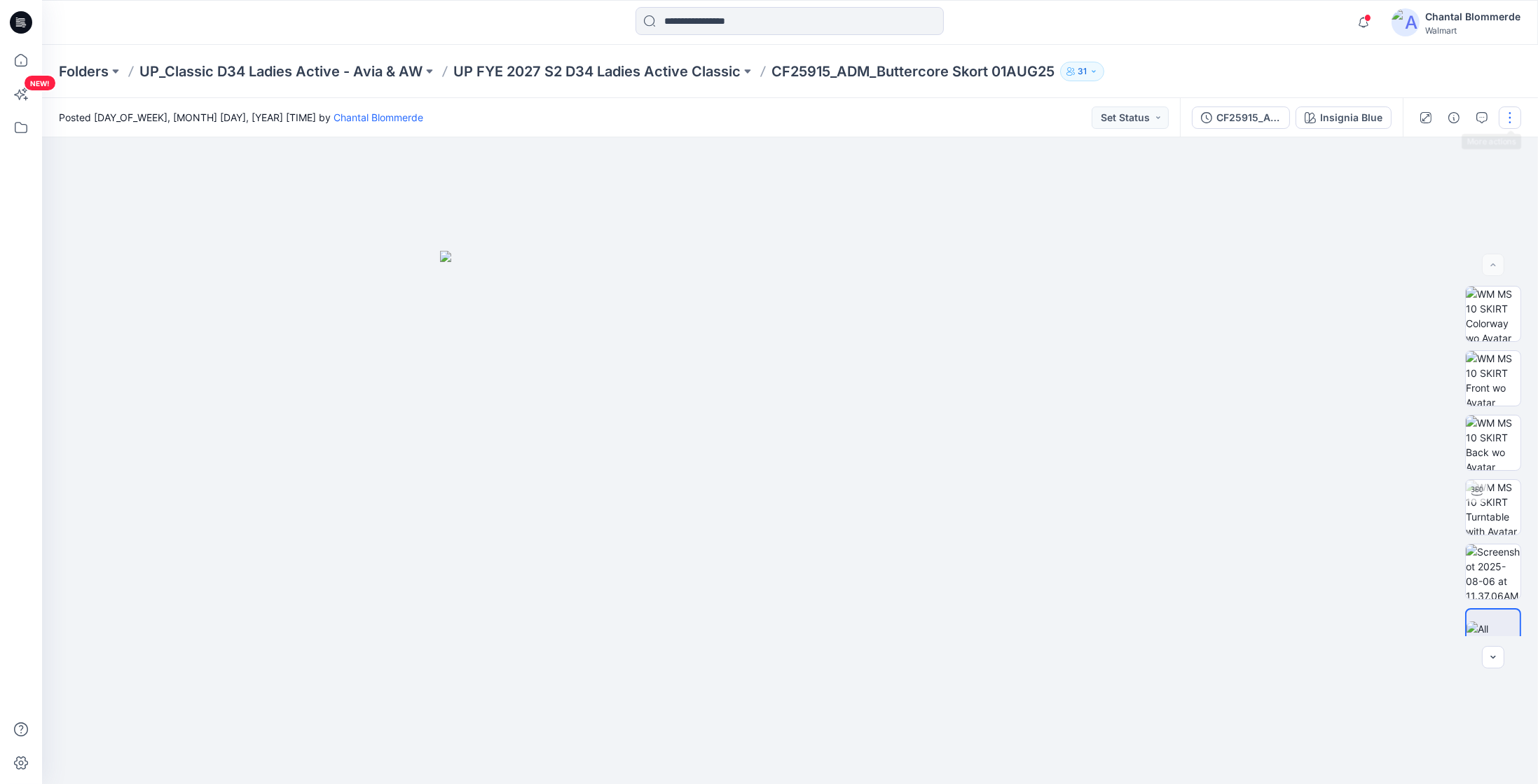click at bounding box center [1510, 118] 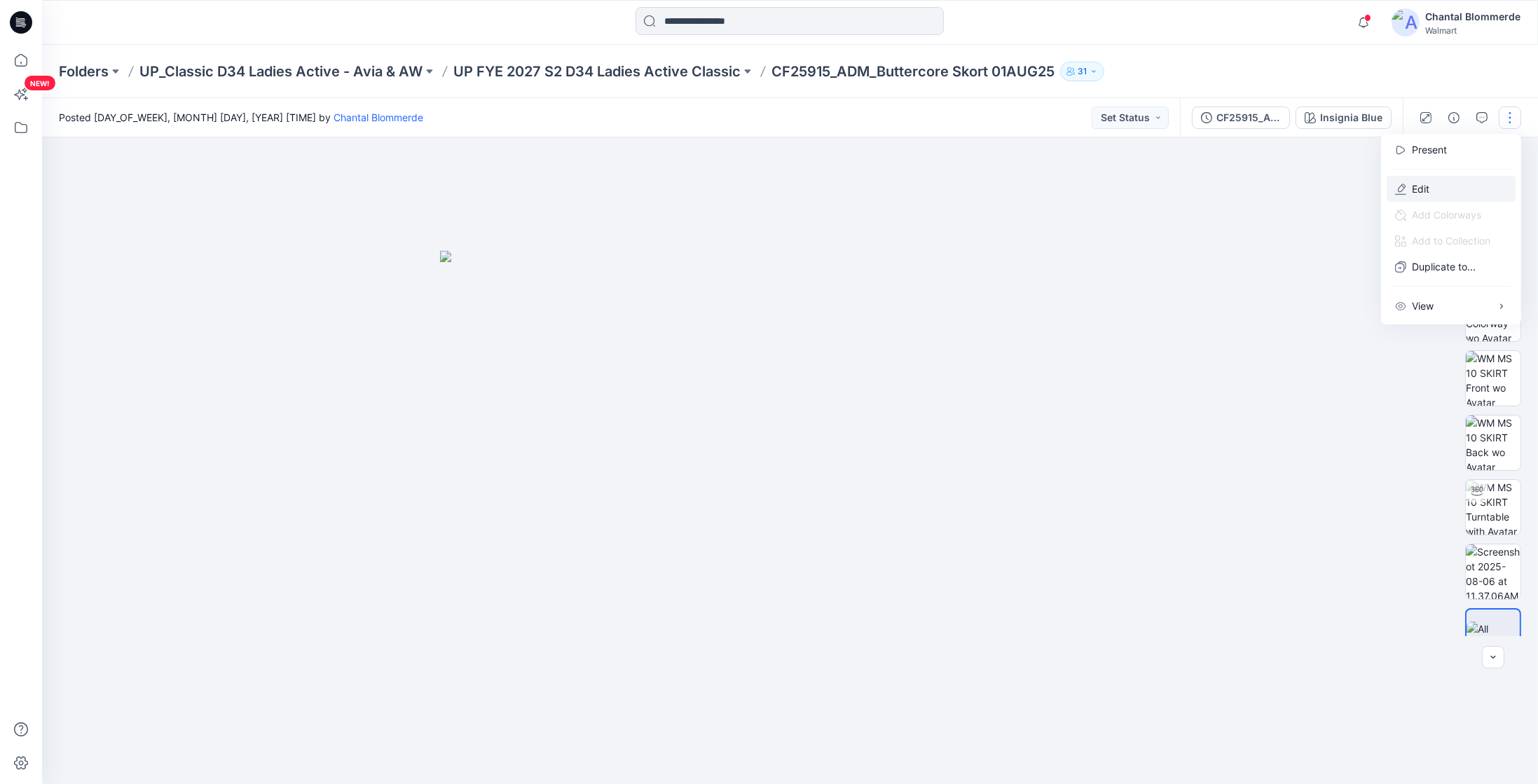 click on "Edit" at bounding box center (1420, 188) 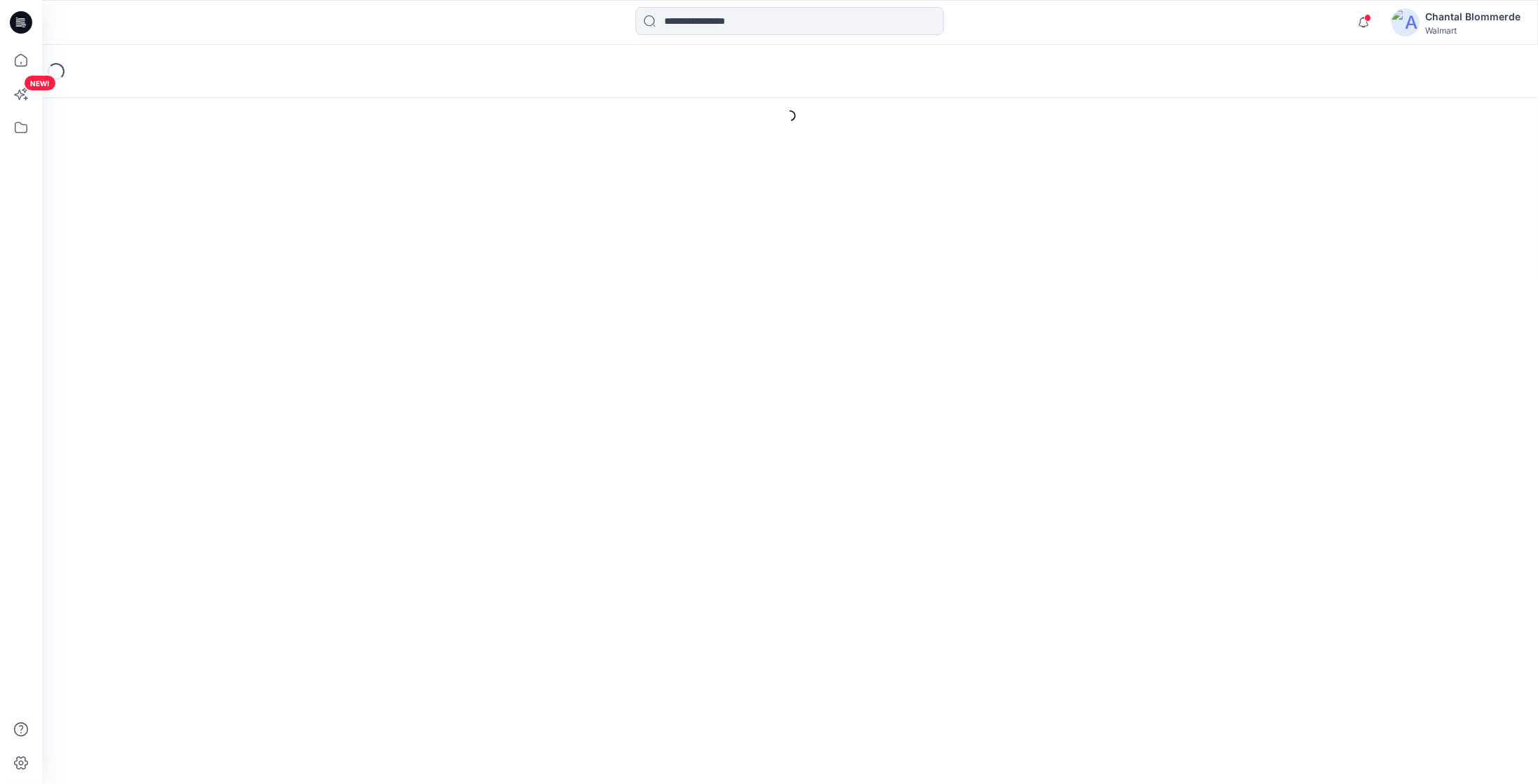 scroll, scrollTop: 0, scrollLeft: 0, axis: both 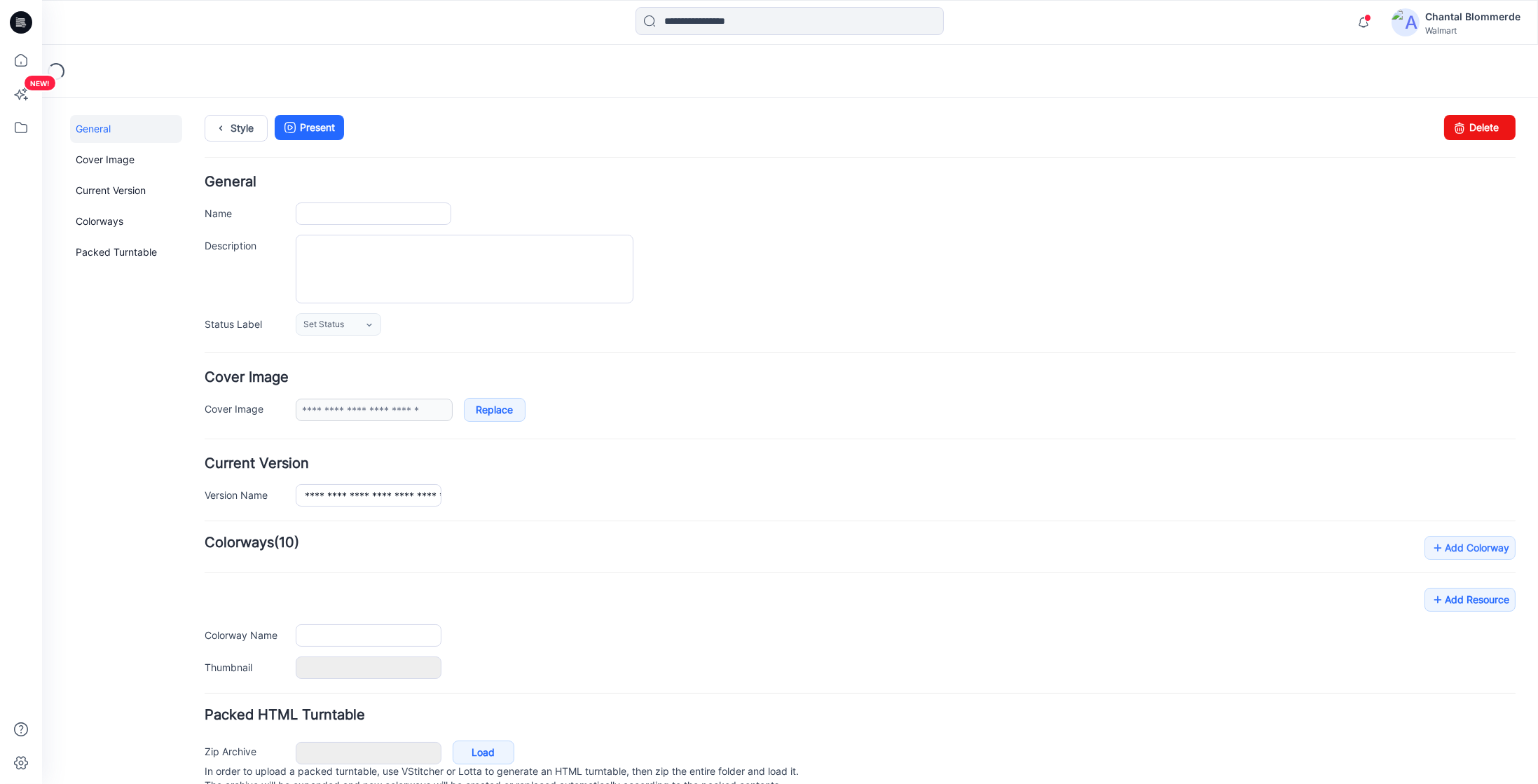 type on "**********" 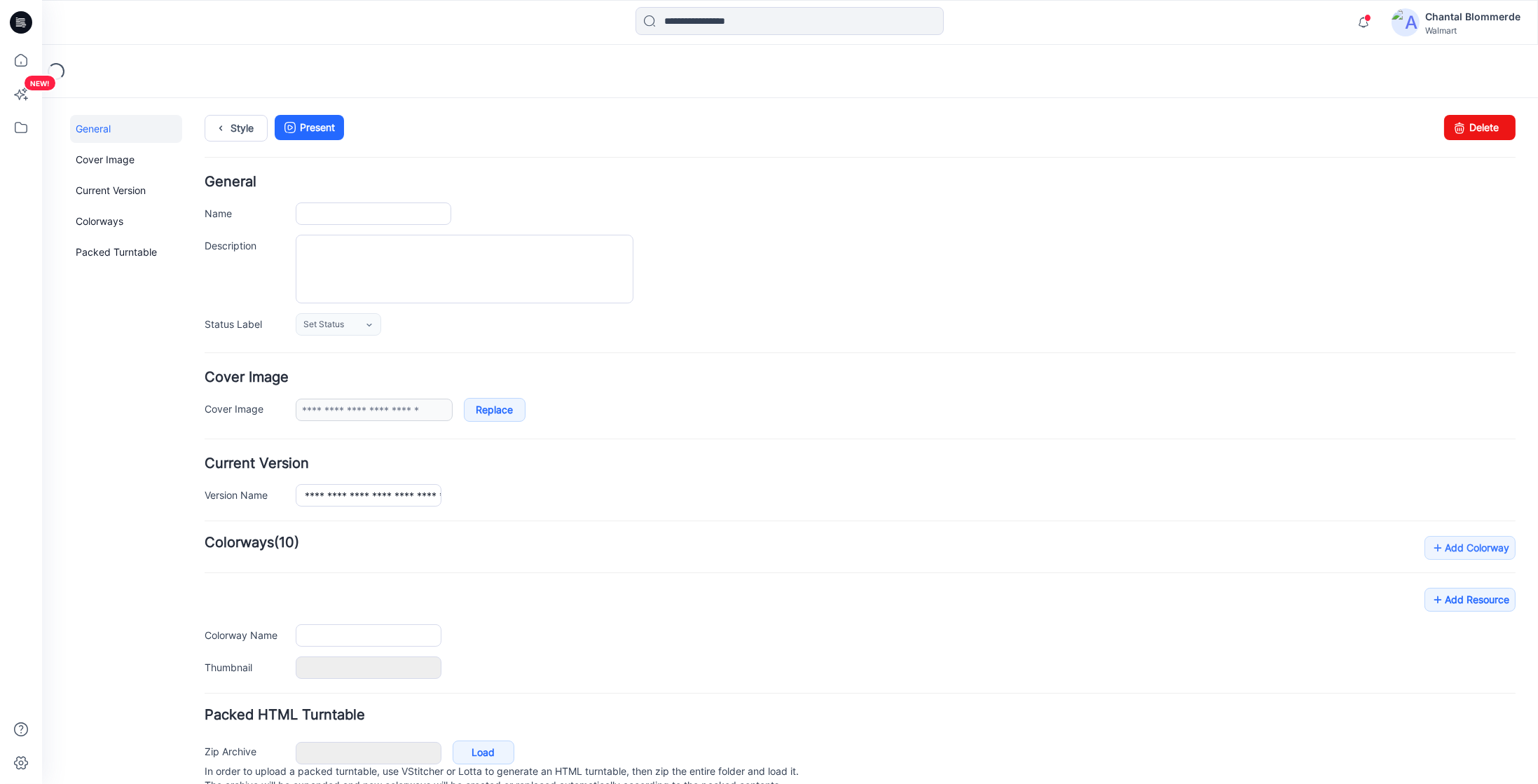 type on "**********" 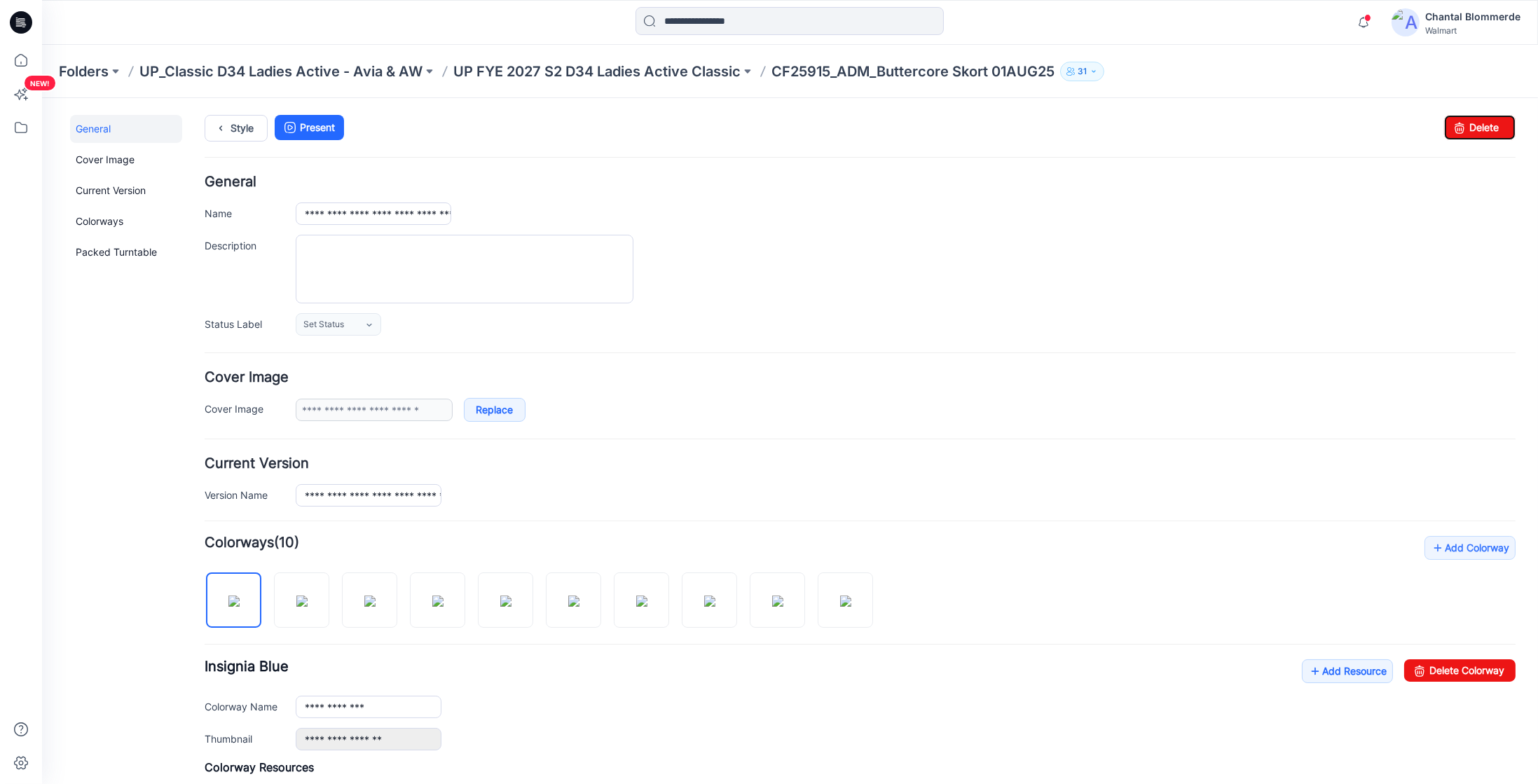 drag, startPoint x: 1439, startPoint y: 129, endPoint x: 853, endPoint y: 99, distance: 586.7674 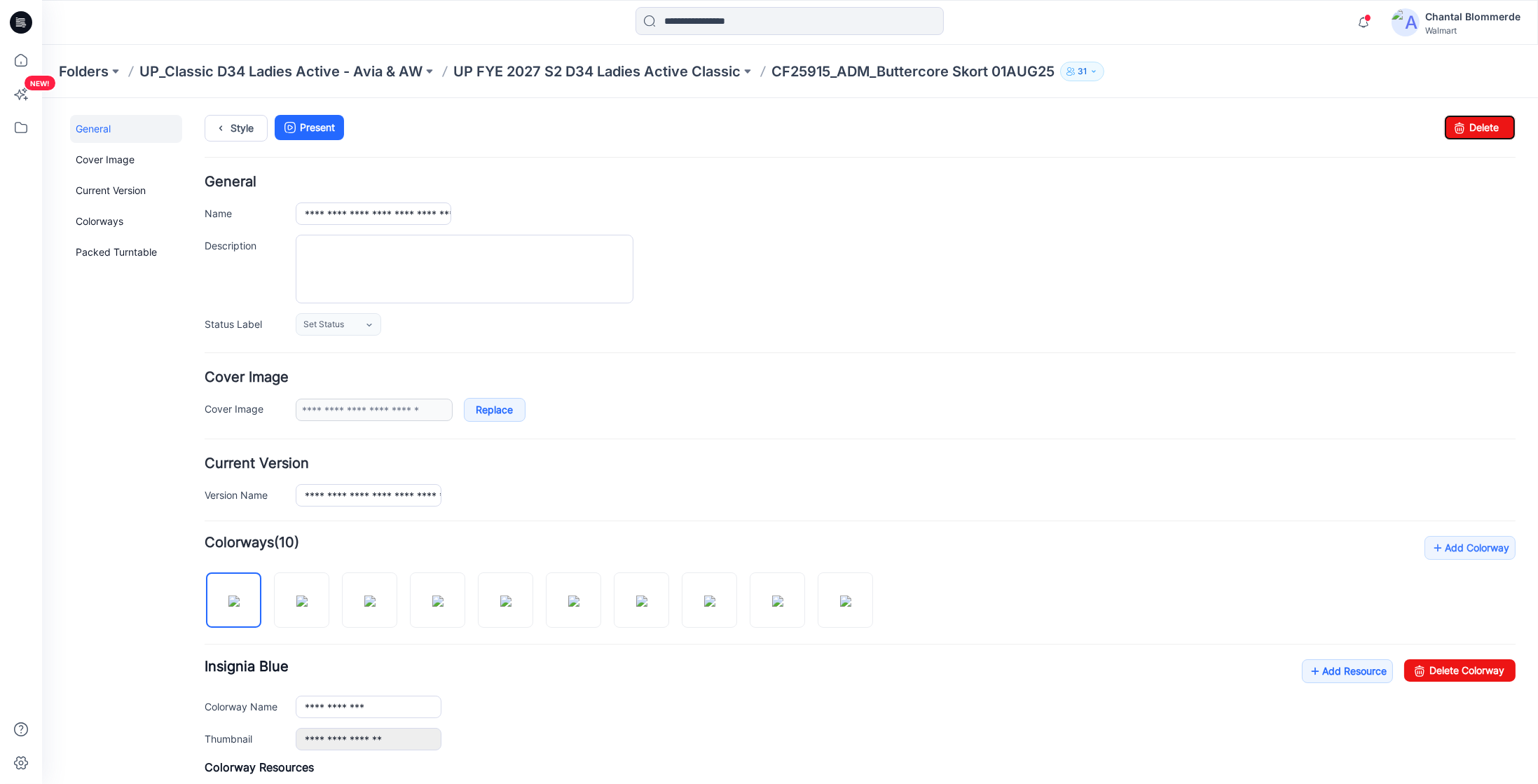click at bounding box center (1460, 127) 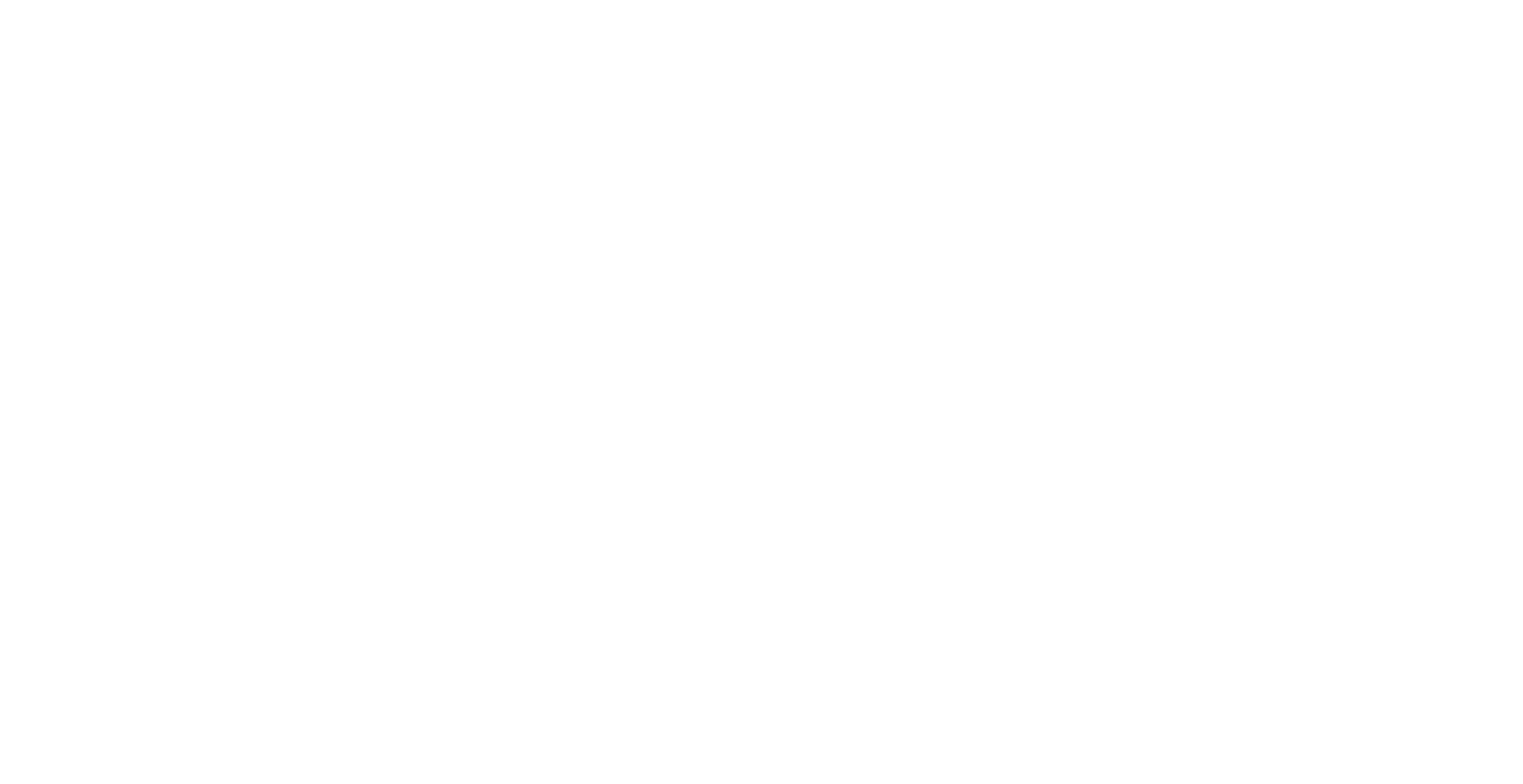 scroll, scrollTop: 0, scrollLeft: 0, axis: both 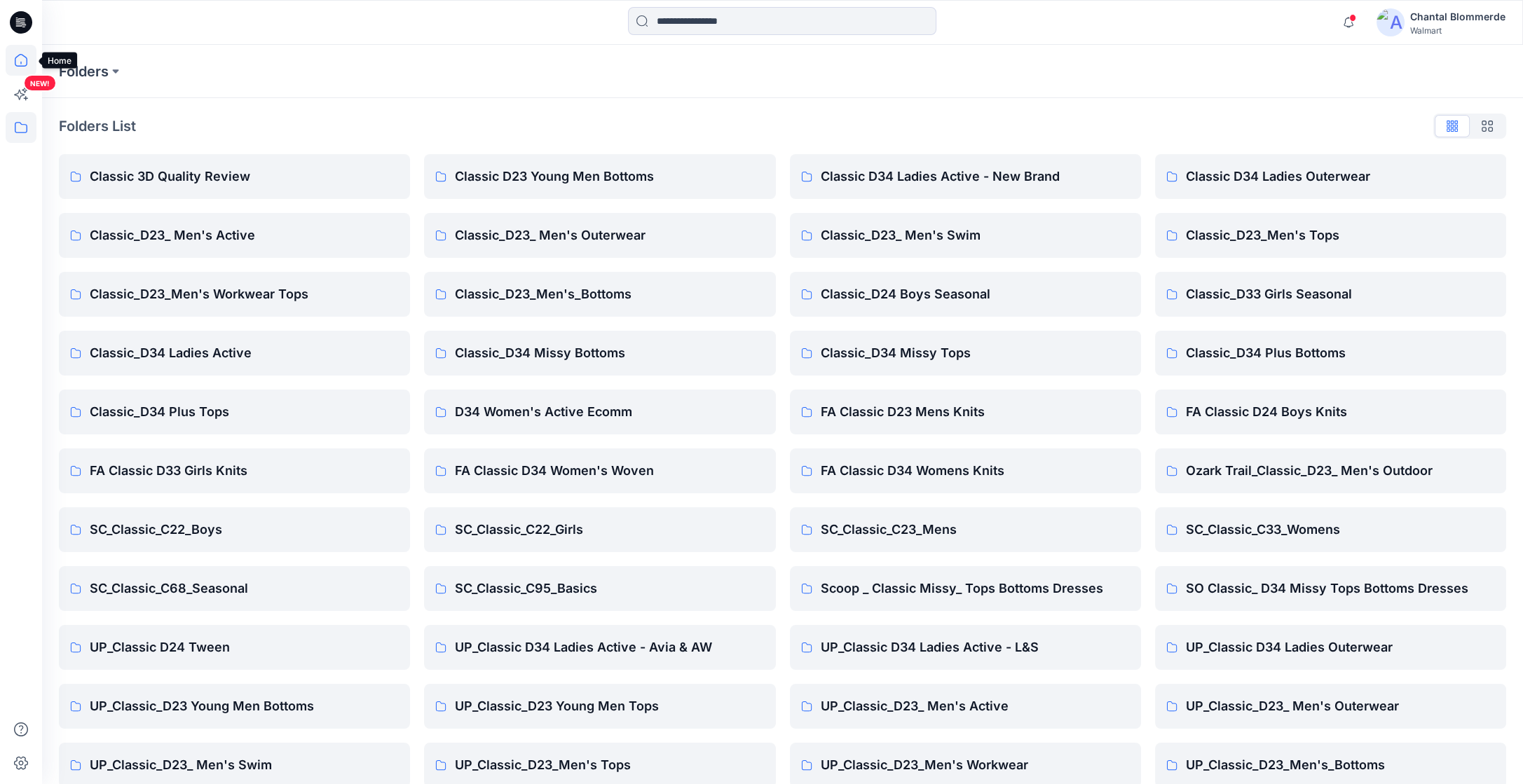 click 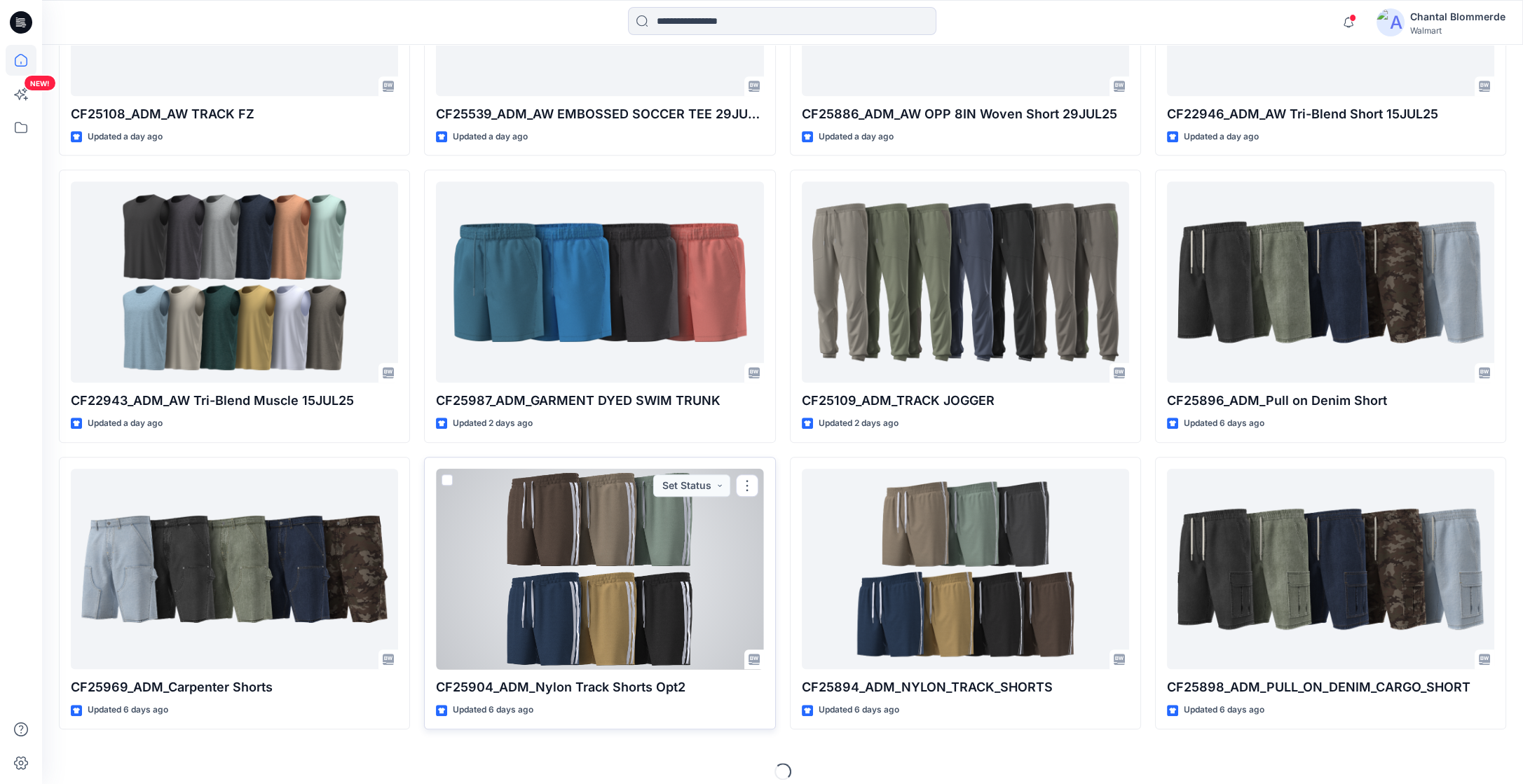 scroll, scrollTop: 3232, scrollLeft: 0, axis: vertical 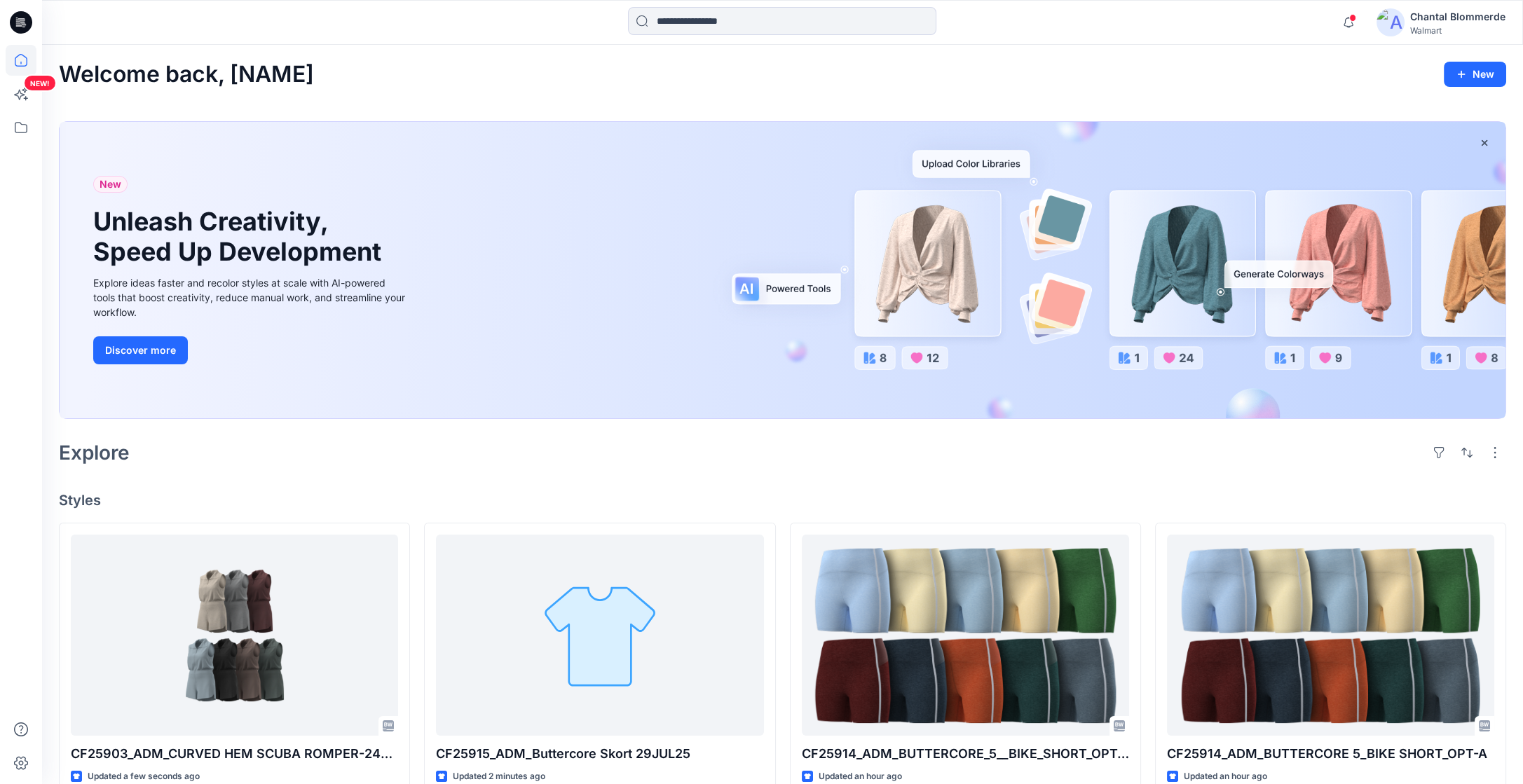 click on "Explore" at bounding box center (782, 453) 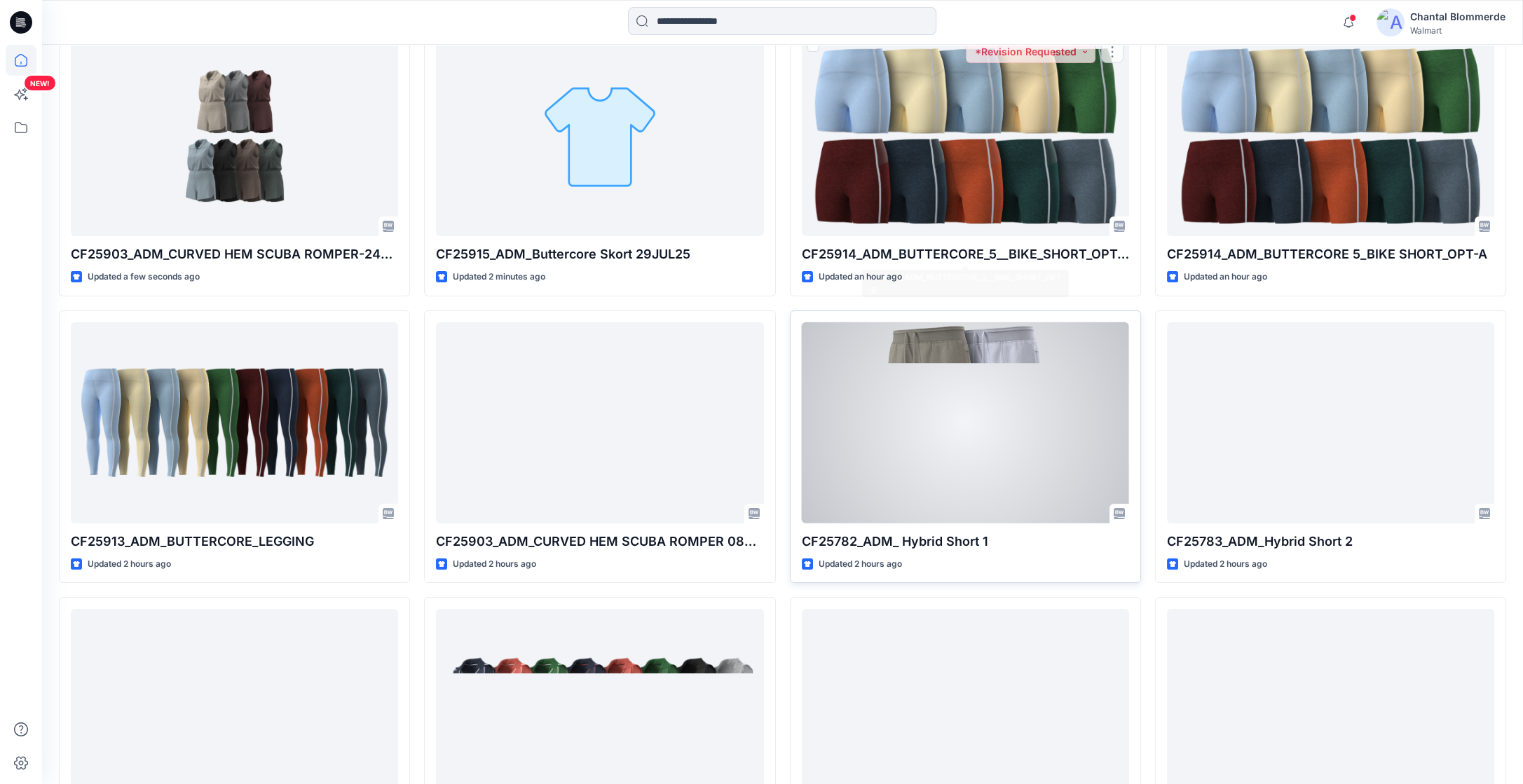 scroll, scrollTop: 525, scrollLeft: 0, axis: vertical 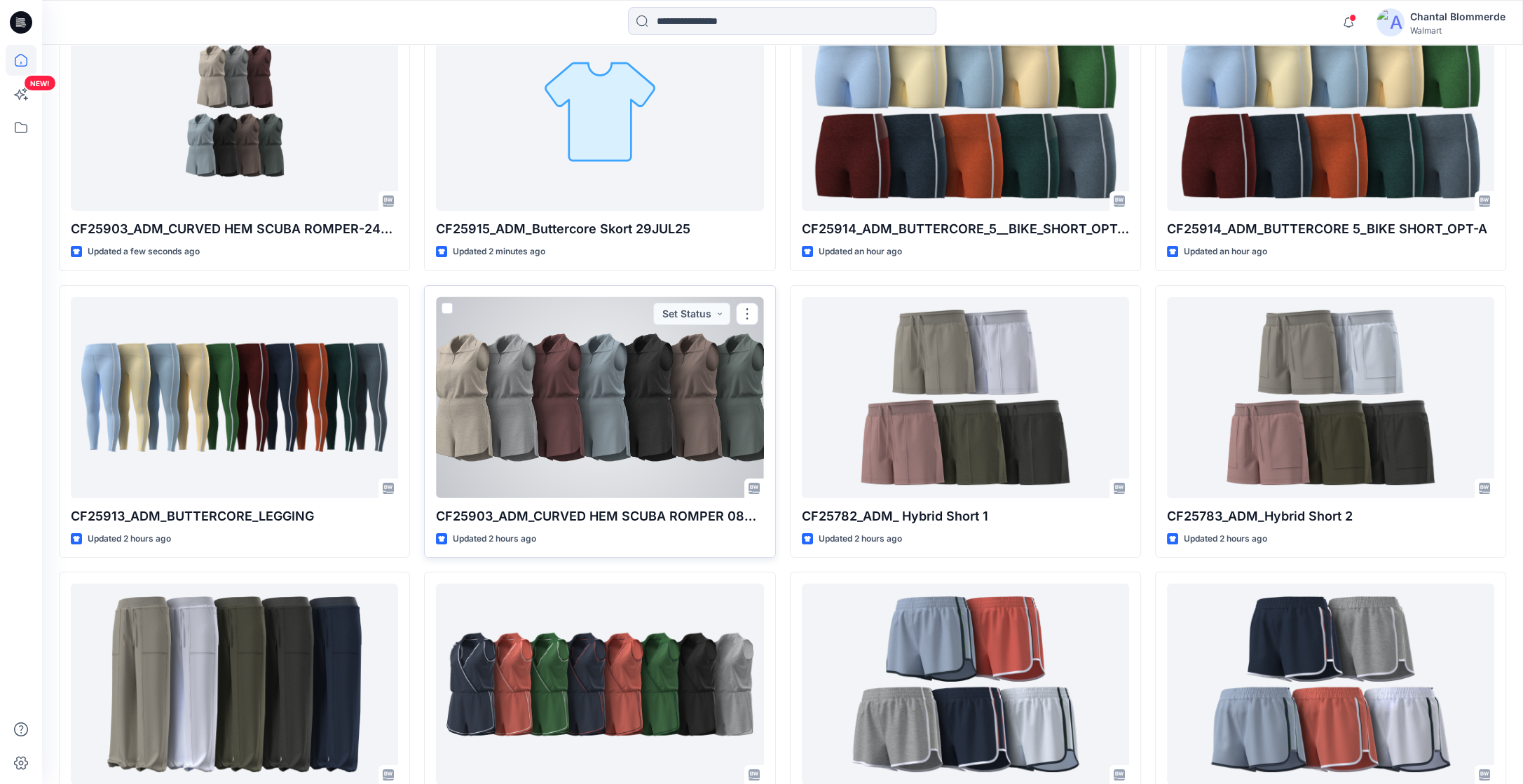 click at bounding box center [599, 397] 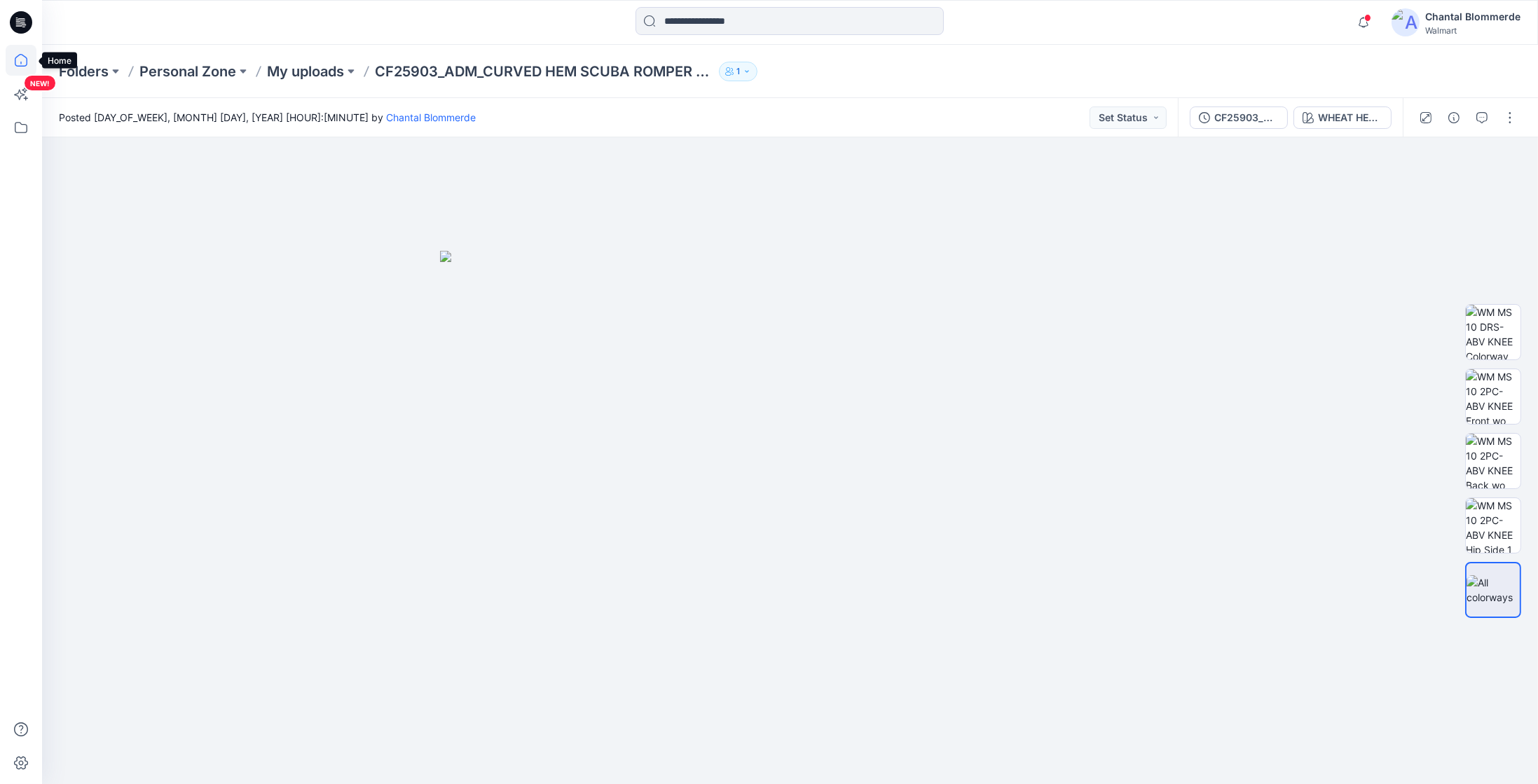 click 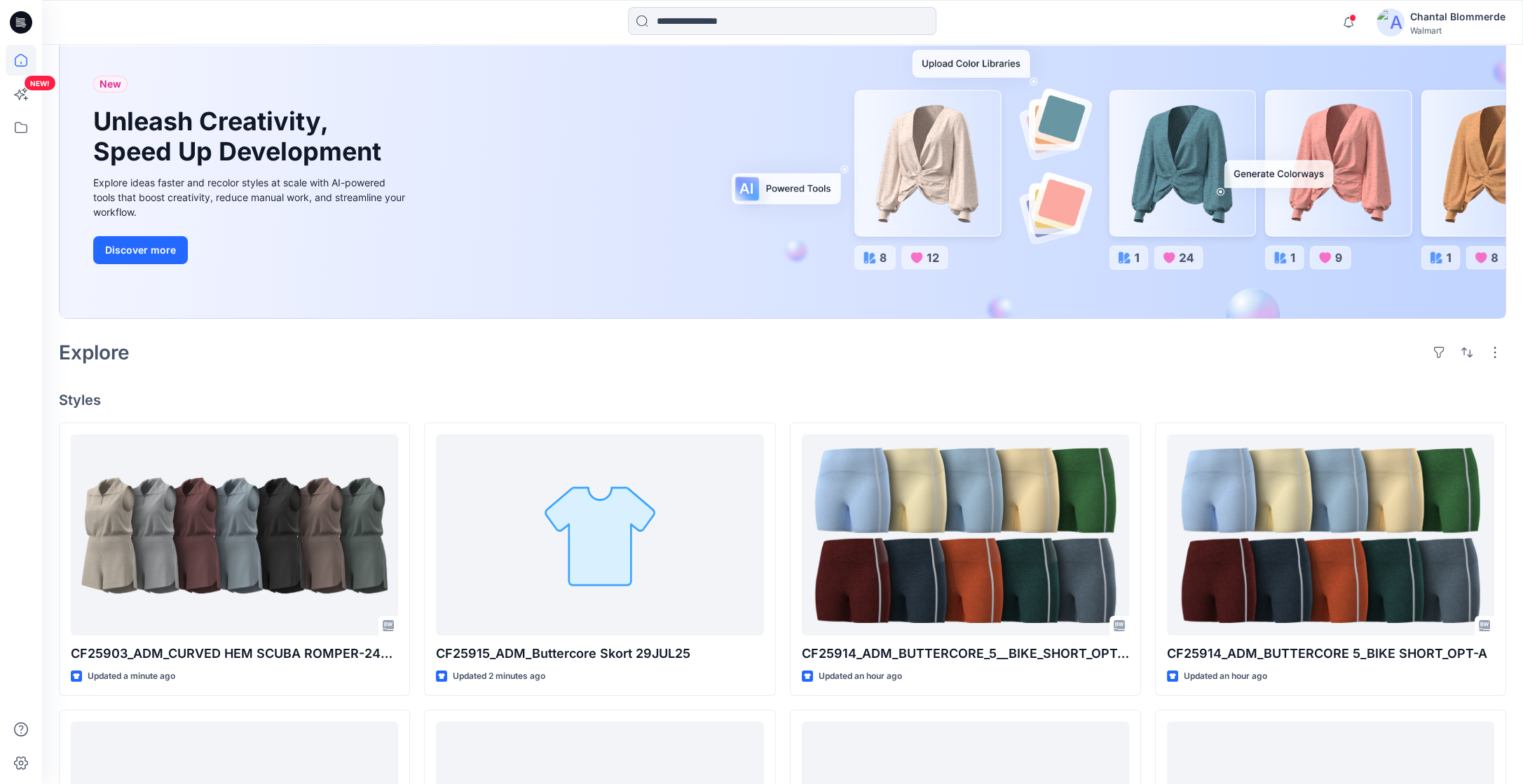 scroll, scrollTop: 104, scrollLeft: 0, axis: vertical 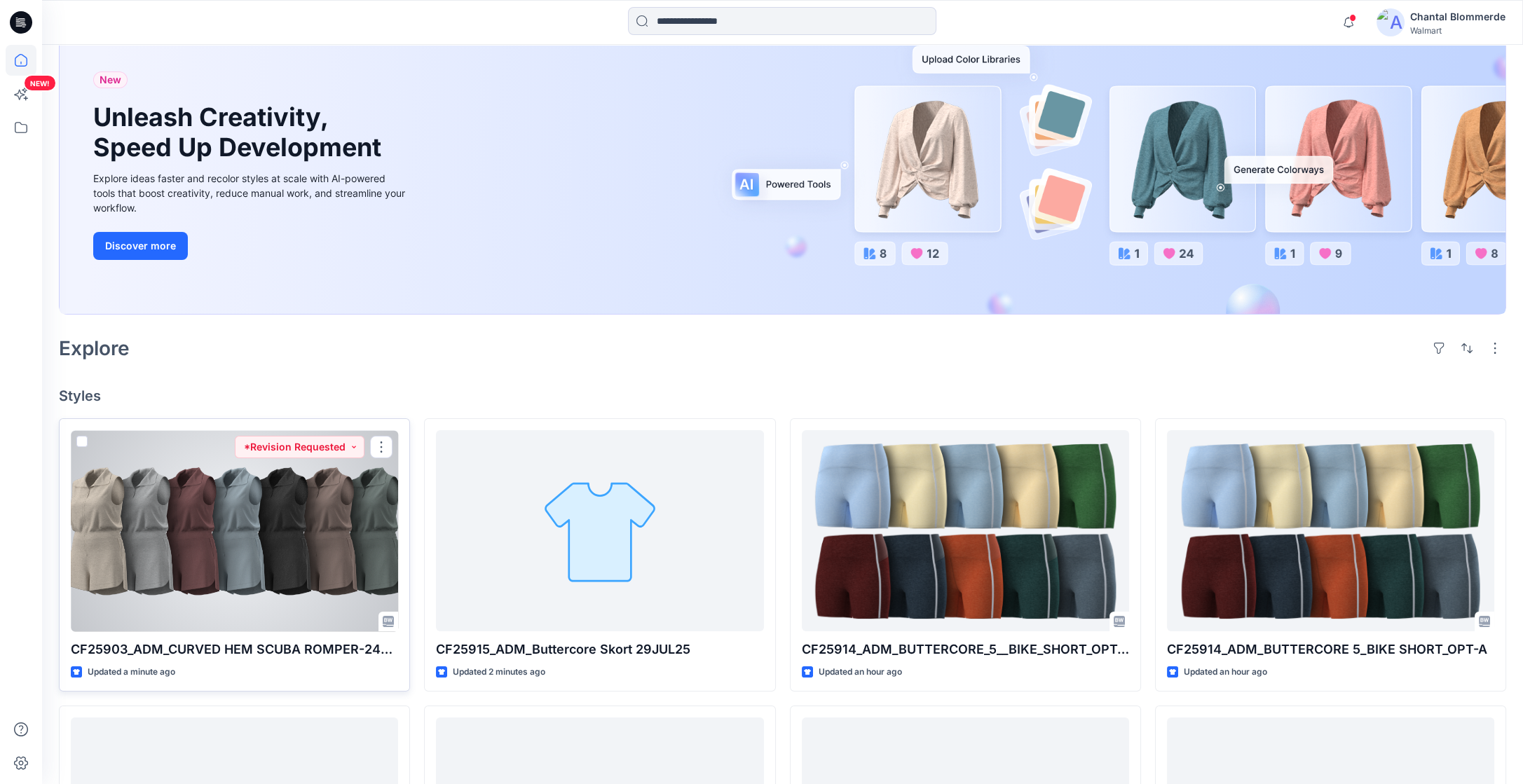 click at bounding box center (234, 530) 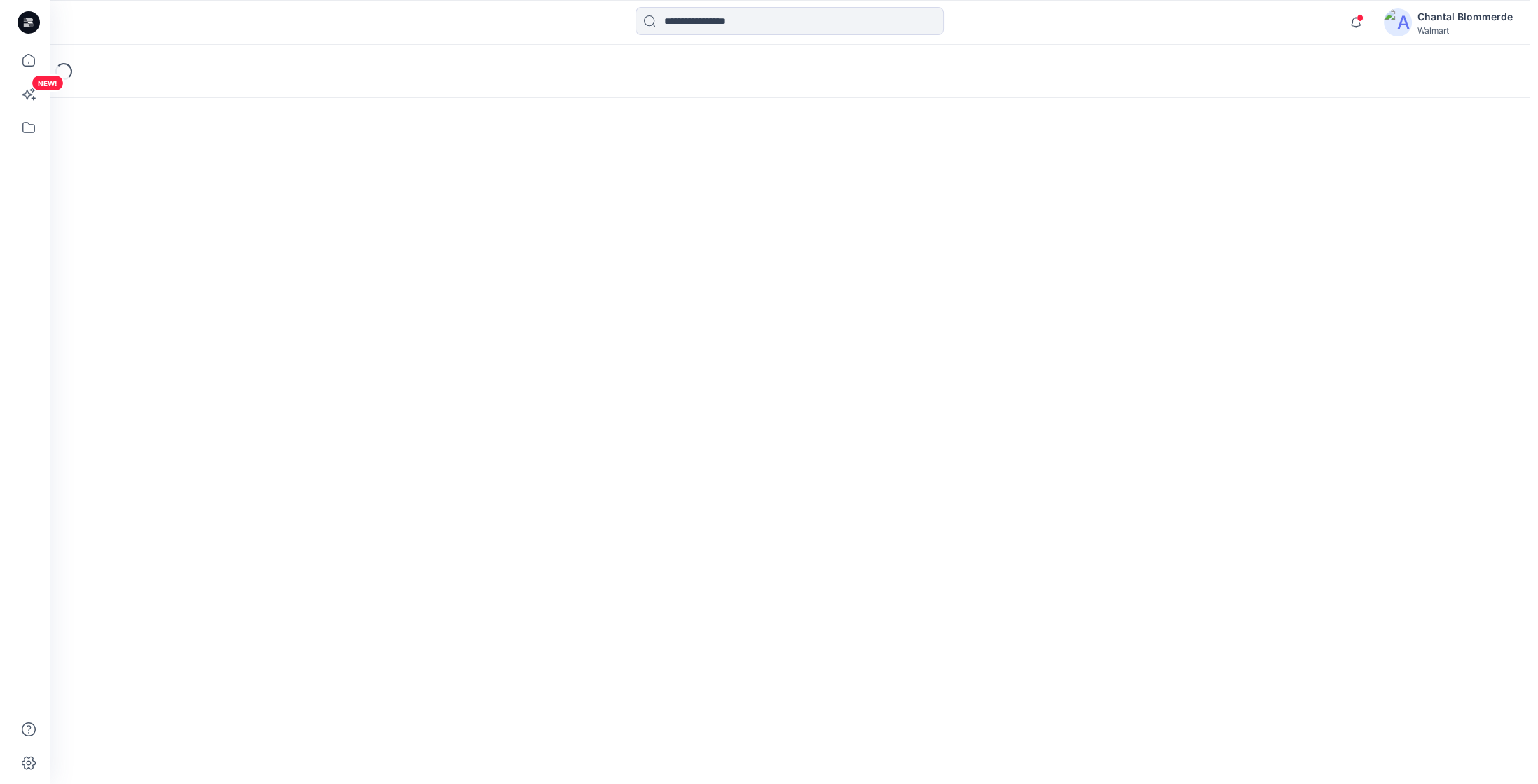 scroll, scrollTop: 0, scrollLeft: 0, axis: both 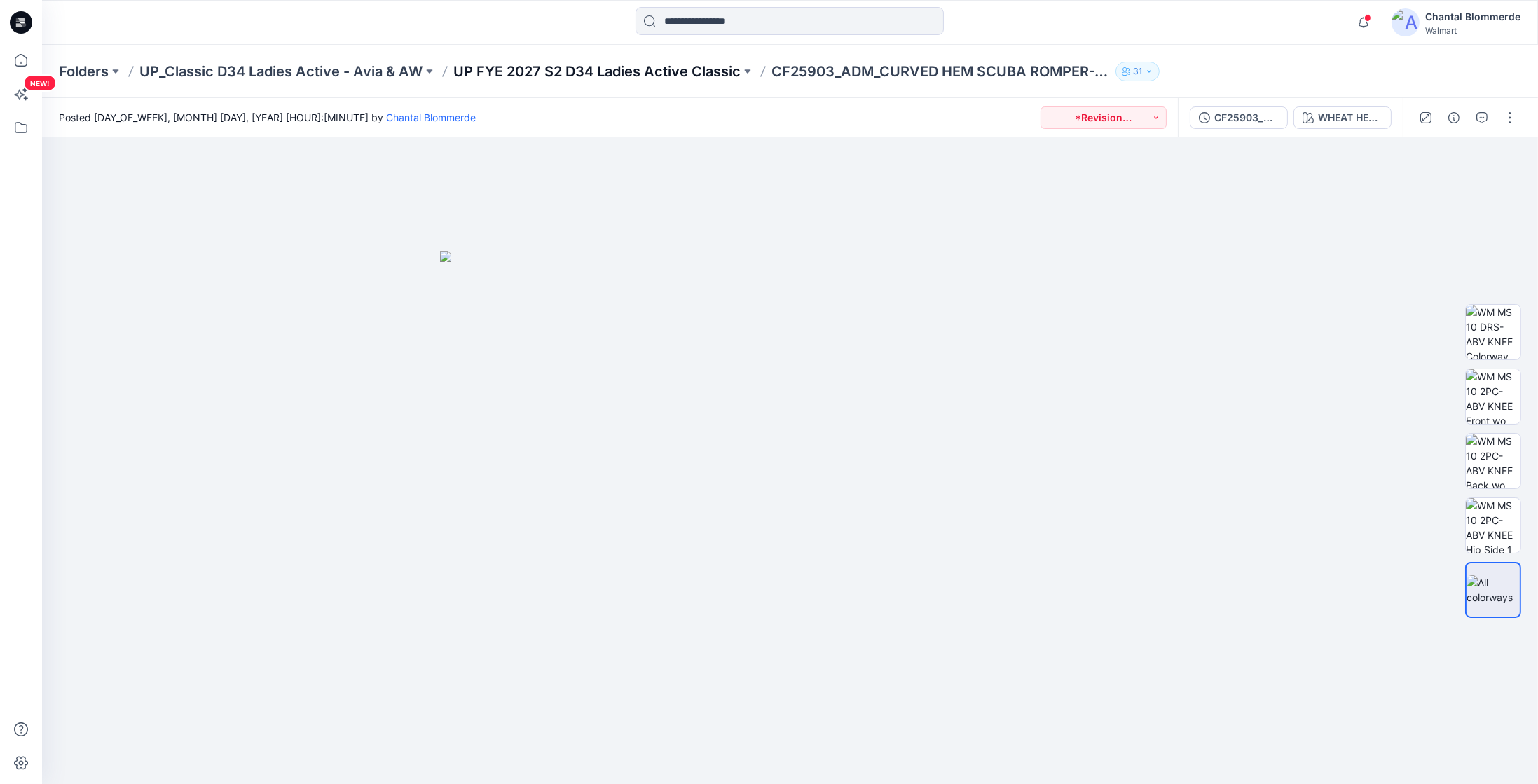 click on "UP FYE 2027 S2 D34 Ladies Active Classic" at bounding box center (597, 71) 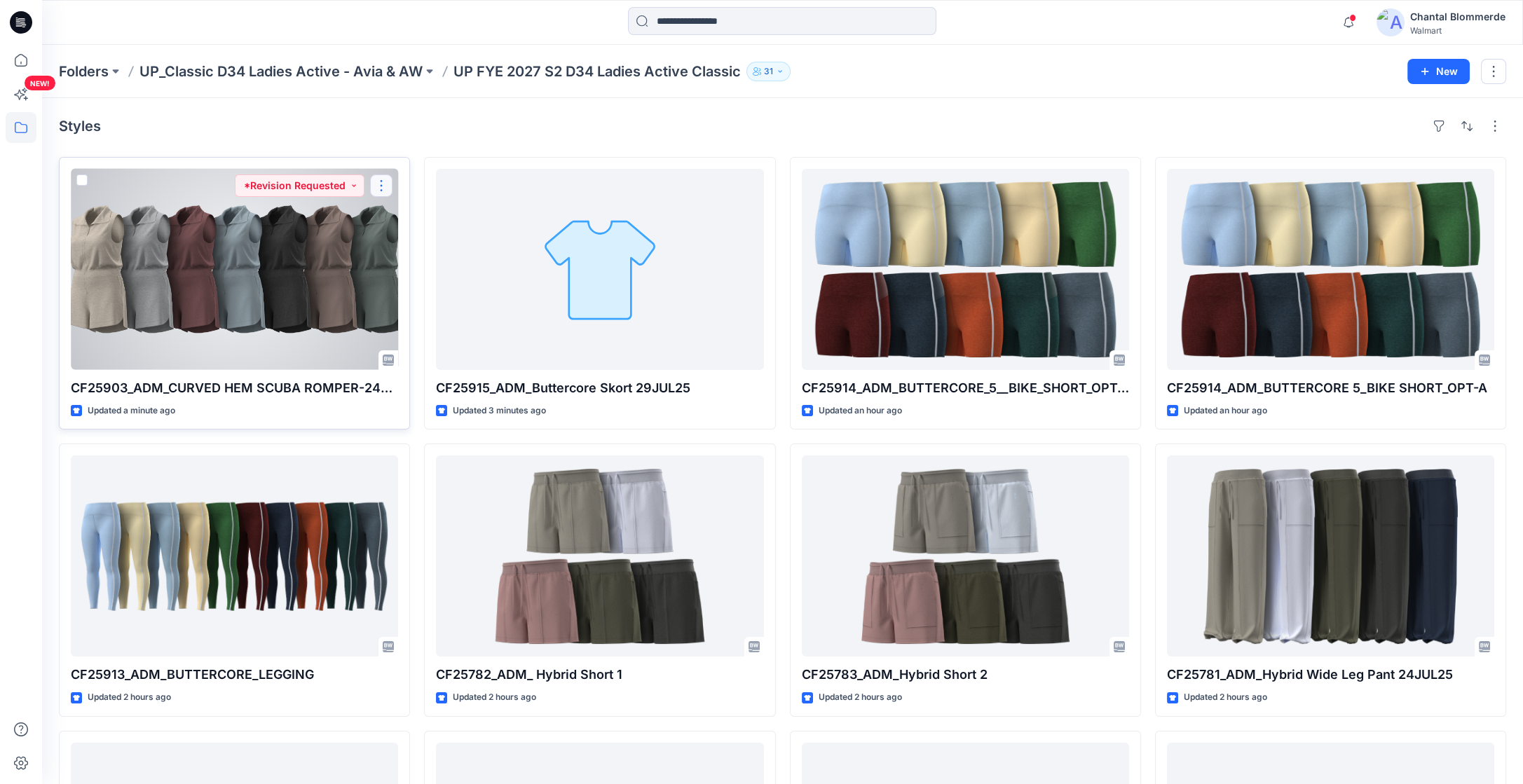 click at bounding box center [381, 186] 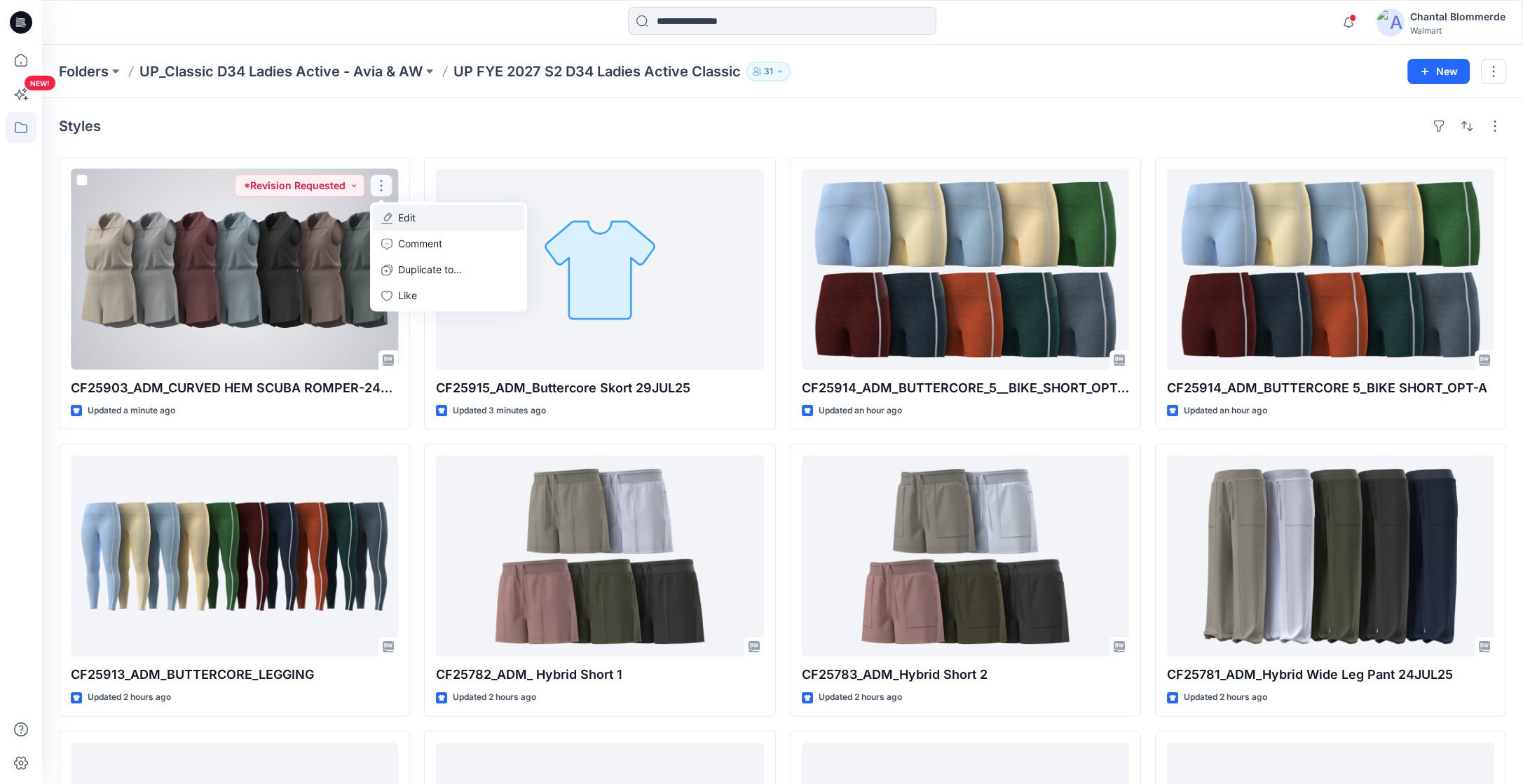 drag, startPoint x: 421, startPoint y: 219, endPoint x: 448, endPoint y: 215, distance: 27.29469 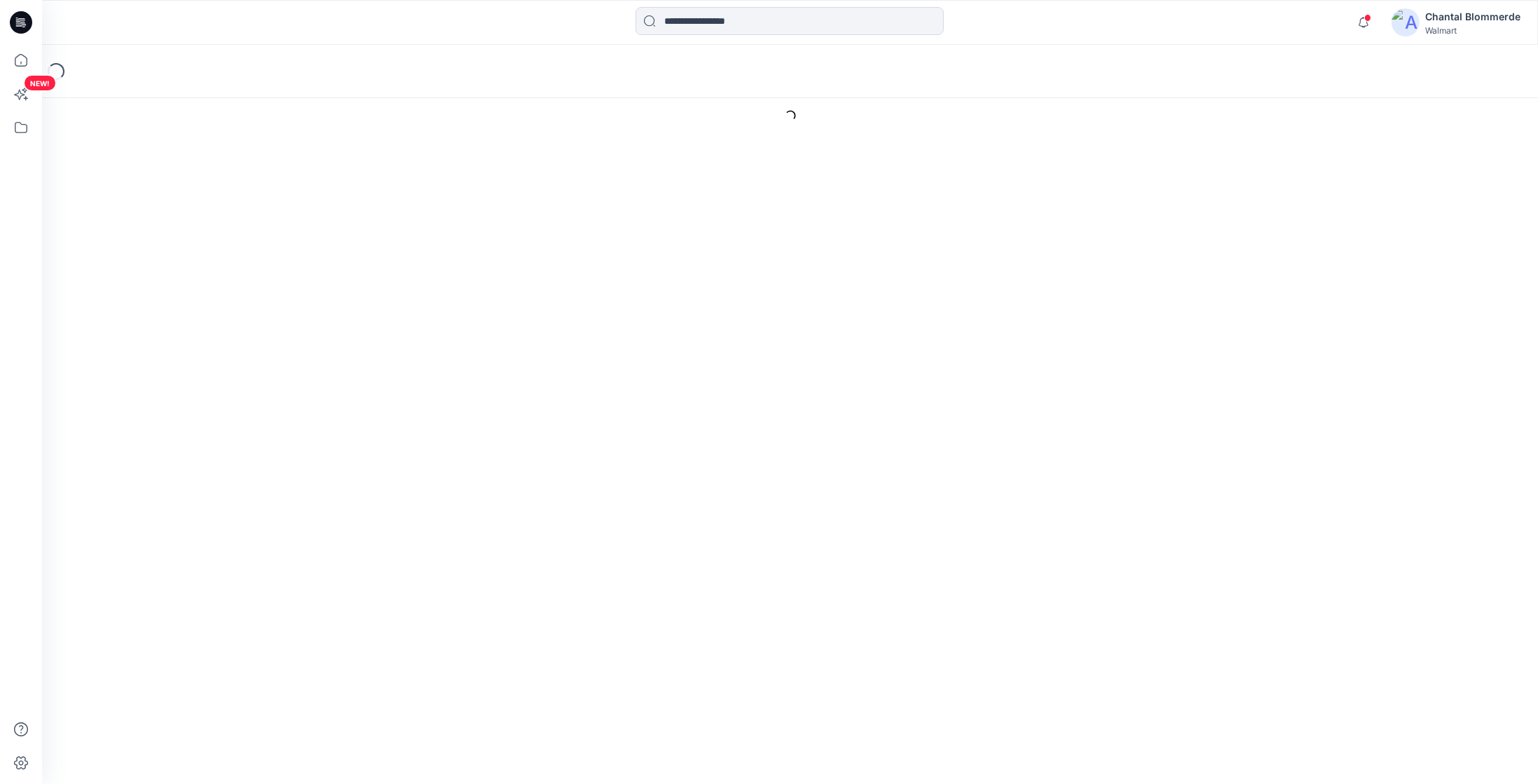 scroll, scrollTop: 0, scrollLeft: 0, axis: both 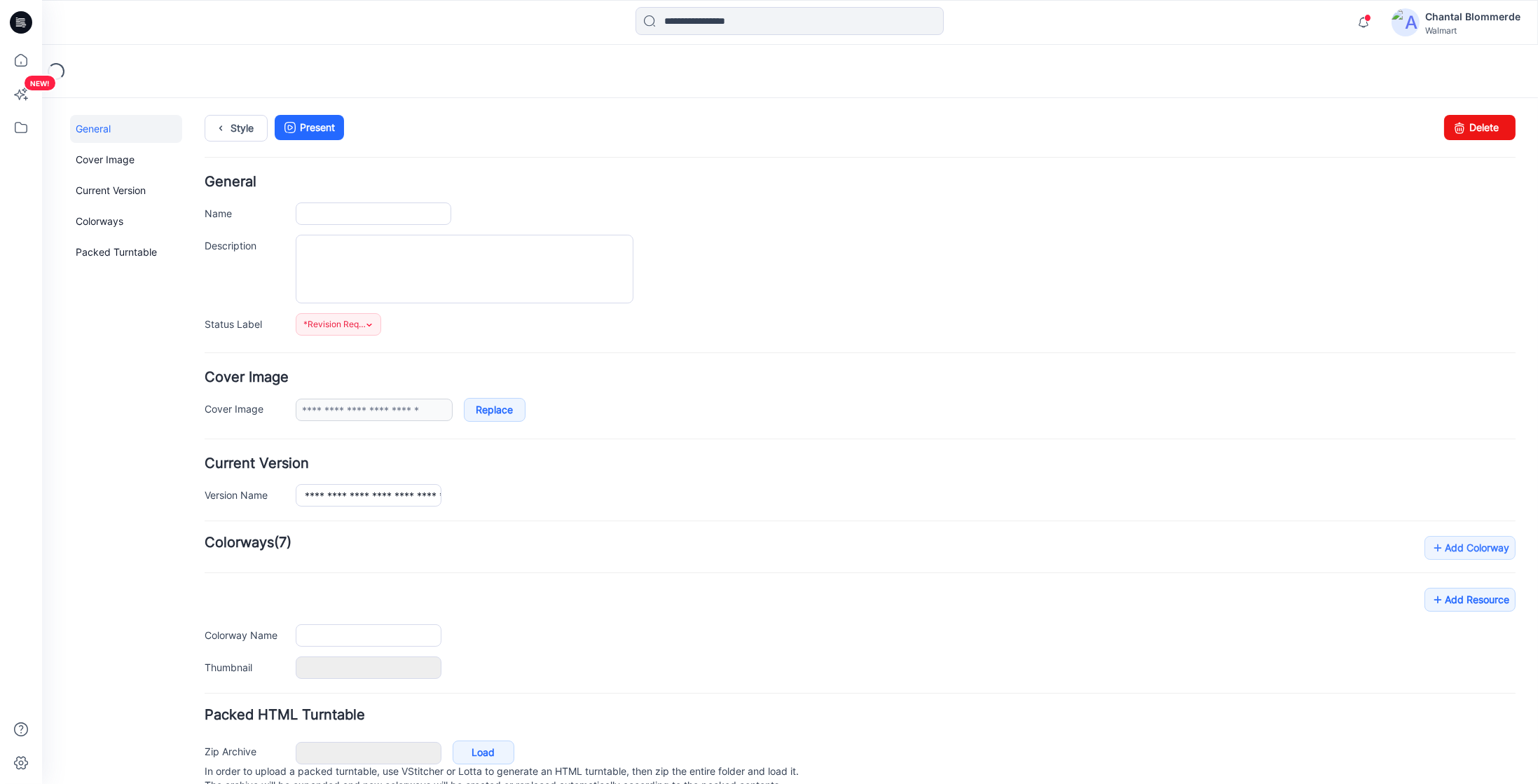 type on "**********" 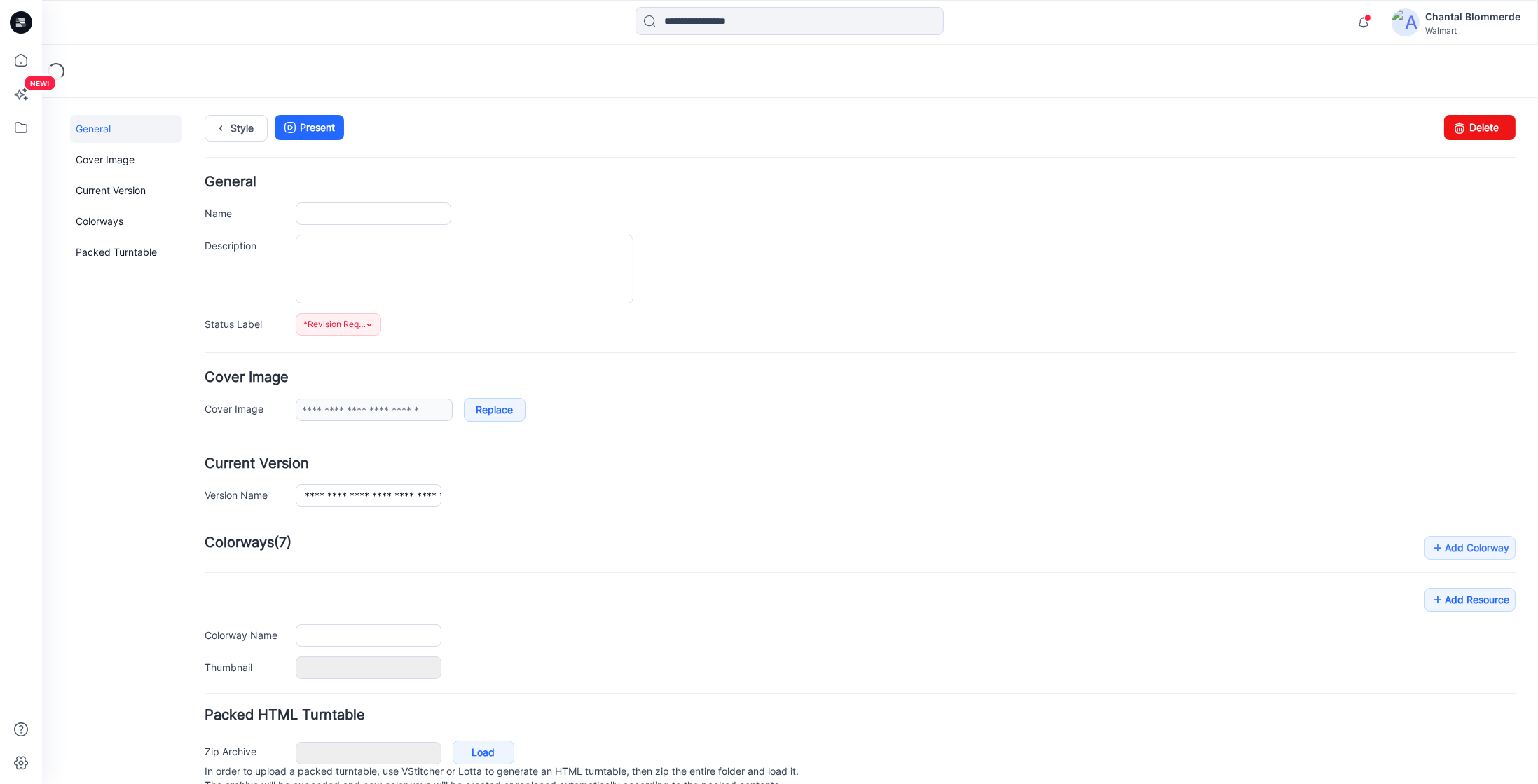 type on "**********" 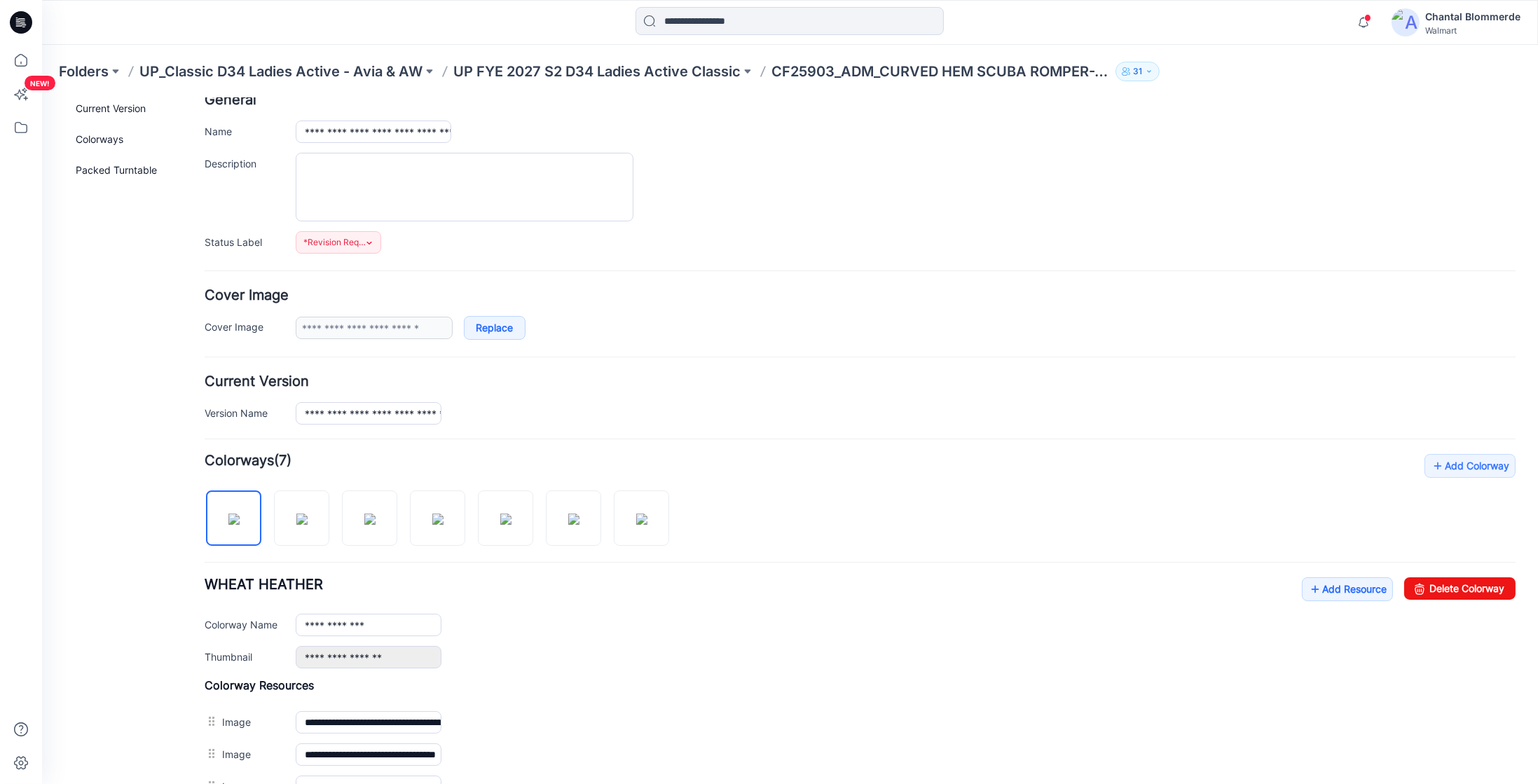scroll, scrollTop: 290, scrollLeft: 0, axis: vertical 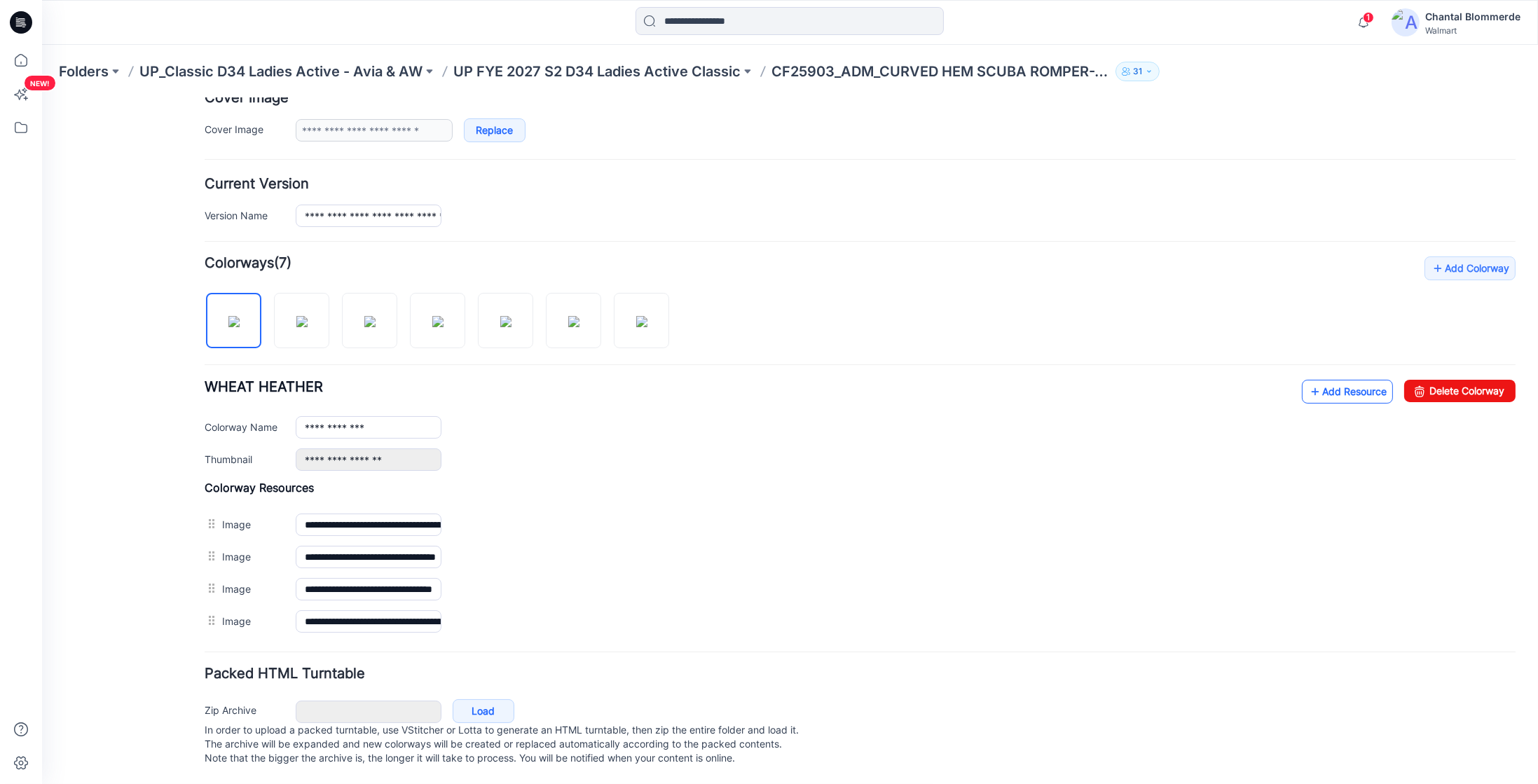 click on "Add Resource" at bounding box center [1347, 391] 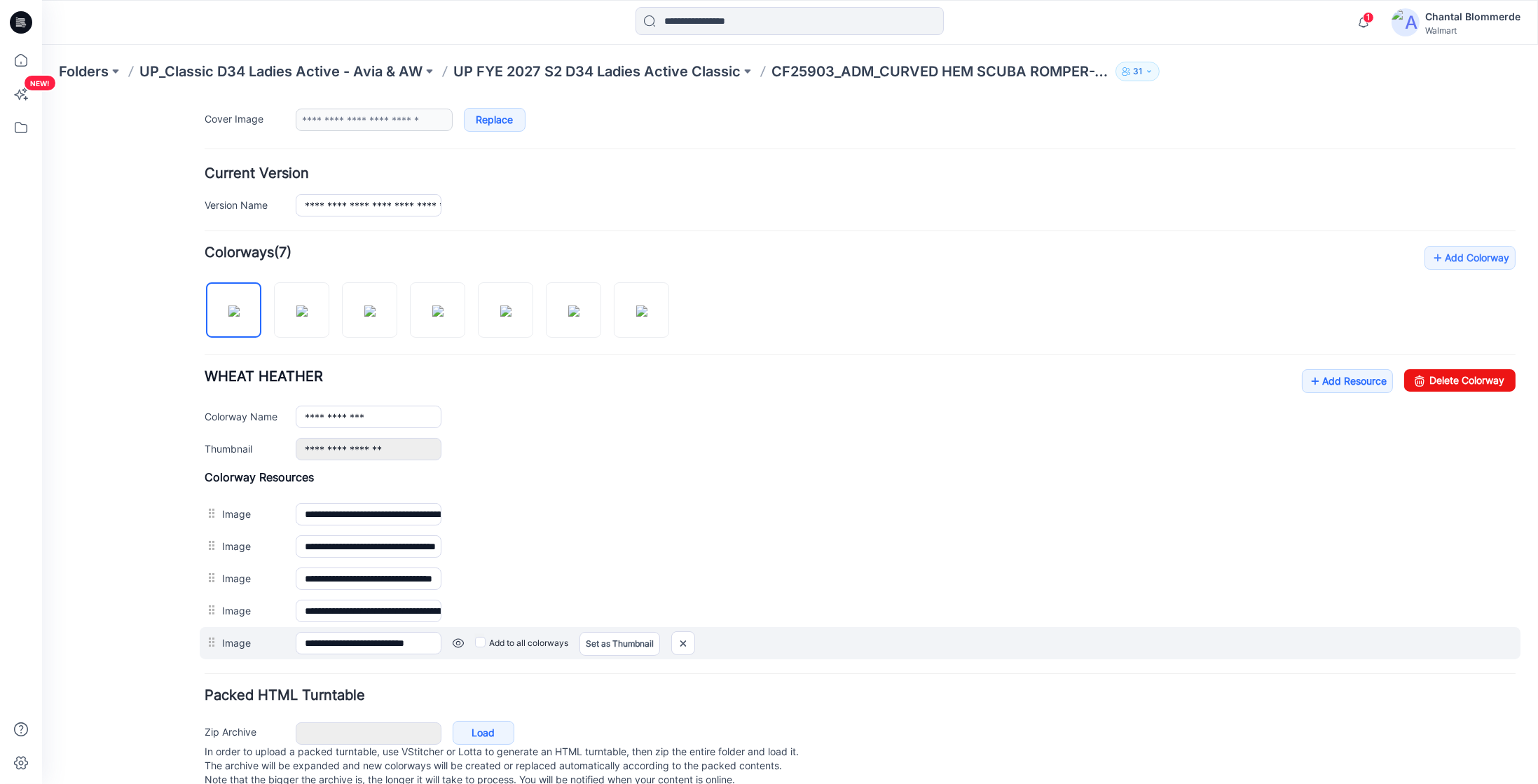 click on "Add to all colorways" at bounding box center [42, 97] 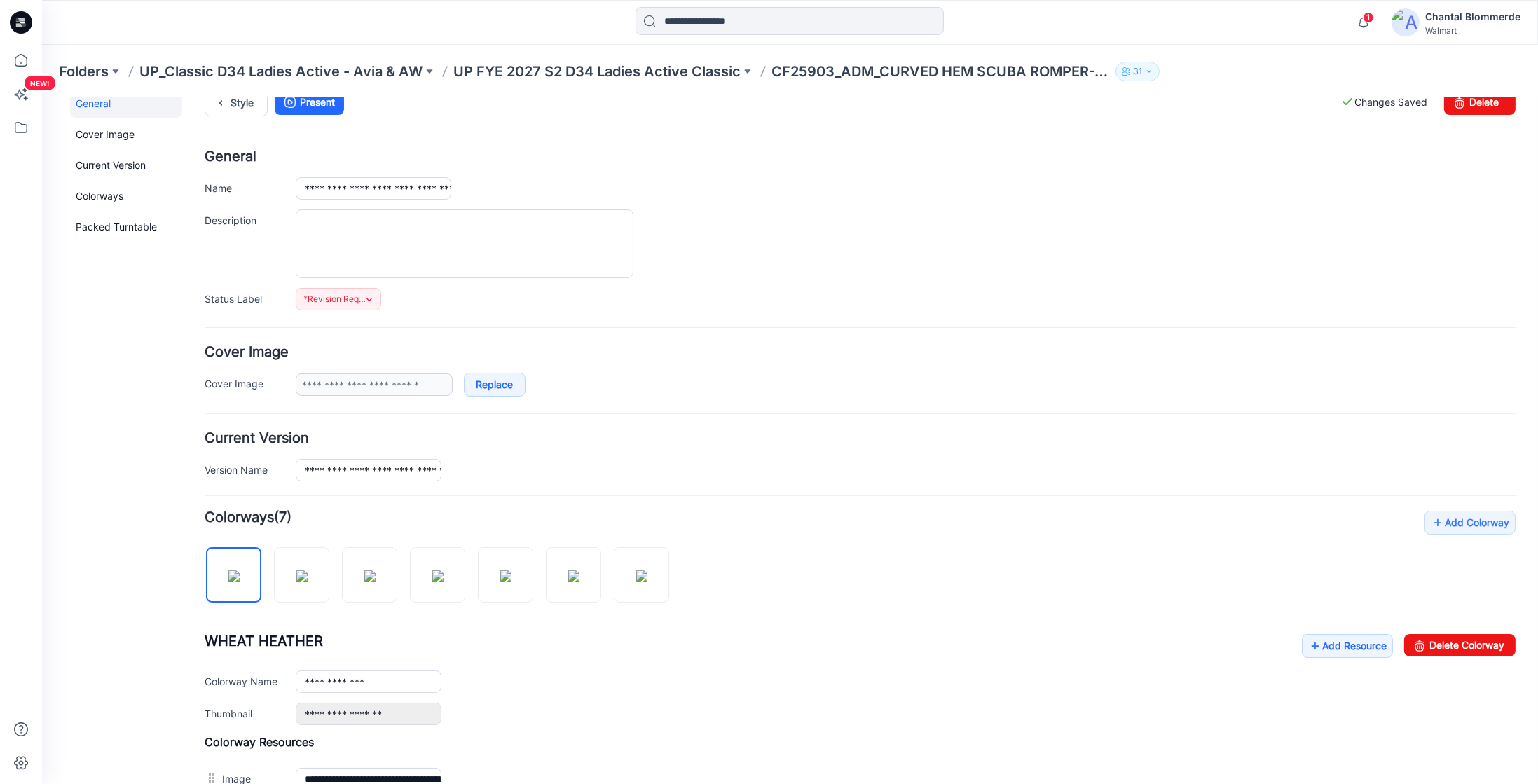 scroll, scrollTop: 0, scrollLeft: 0, axis: both 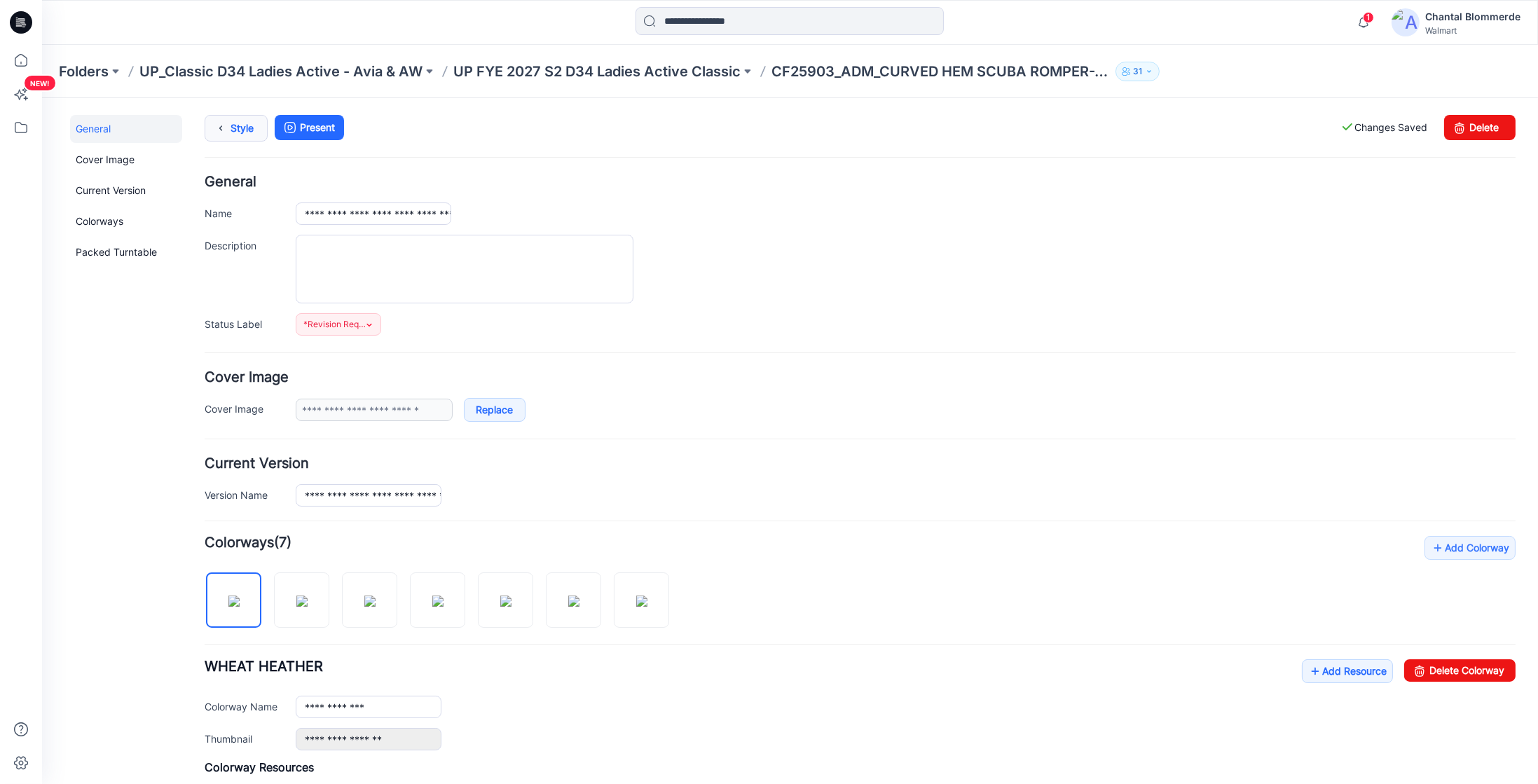 click on "Style" at bounding box center [236, 128] 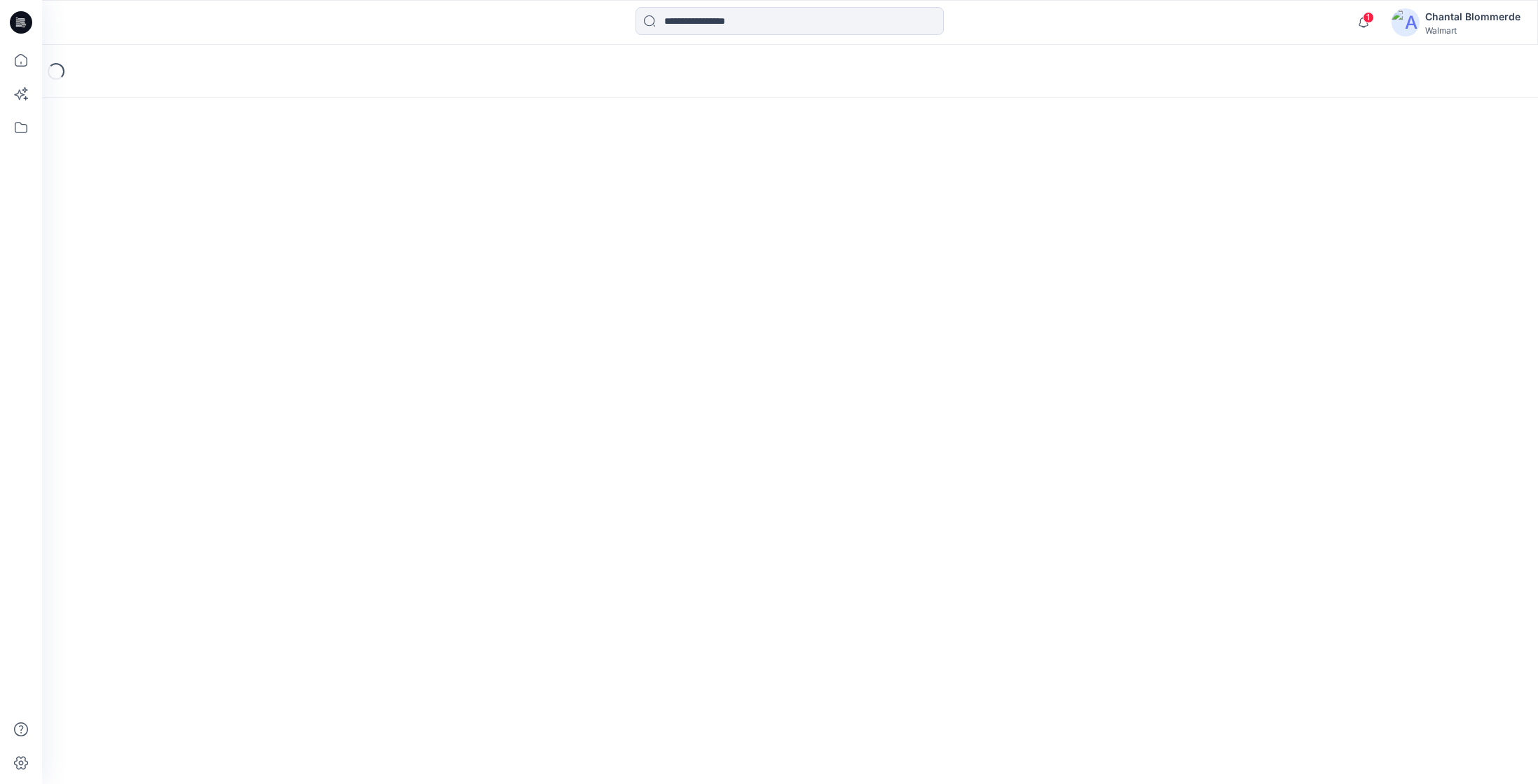 scroll, scrollTop: 0, scrollLeft: 0, axis: both 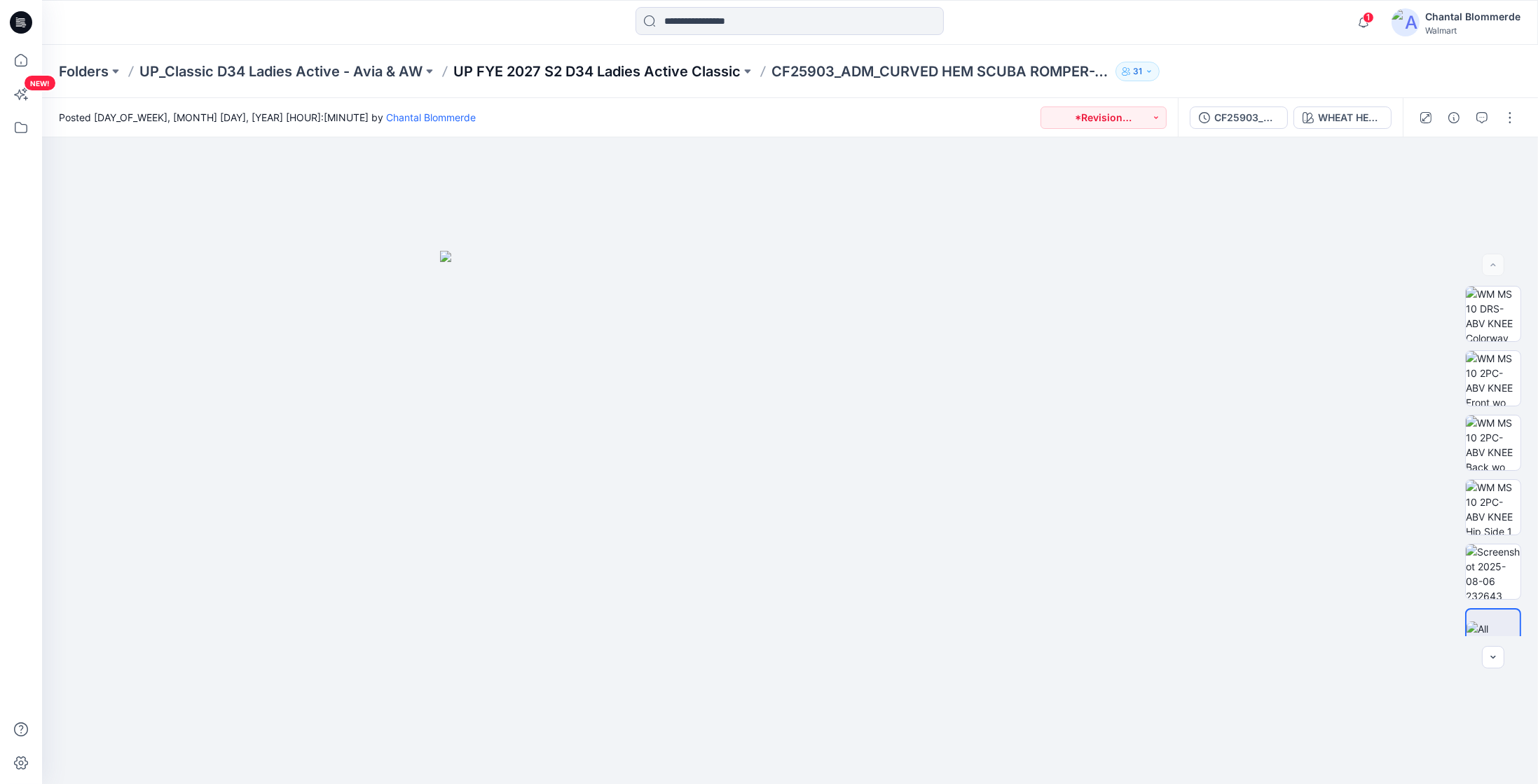 click on "UP FYE 2027 S2 D34 Ladies Active Classic" at bounding box center [597, 71] 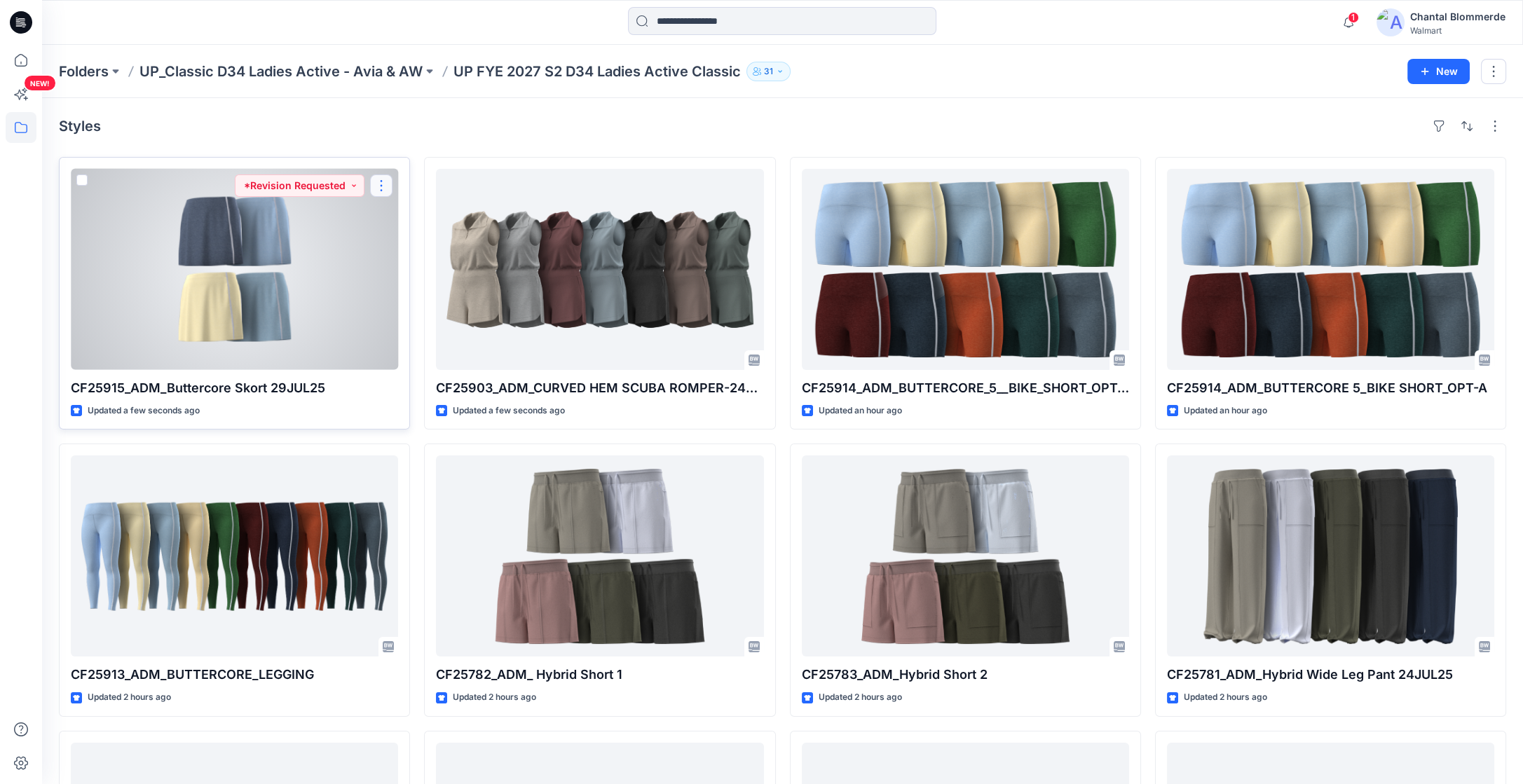 click at bounding box center (381, 186) 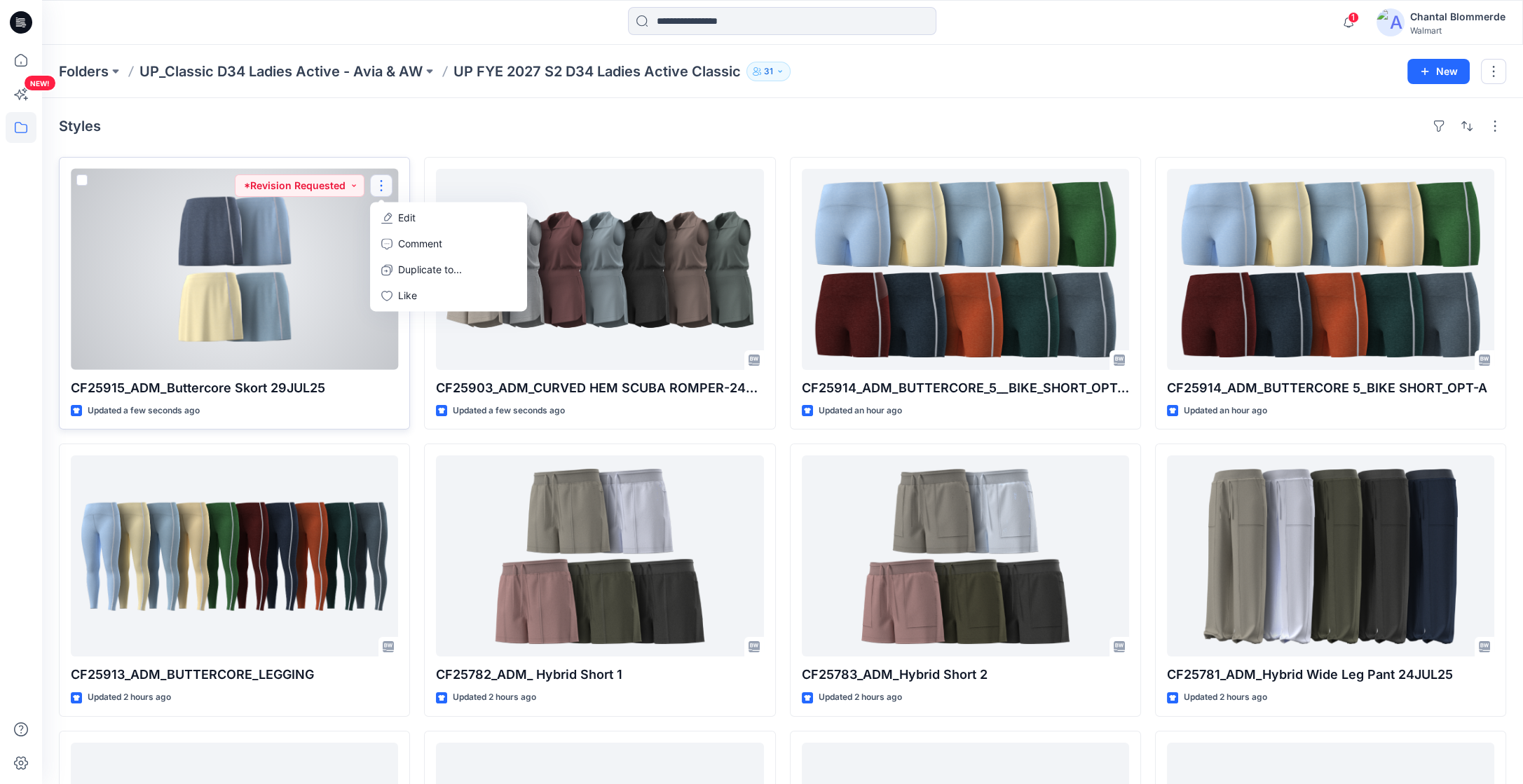click on "Edit" at bounding box center (407, 217) 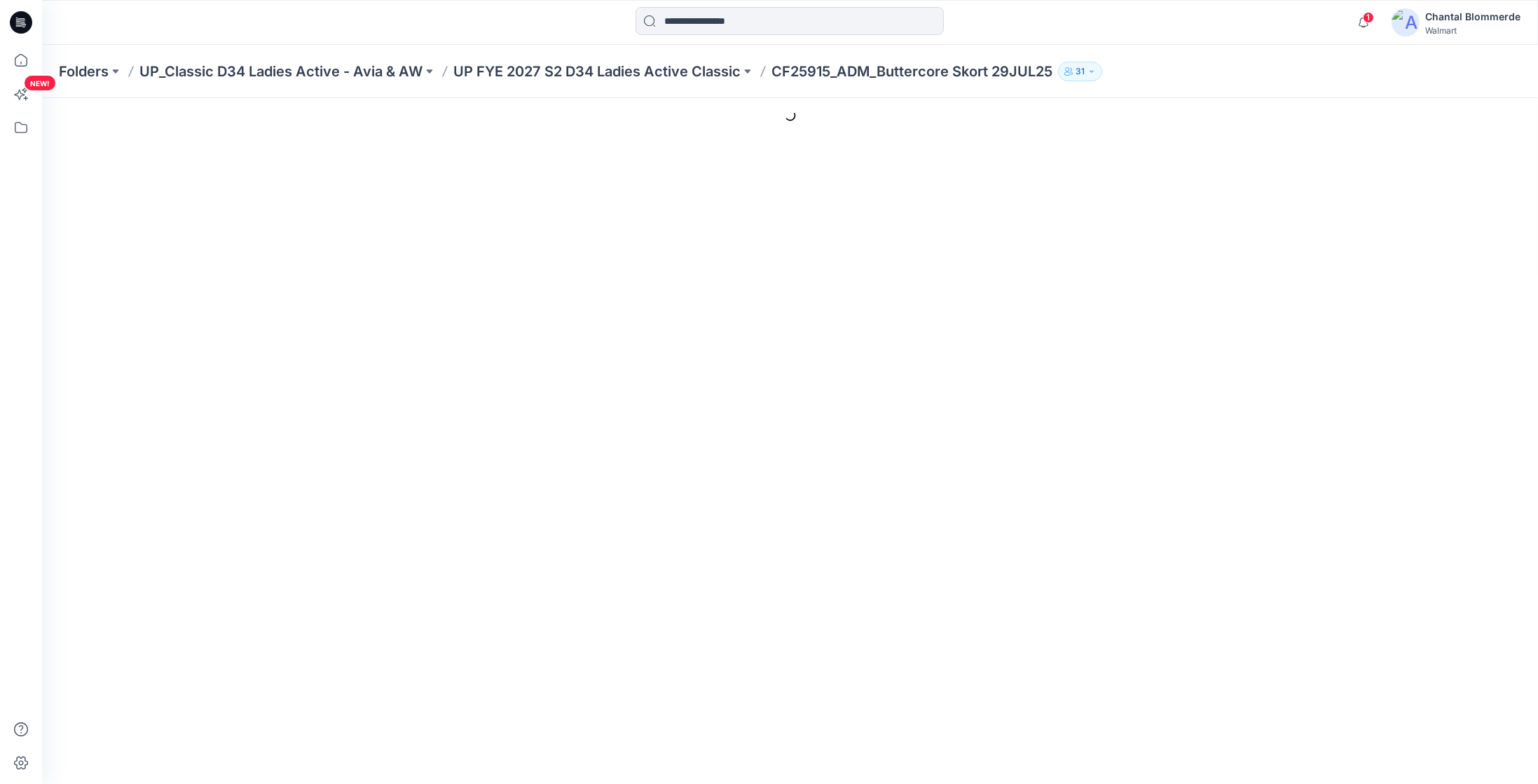 scroll, scrollTop: 0, scrollLeft: 0, axis: both 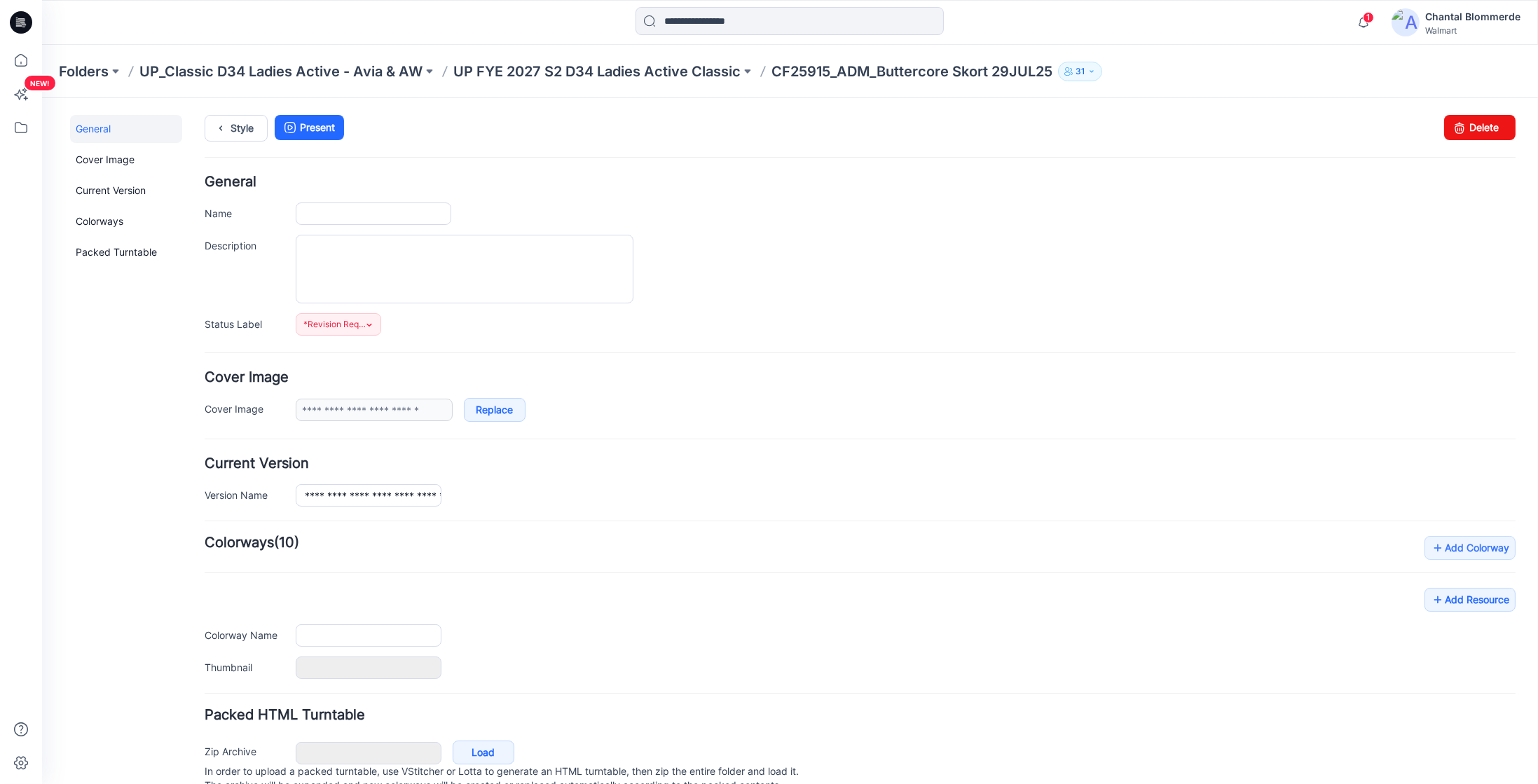 type on "**********" 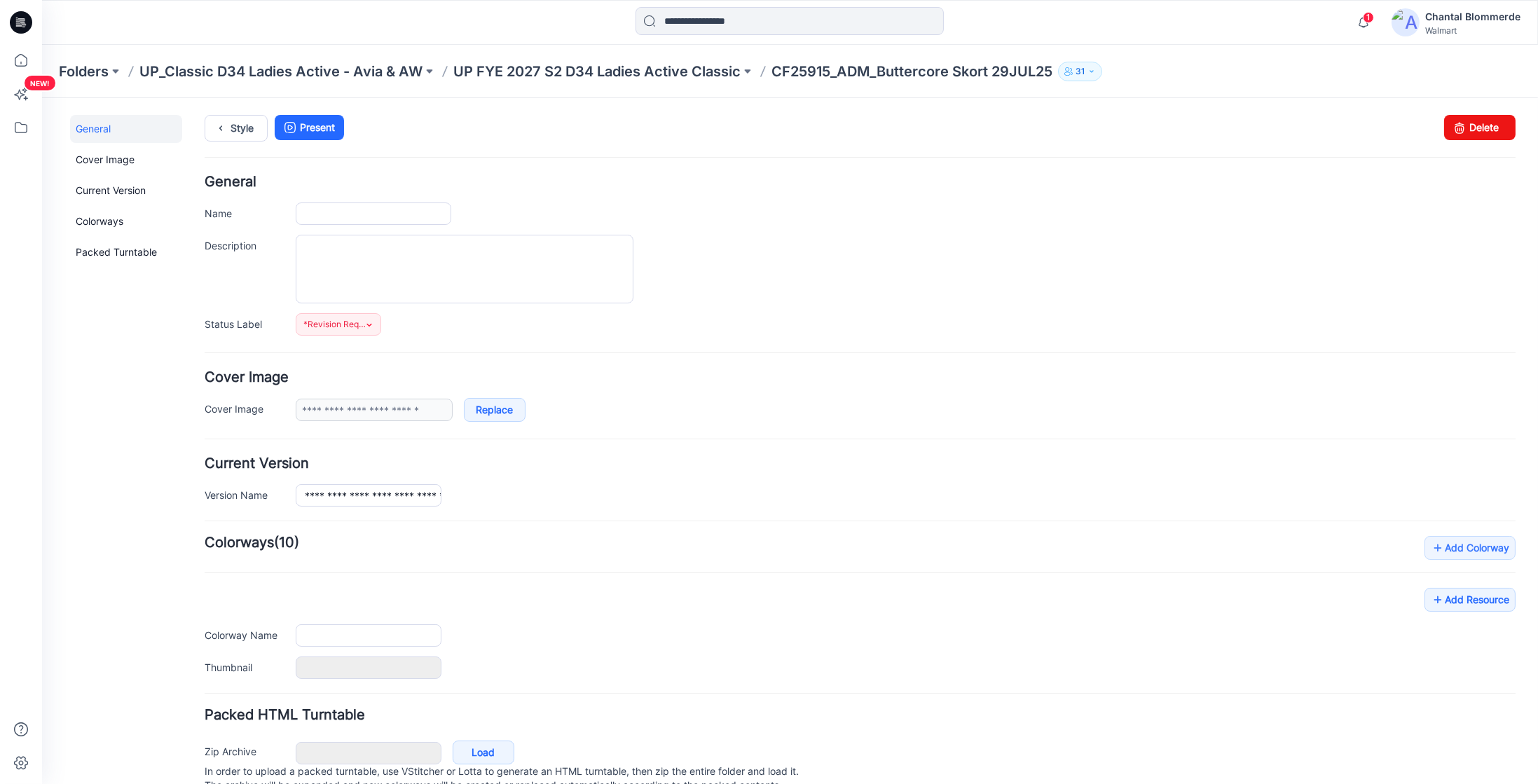 type on "**********" 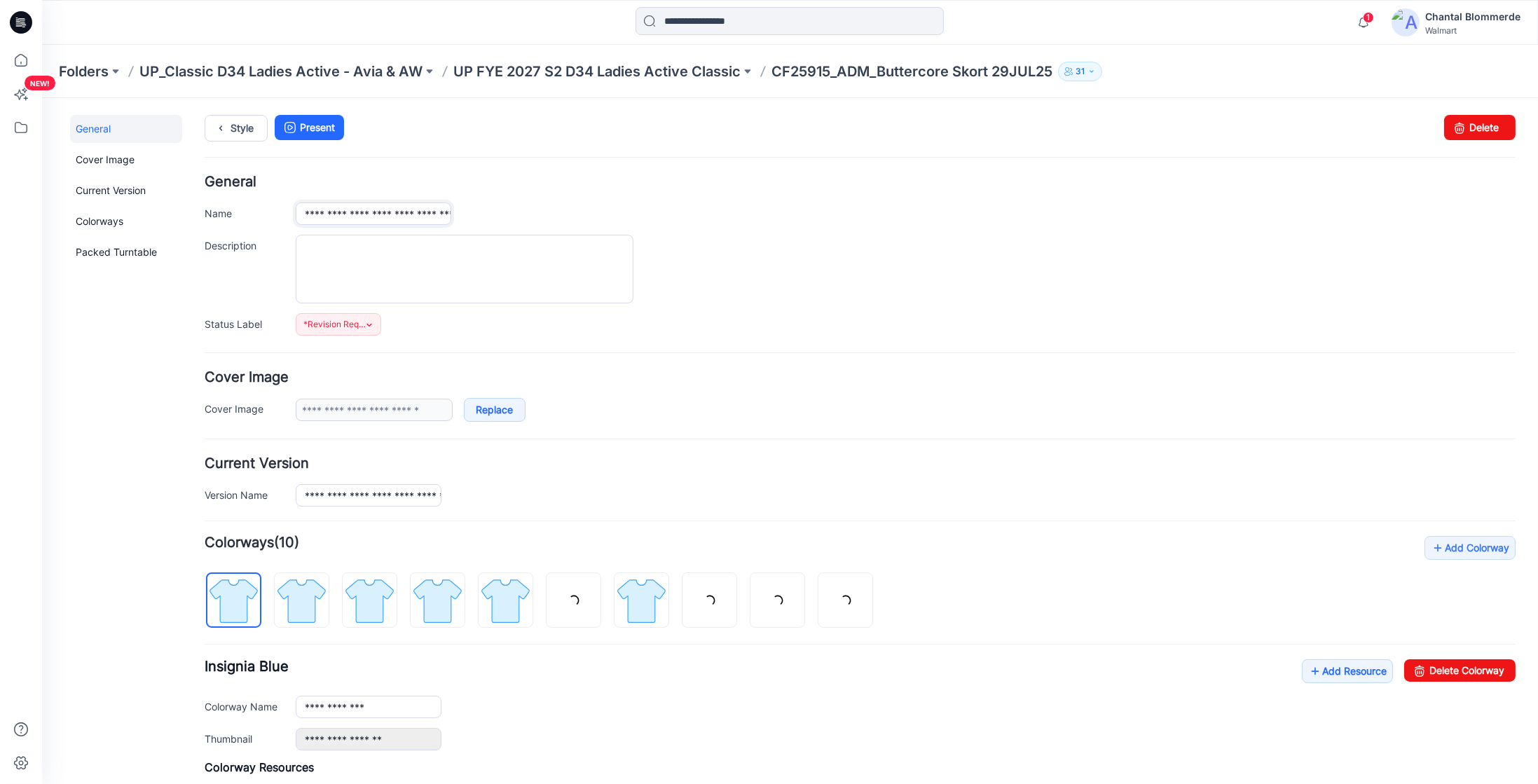 click on "**********" at bounding box center [373, 213] 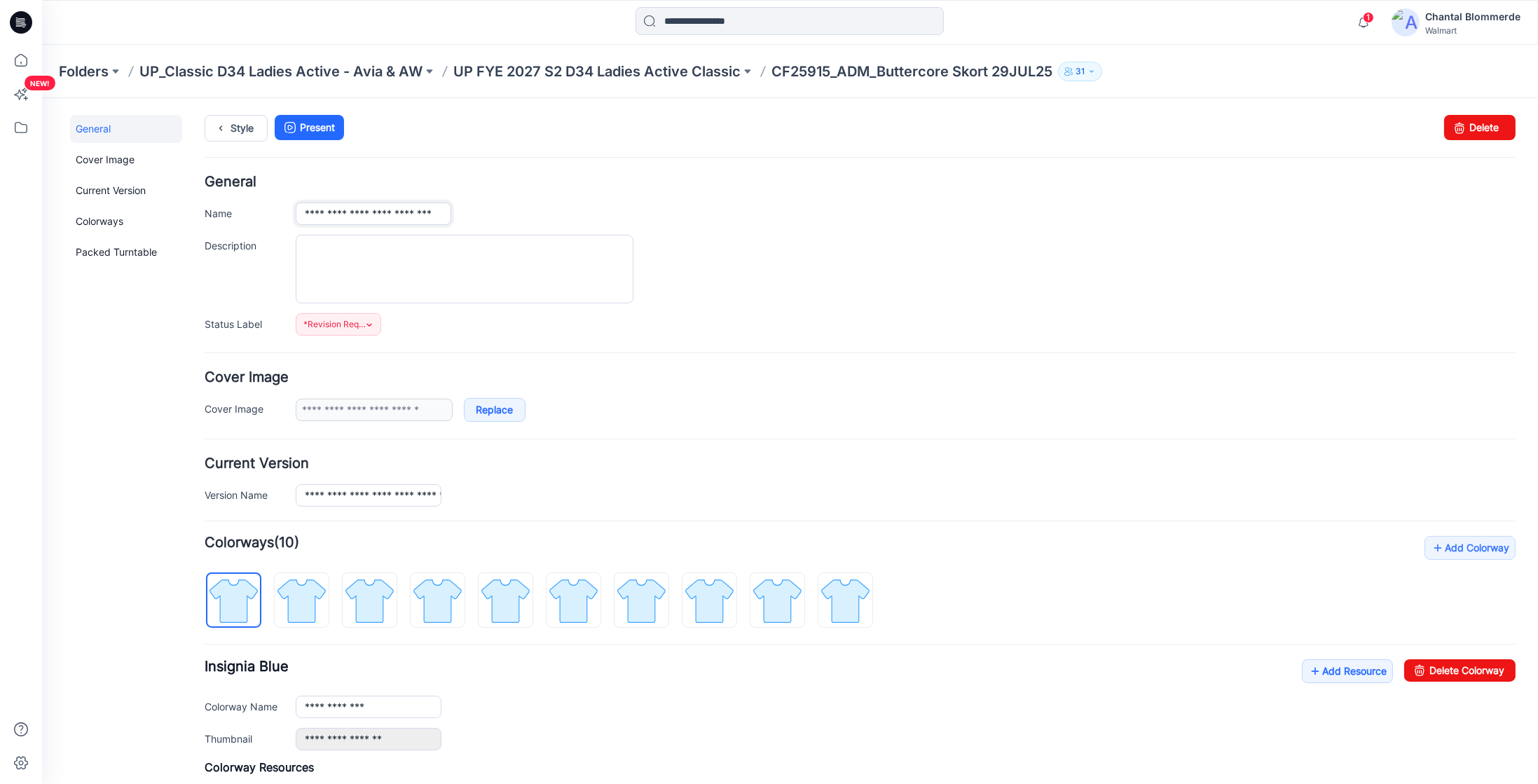 scroll, scrollTop: 0, scrollLeft: 4, axis: horizontal 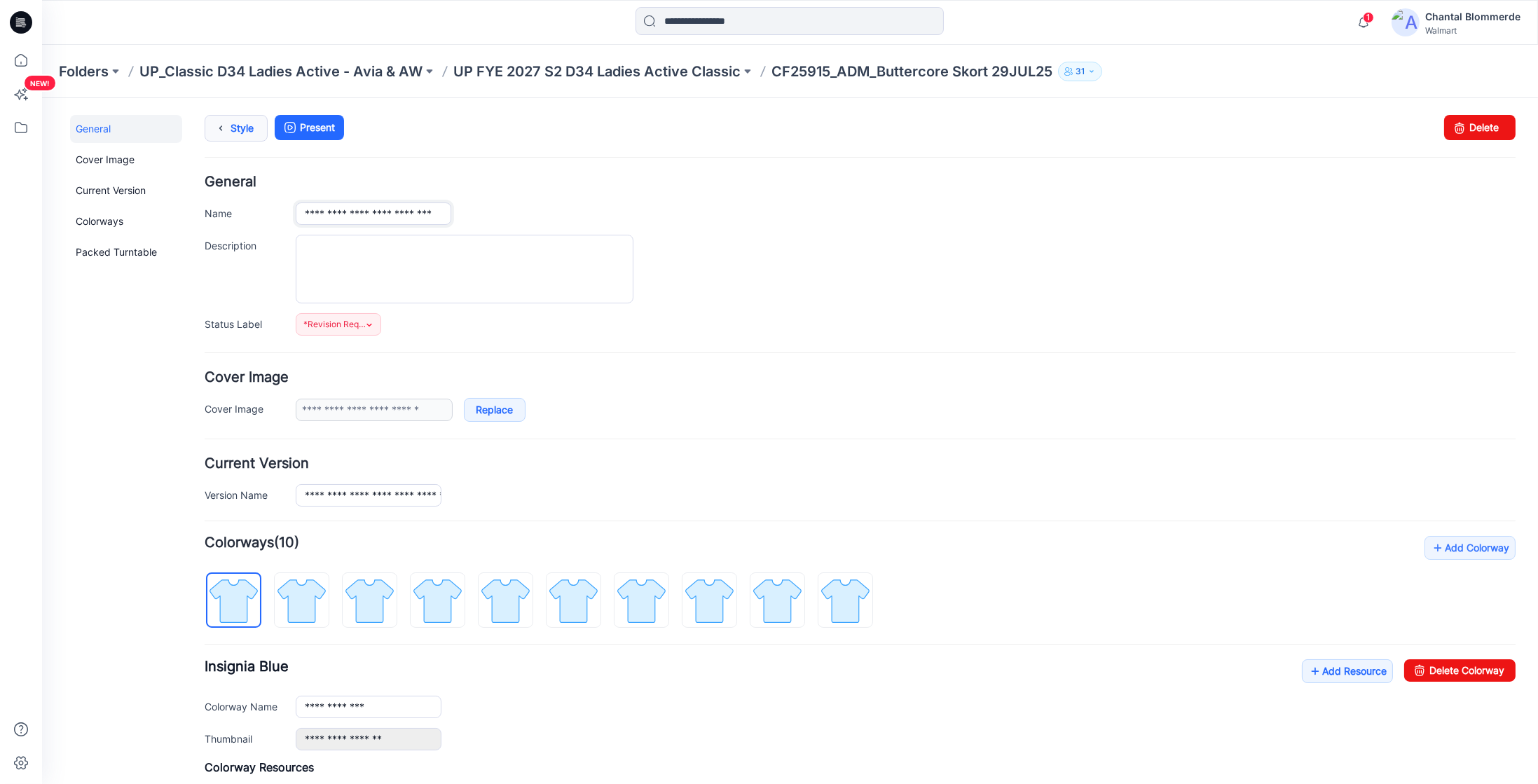type on "**********" 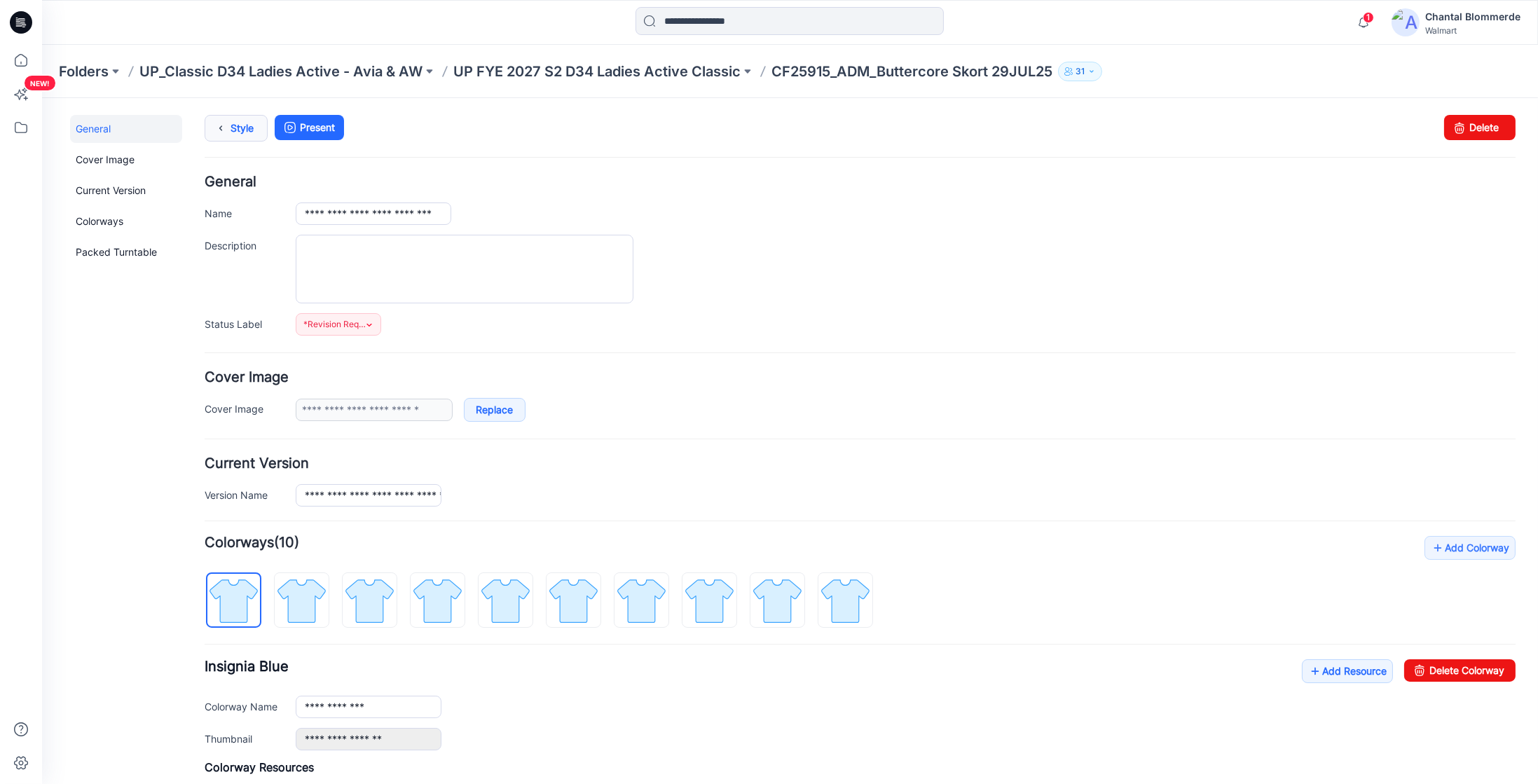 click on "Style" at bounding box center (236, 128) 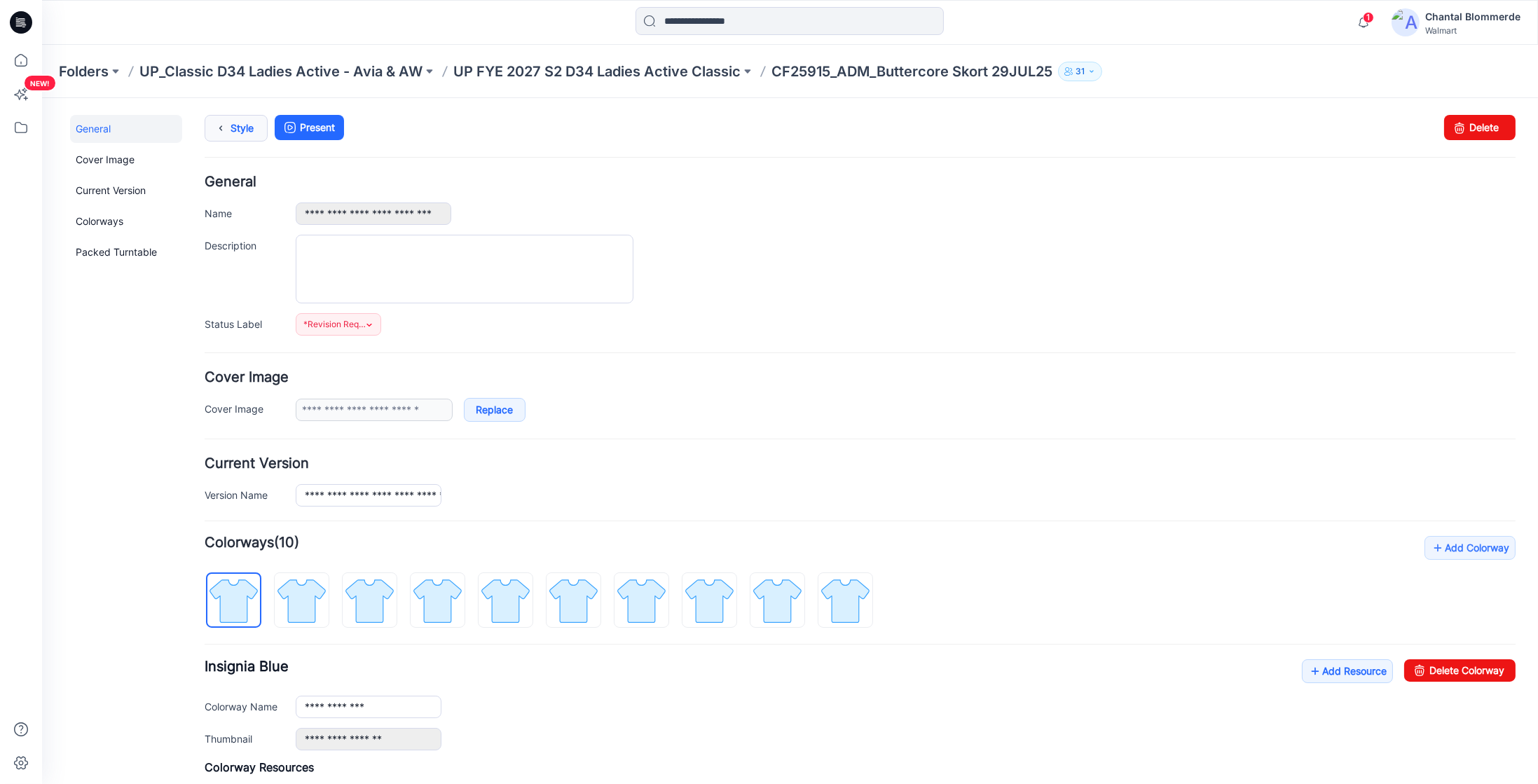 scroll, scrollTop: 0, scrollLeft: 0, axis: both 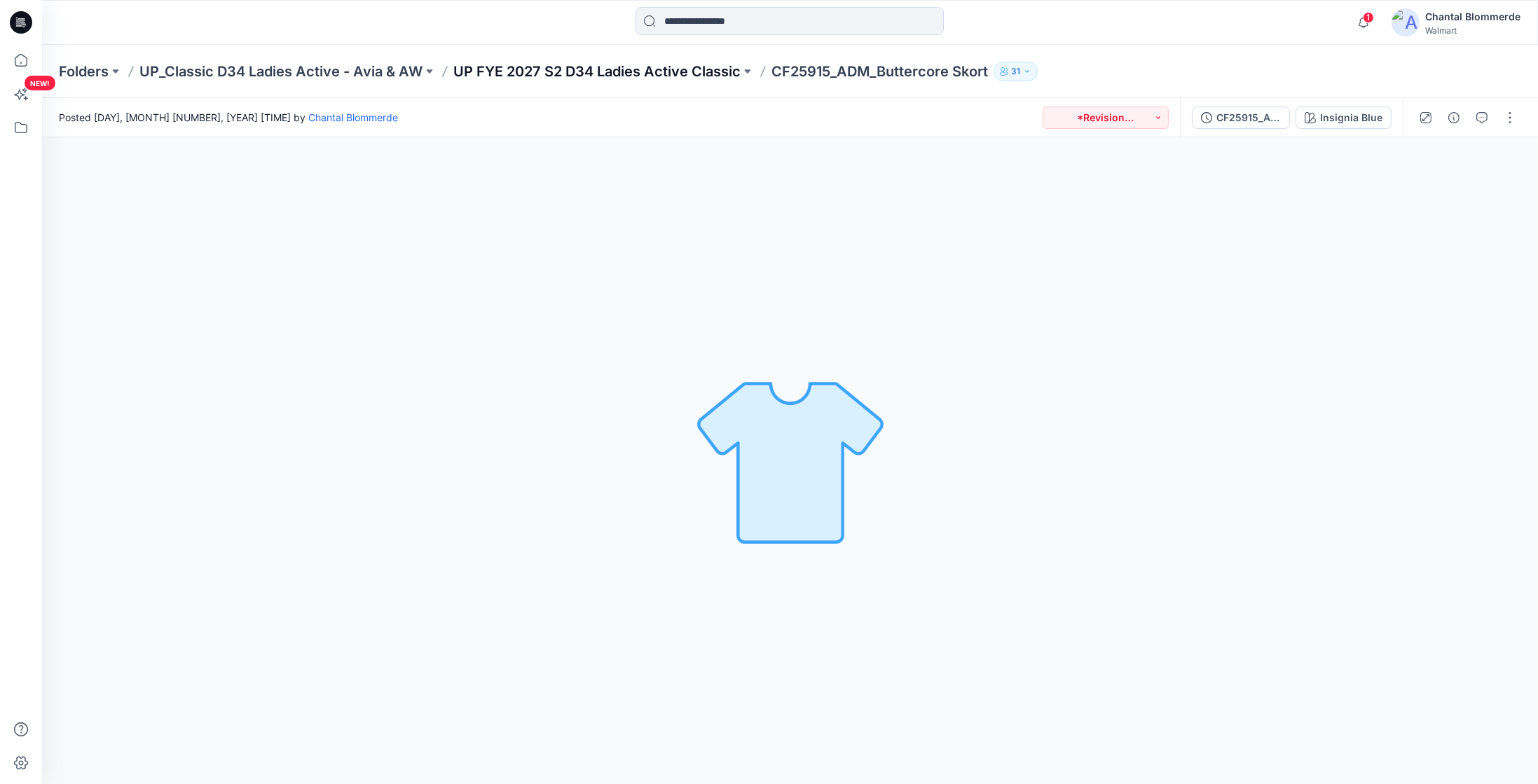 click on "UP FYE 2027 S2 D34 Ladies Active Classic" at bounding box center [597, 71] 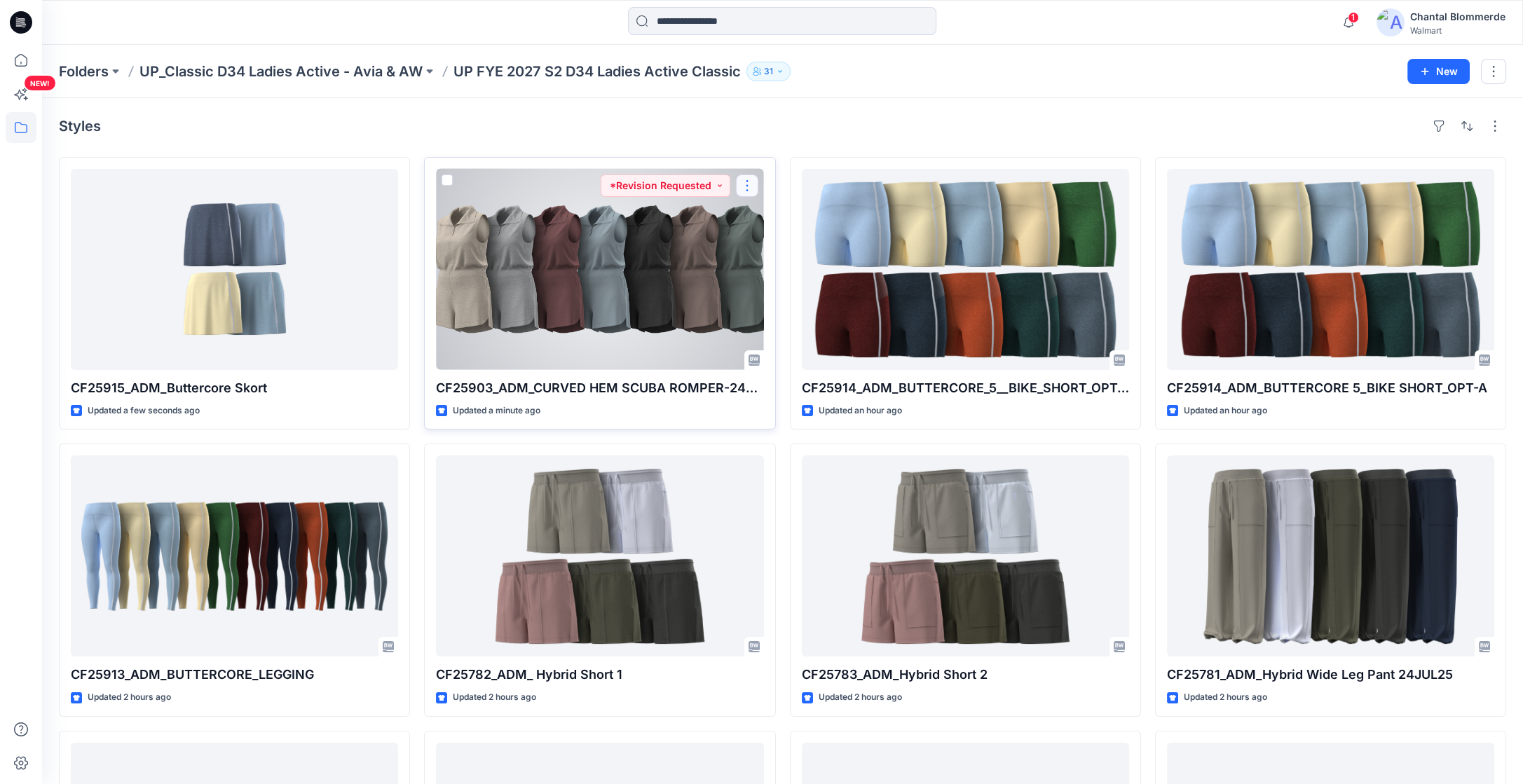 click at bounding box center (747, 186) 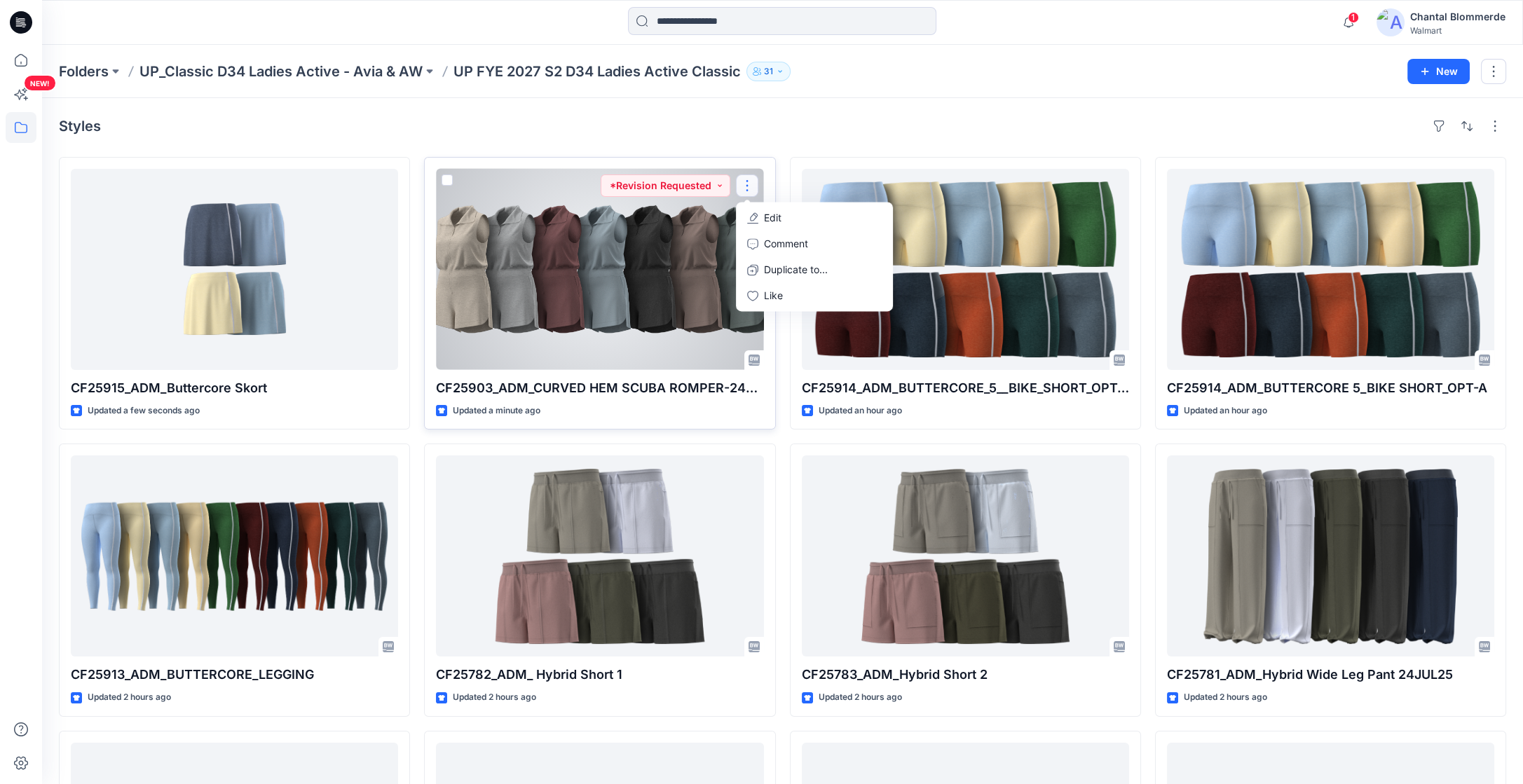click on "Edit" at bounding box center (814, 217) 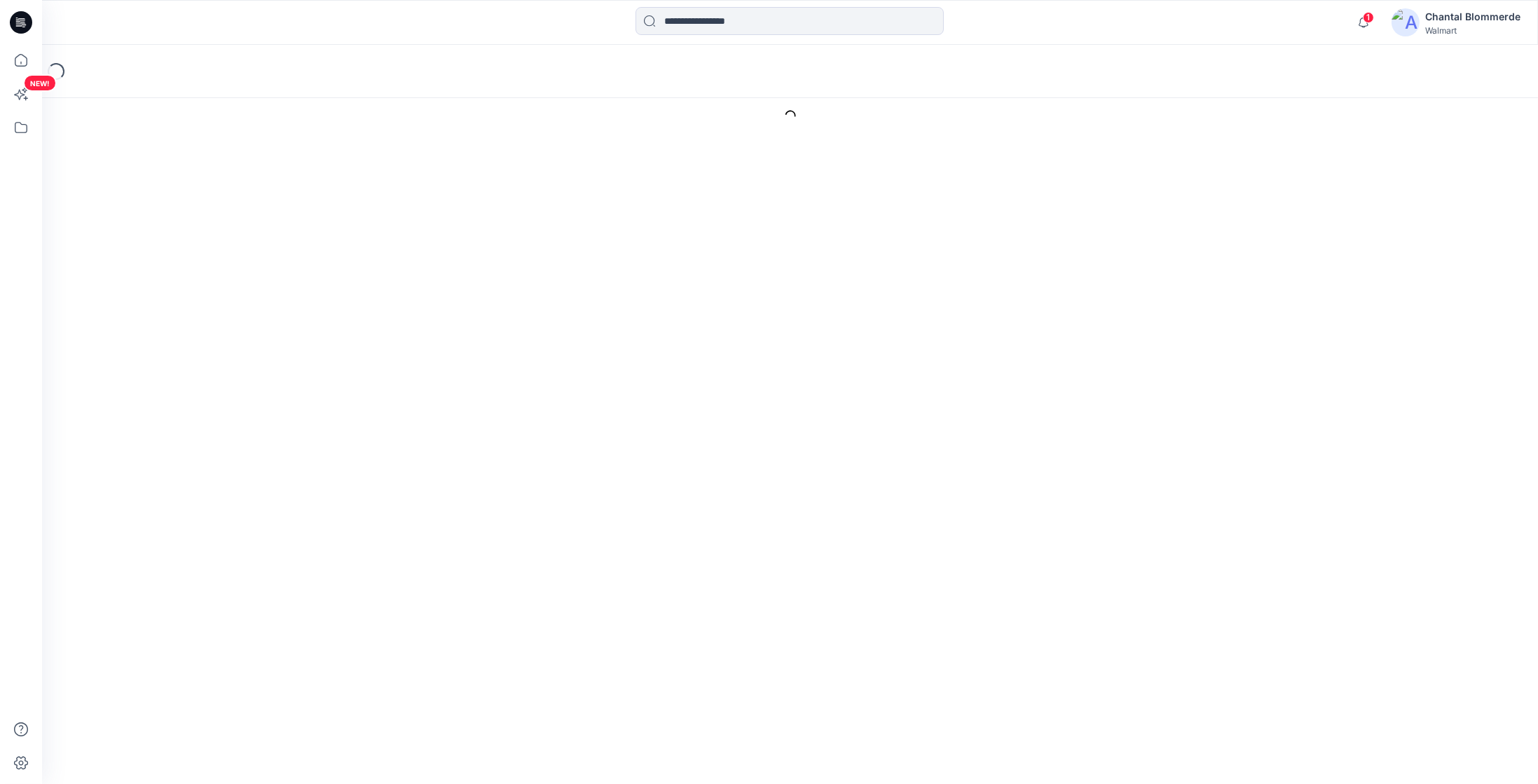 scroll, scrollTop: 0, scrollLeft: 0, axis: both 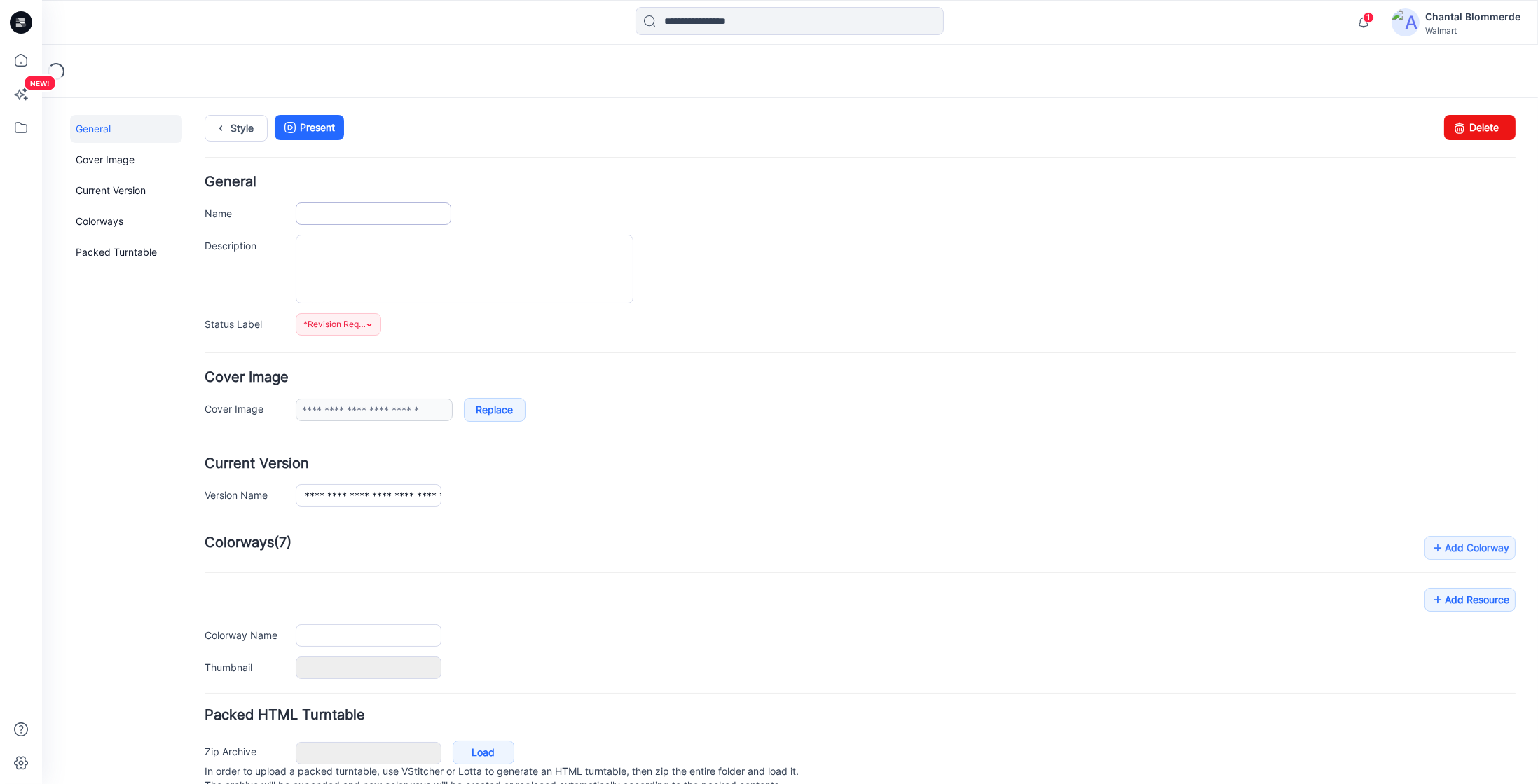 type on "**********" 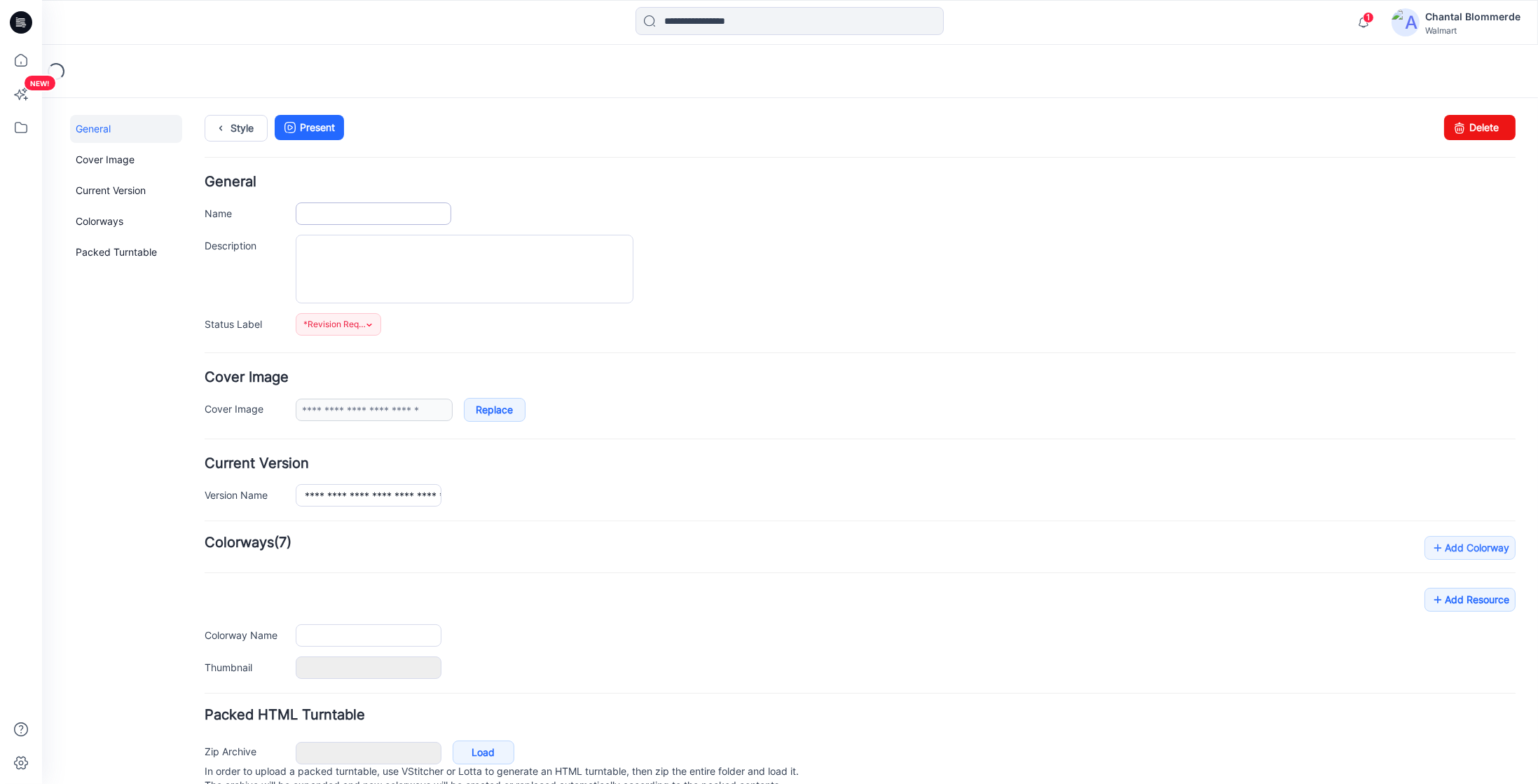 type on "**********" 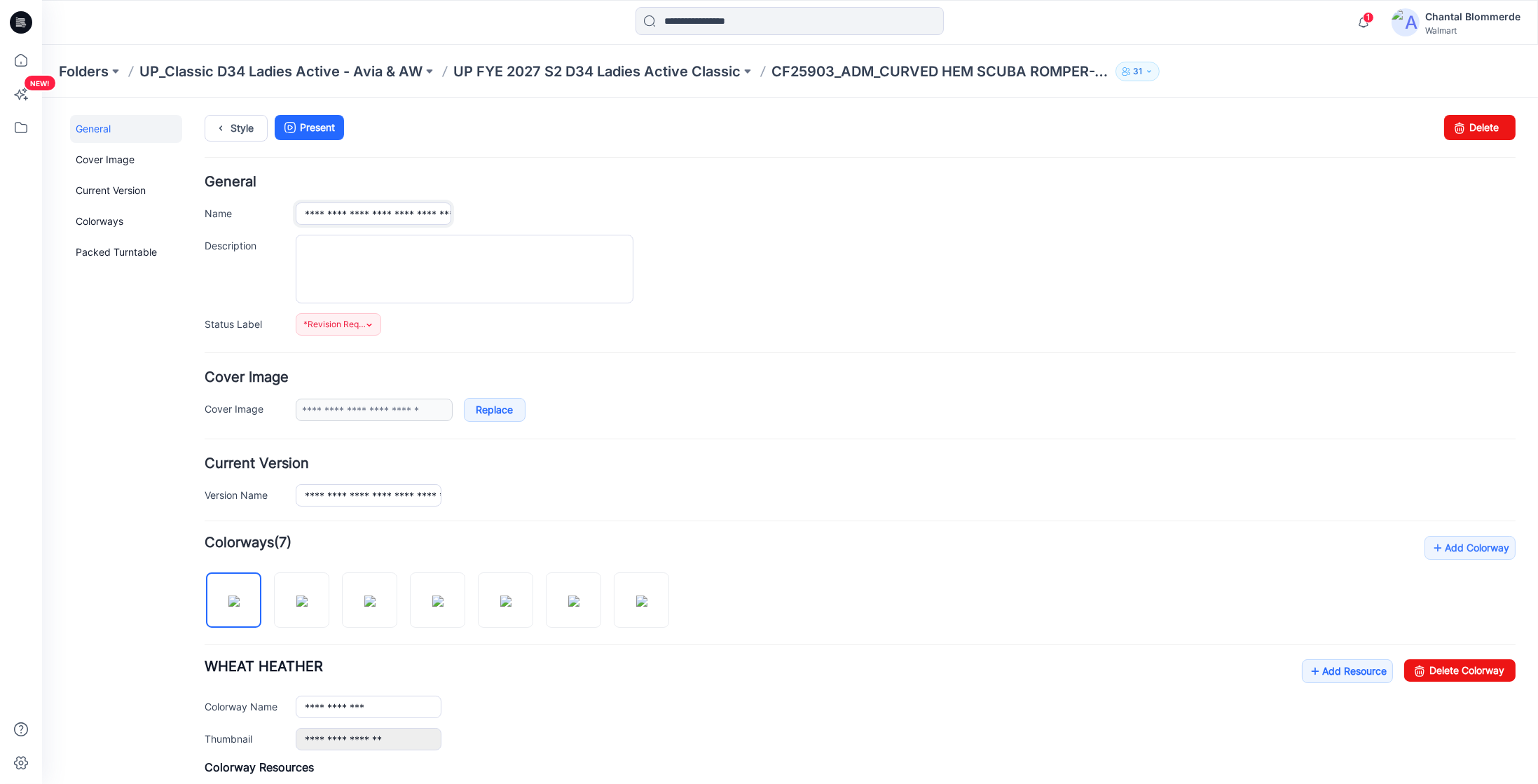 click on "**********" at bounding box center (373, 213) 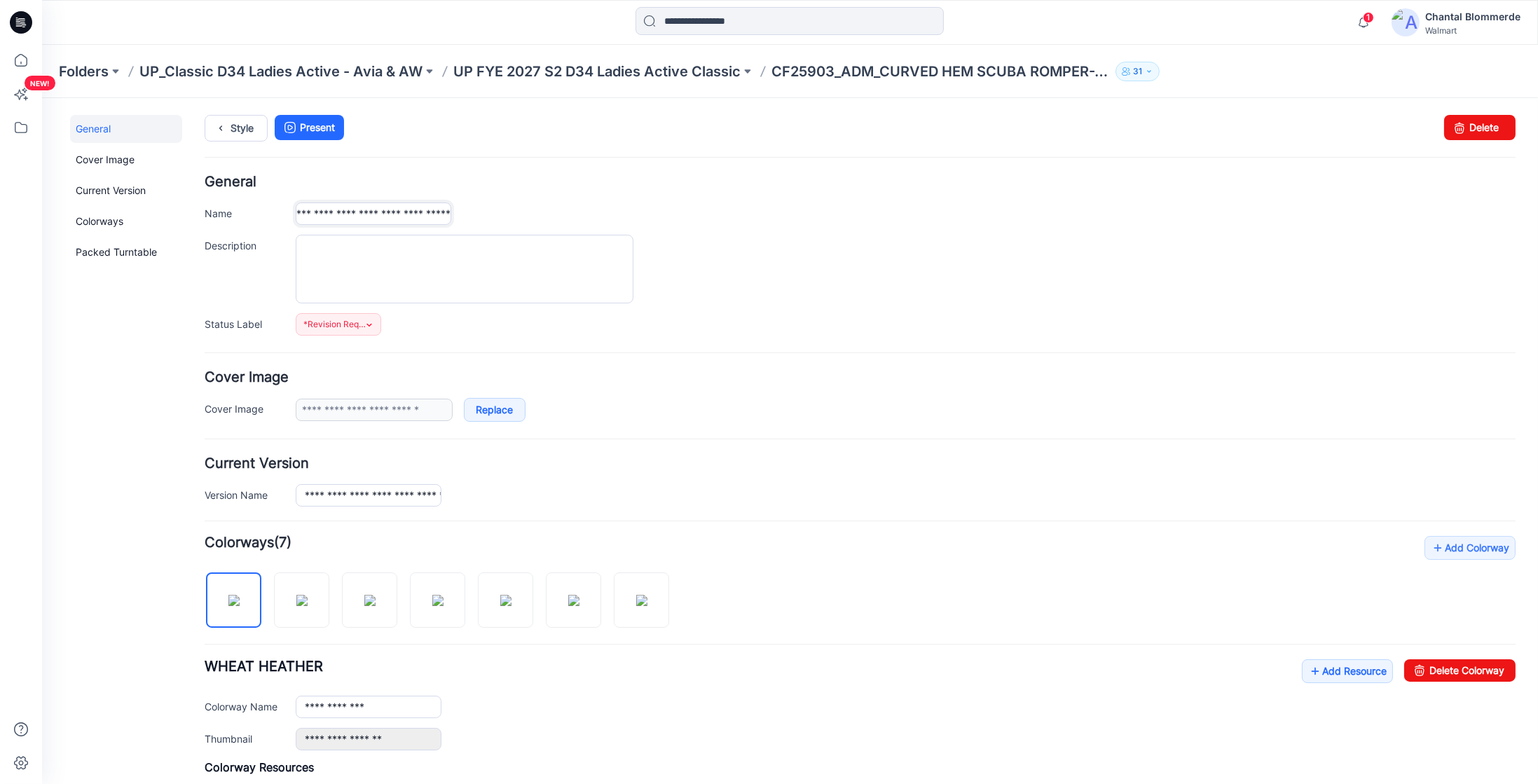 scroll, scrollTop: 0, scrollLeft: 73, axis: horizontal 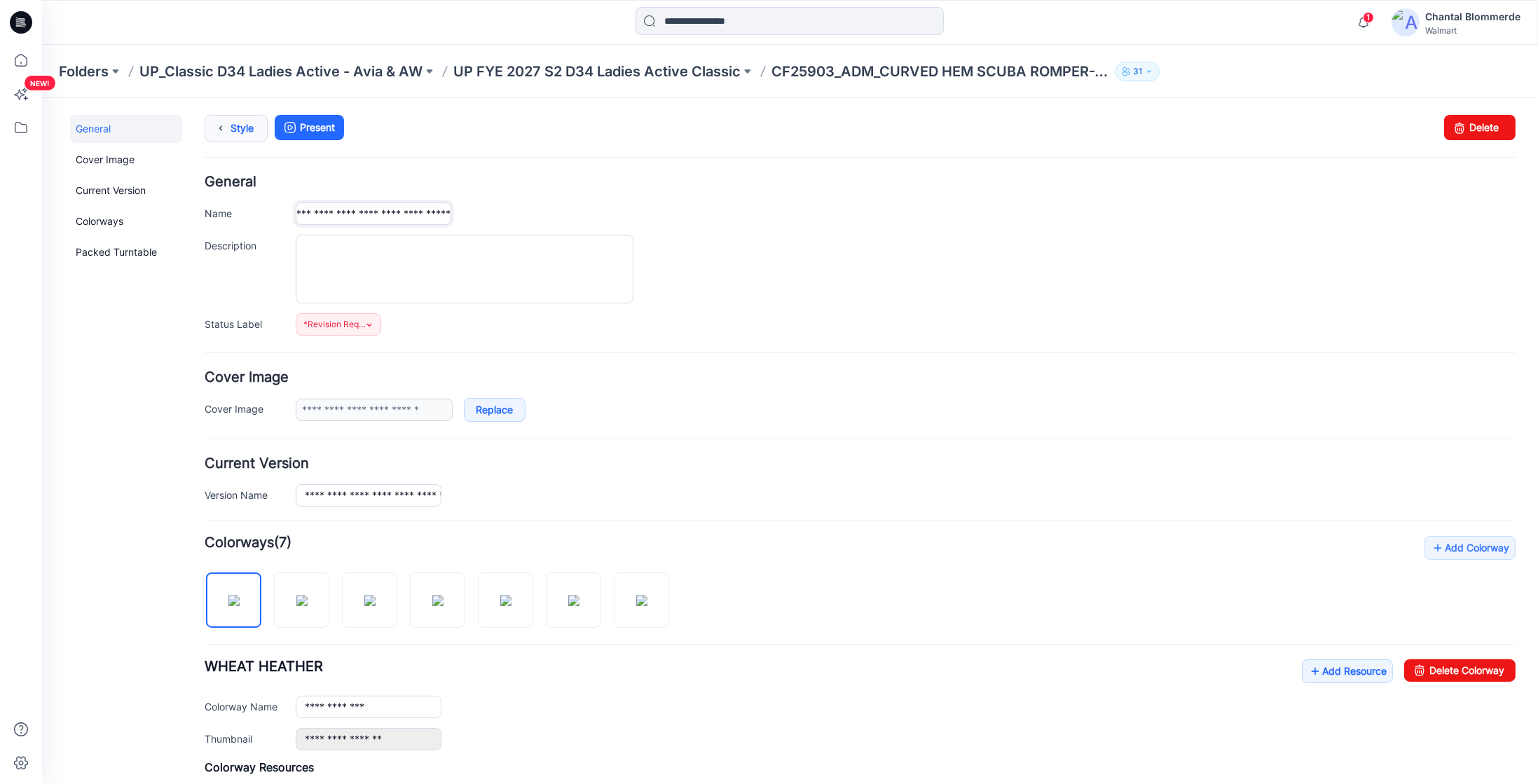 type on "**********" 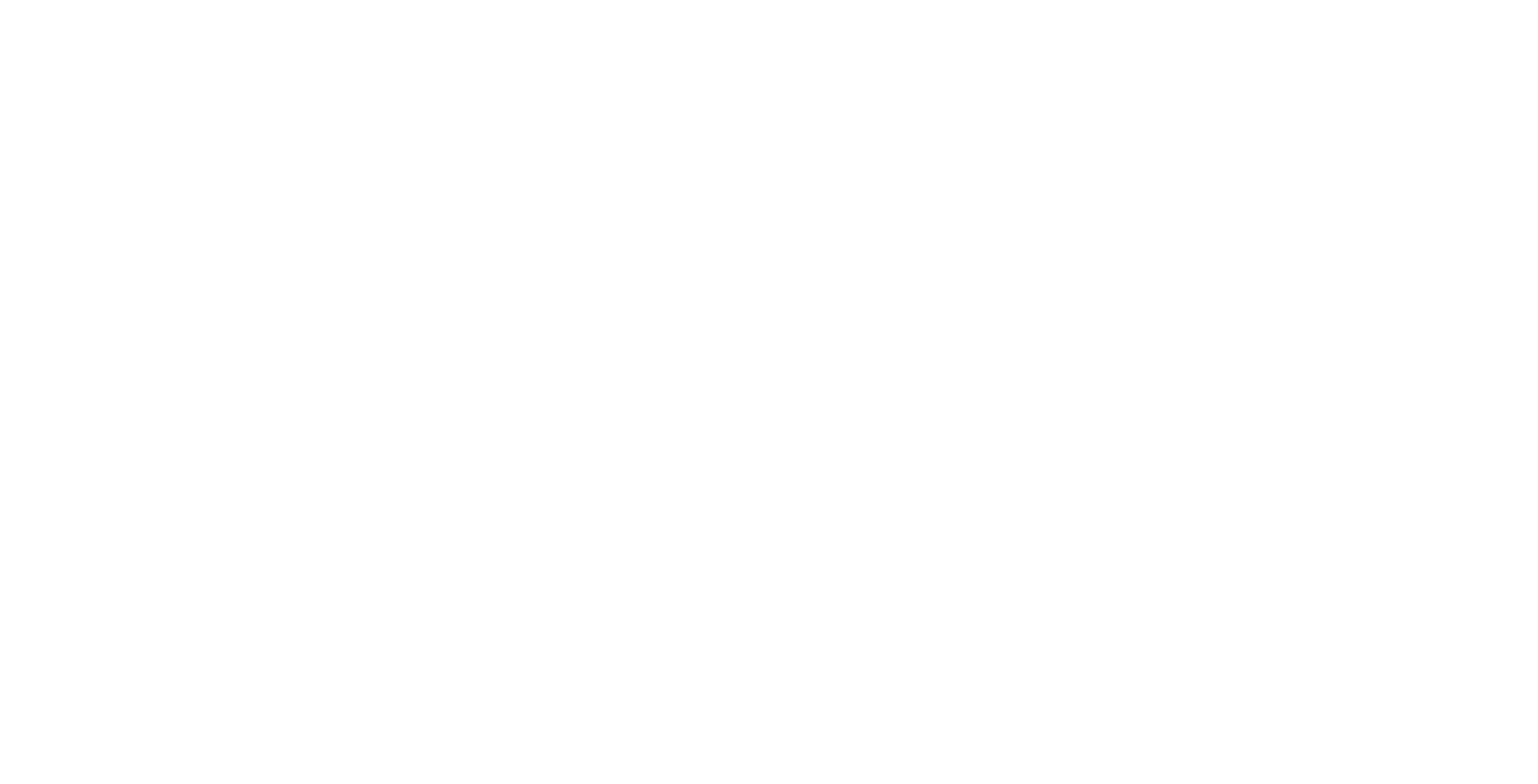 scroll, scrollTop: 0, scrollLeft: 0, axis: both 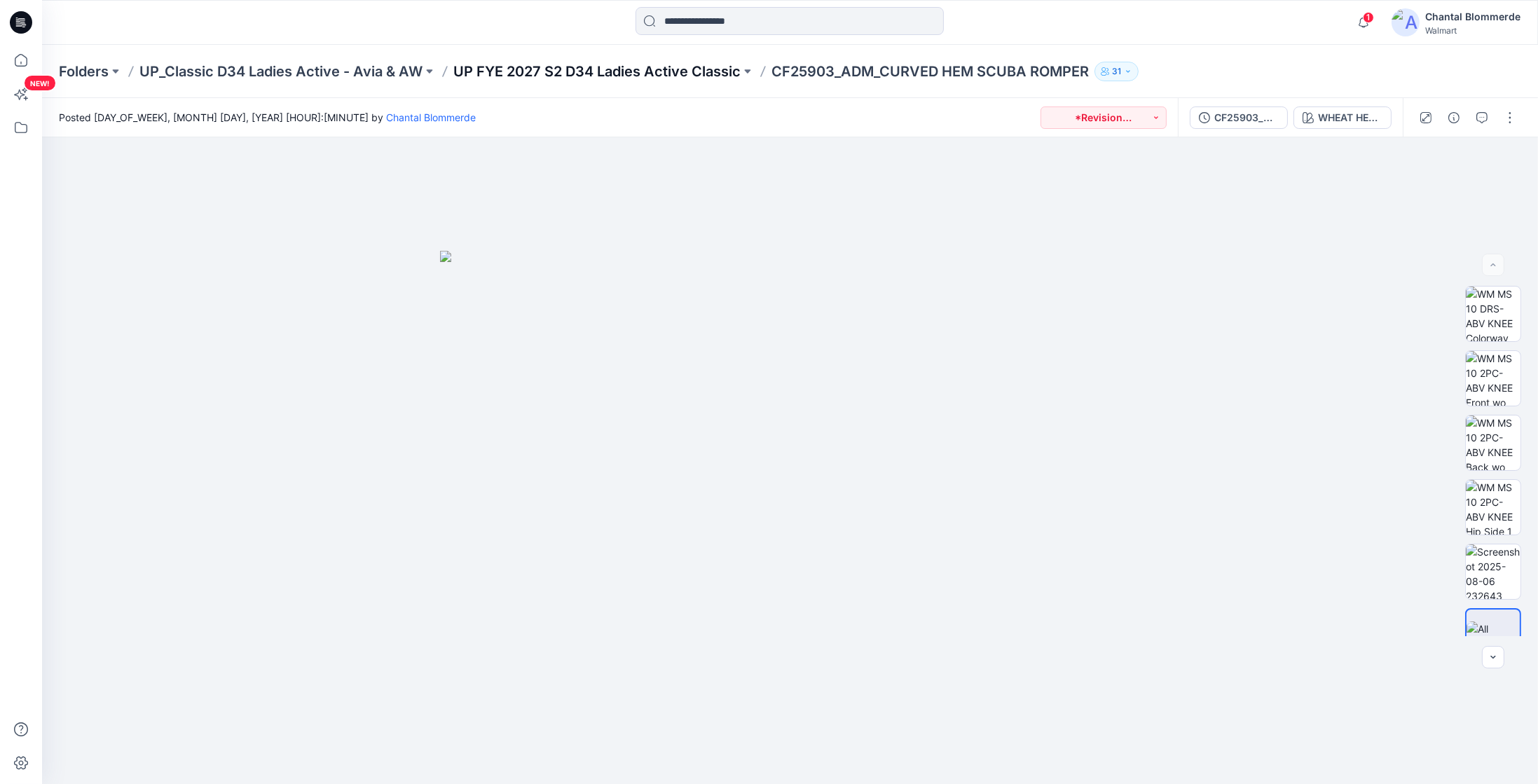 click on "UP FYE 2027 S2 D34 Ladies Active Classic" at bounding box center (597, 71) 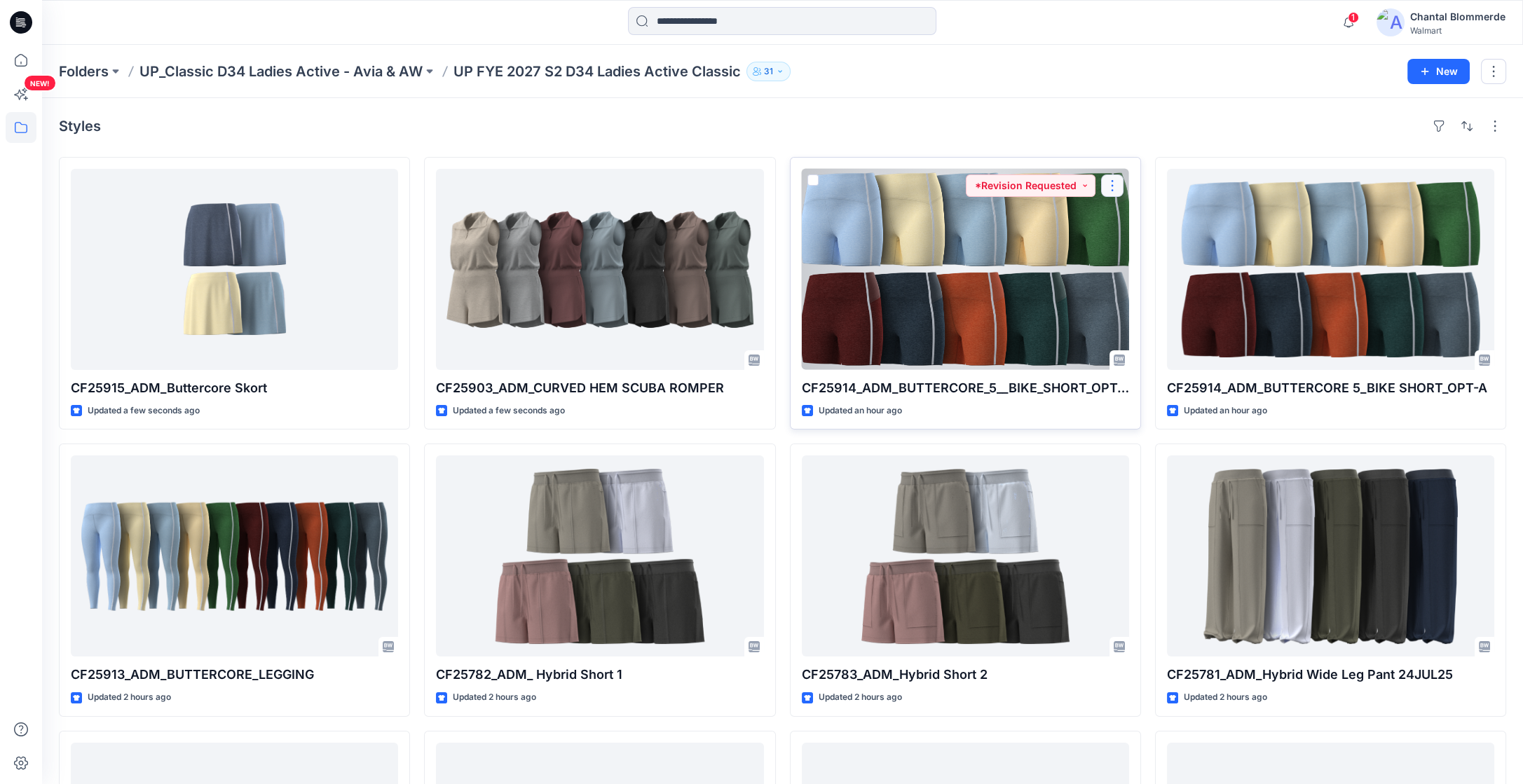 click at bounding box center [1112, 186] 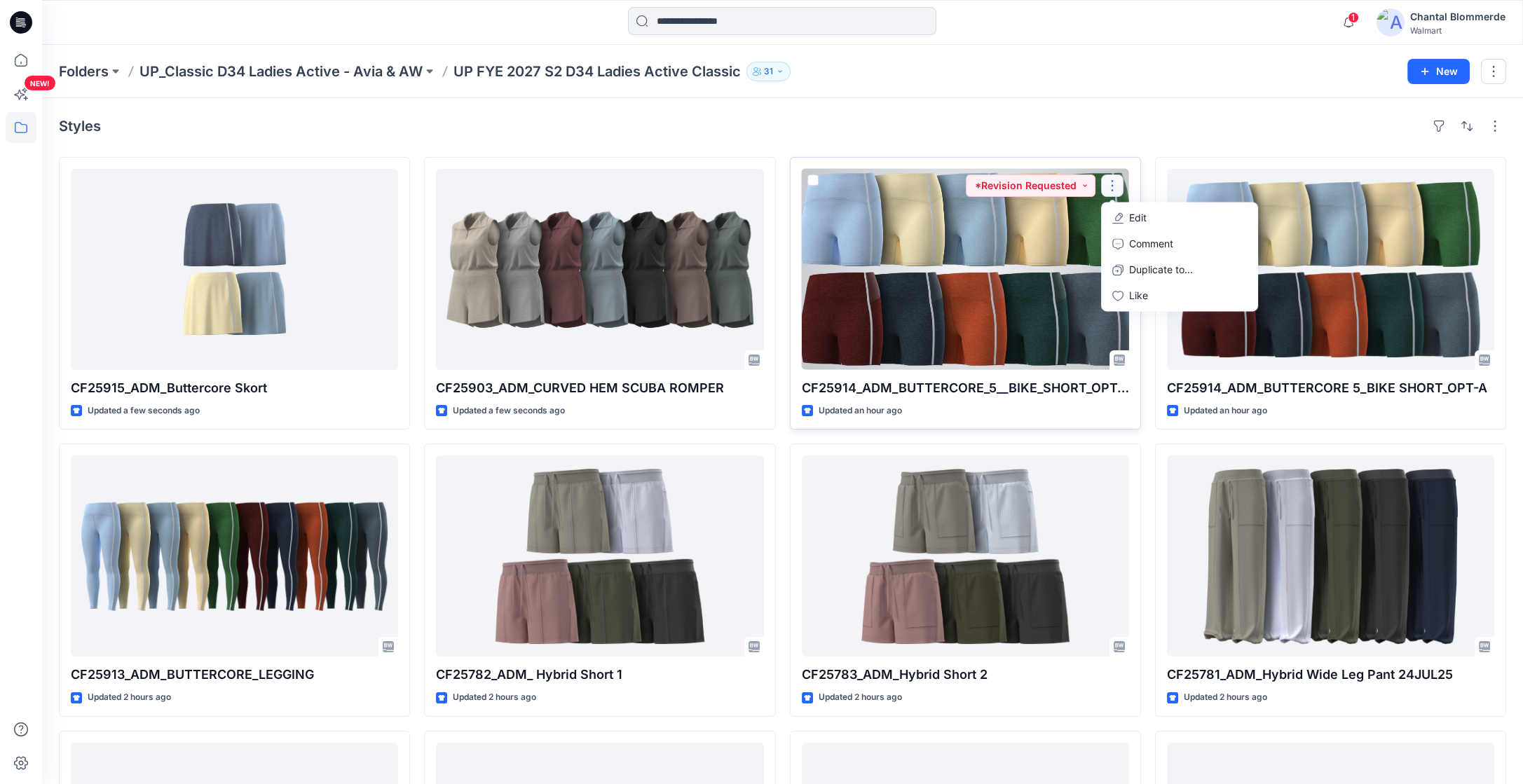 click 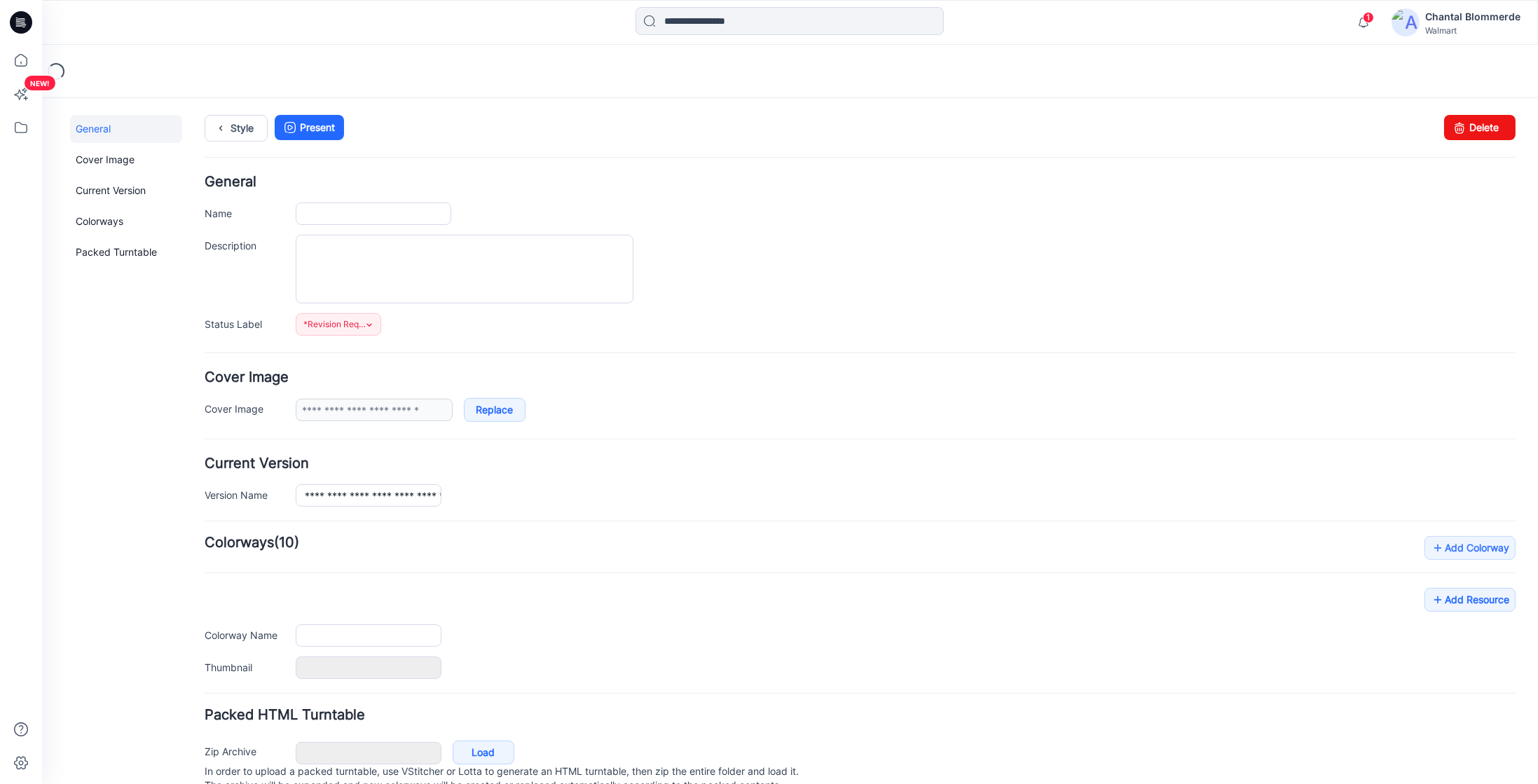 scroll, scrollTop: 0, scrollLeft: 0, axis: both 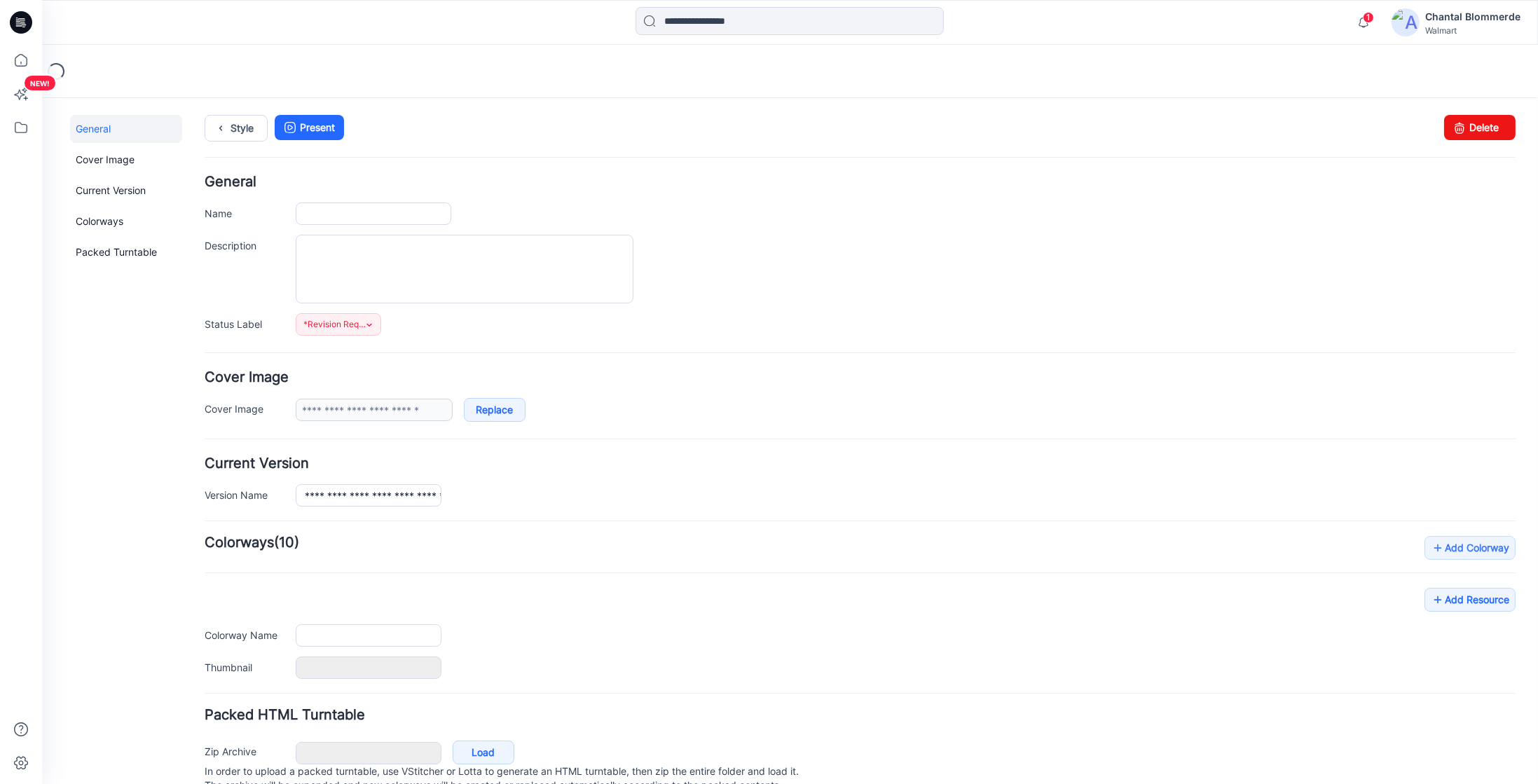 type on "**********" 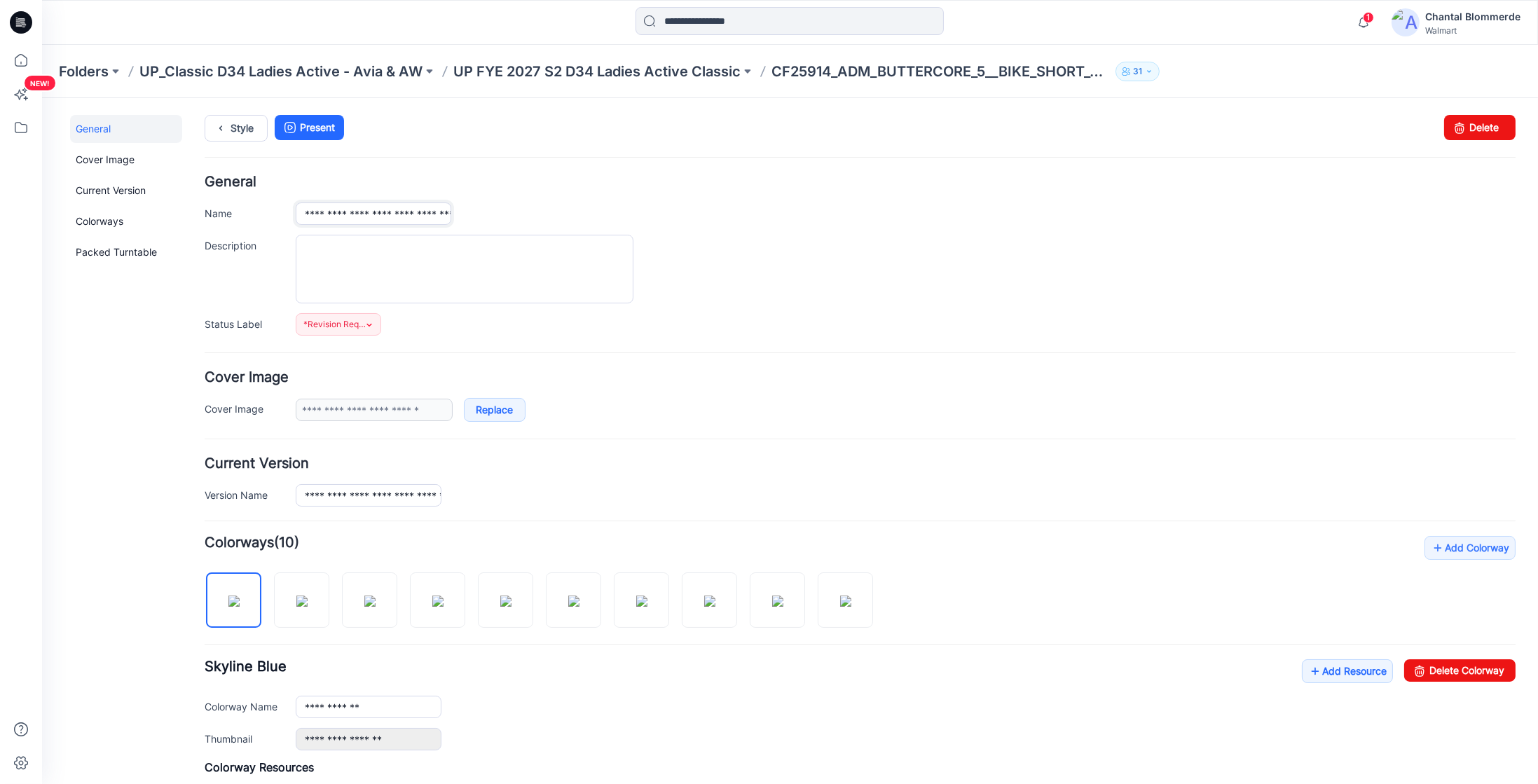 click on "**********" at bounding box center (373, 213) 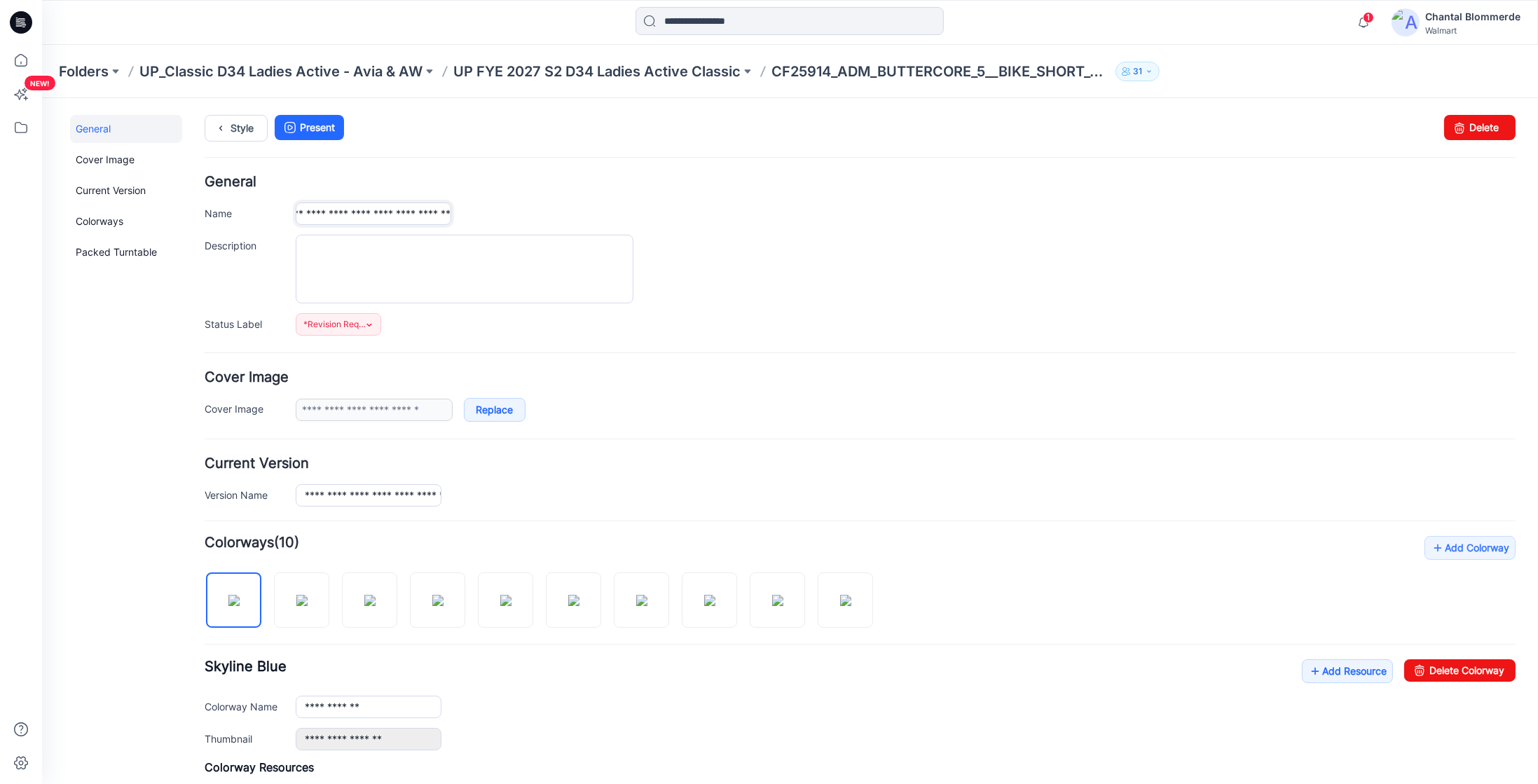 scroll, scrollTop: 0, scrollLeft: 100, axis: horizontal 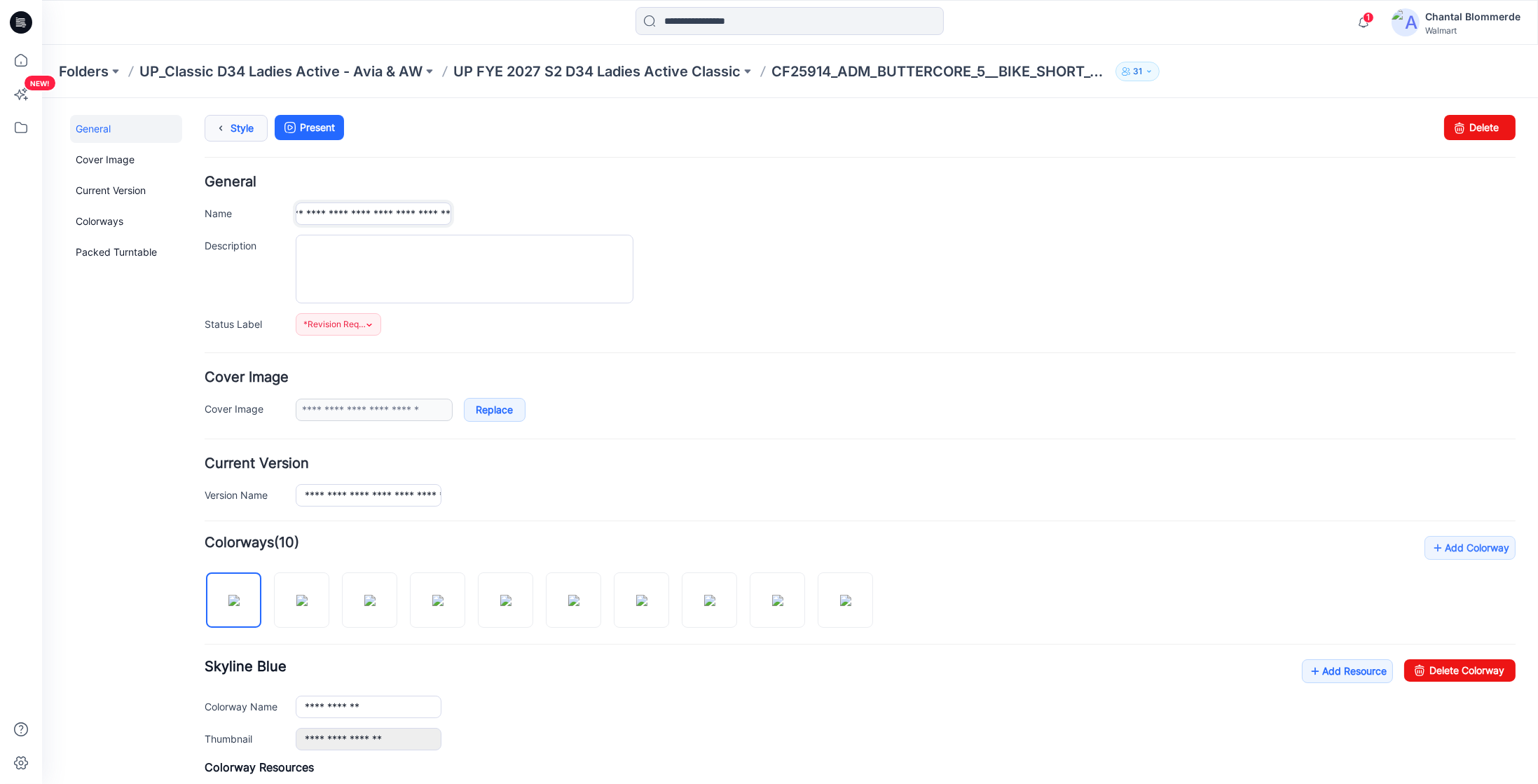 type on "**********" 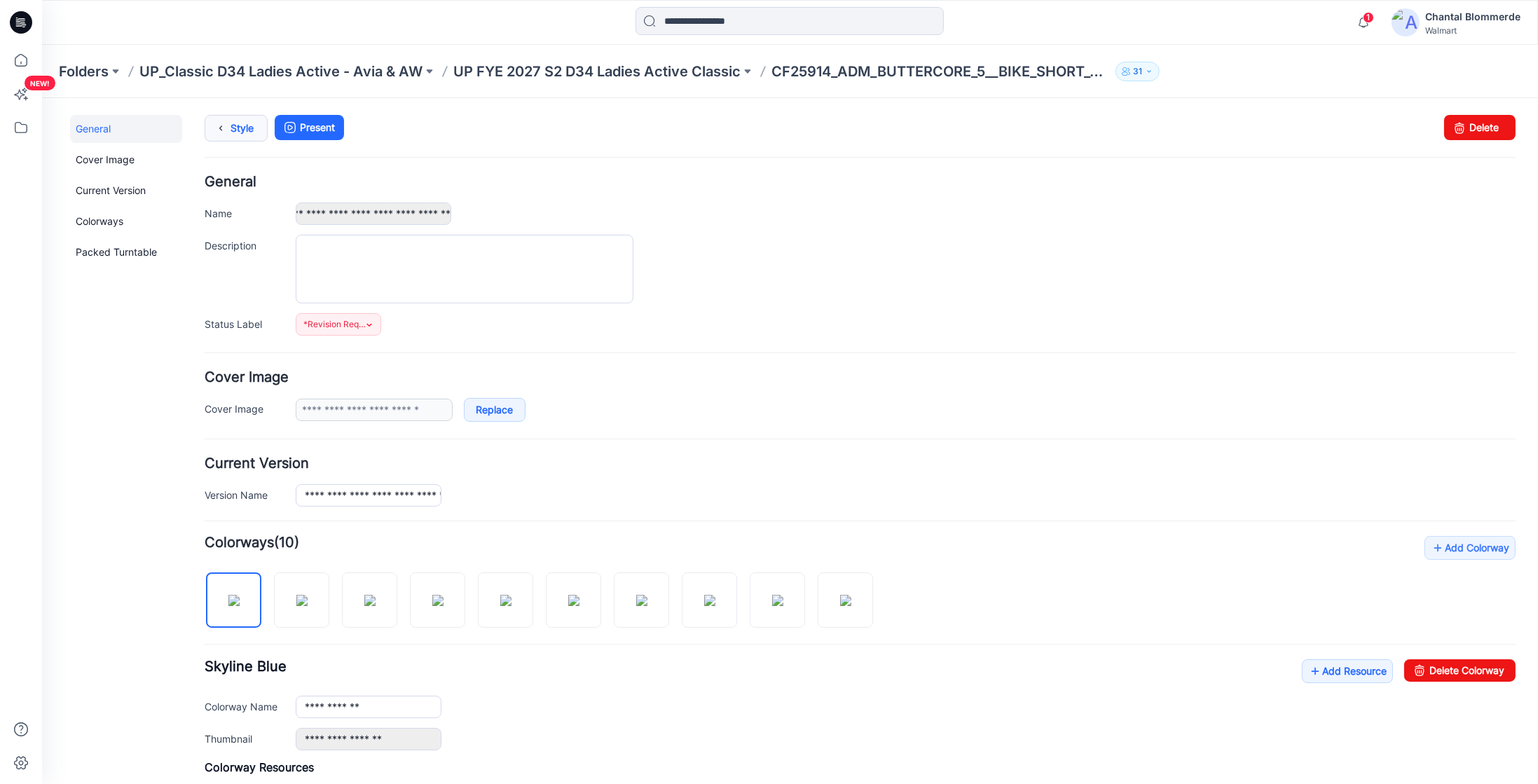 scroll, scrollTop: 0, scrollLeft: 0, axis: both 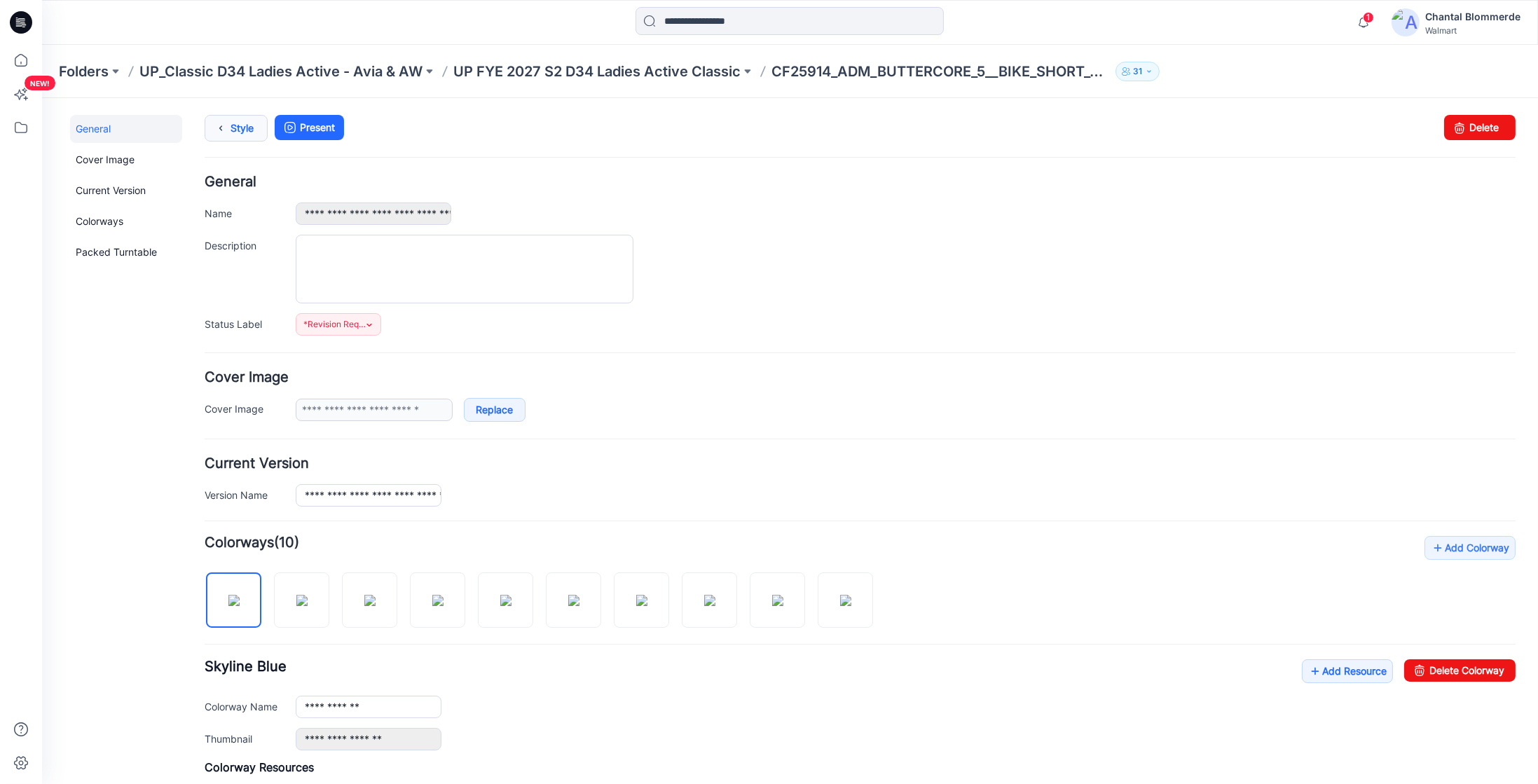 click on "Style" at bounding box center [236, 128] 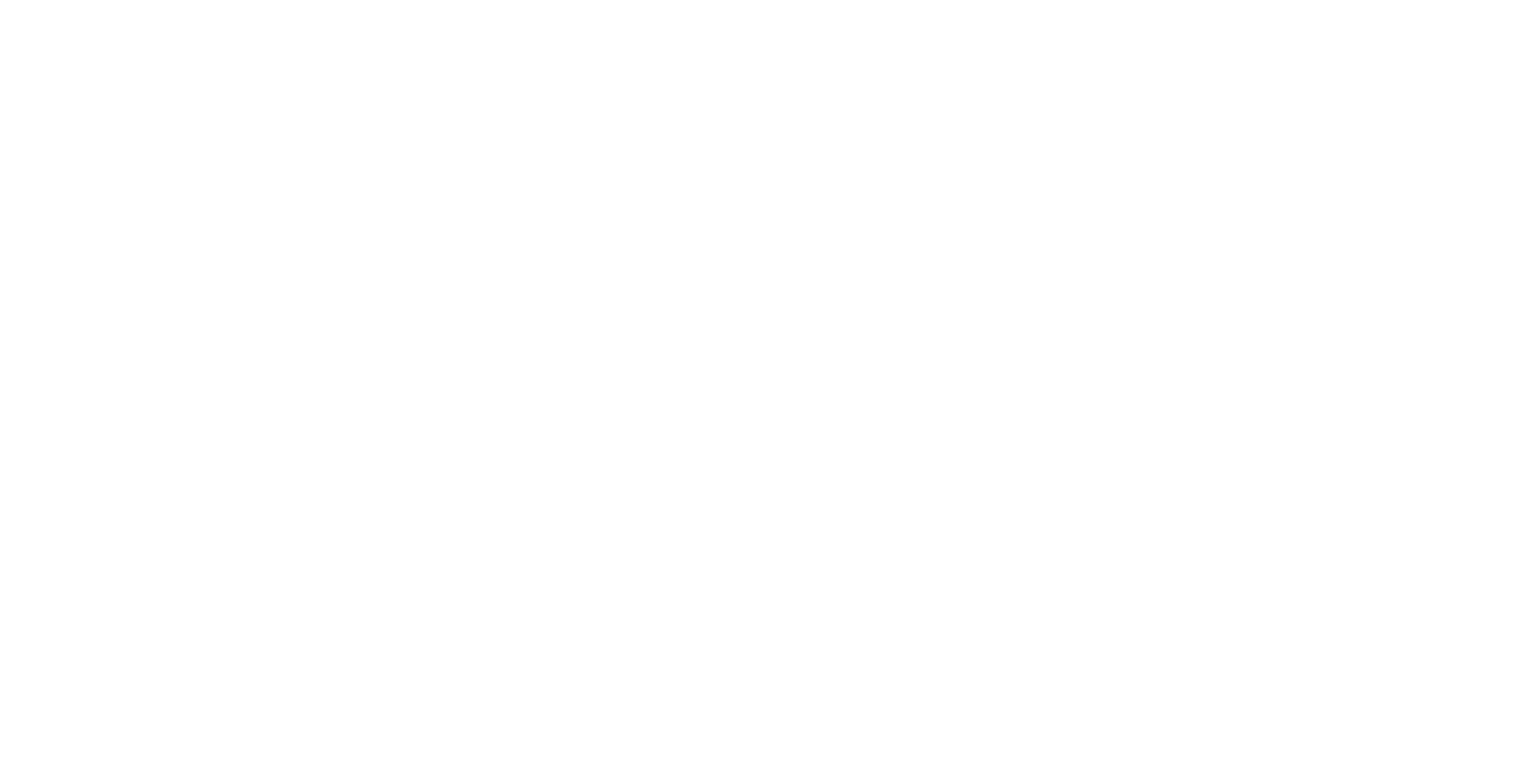 scroll, scrollTop: 0, scrollLeft: 0, axis: both 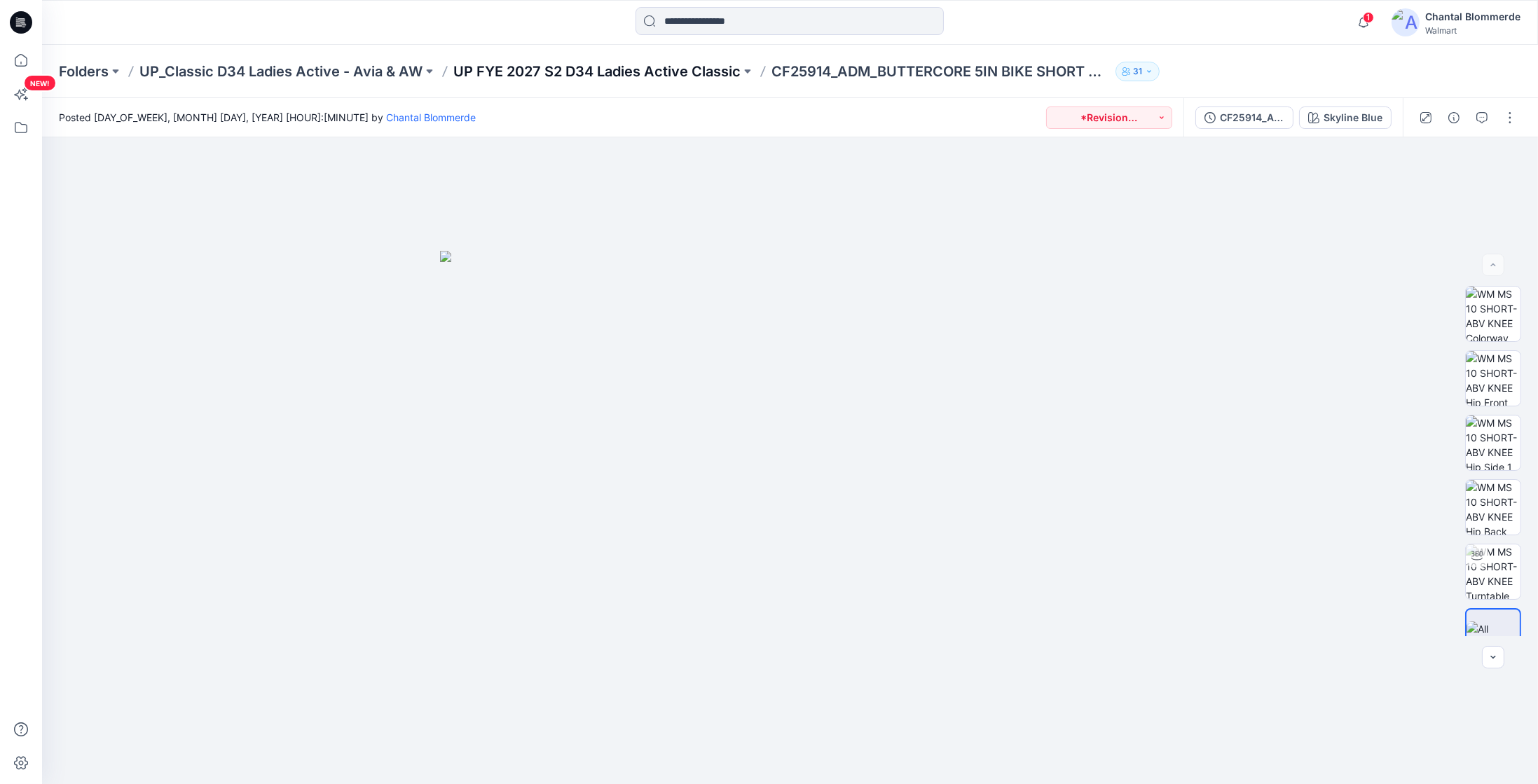 click on "UP FYE 2027 S2 D34 Ladies Active Classic" at bounding box center [597, 71] 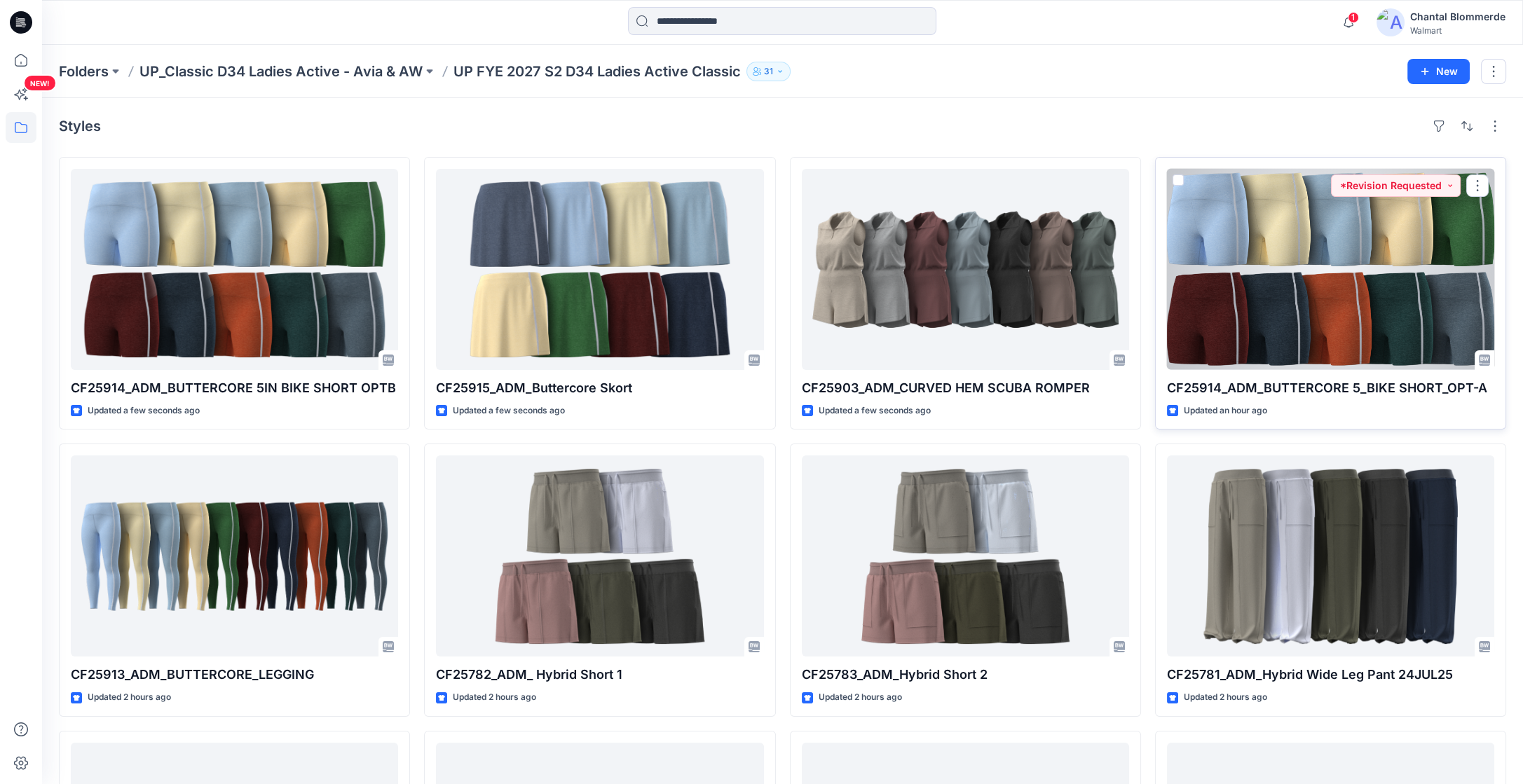 click at bounding box center (1330, 269) 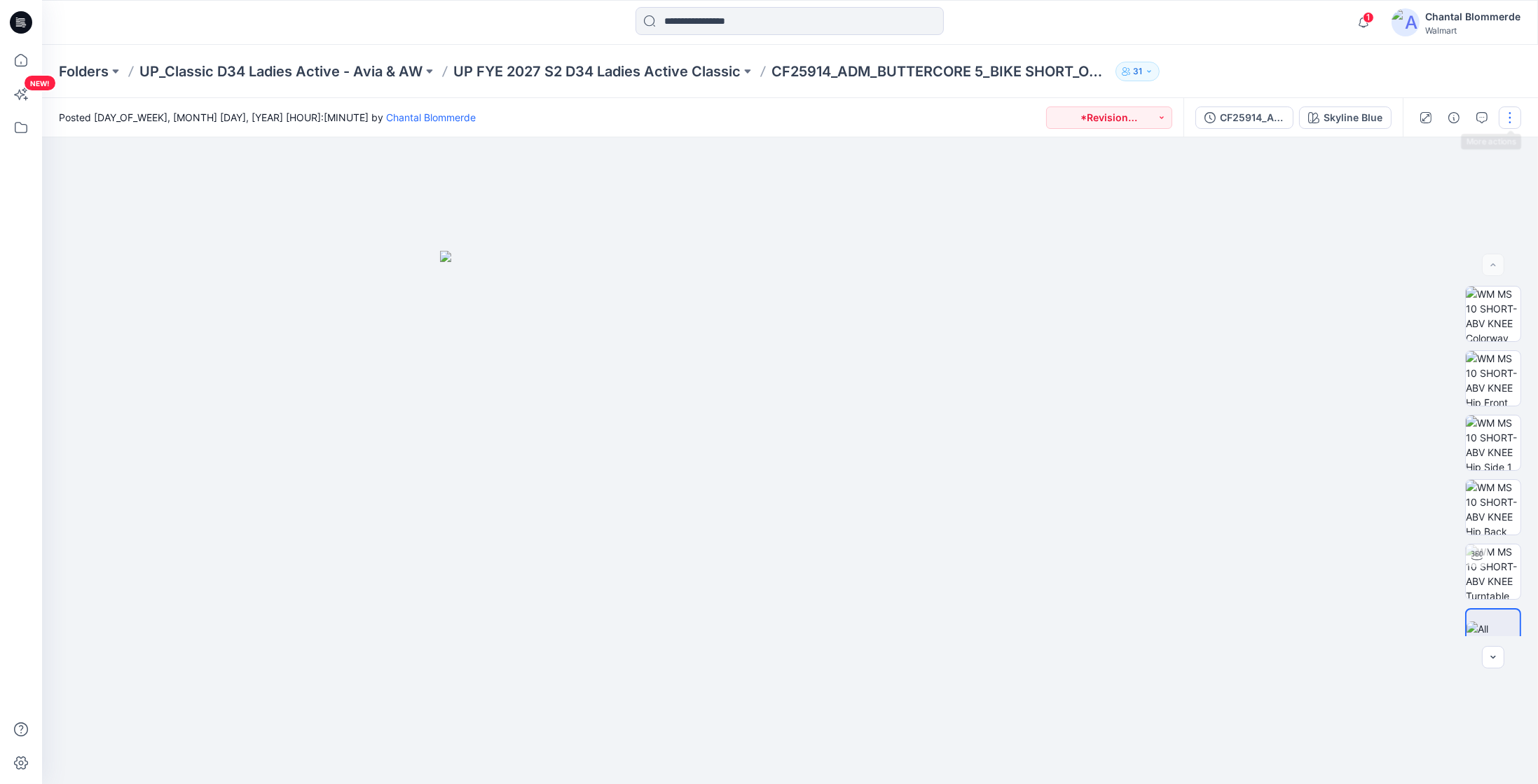 click at bounding box center (1510, 118) 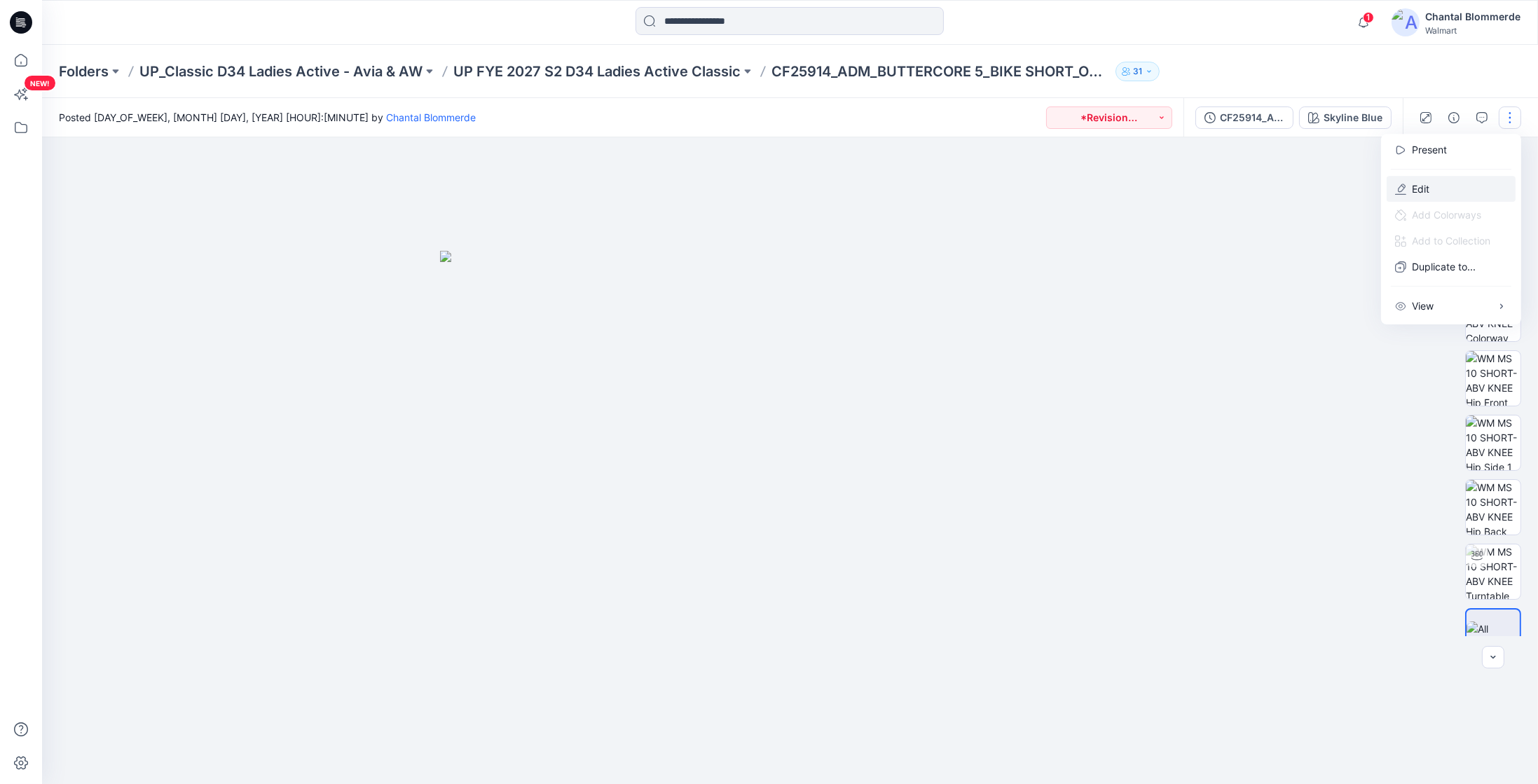 click 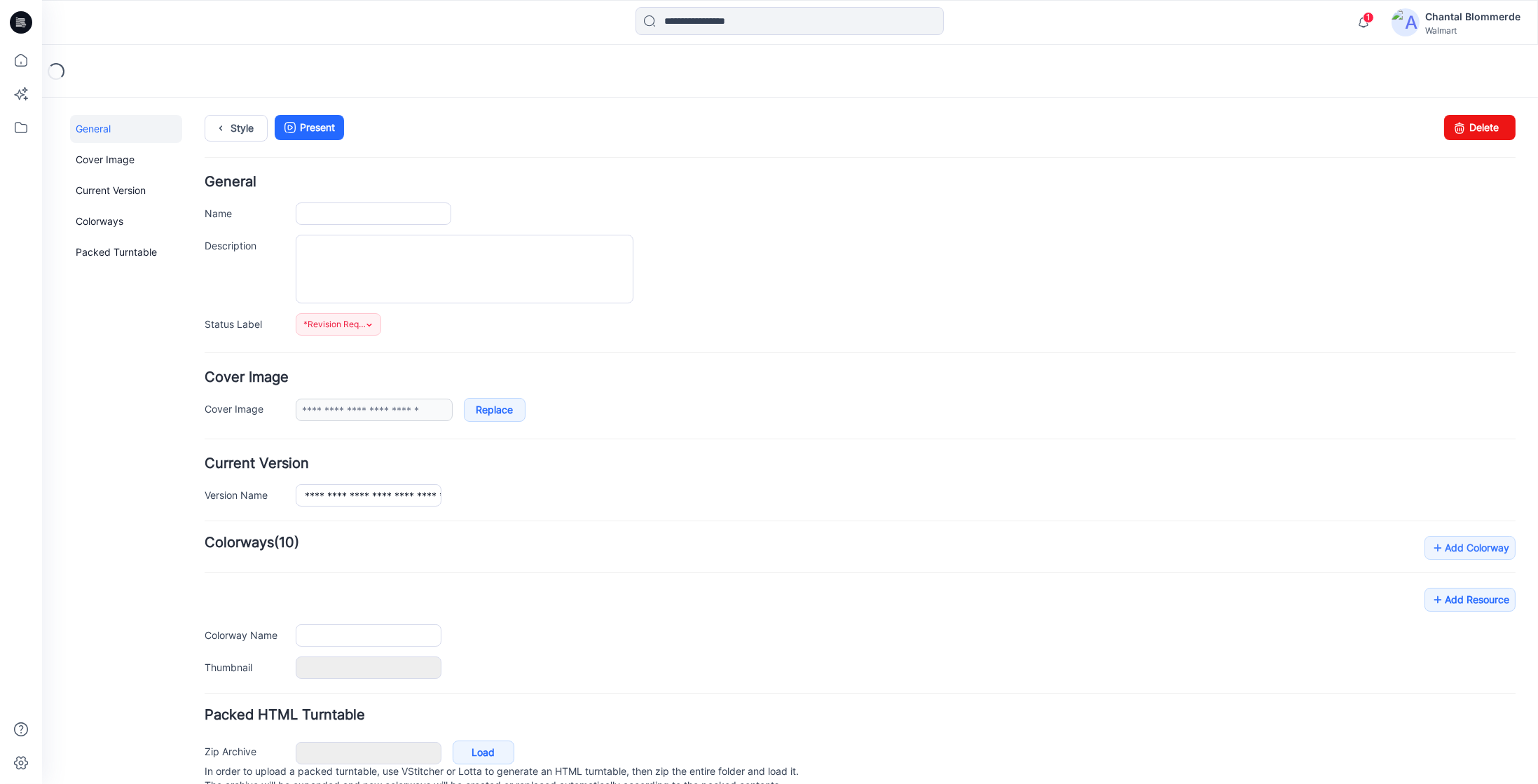 scroll, scrollTop: 0, scrollLeft: 0, axis: both 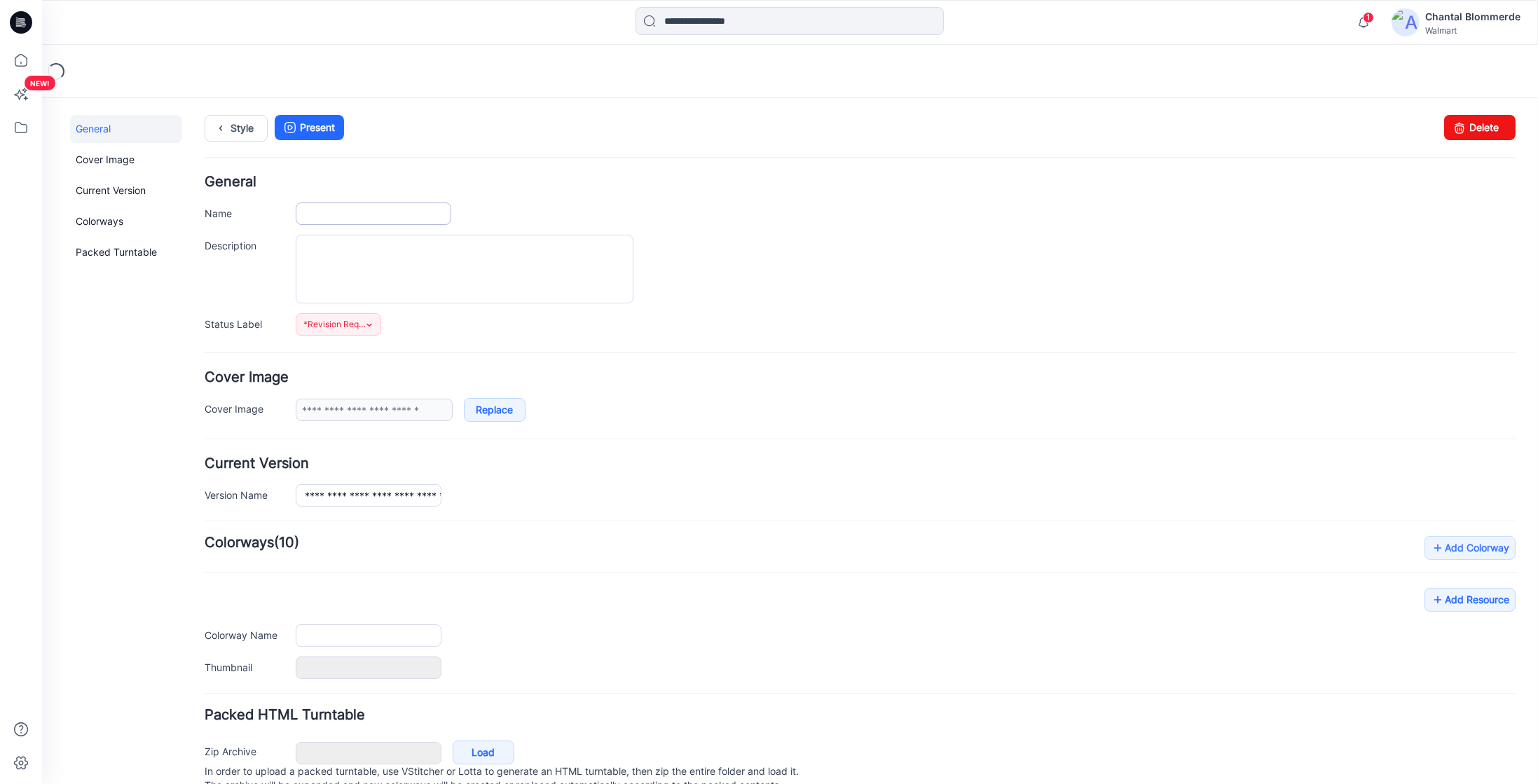 type on "**********" 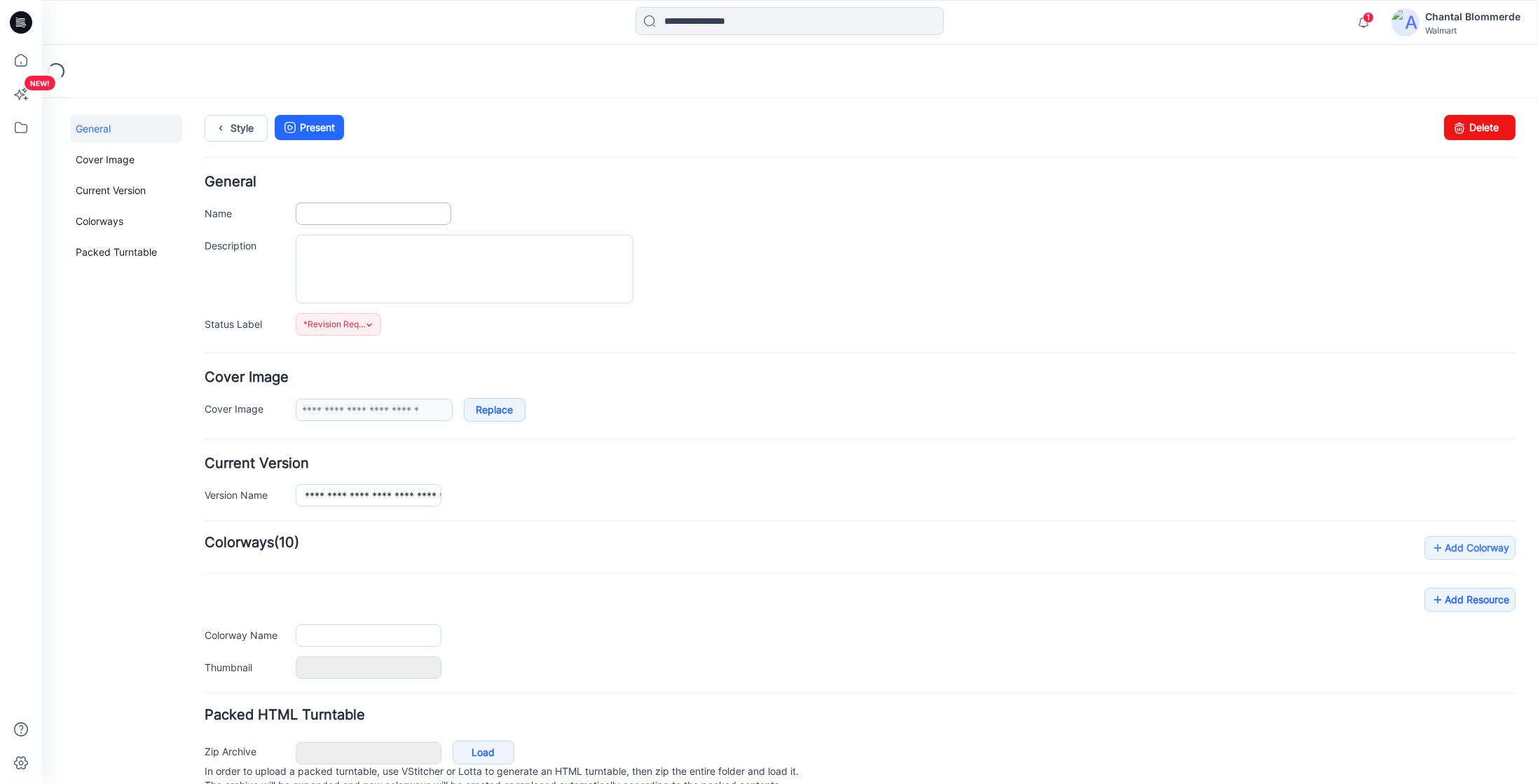 type on "**********" 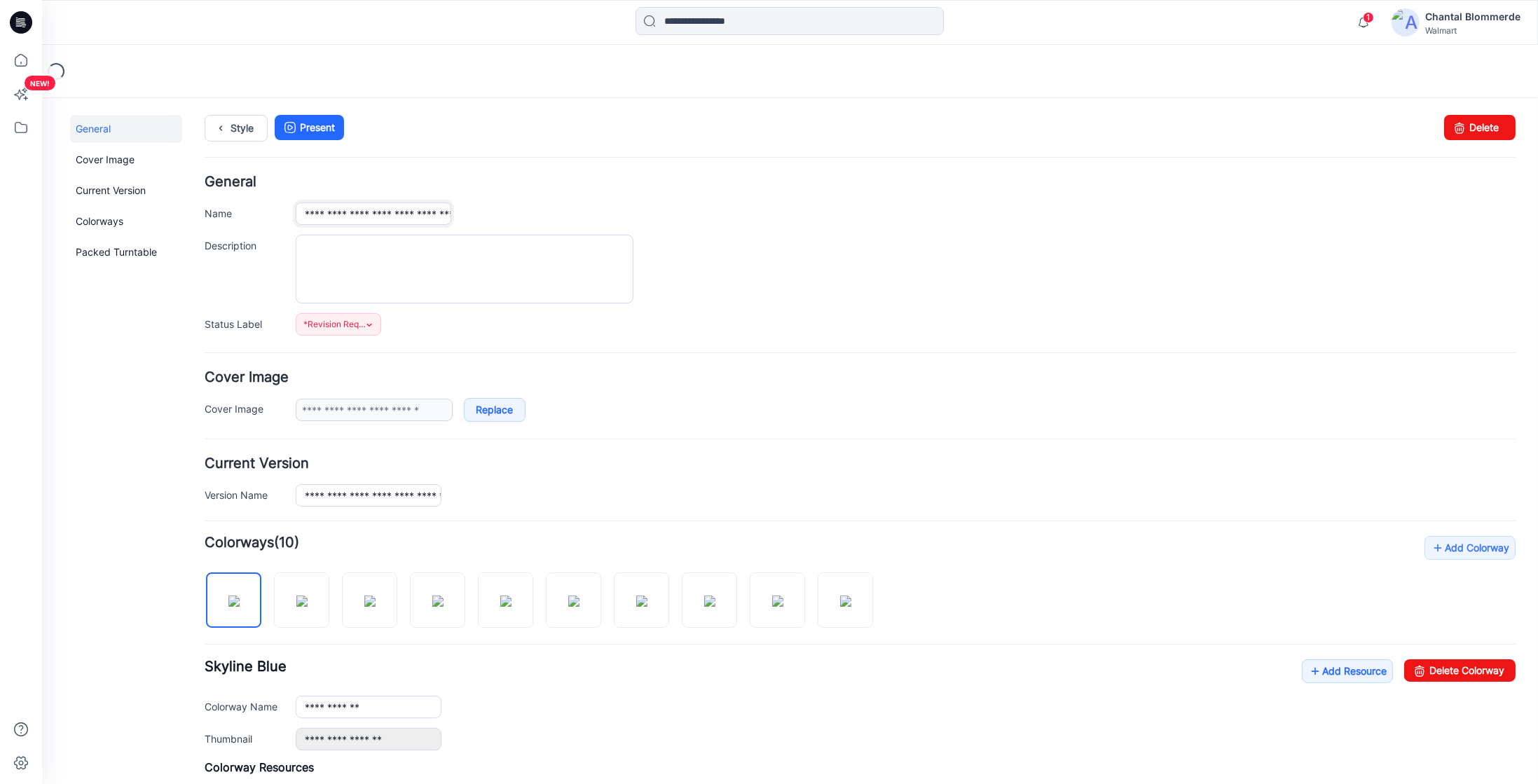 click on "**********" at bounding box center [373, 213] 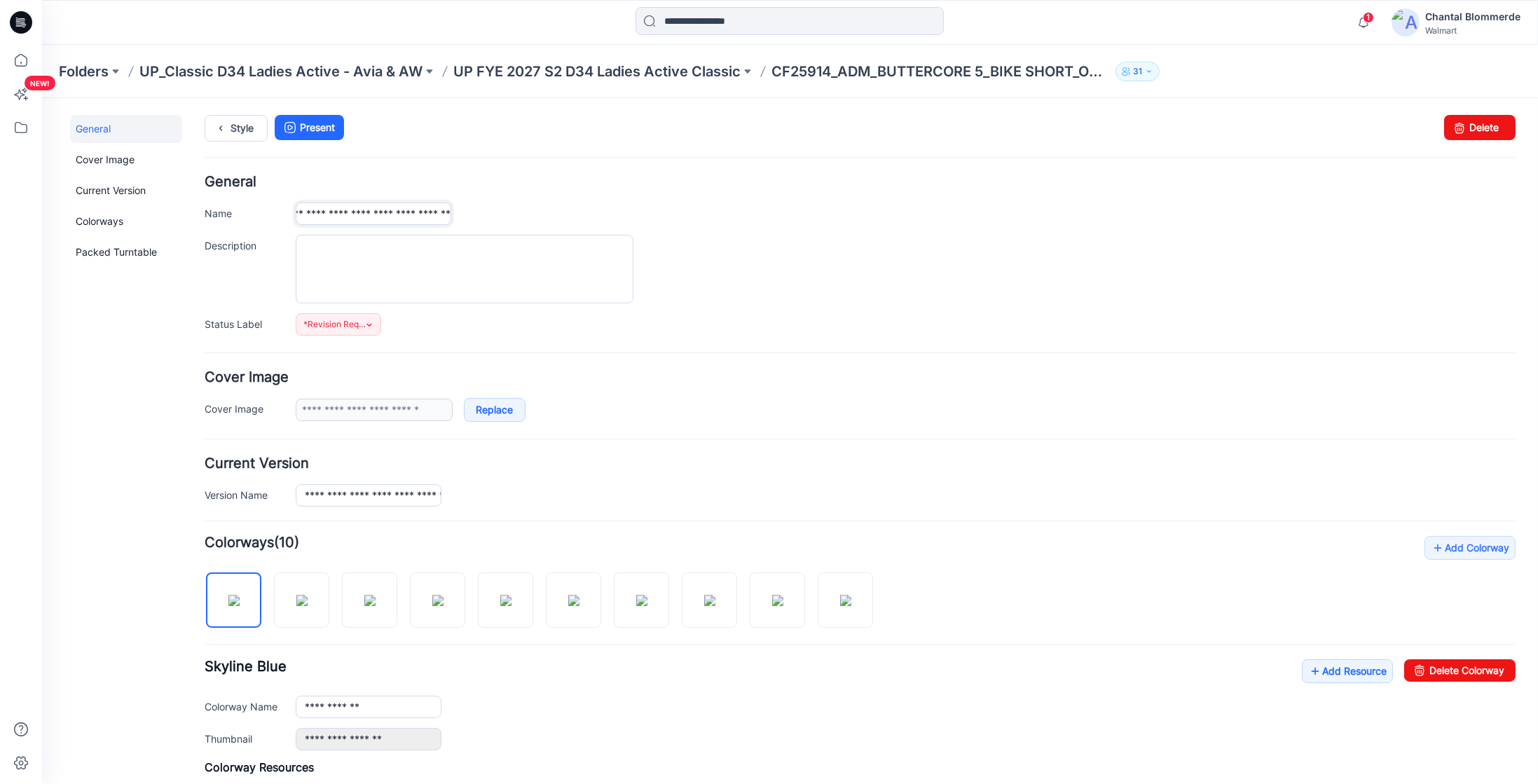 scroll, scrollTop: 0, scrollLeft: 100, axis: horizontal 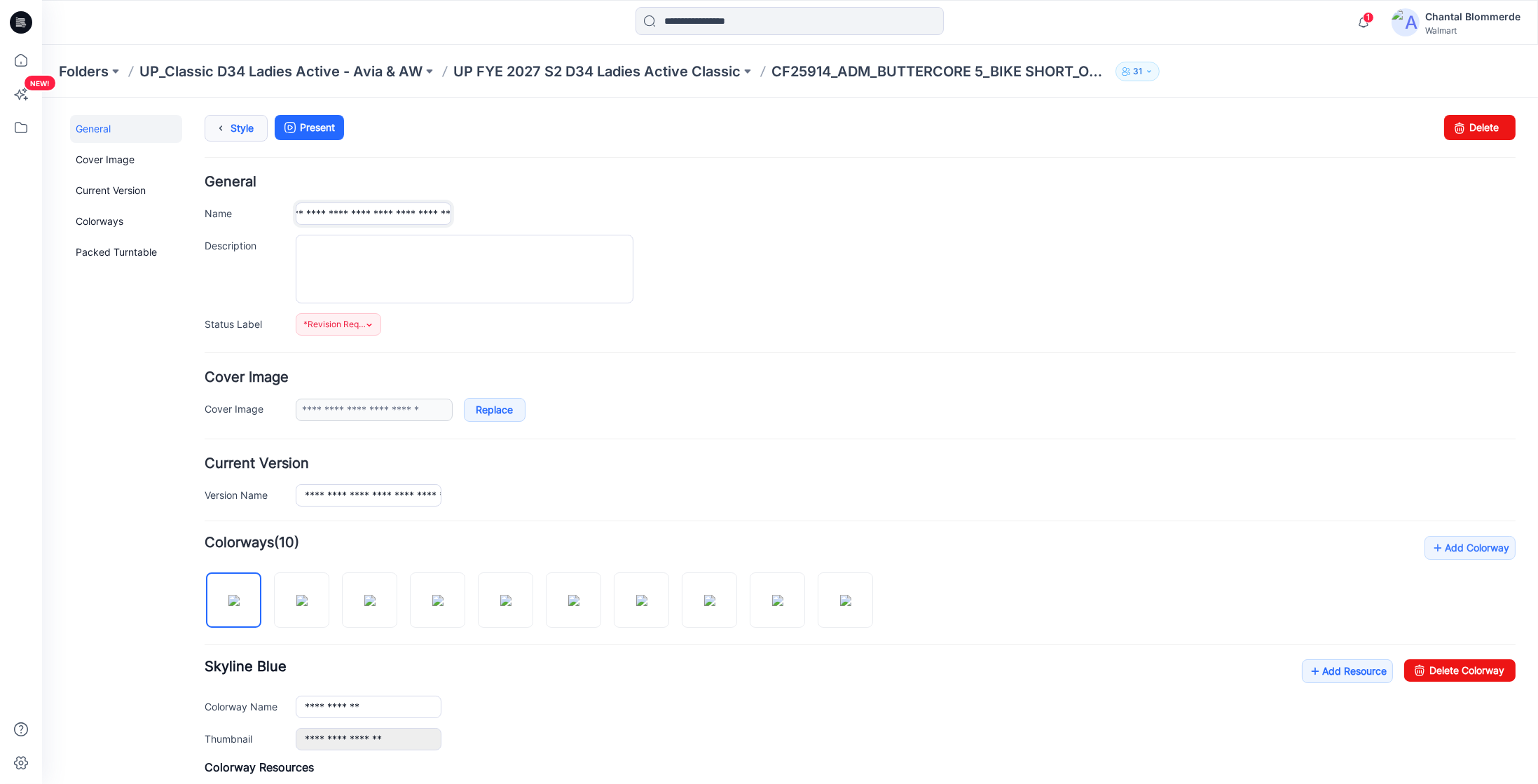 type on "**********" 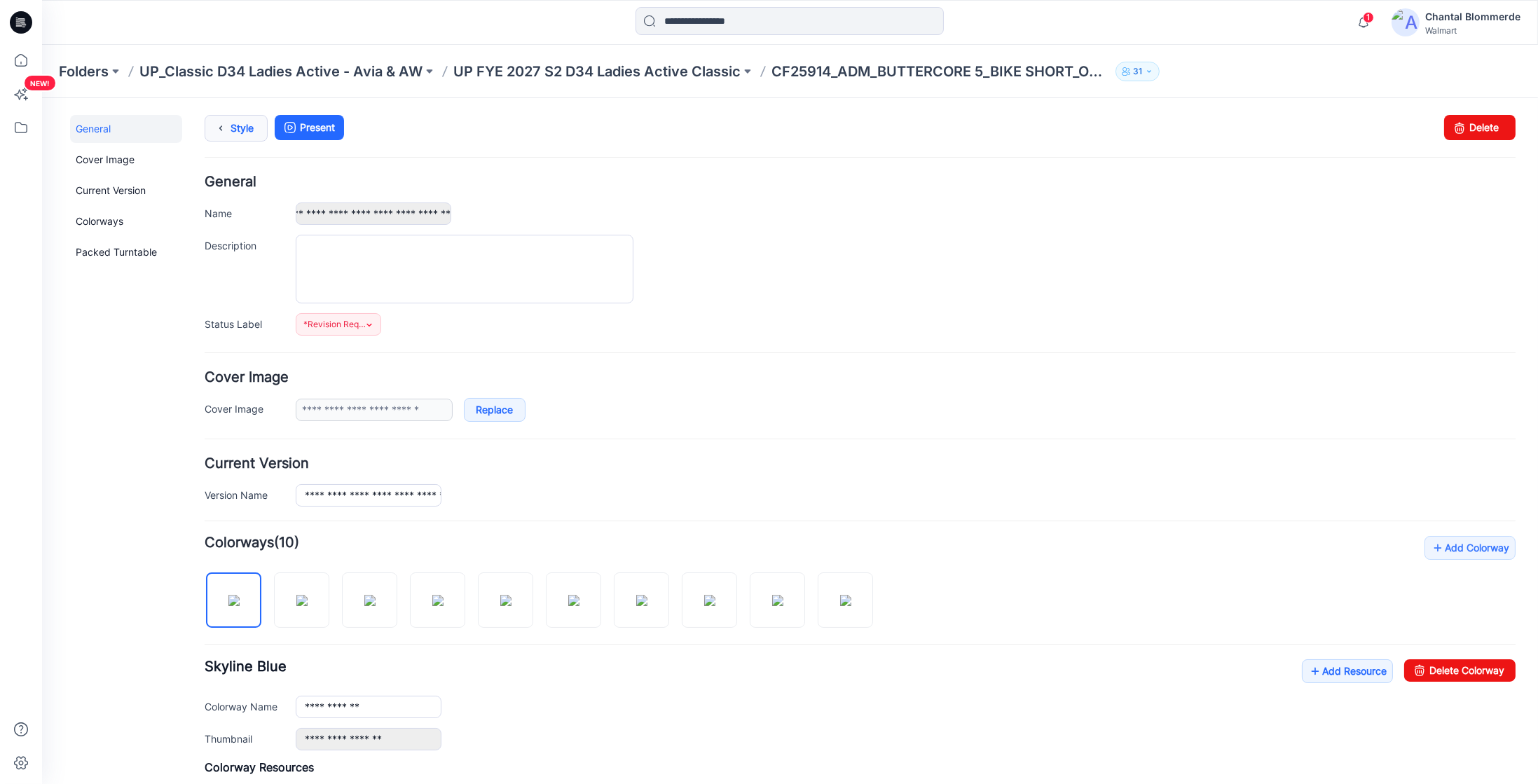scroll, scrollTop: 0, scrollLeft: 0, axis: both 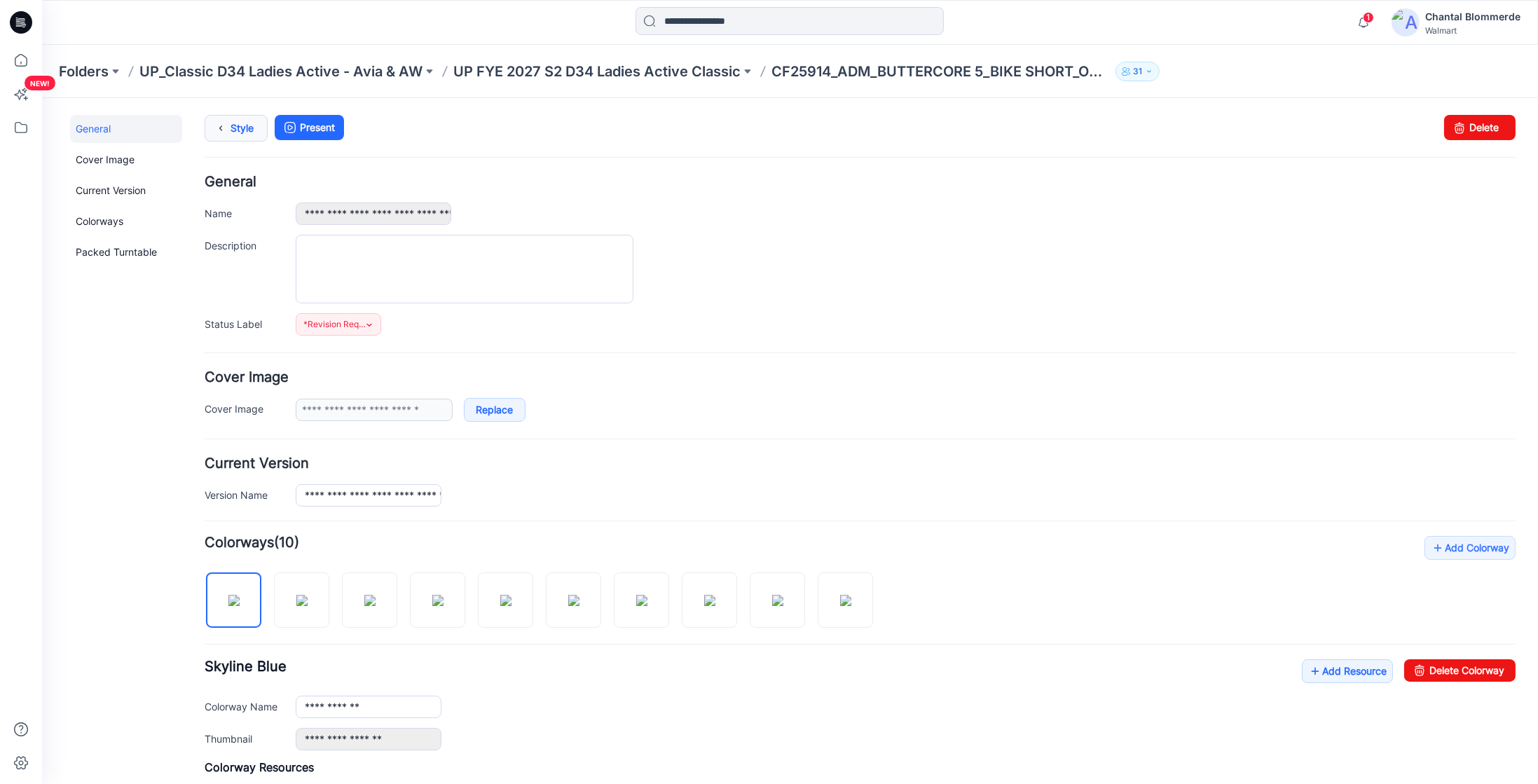 click on "Style" at bounding box center (236, 128) 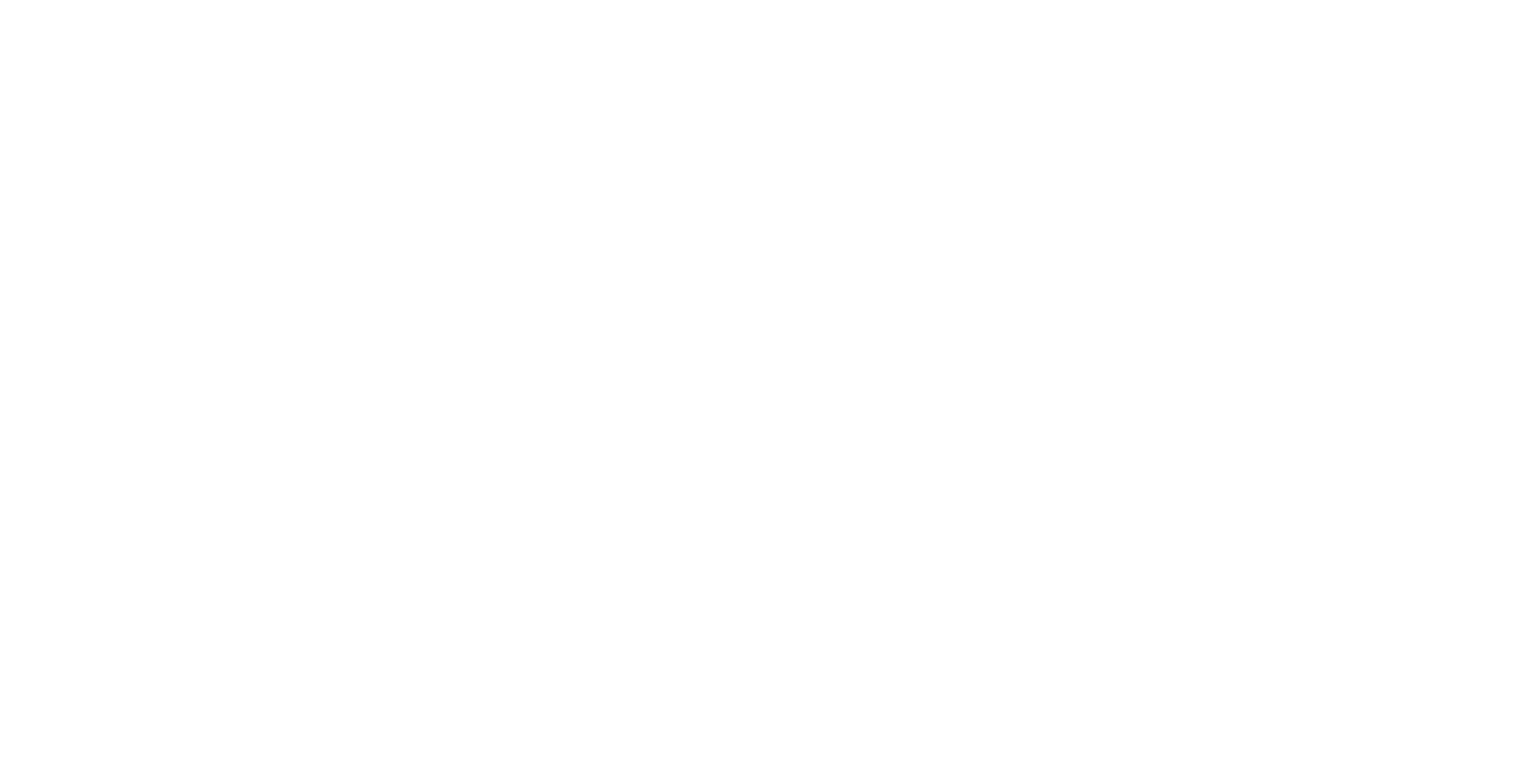 scroll, scrollTop: 0, scrollLeft: 0, axis: both 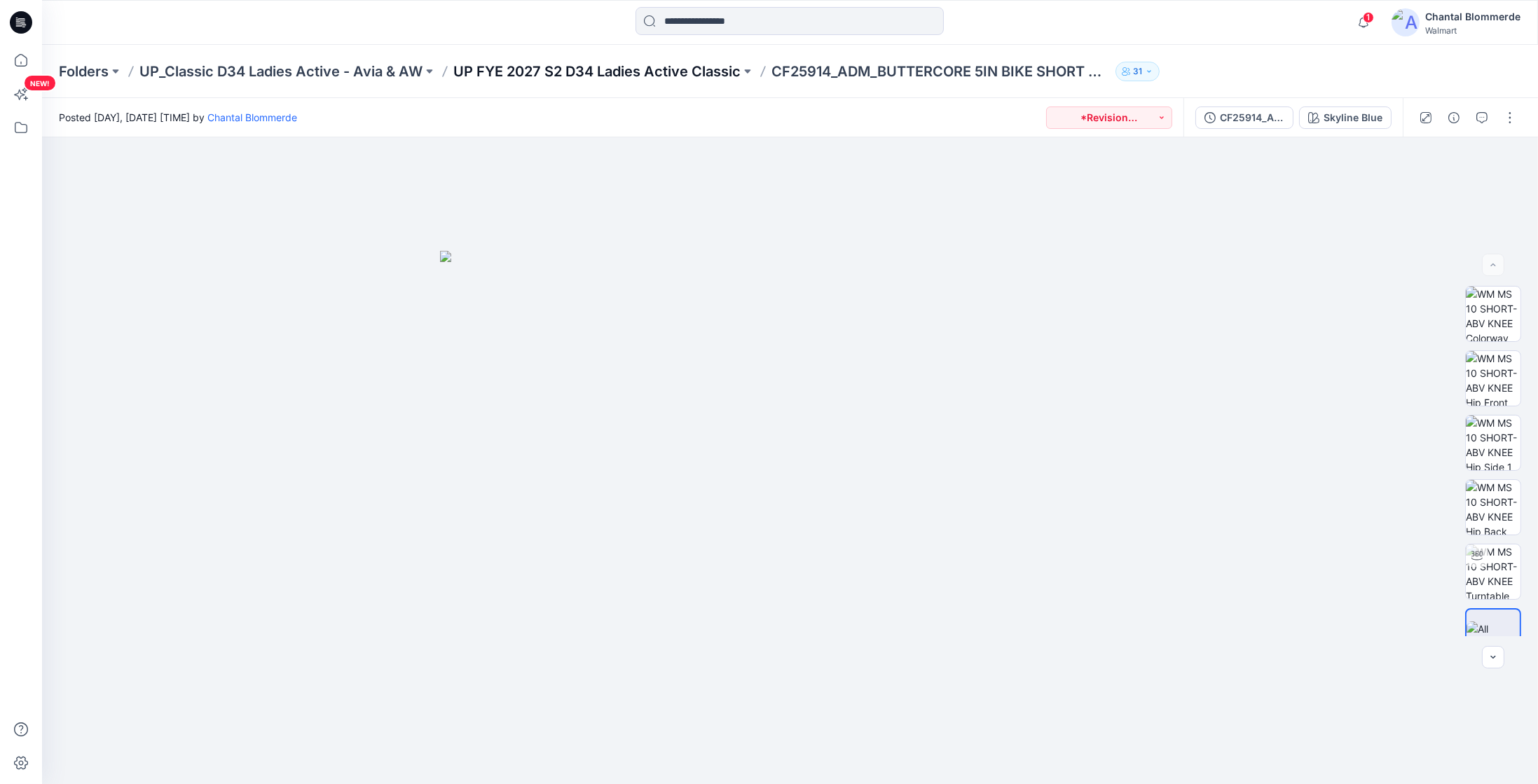 click on "UP FYE 2027 S2 D34 Ladies Active Classic" at bounding box center [597, 71] 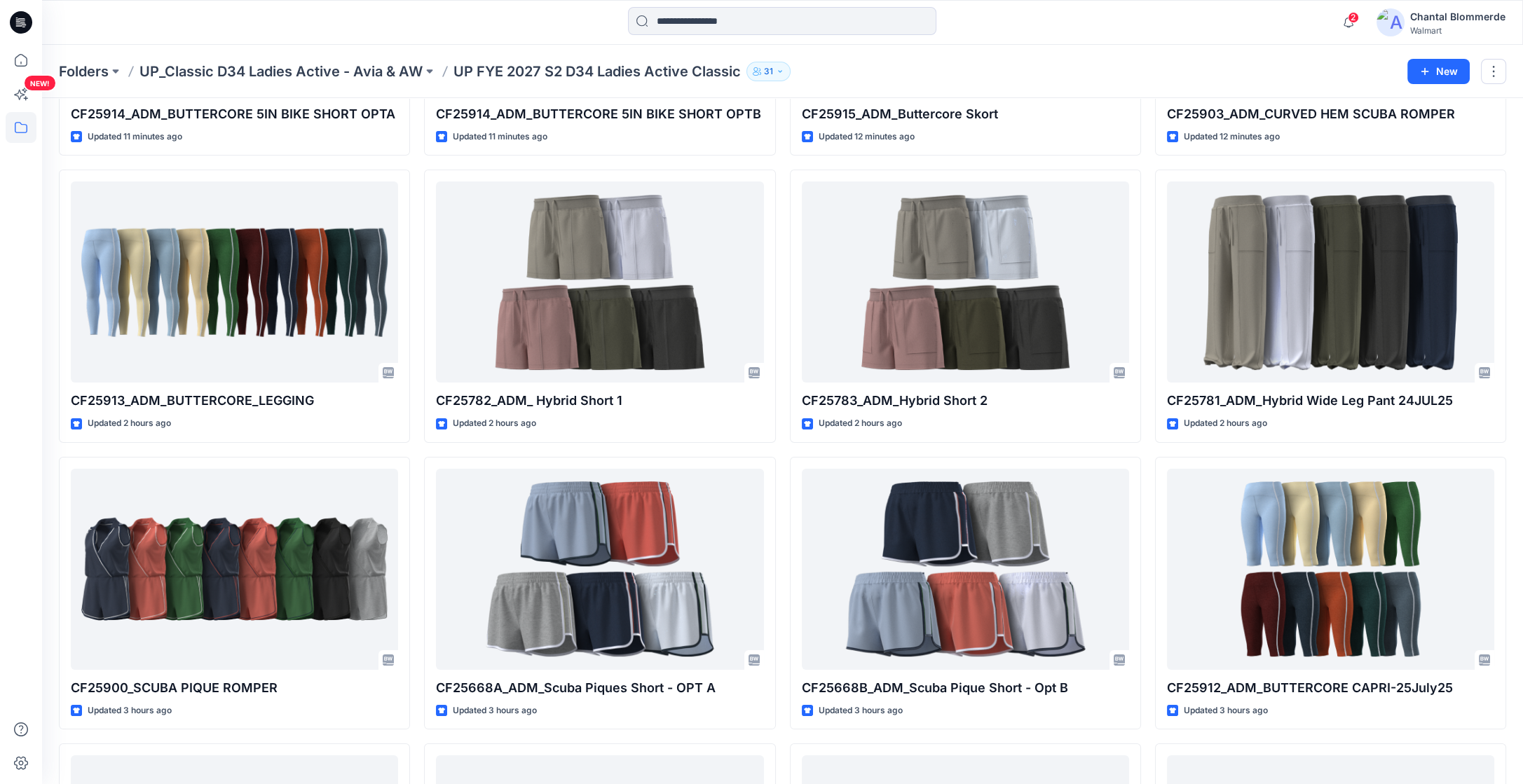 scroll, scrollTop: 0, scrollLeft: 0, axis: both 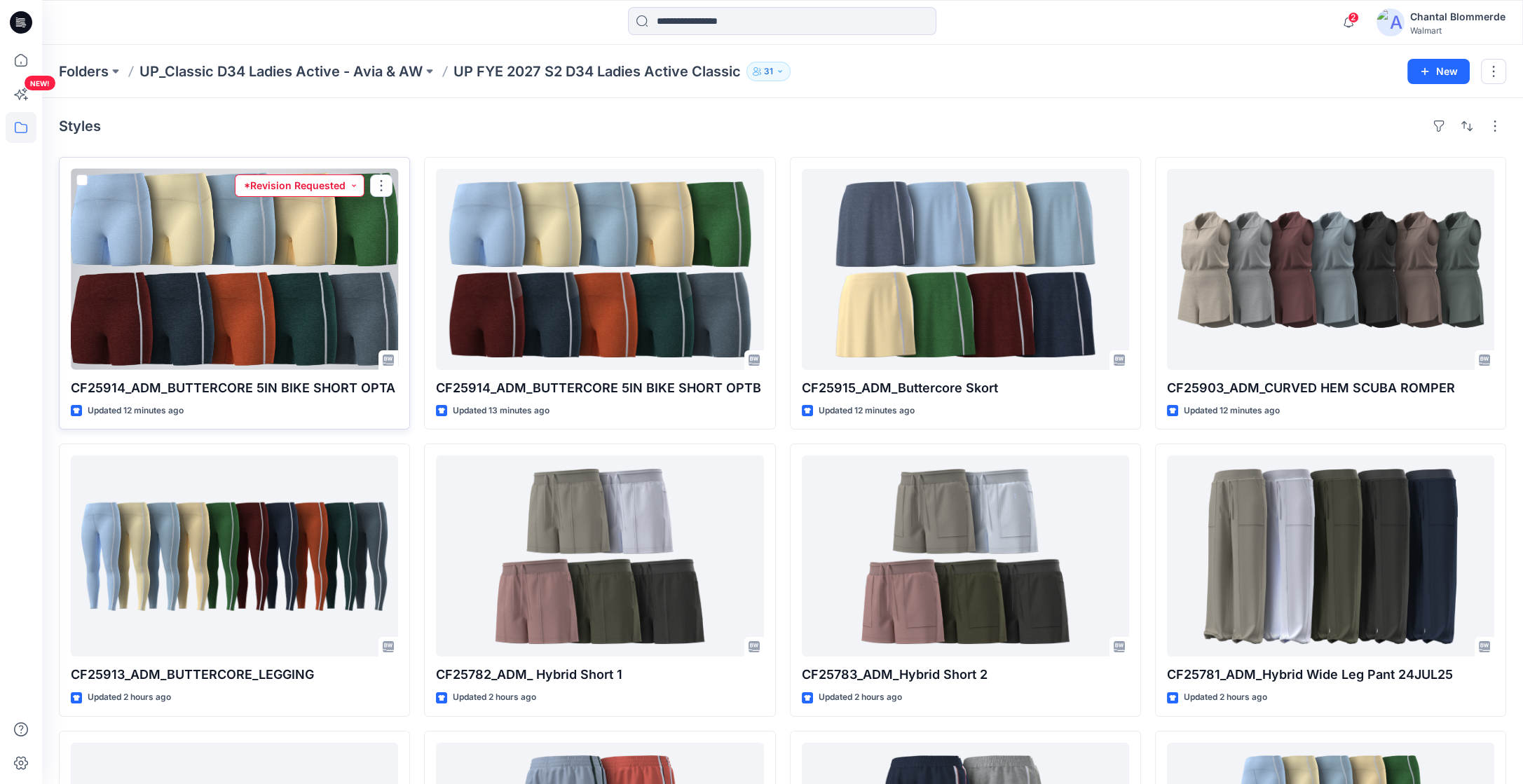click on "*Revision Requested" at bounding box center (299, 186) 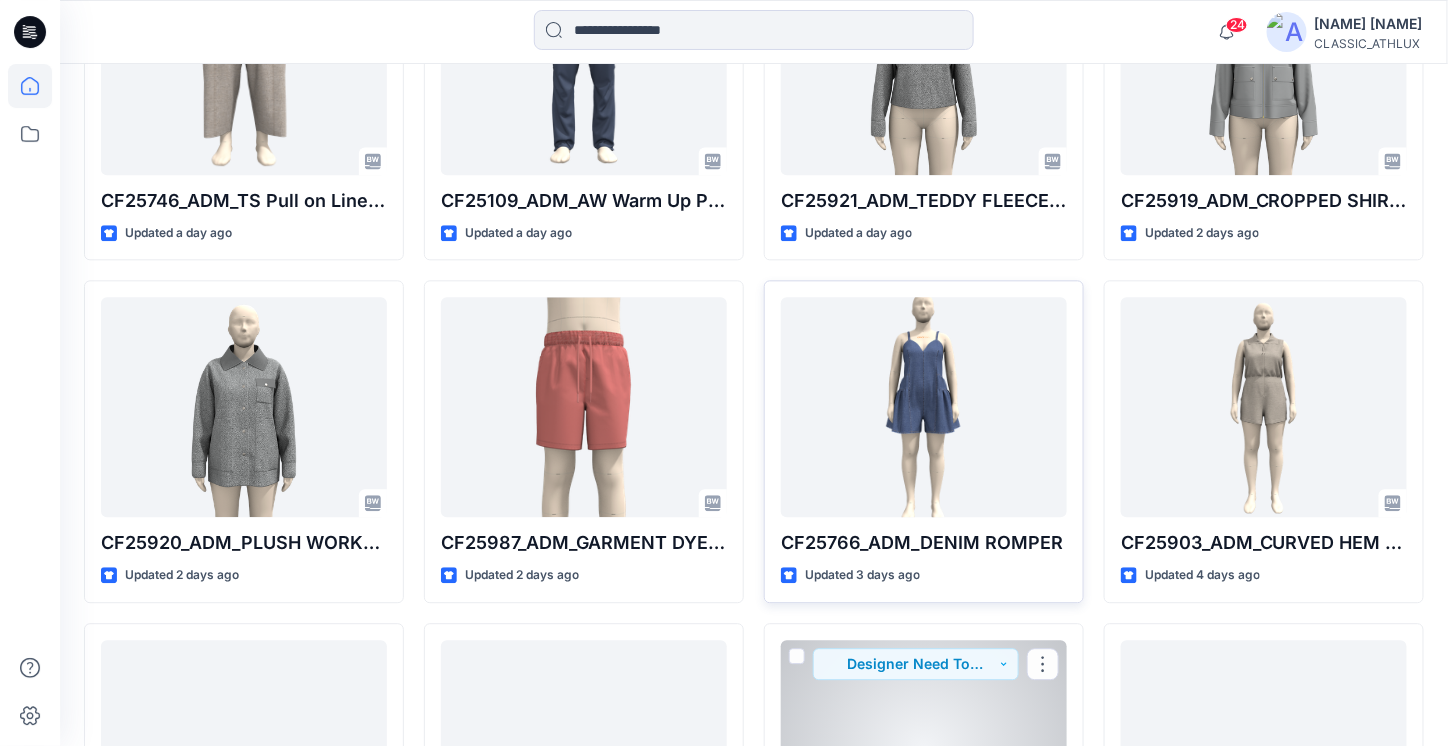 scroll, scrollTop: 1366, scrollLeft: 0, axis: vertical 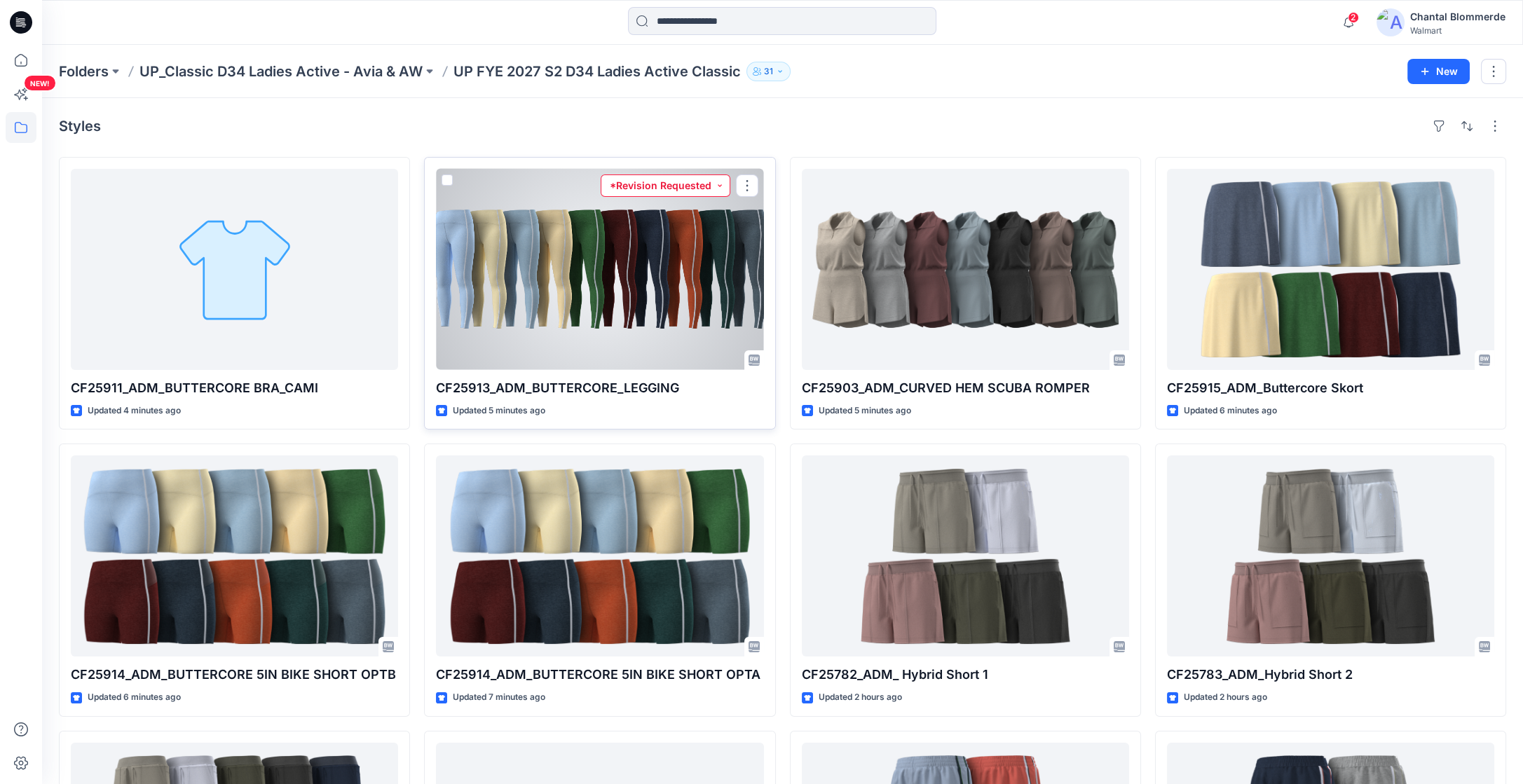 click on "*Revision Requested" at bounding box center [665, 186] 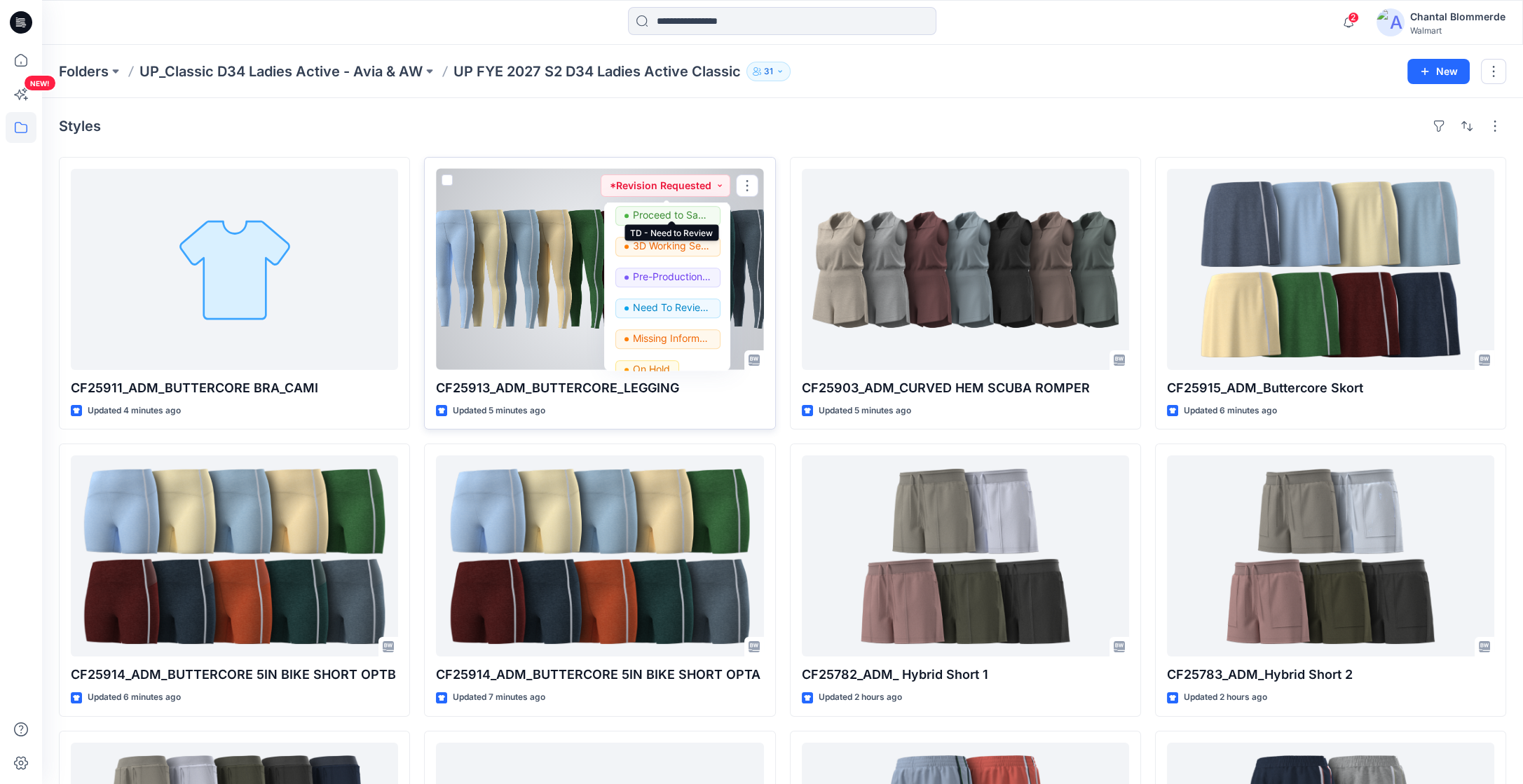 scroll, scrollTop: 176, scrollLeft: 0, axis: vertical 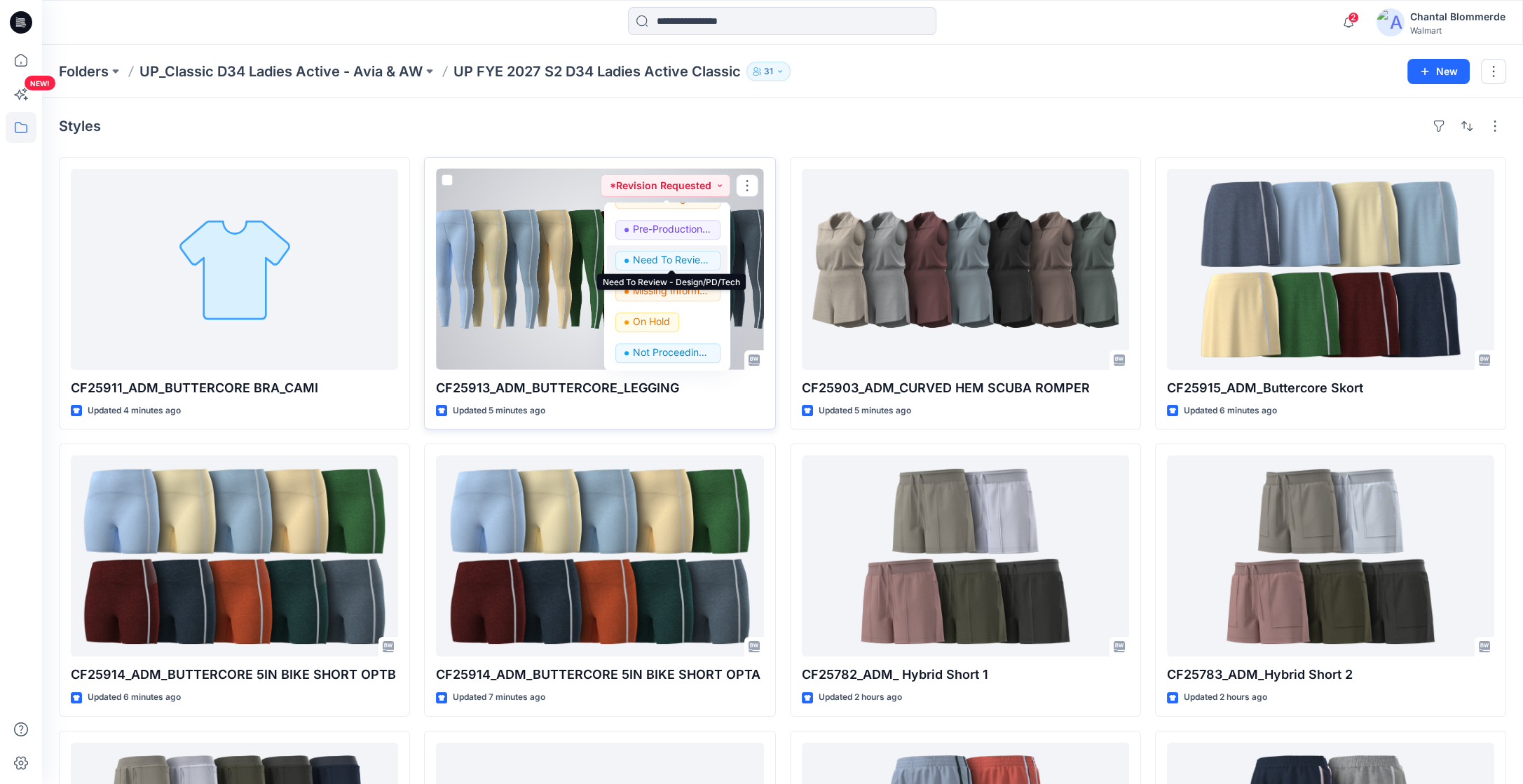 click on "Need To Review - Design/PD/Tech" at bounding box center (672, 260) 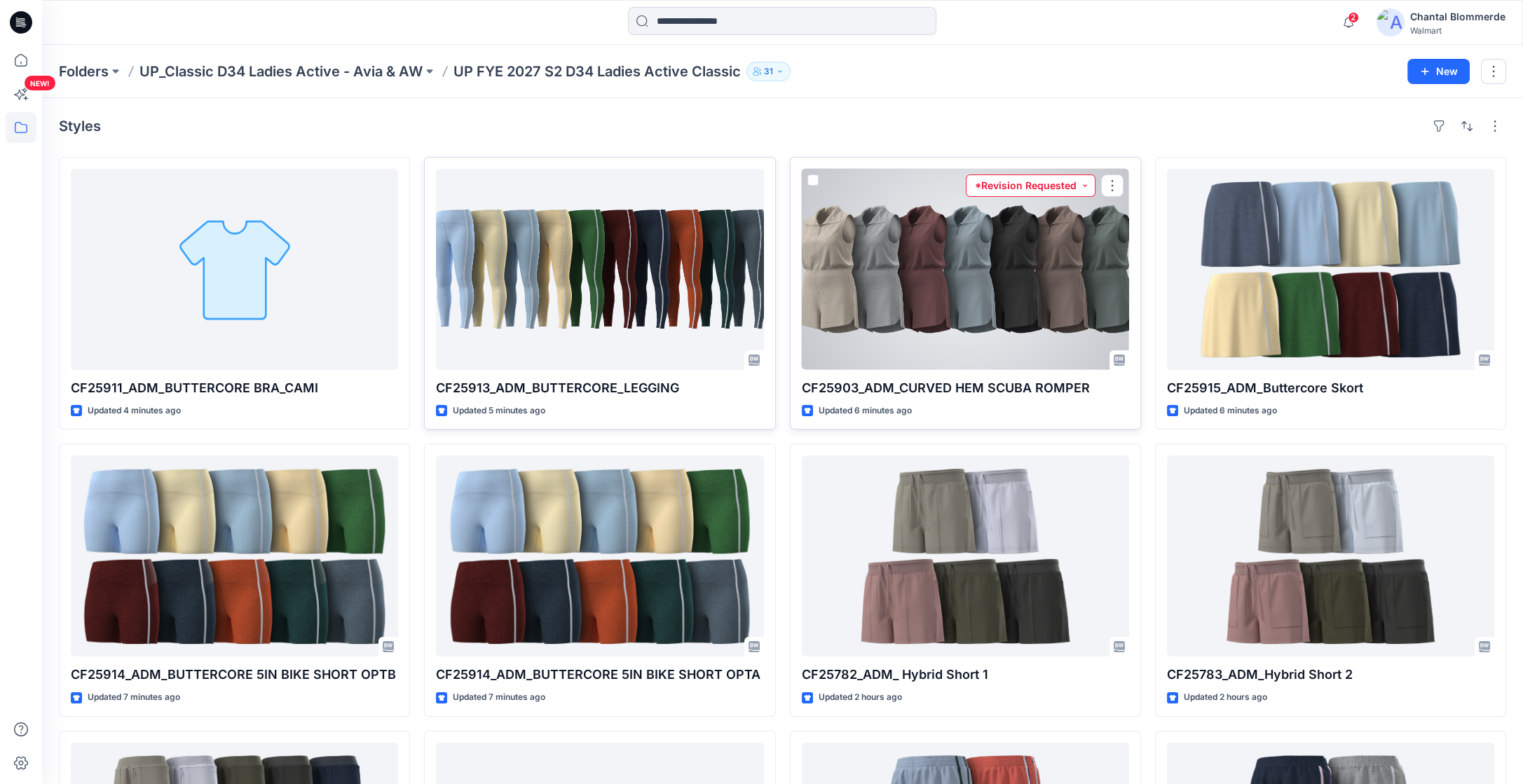 click on "*Revision Requested" at bounding box center (1030, 186) 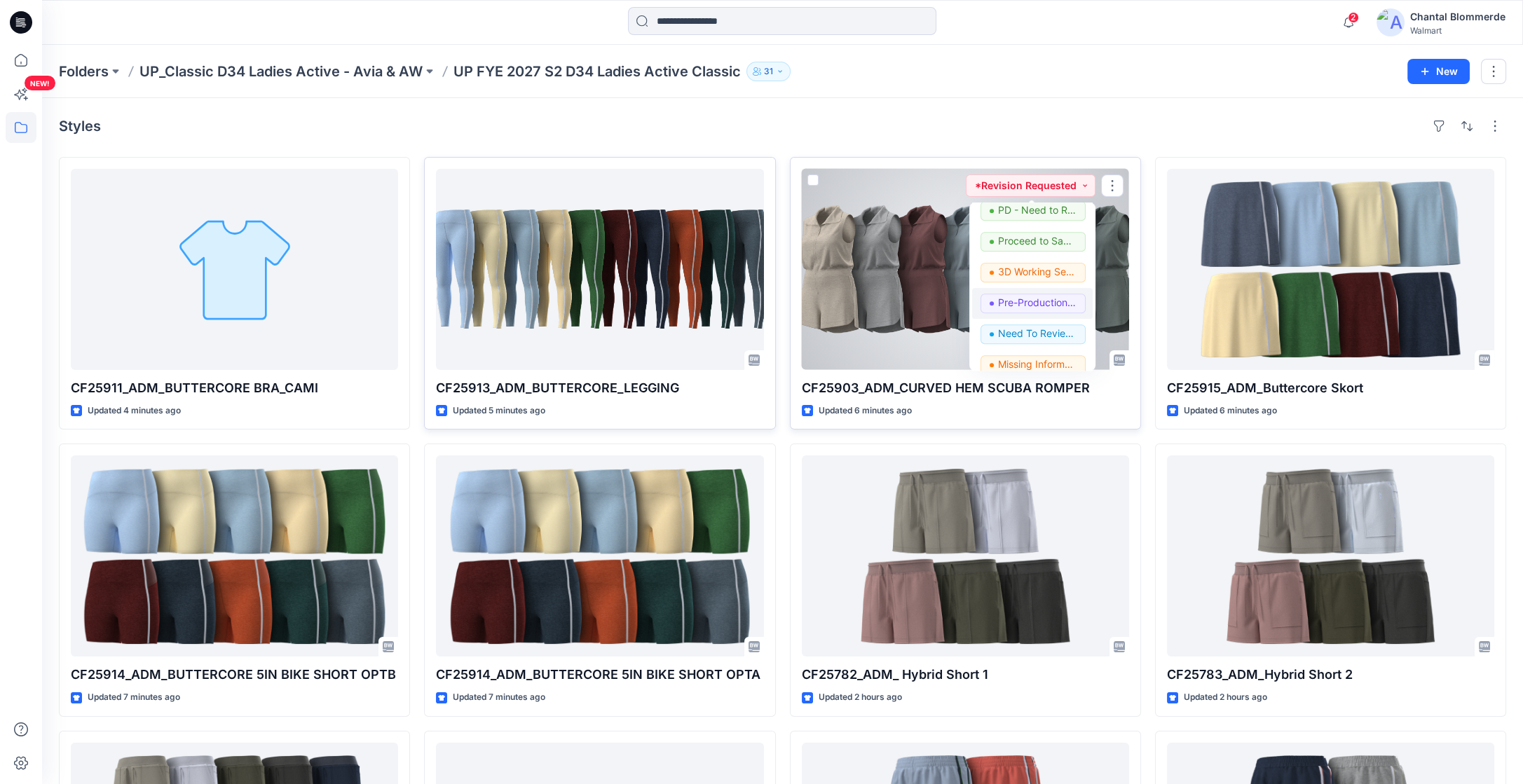 scroll, scrollTop: 104, scrollLeft: 0, axis: vertical 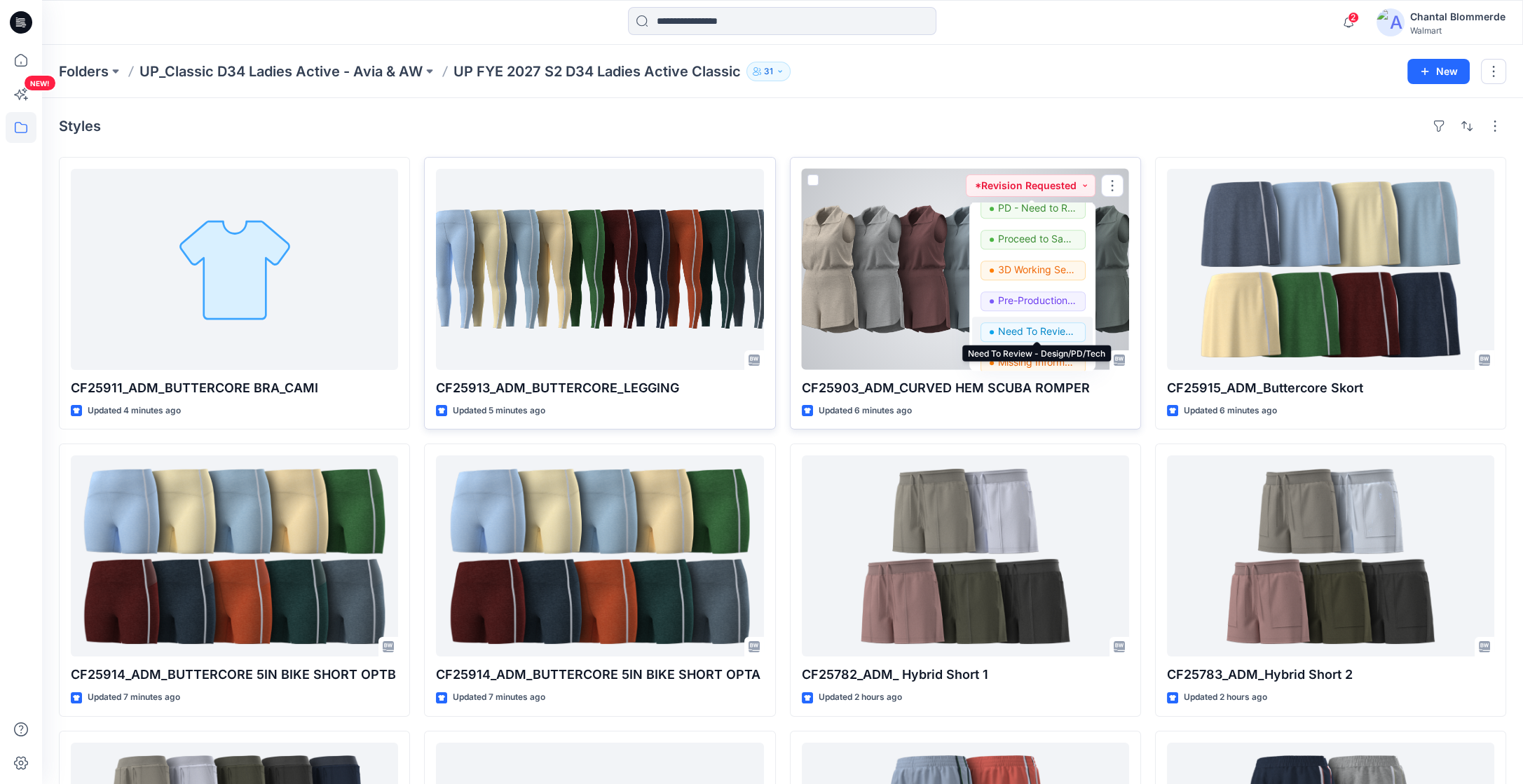 click on "Need To Review - Design/PD/Tech" at bounding box center [1037, 331] 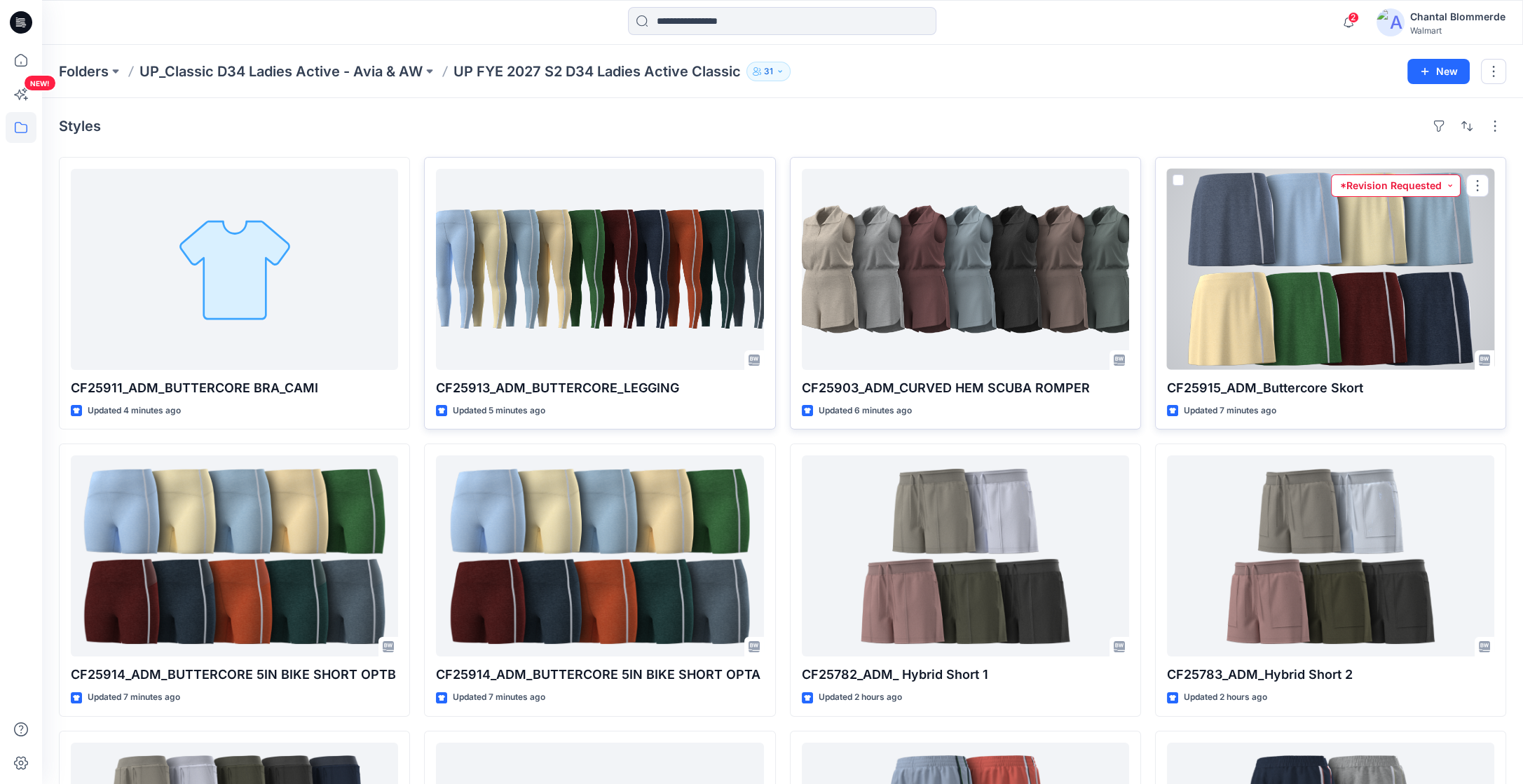 click on "*Revision Requested" at bounding box center (1395, 186) 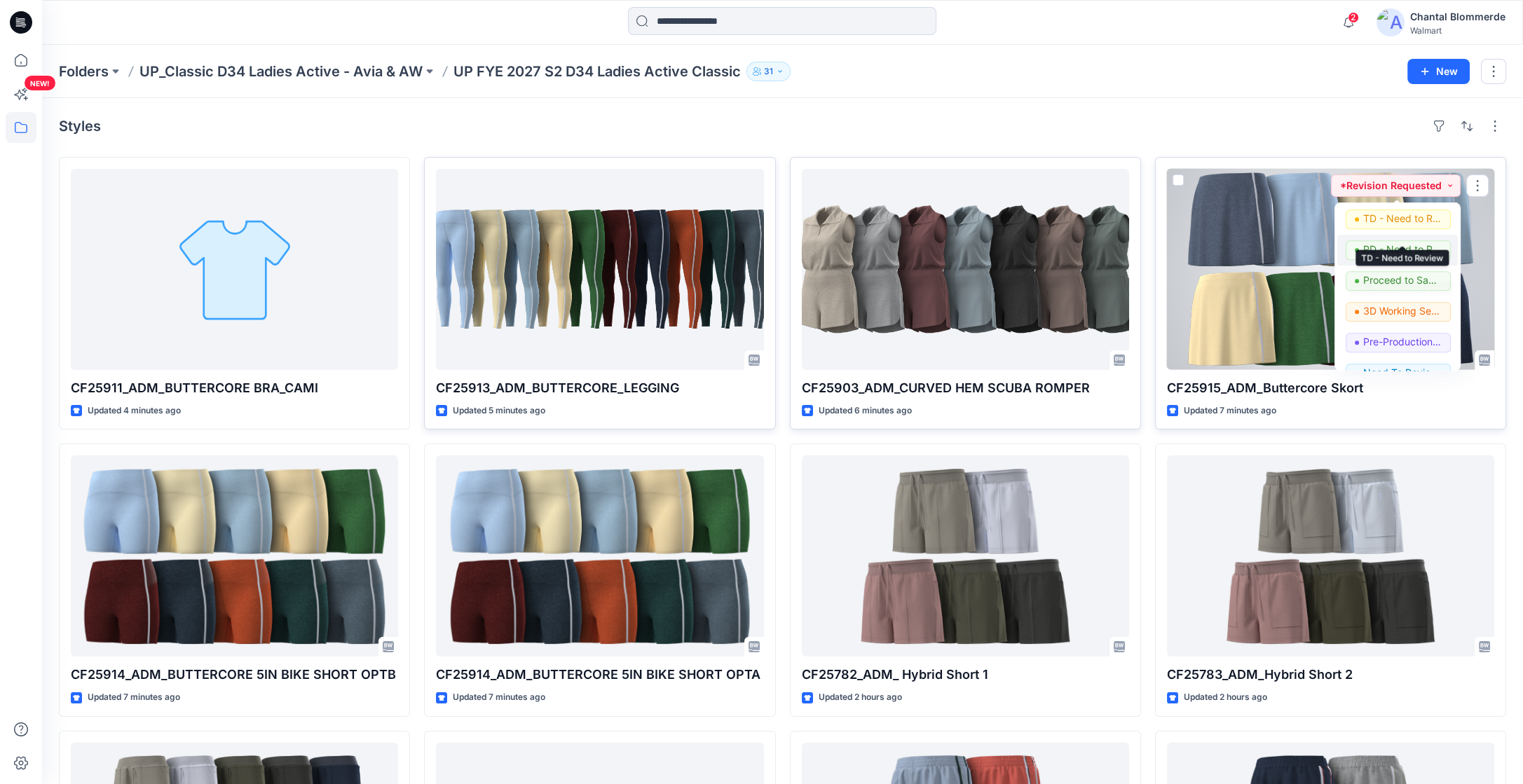 scroll, scrollTop: 176, scrollLeft: 0, axis: vertical 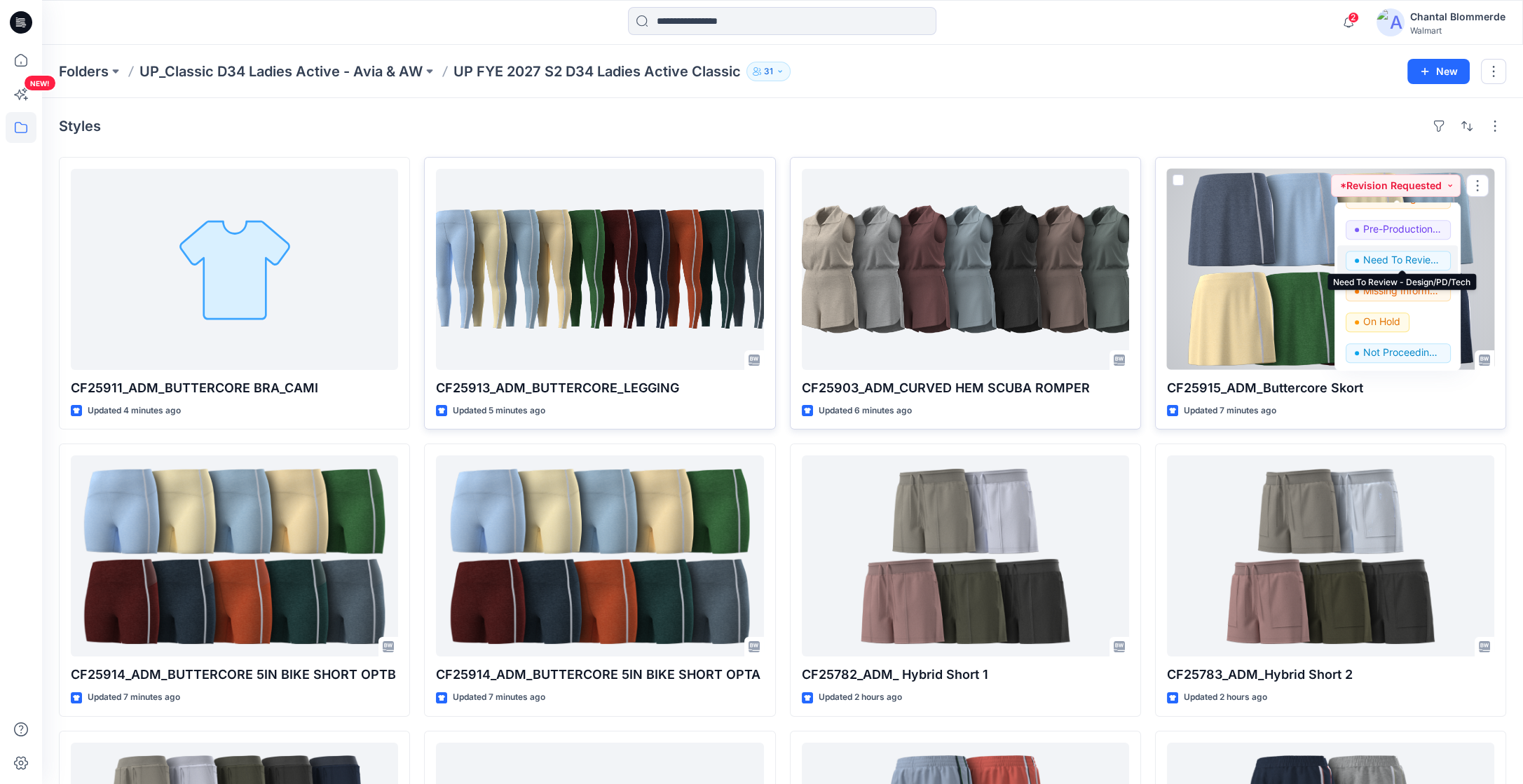 click on "Need To Review - Design/PD/Tech" at bounding box center (1402, 260) 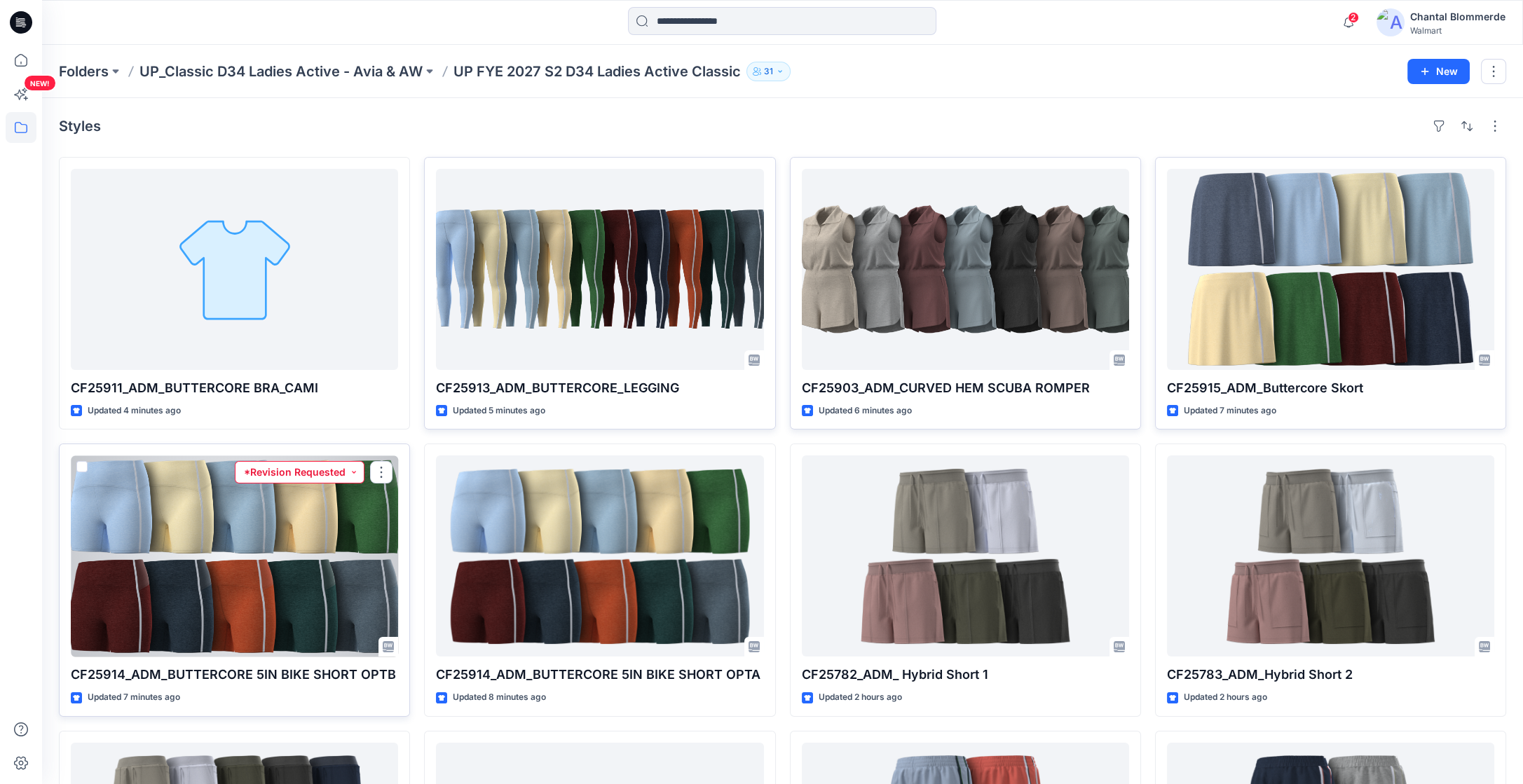 click on "*Revision Requested" at bounding box center (299, 472) 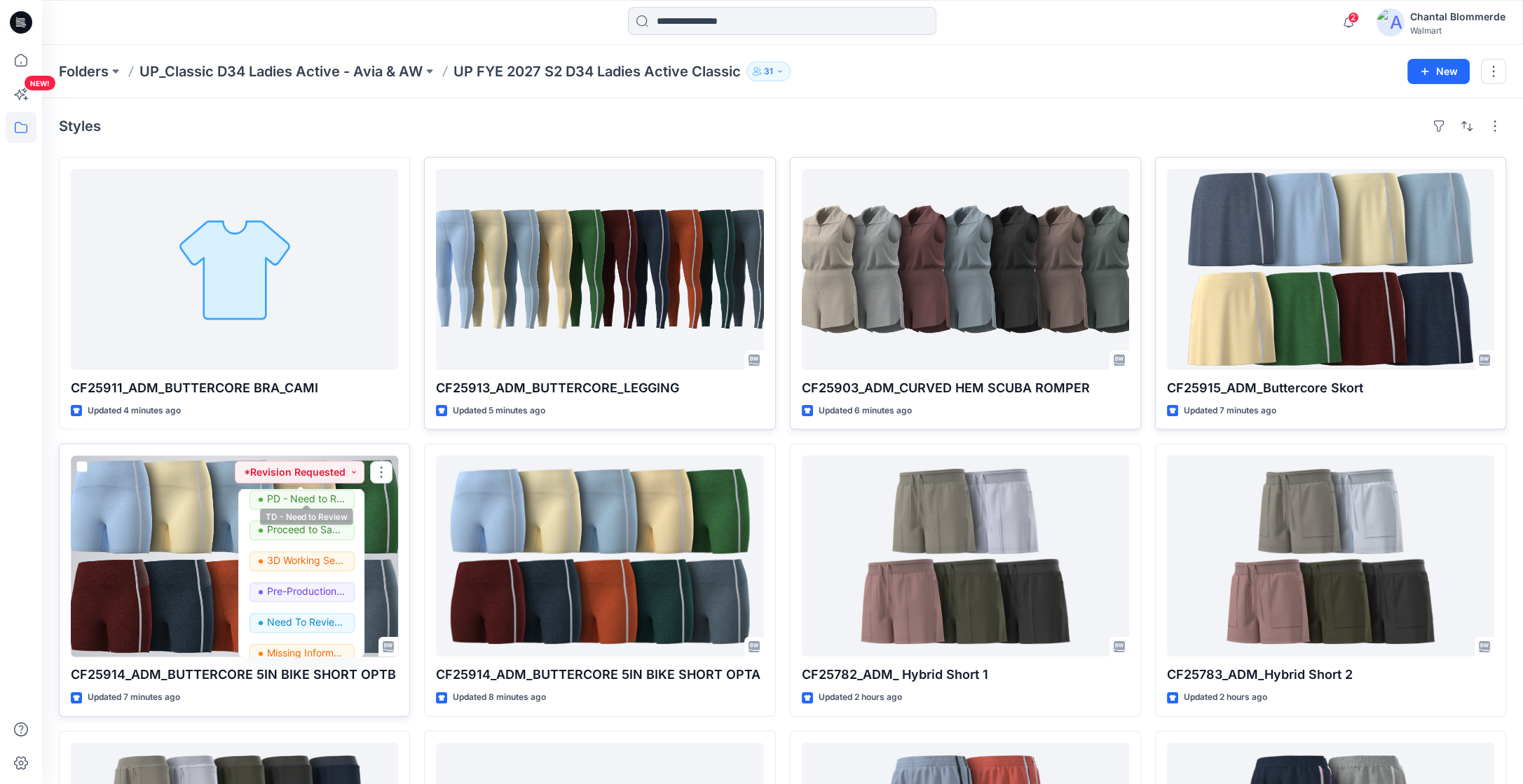 scroll, scrollTop: 104, scrollLeft: 0, axis: vertical 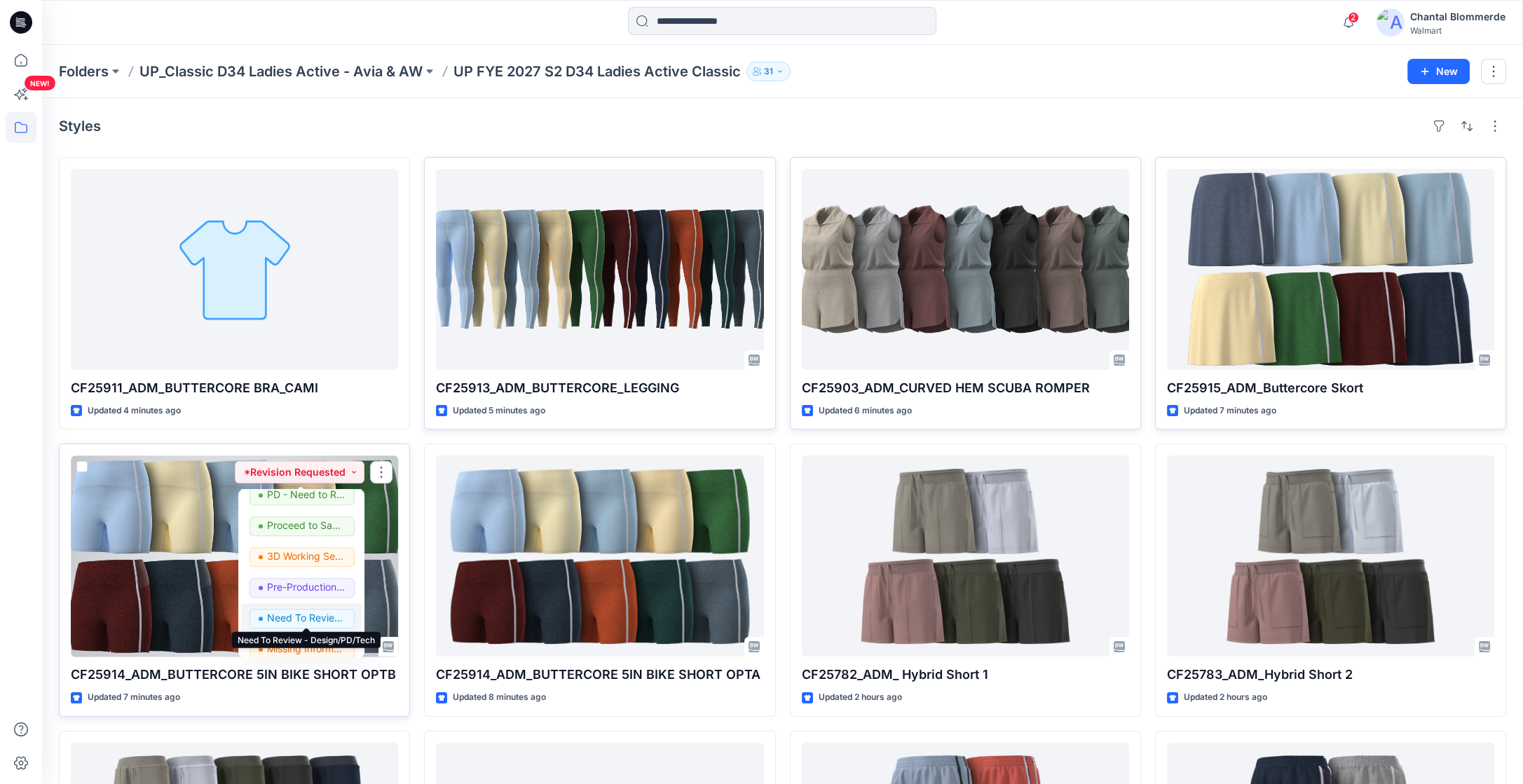 click on "Need To Review - Design/PD/Tech" at bounding box center [306, 619] 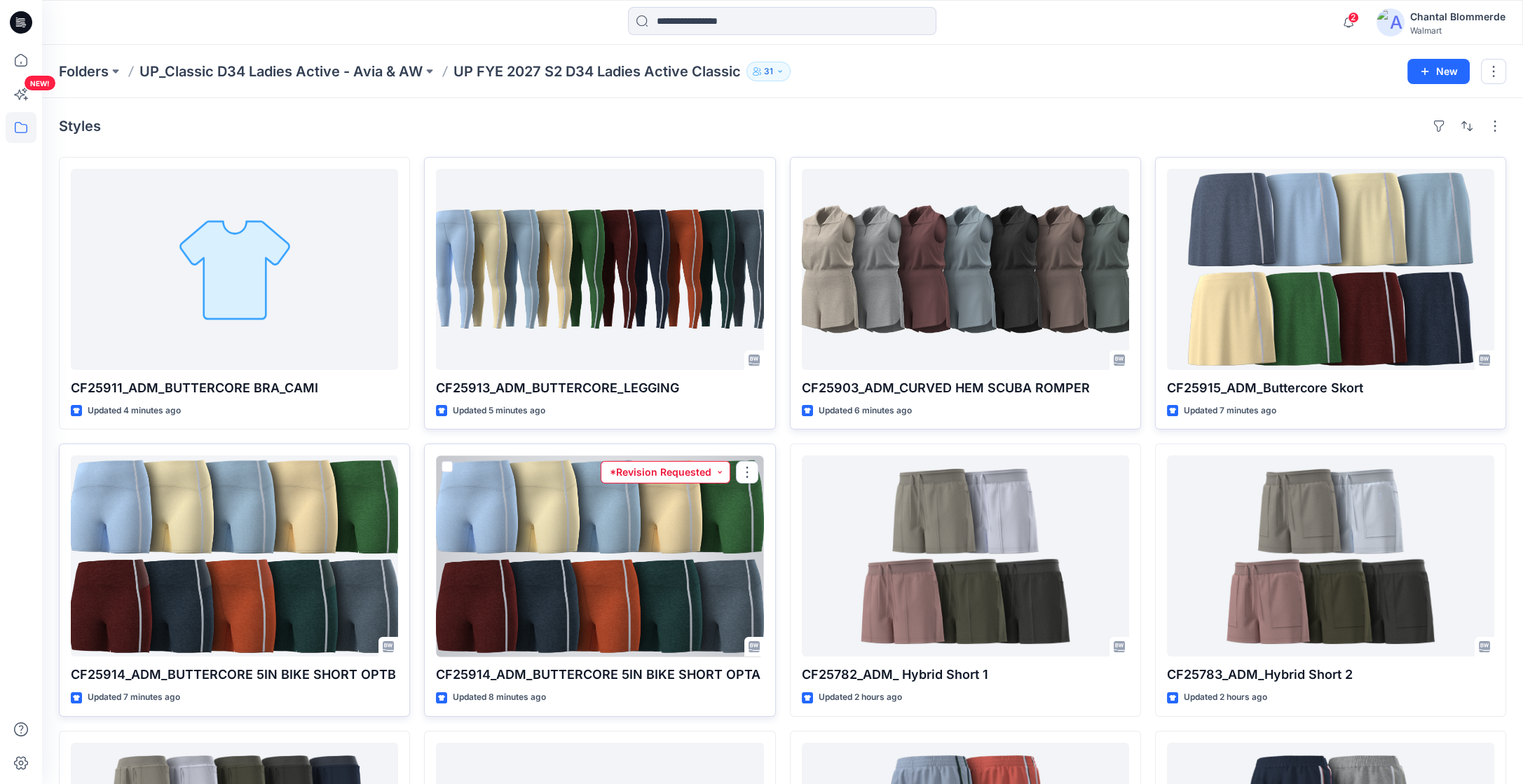 click on "*Revision Requested" at bounding box center [665, 472] 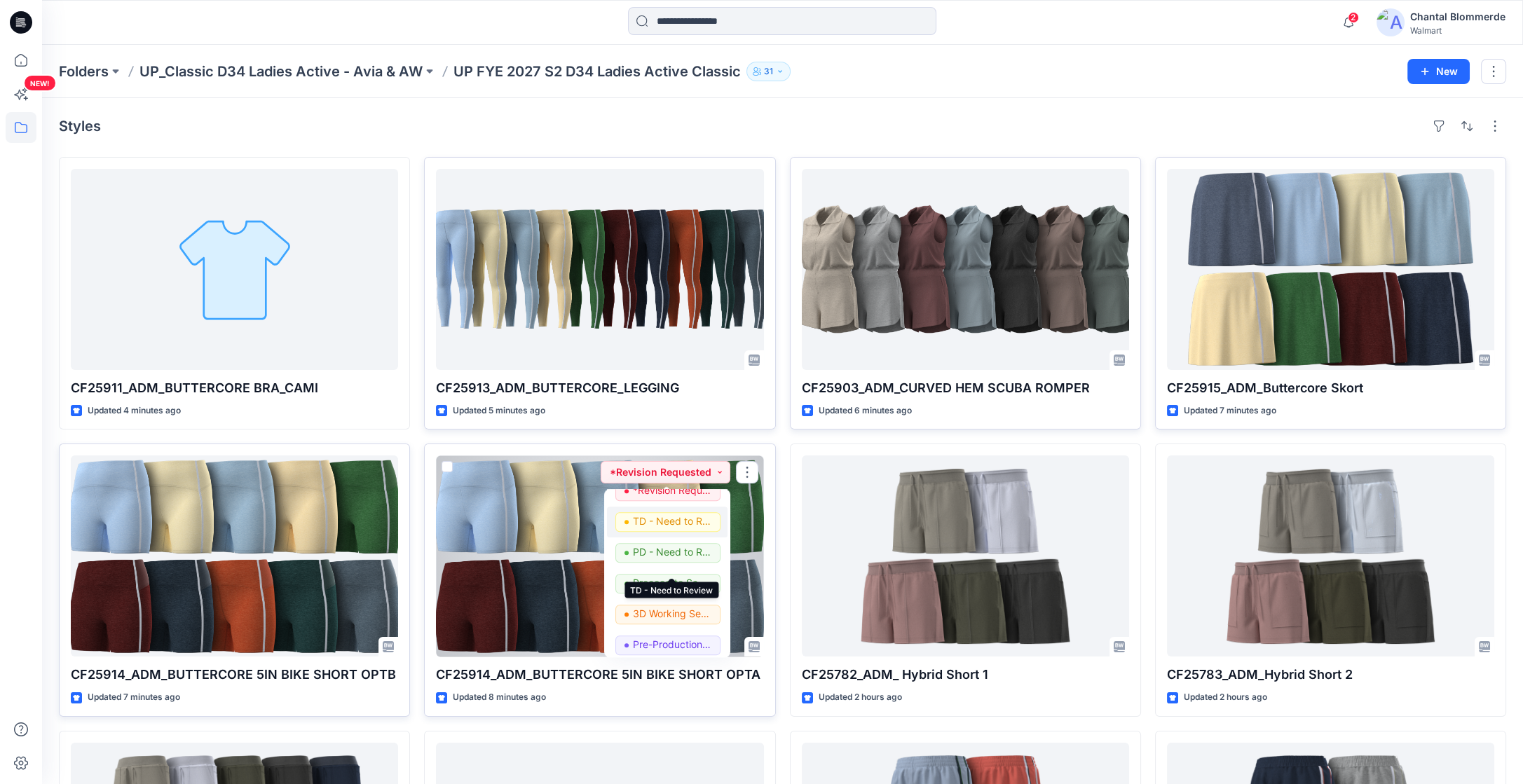 scroll, scrollTop: 176, scrollLeft: 0, axis: vertical 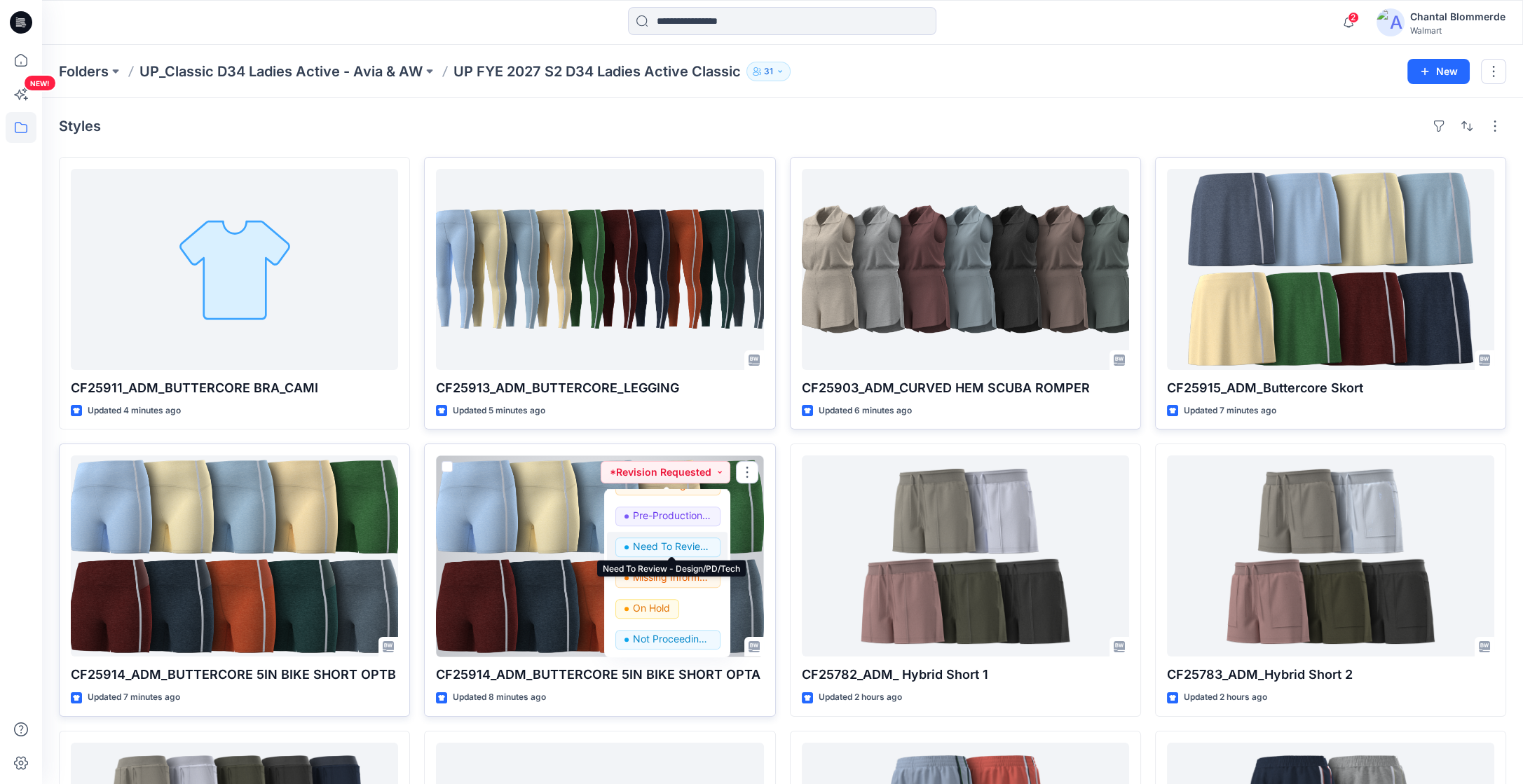 click on "Need To Review - Design/PD/Tech" at bounding box center (672, 547) 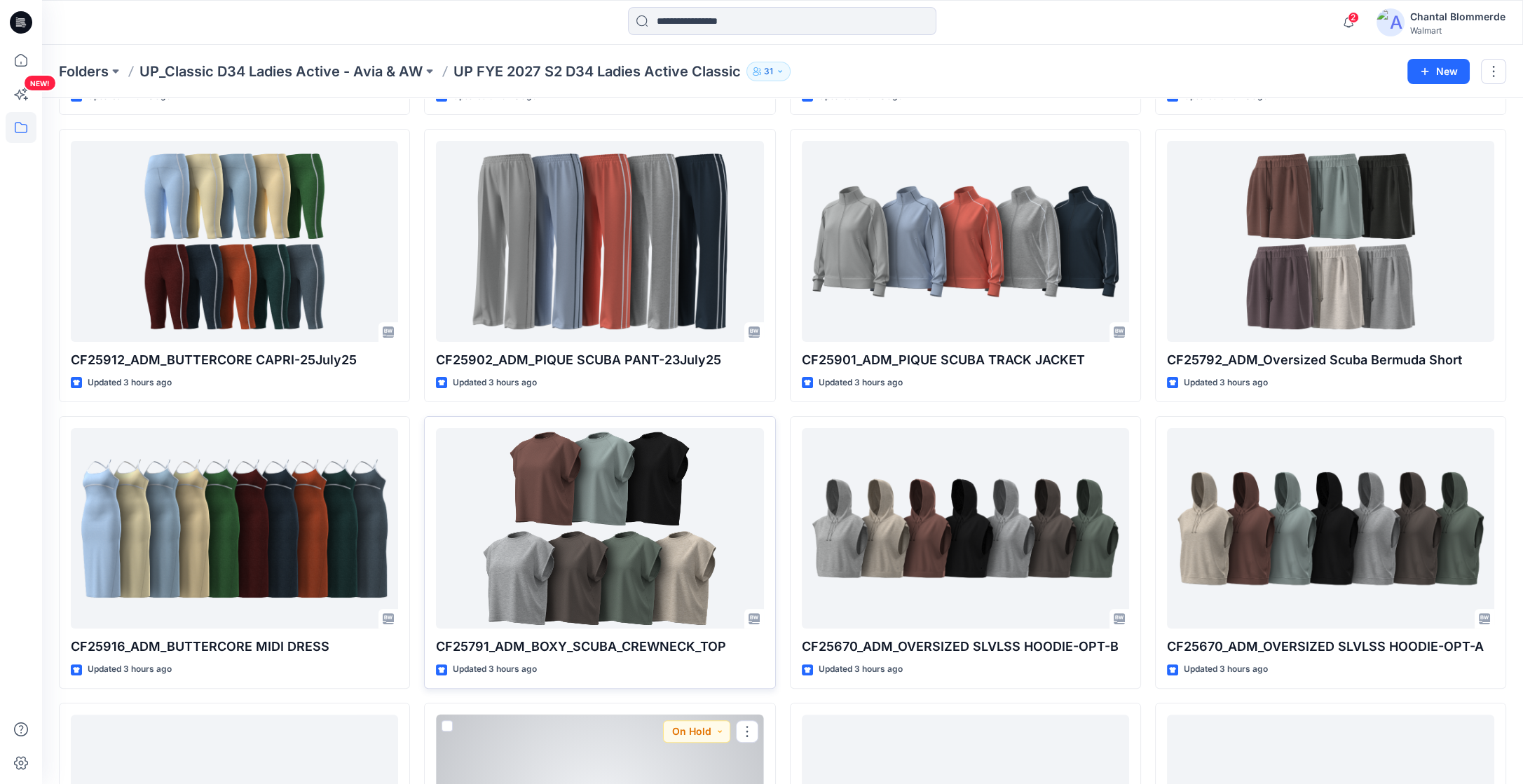 scroll, scrollTop: 840, scrollLeft: 0, axis: vertical 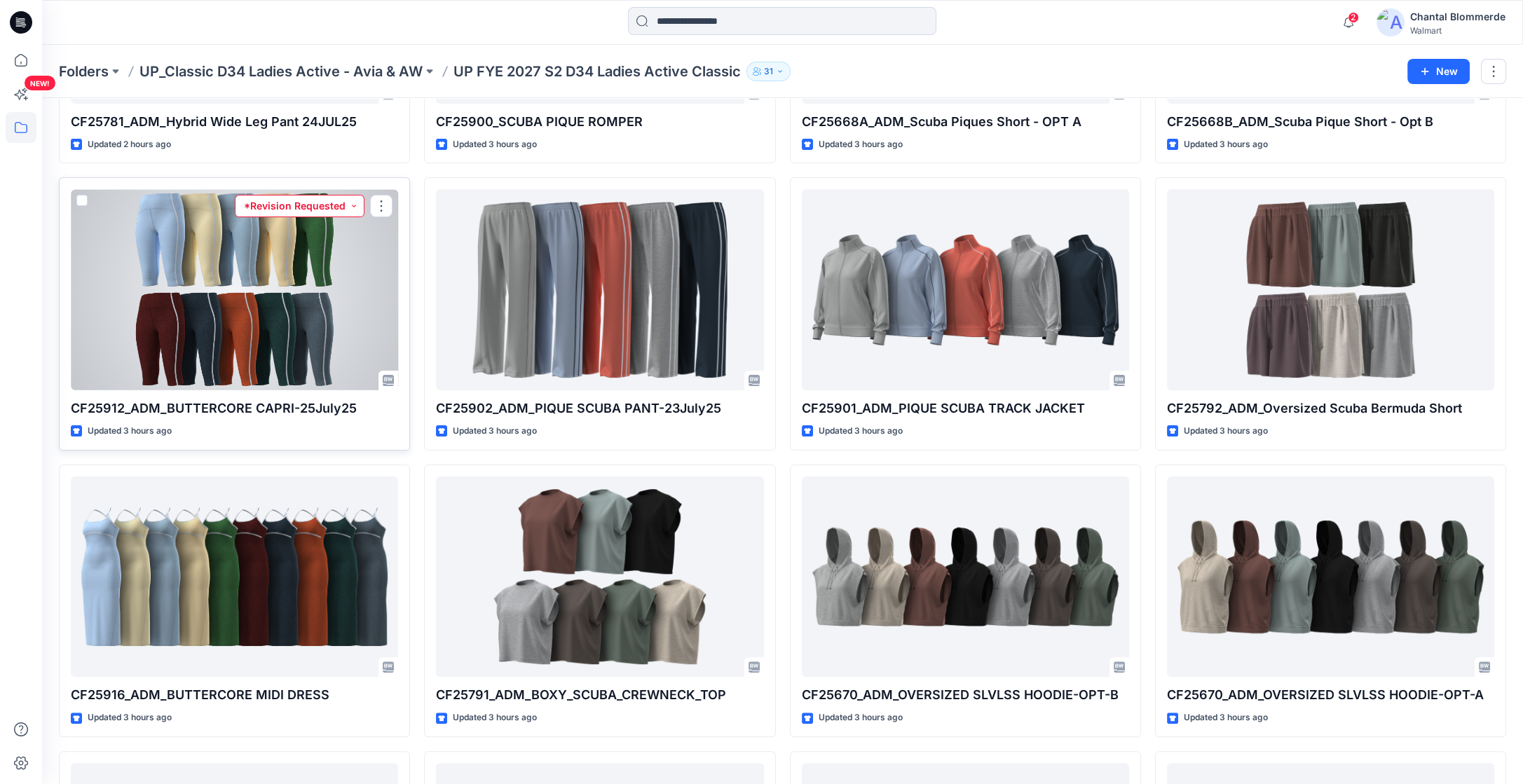 click on "*Revision Requested" at bounding box center (299, 206) 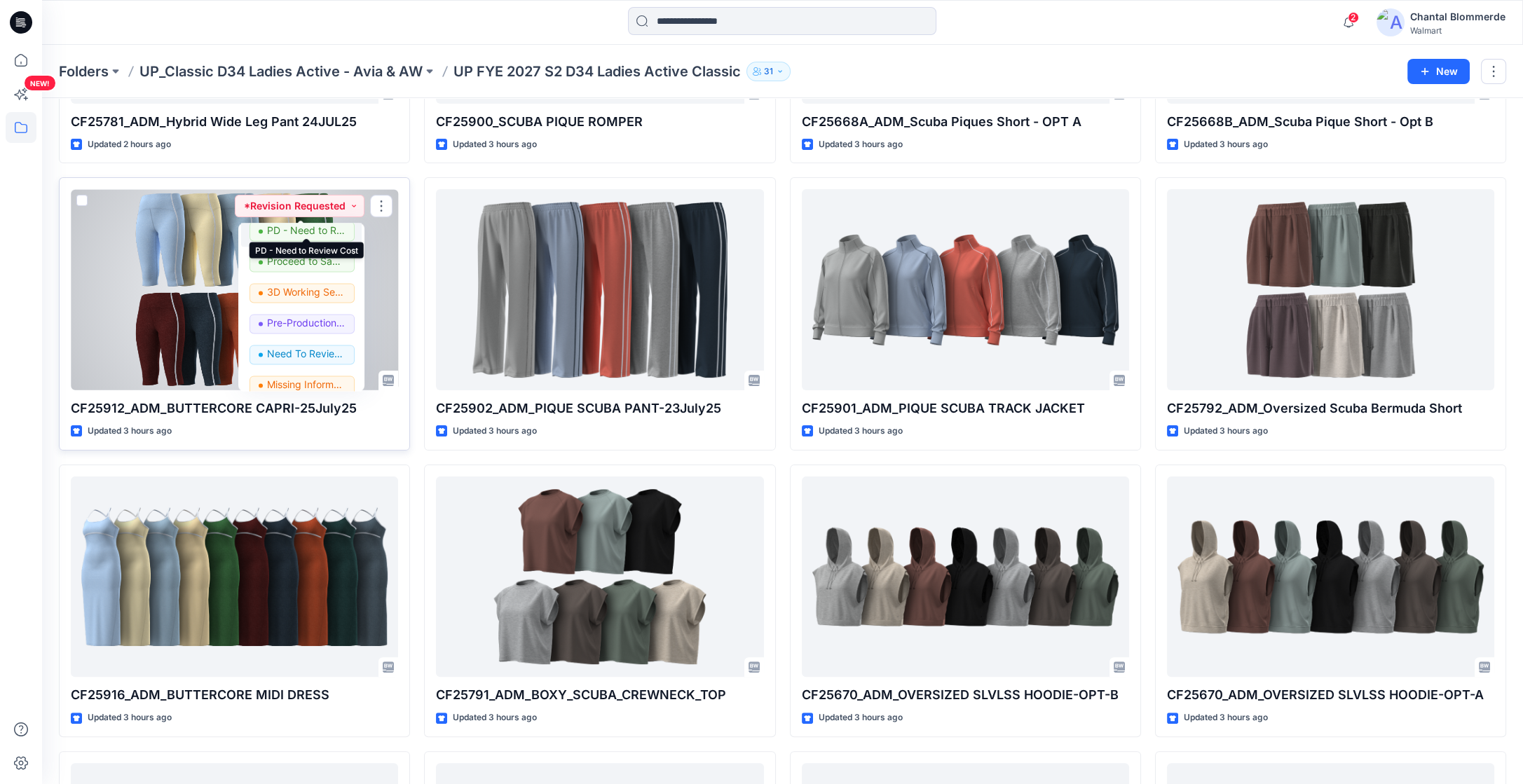 scroll, scrollTop: 104, scrollLeft: 0, axis: vertical 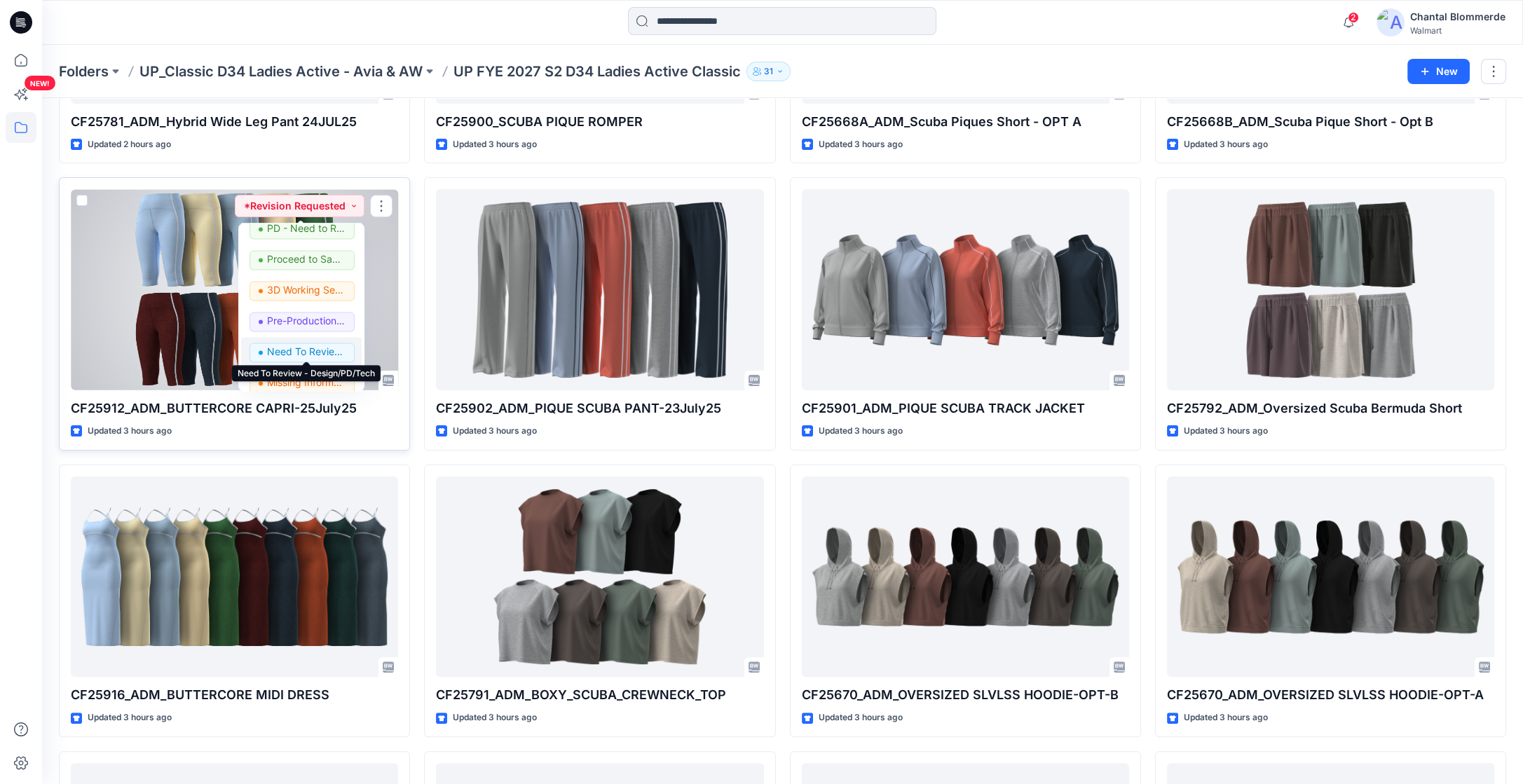 click on "Need To Review - Design/PD/Tech" at bounding box center [306, 352] 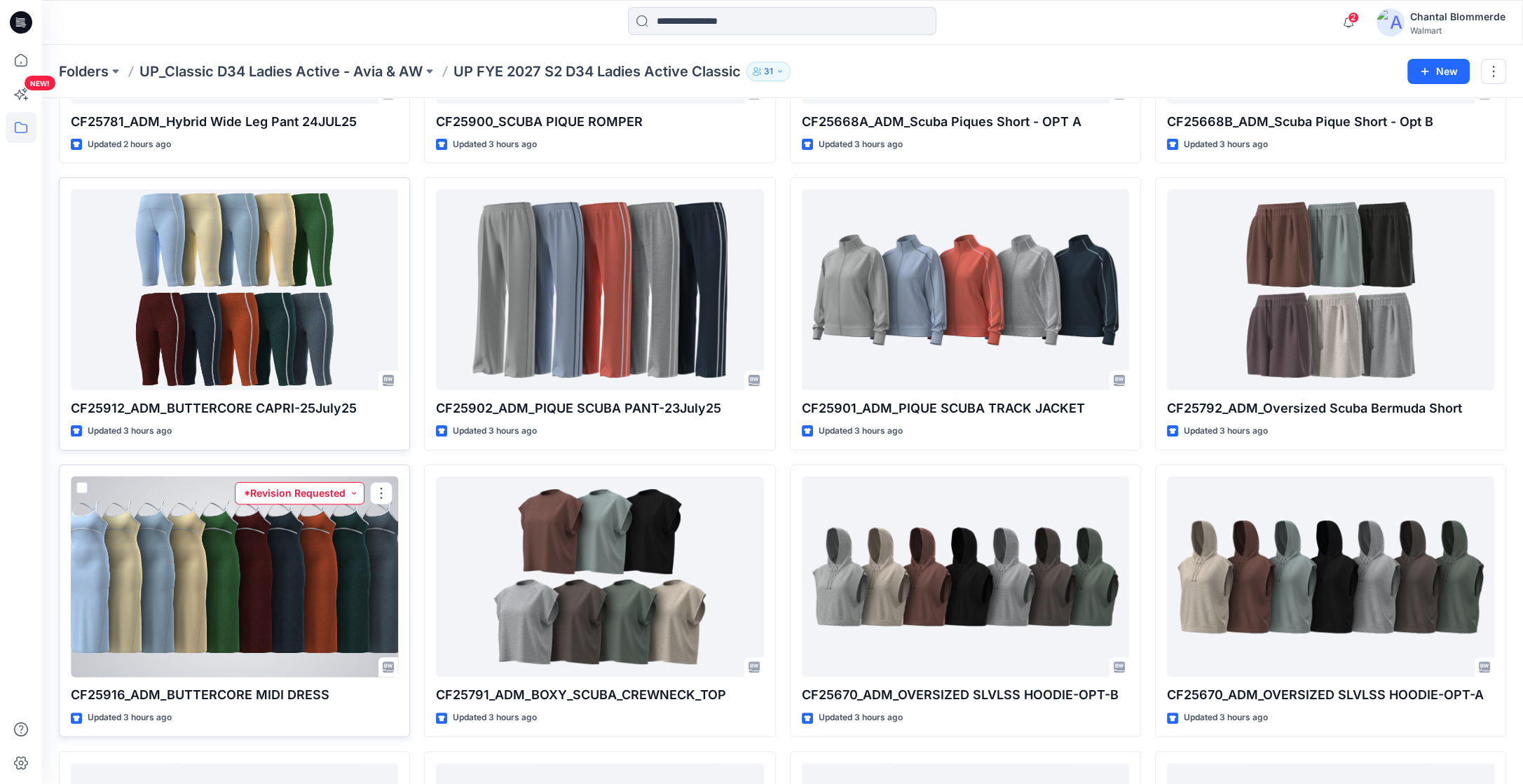 click on "*Revision Requested" at bounding box center (299, 493) 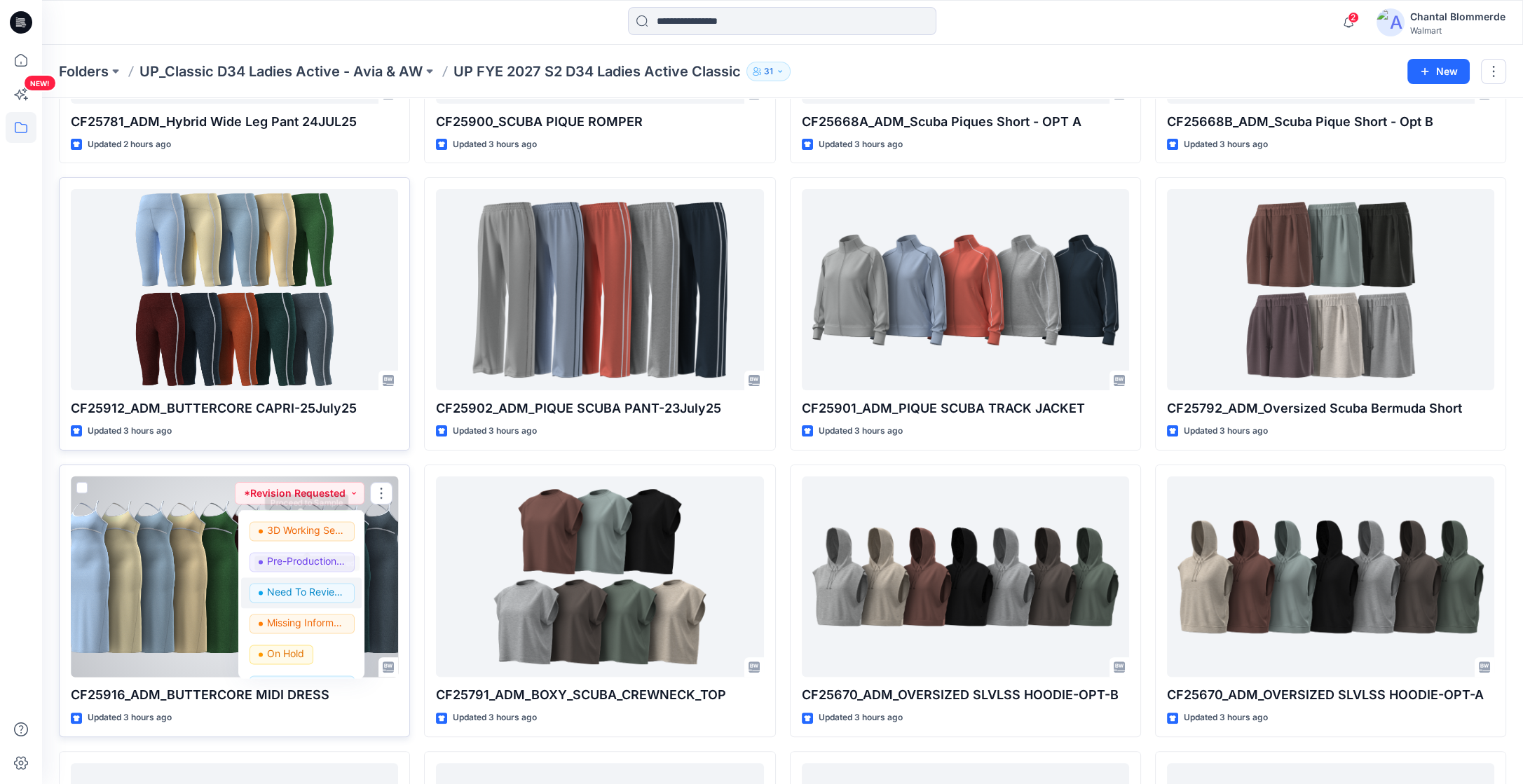 scroll, scrollTop: 176, scrollLeft: 0, axis: vertical 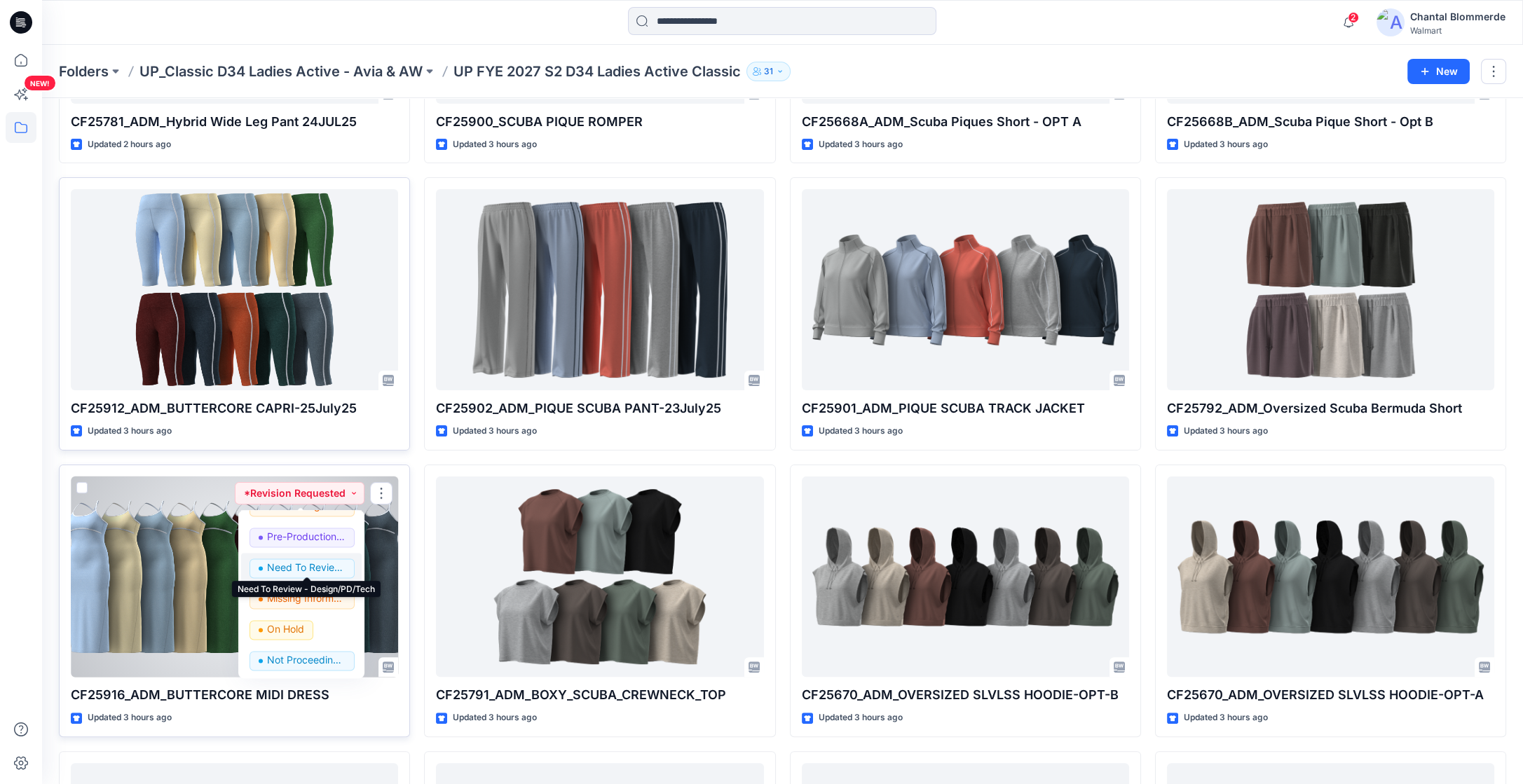 click on "Need To Review - Design/PD/Tech" at bounding box center [306, 568] 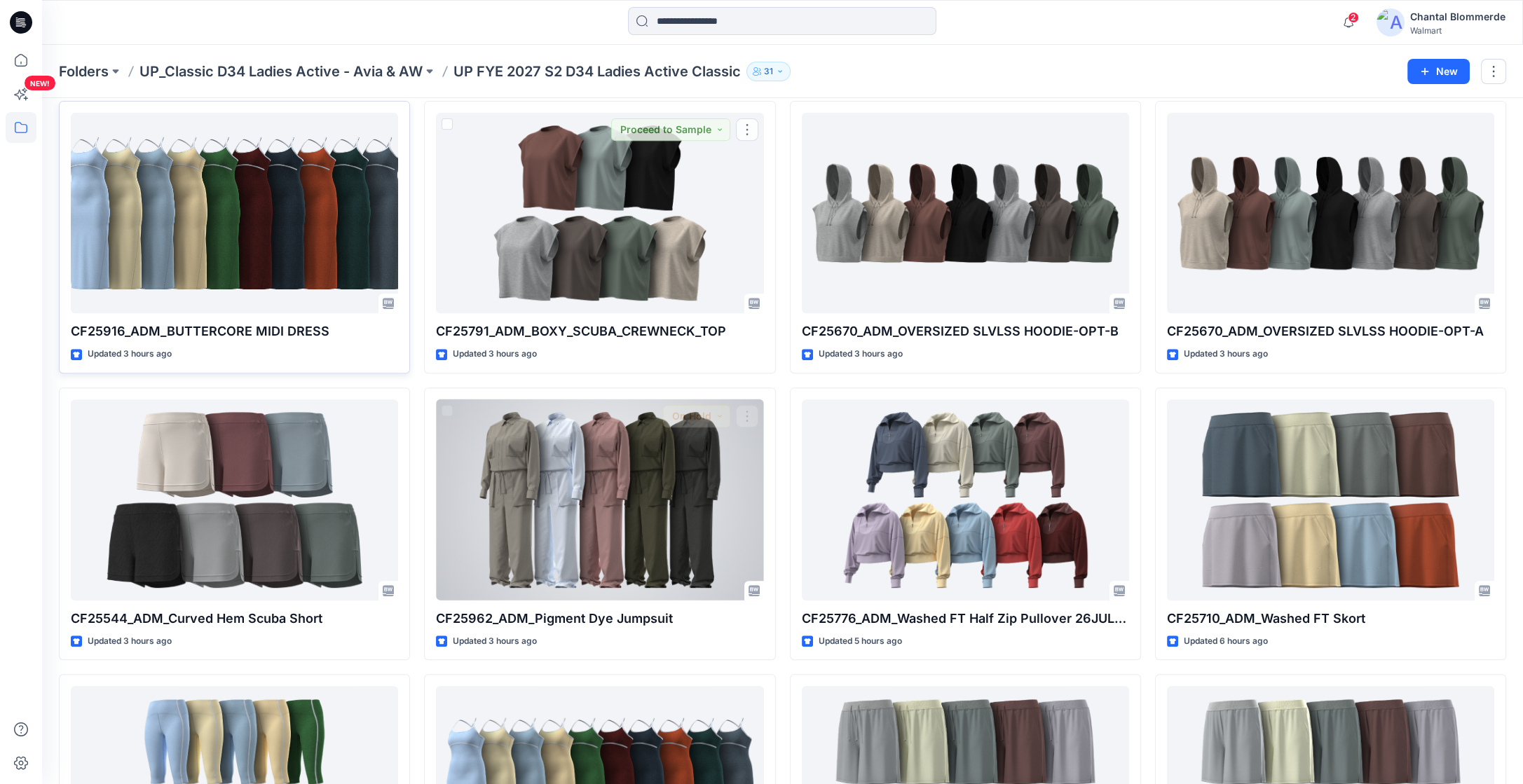scroll, scrollTop: 1260, scrollLeft: 0, axis: vertical 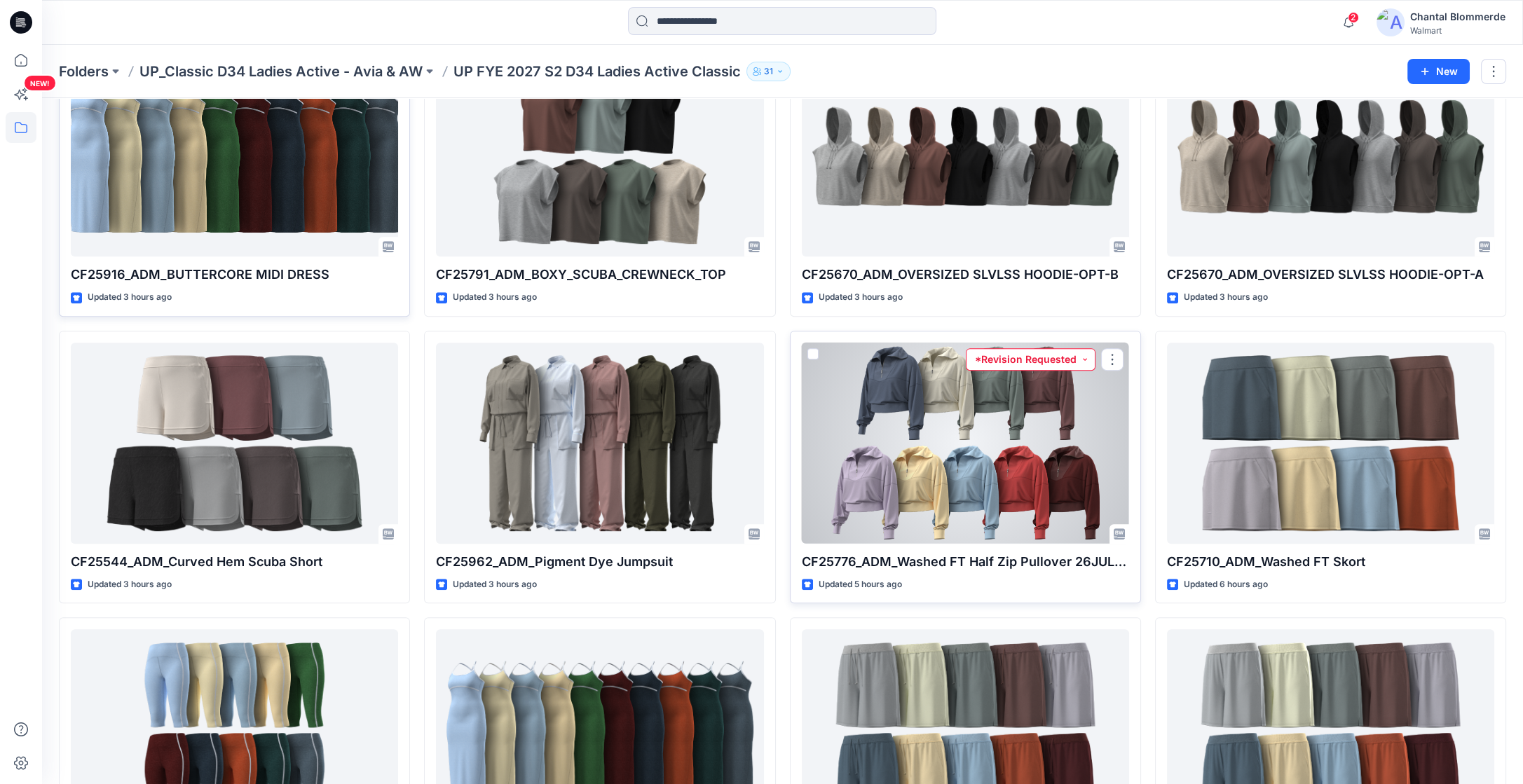 click on "*Revision Requested" at bounding box center [1030, 359] 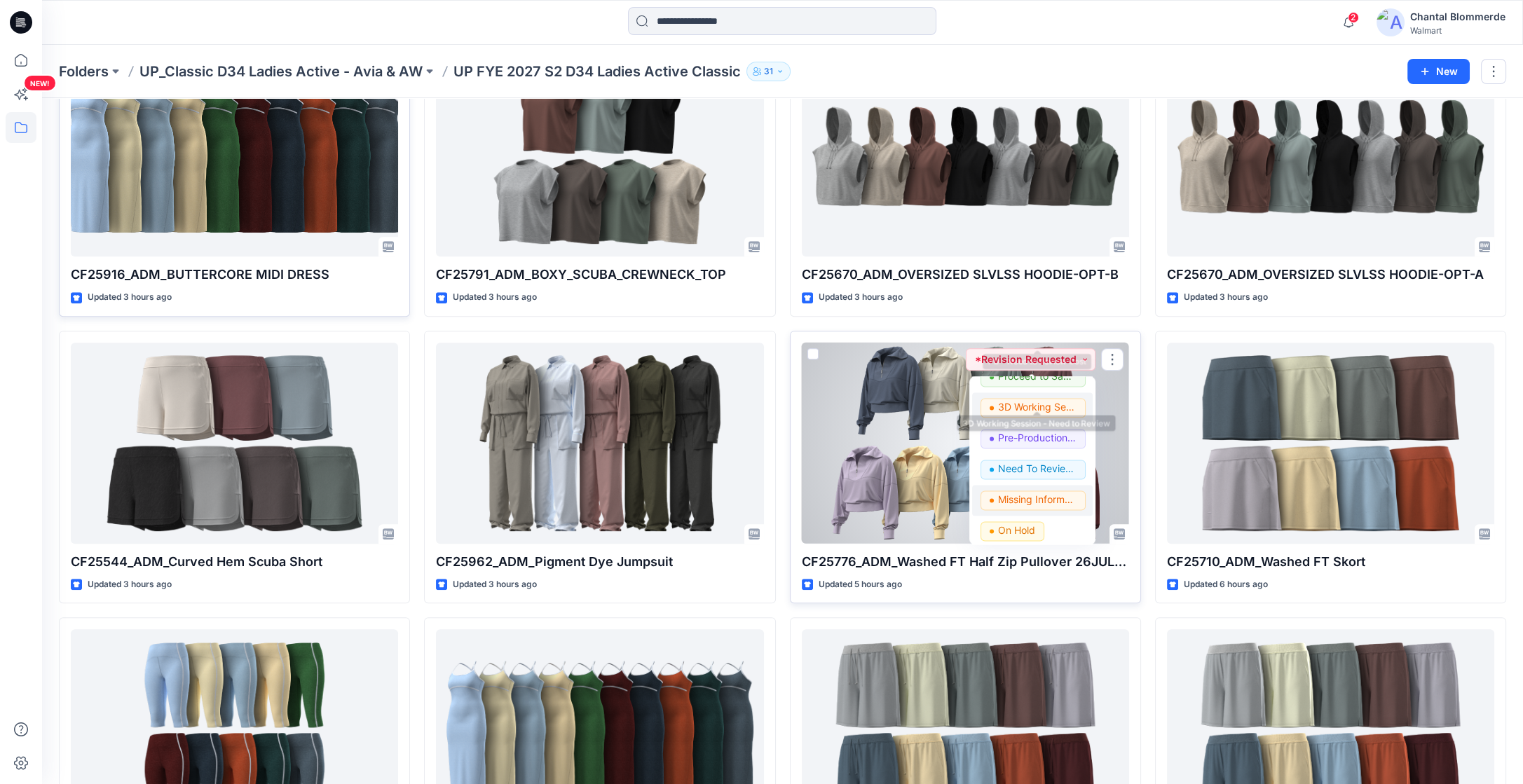 scroll, scrollTop: 176, scrollLeft: 0, axis: vertical 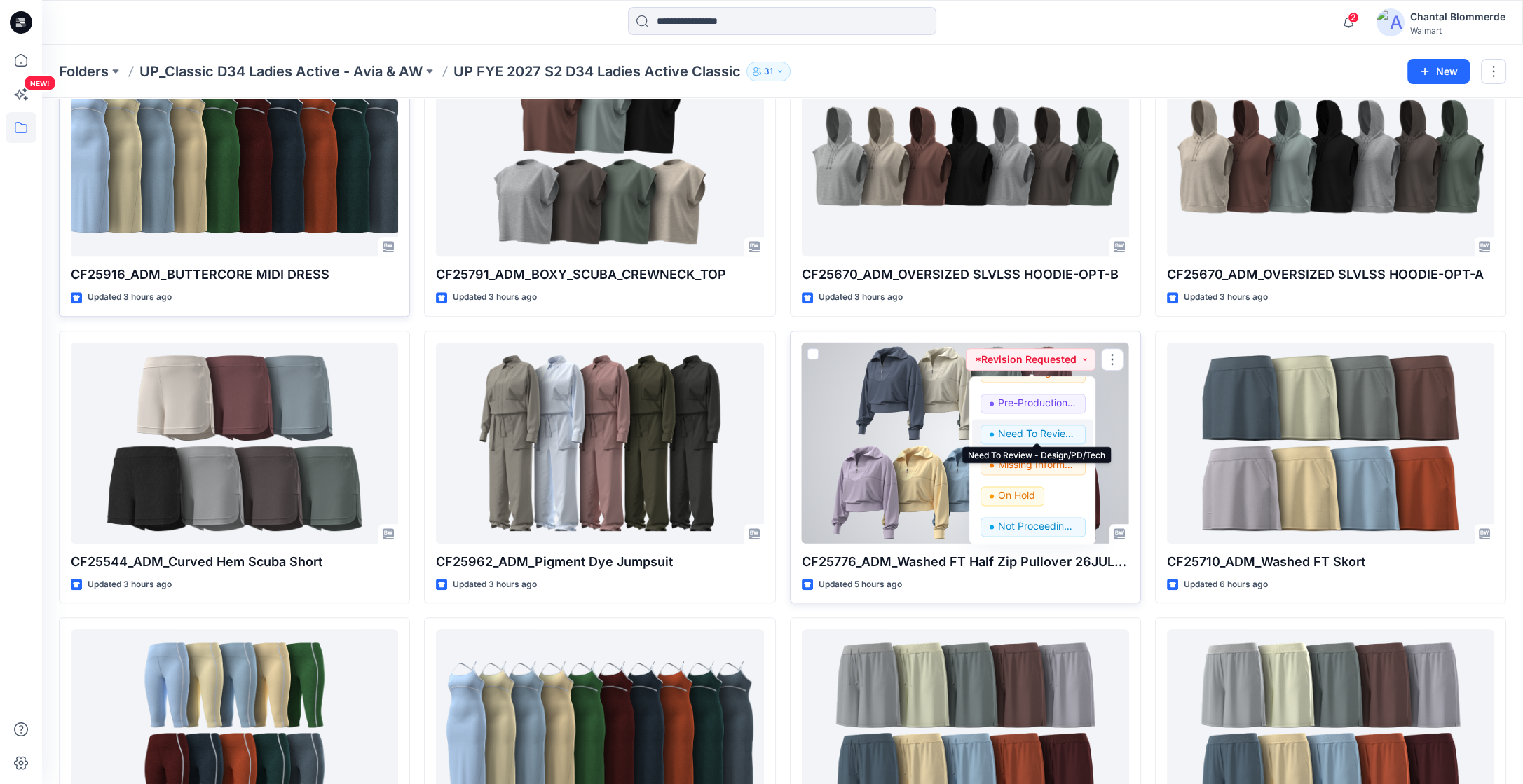 click on "Need To Review - Design/PD/Tech" at bounding box center (1037, 434) 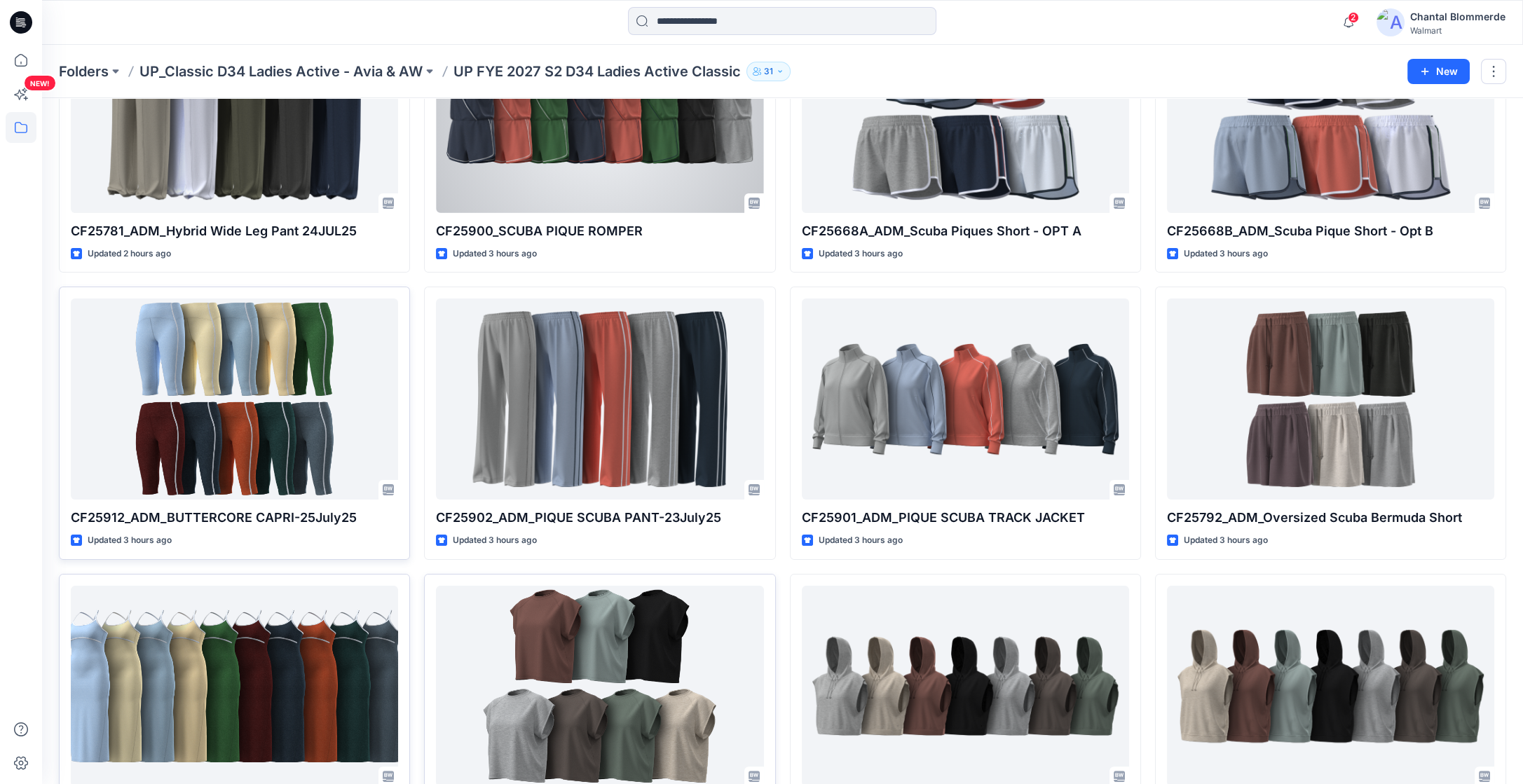 scroll, scrollTop: 735, scrollLeft: 0, axis: vertical 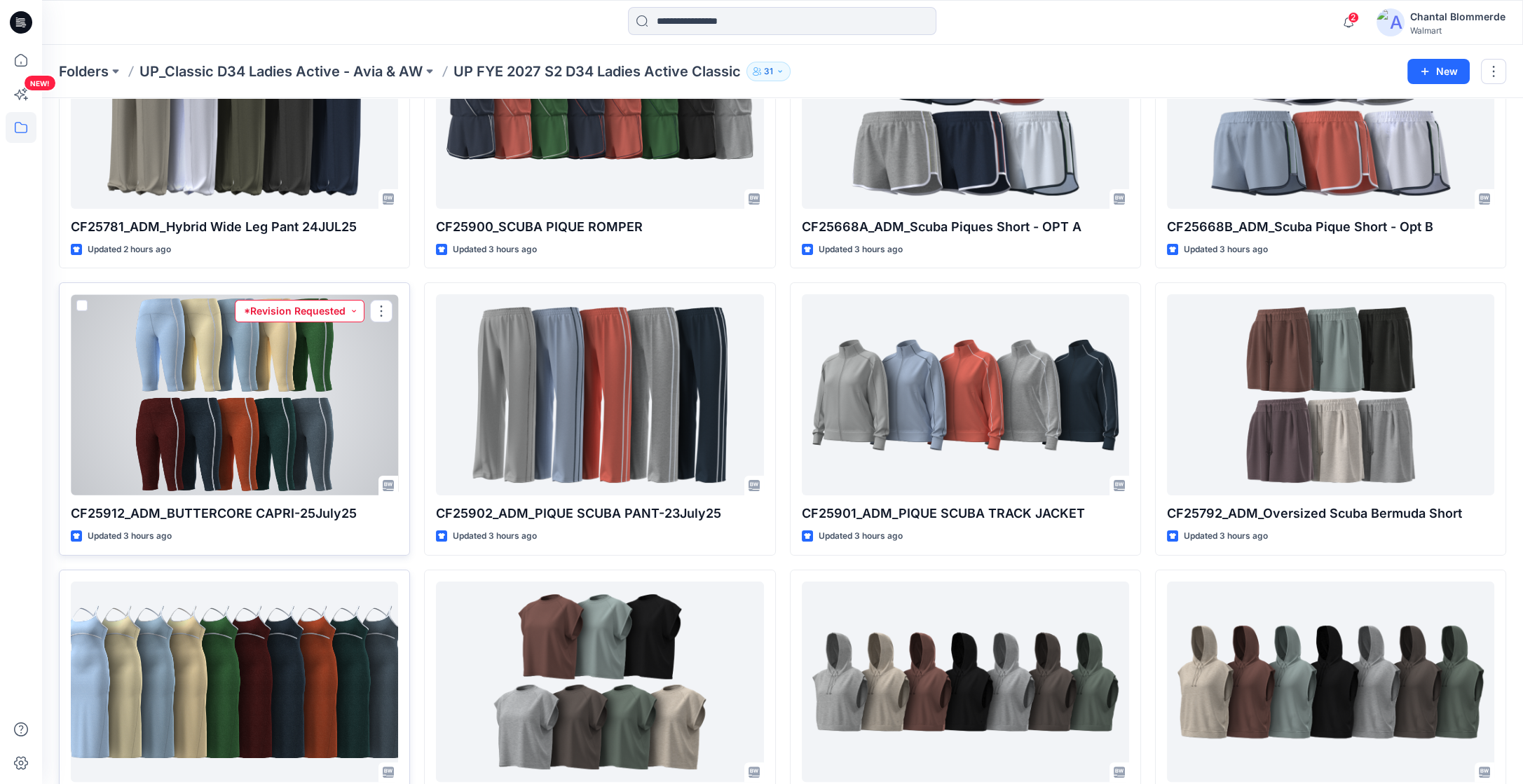 click on "*Revision Requested" at bounding box center [299, 311] 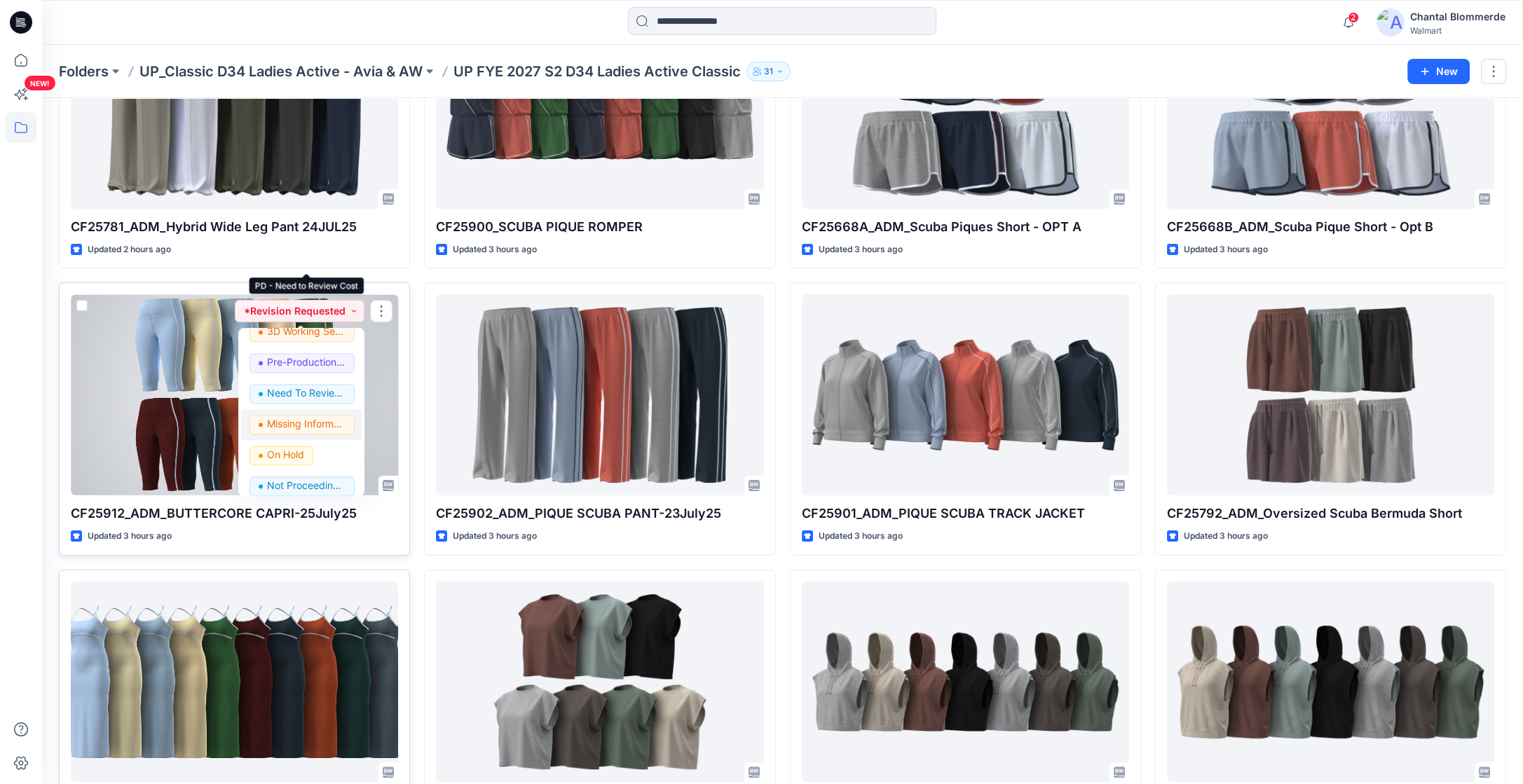 scroll, scrollTop: 176, scrollLeft: 0, axis: vertical 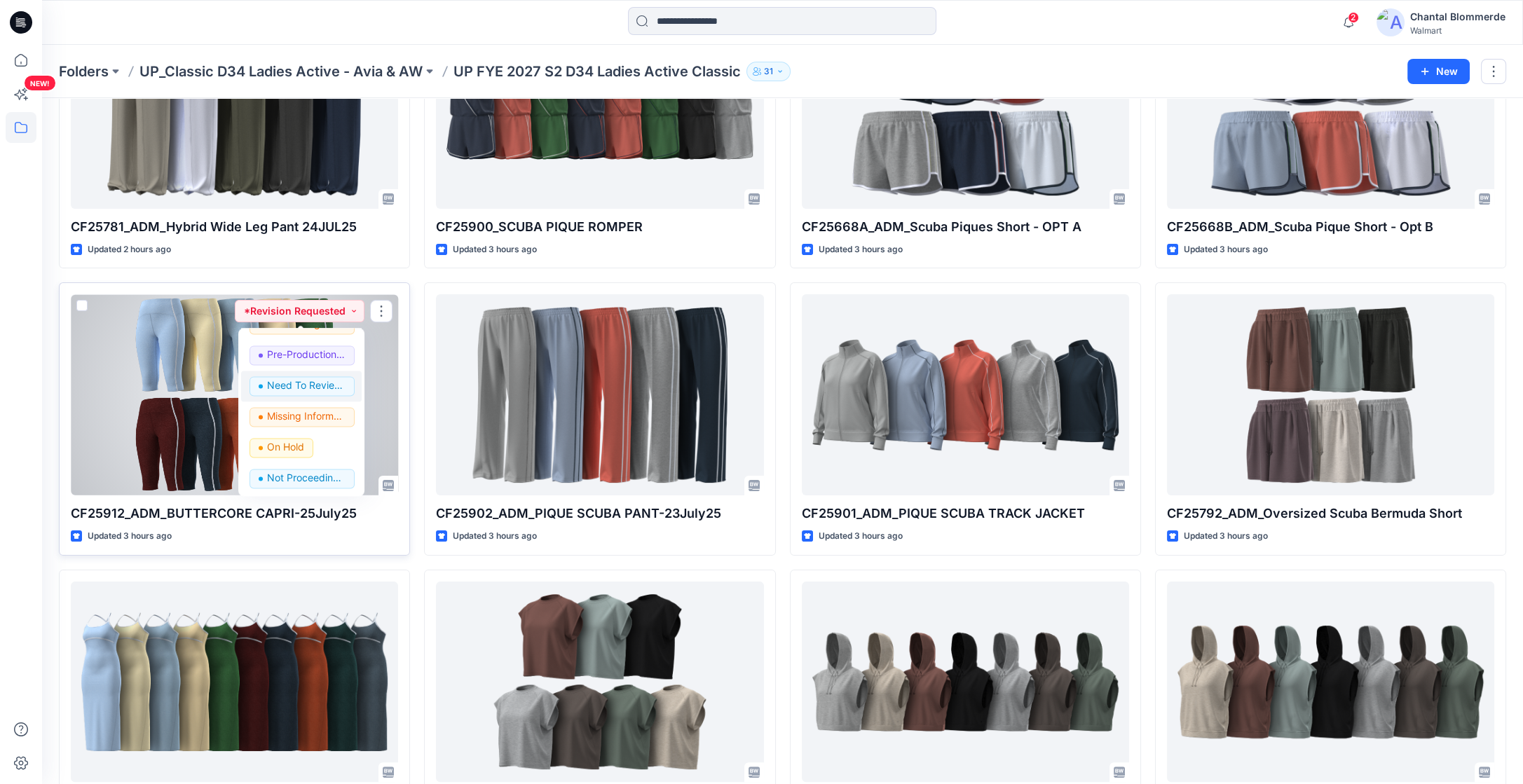 click on "Need To Review - Design/PD/Tech" at bounding box center (302, 386) 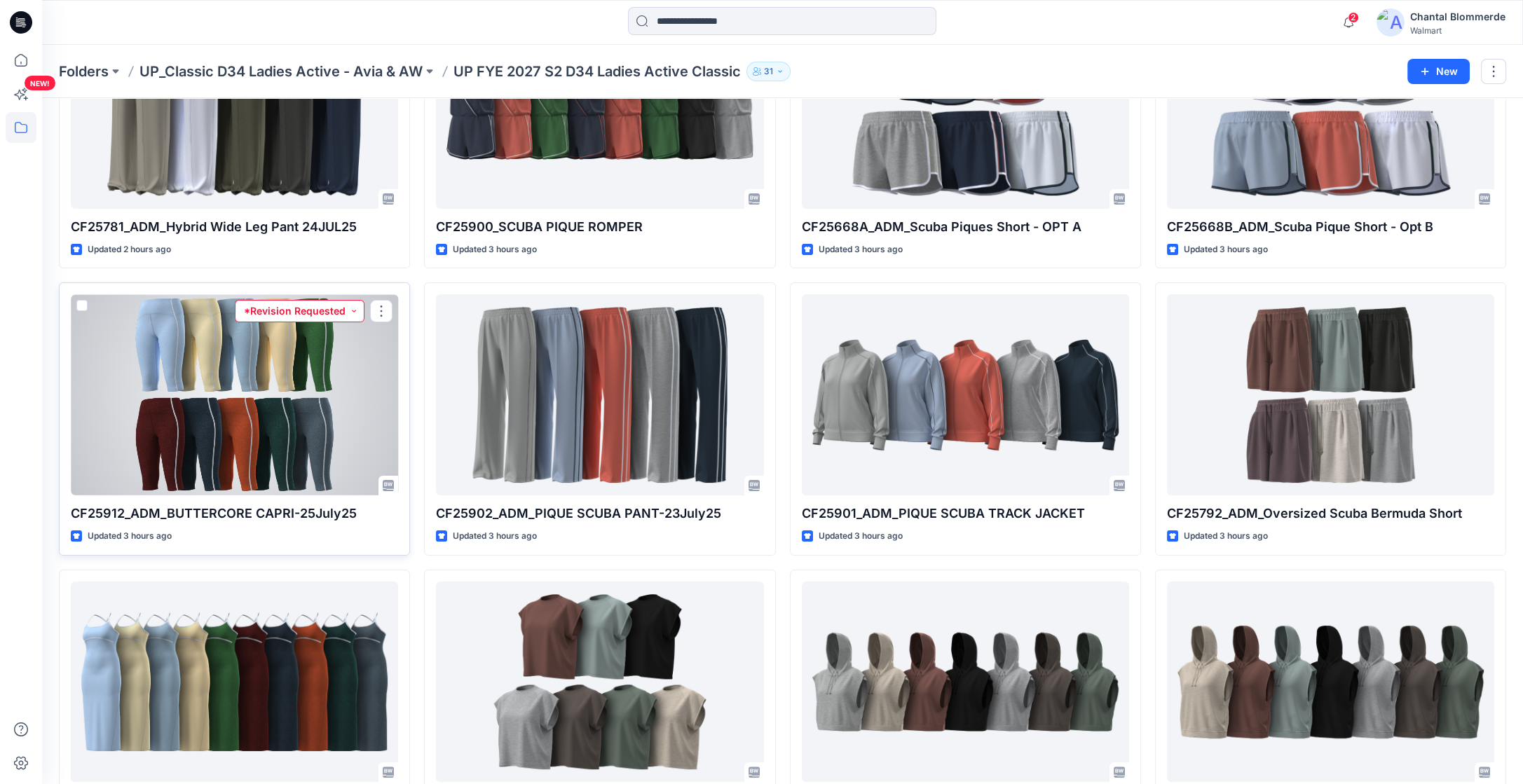 click on "*Revision Requested" at bounding box center (299, 311) 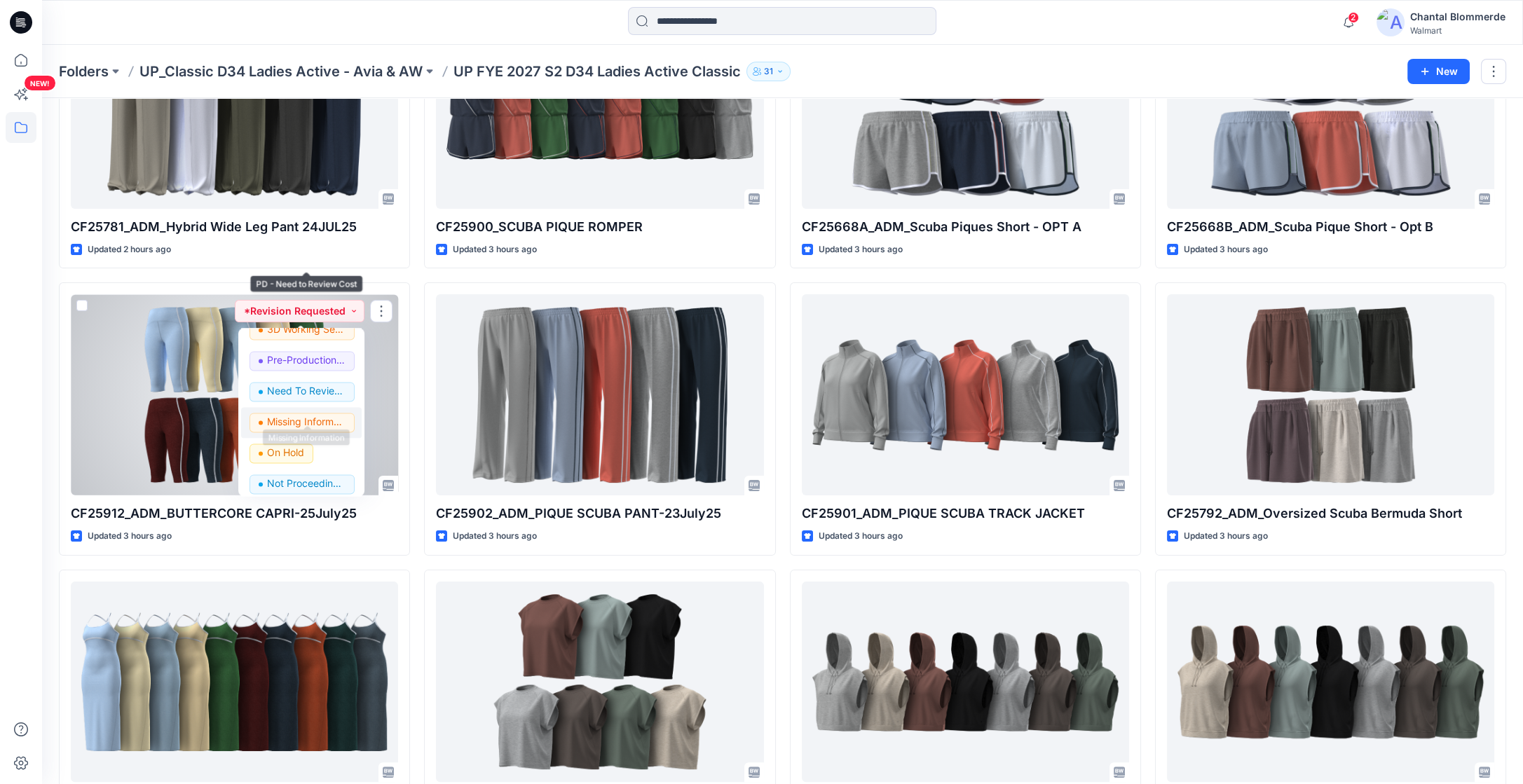 scroll, scrollTop: 176, scrollLeft: 0, axis: vertical 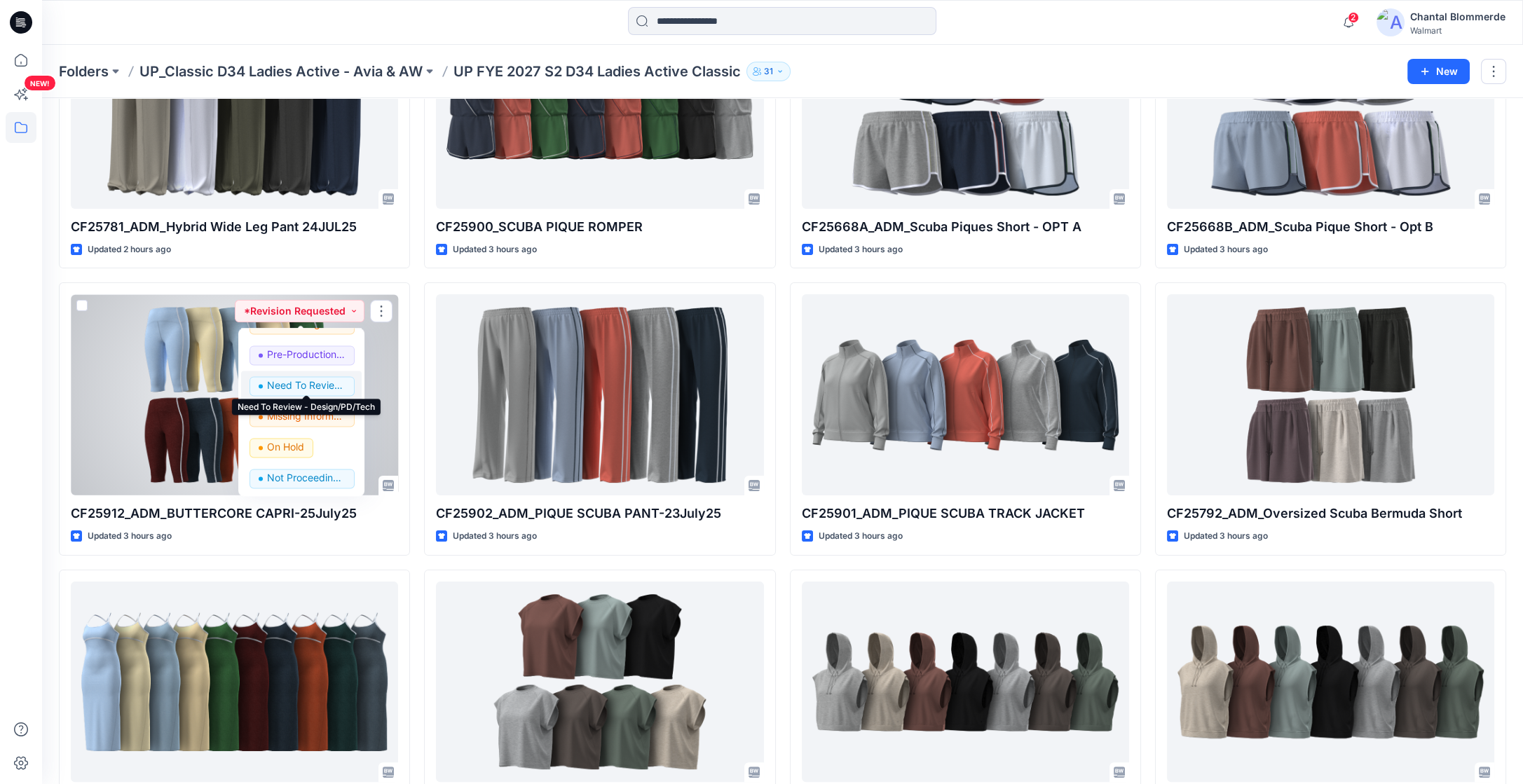 click on "Need To Review - Design/PD/Tech" at bounding box center (306, 385) 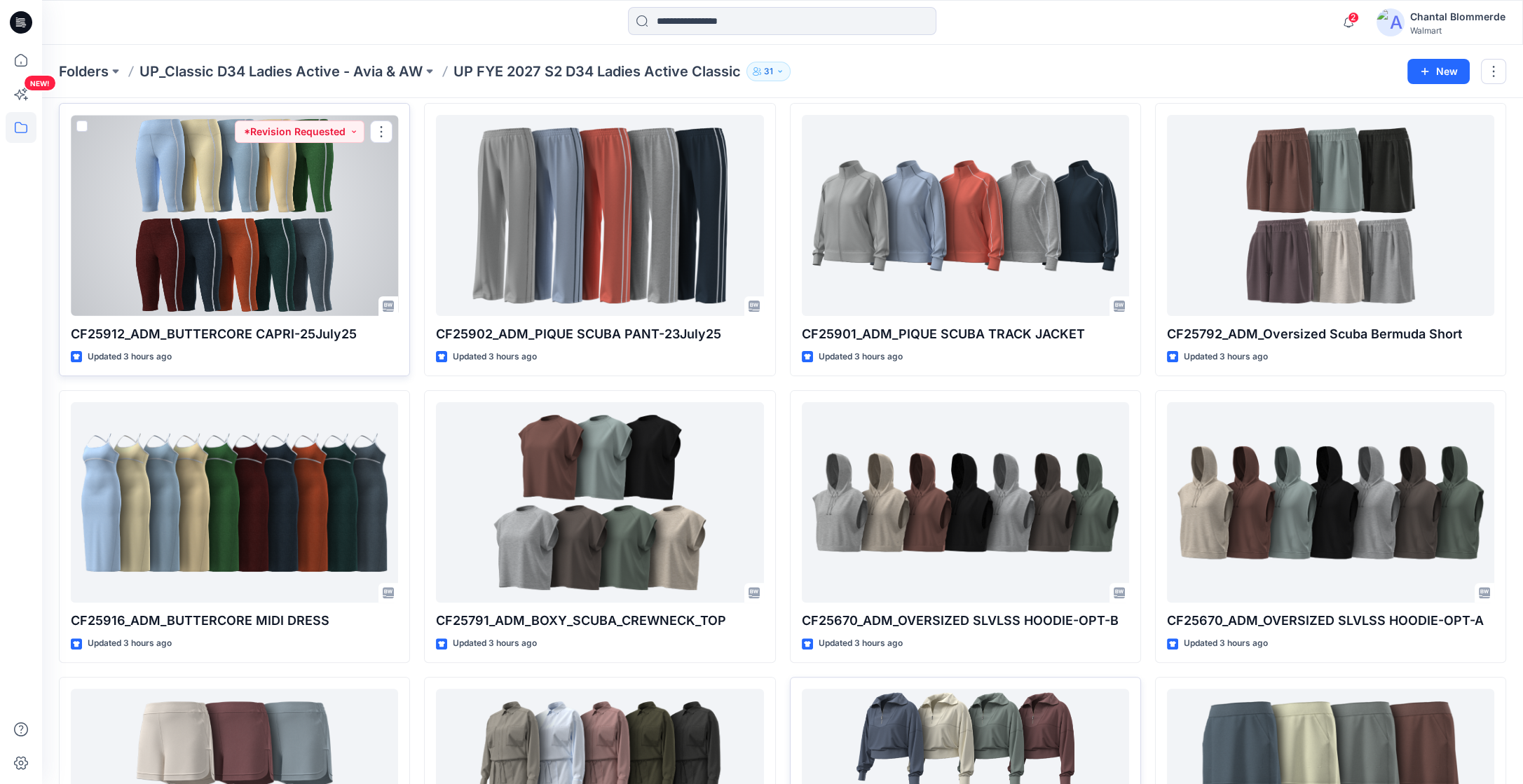 scroll, scrollTop: 945, scrollLeft: 0, axis: vertical 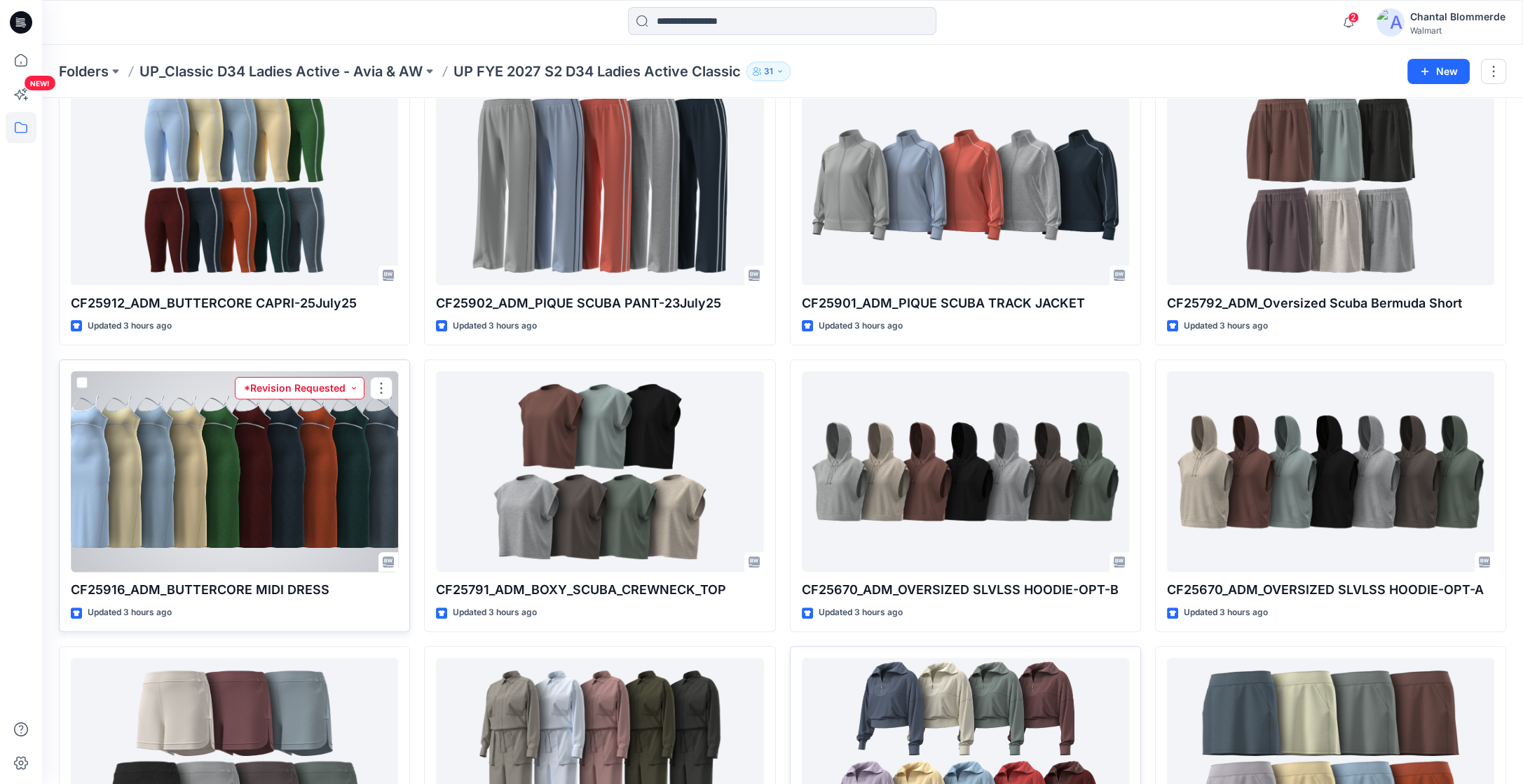 click on "*Revision Requested" at bounding box center [299, 388] 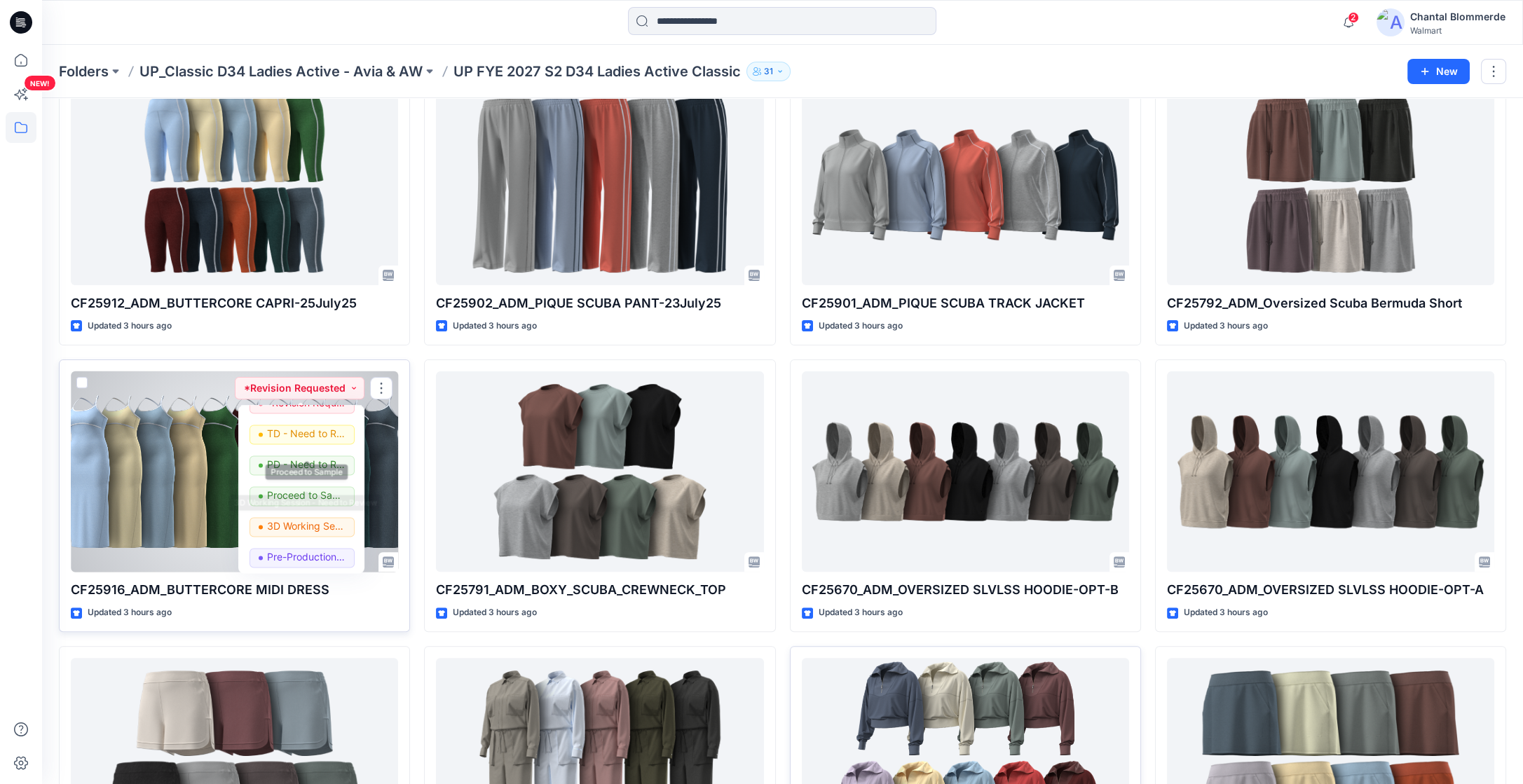 scroll, scrollTop: 104, scrollLeft: 0, axis: vertical 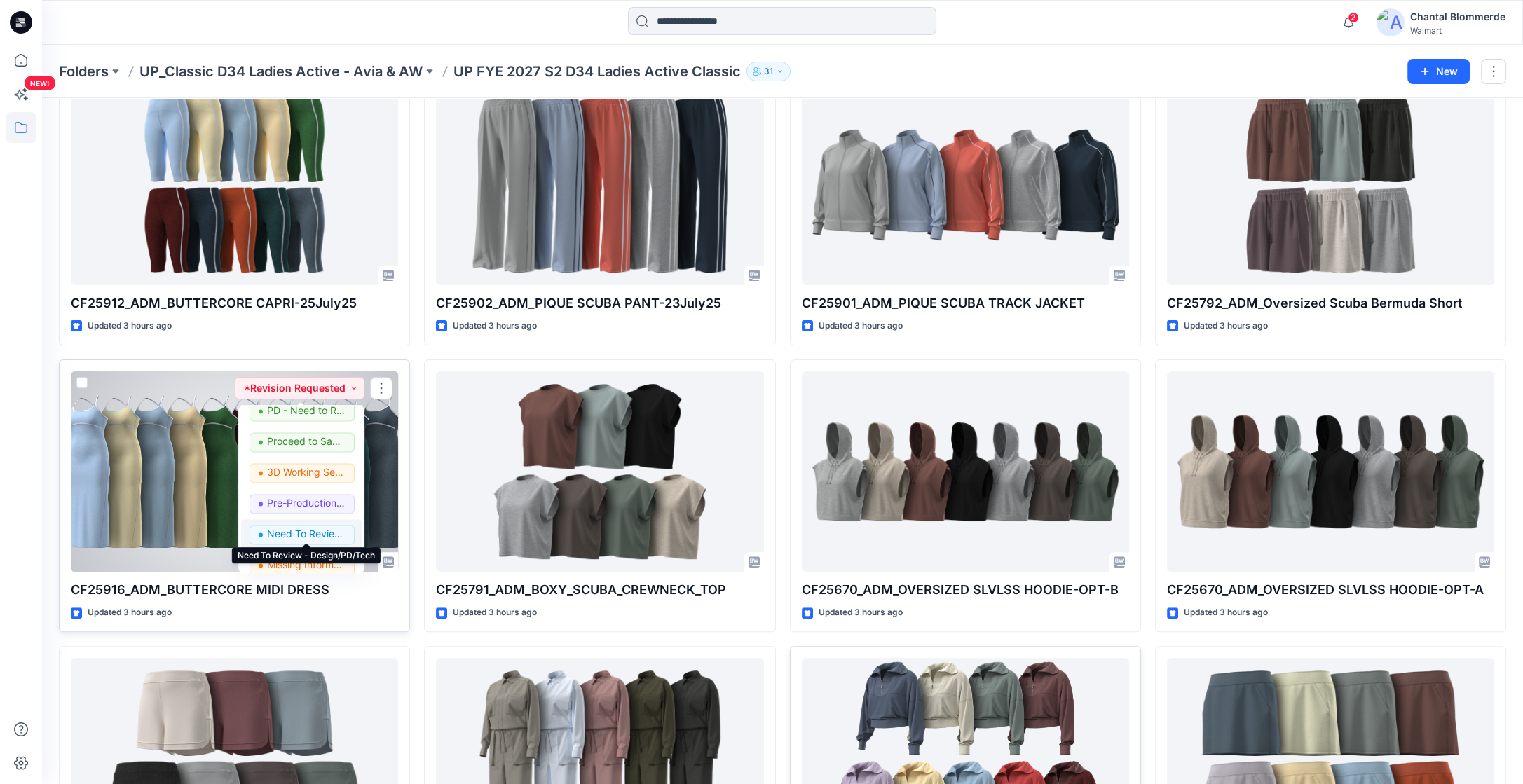 click on "Need To Review - Design/PD/Tech" at bounding box center (306, 534) 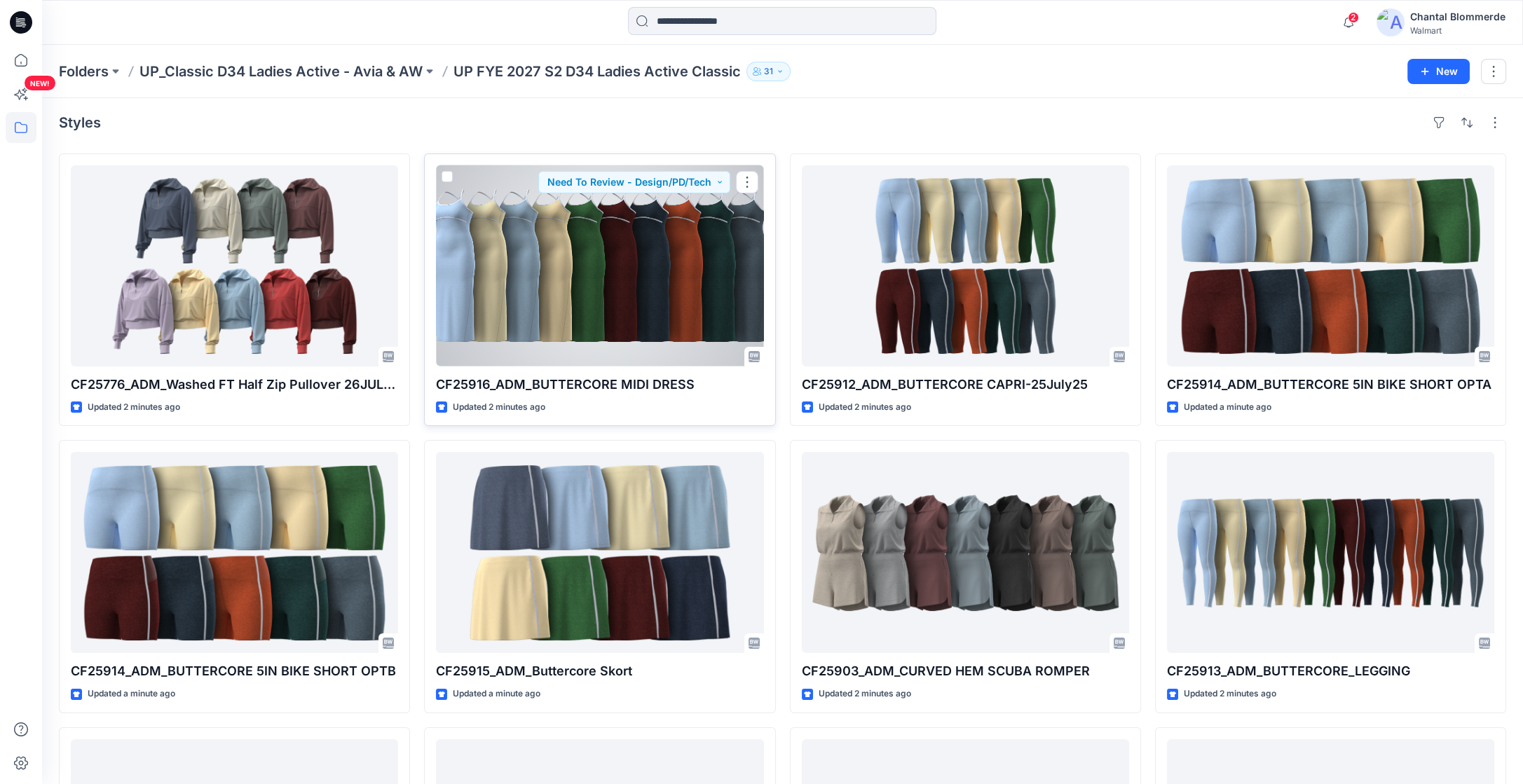 scroll, scrollTop: 0, scrollLeft: 0, axis: both 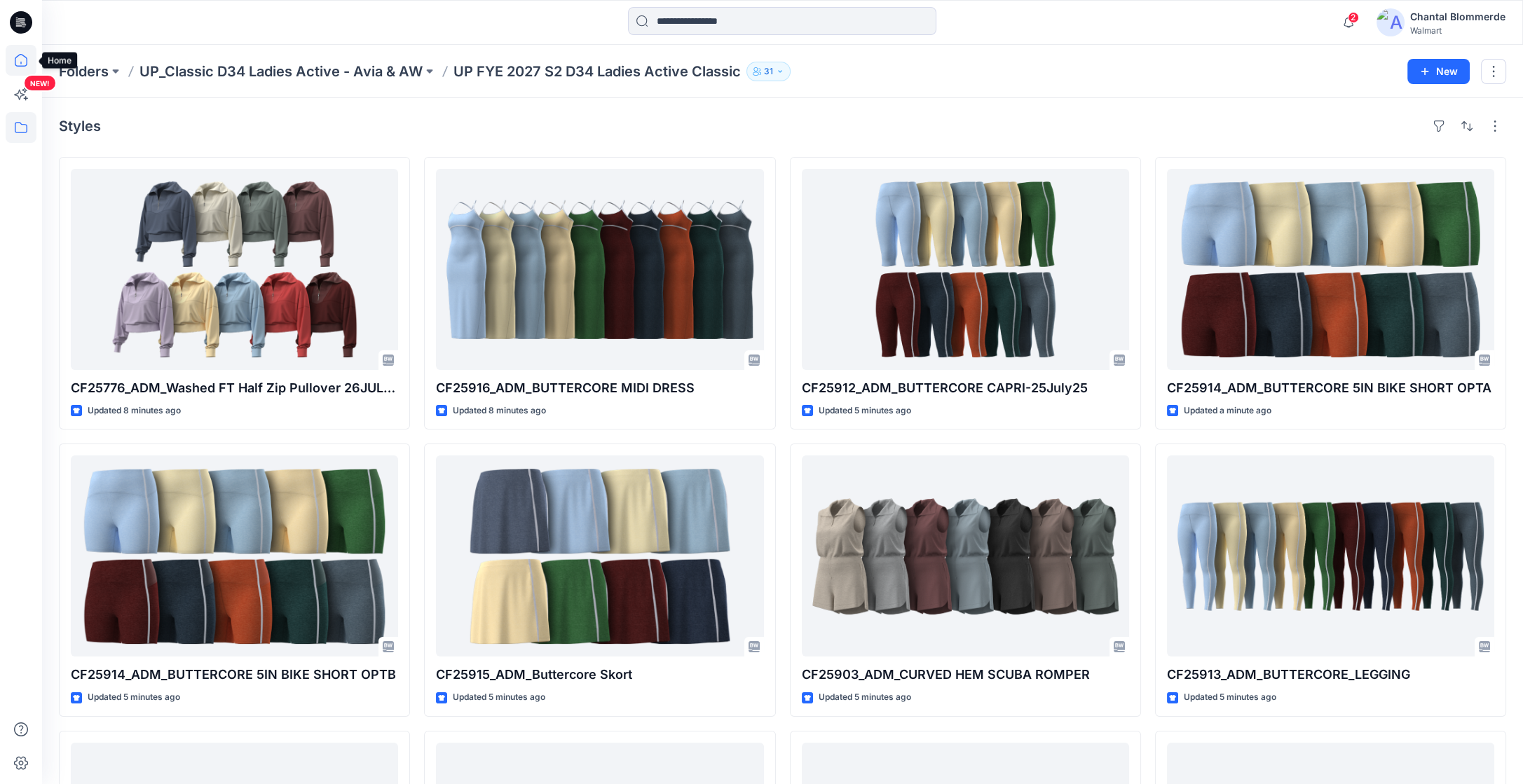 click 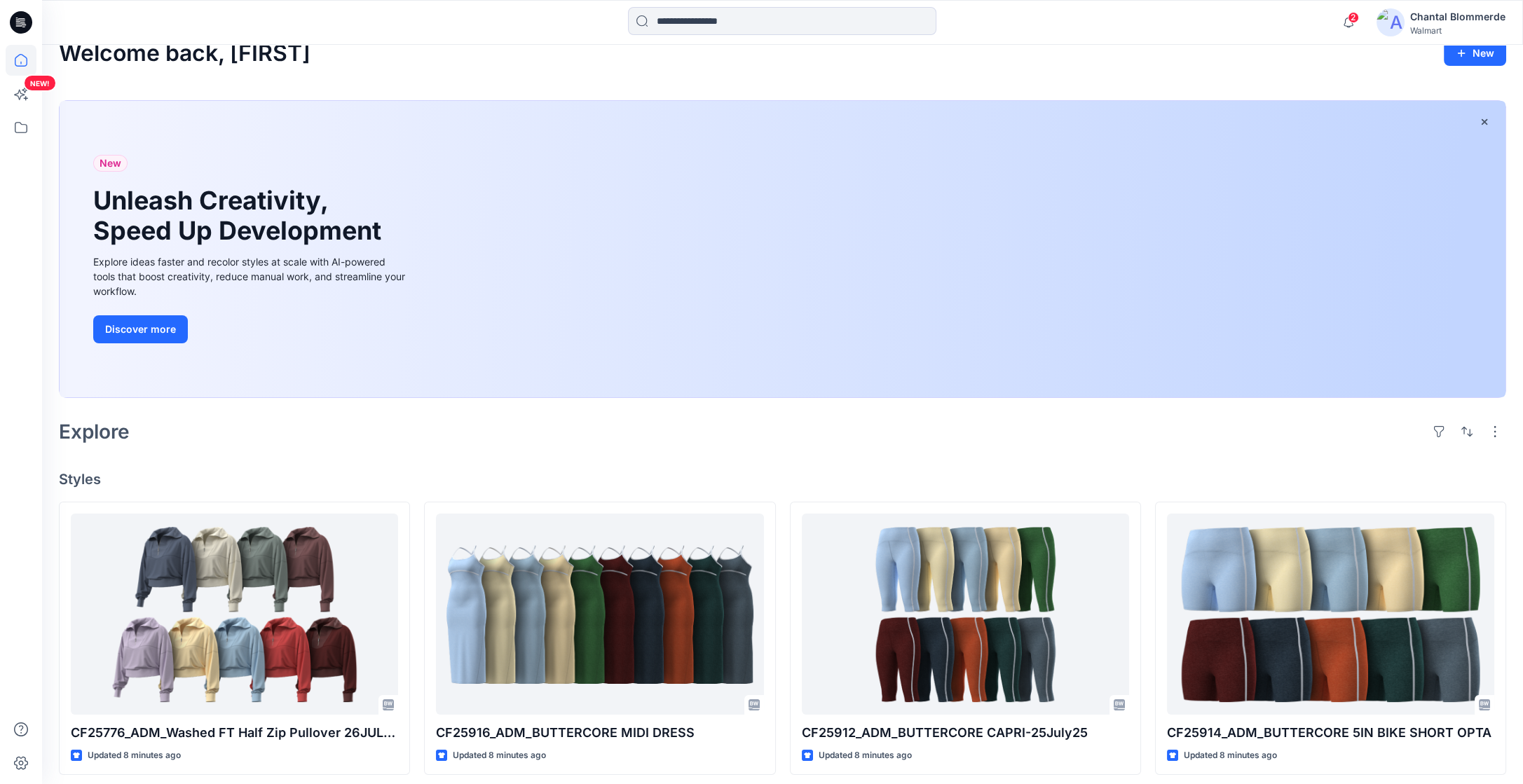 scroll, scrollTop: 20, scrollLeft: 0, axis: vertical 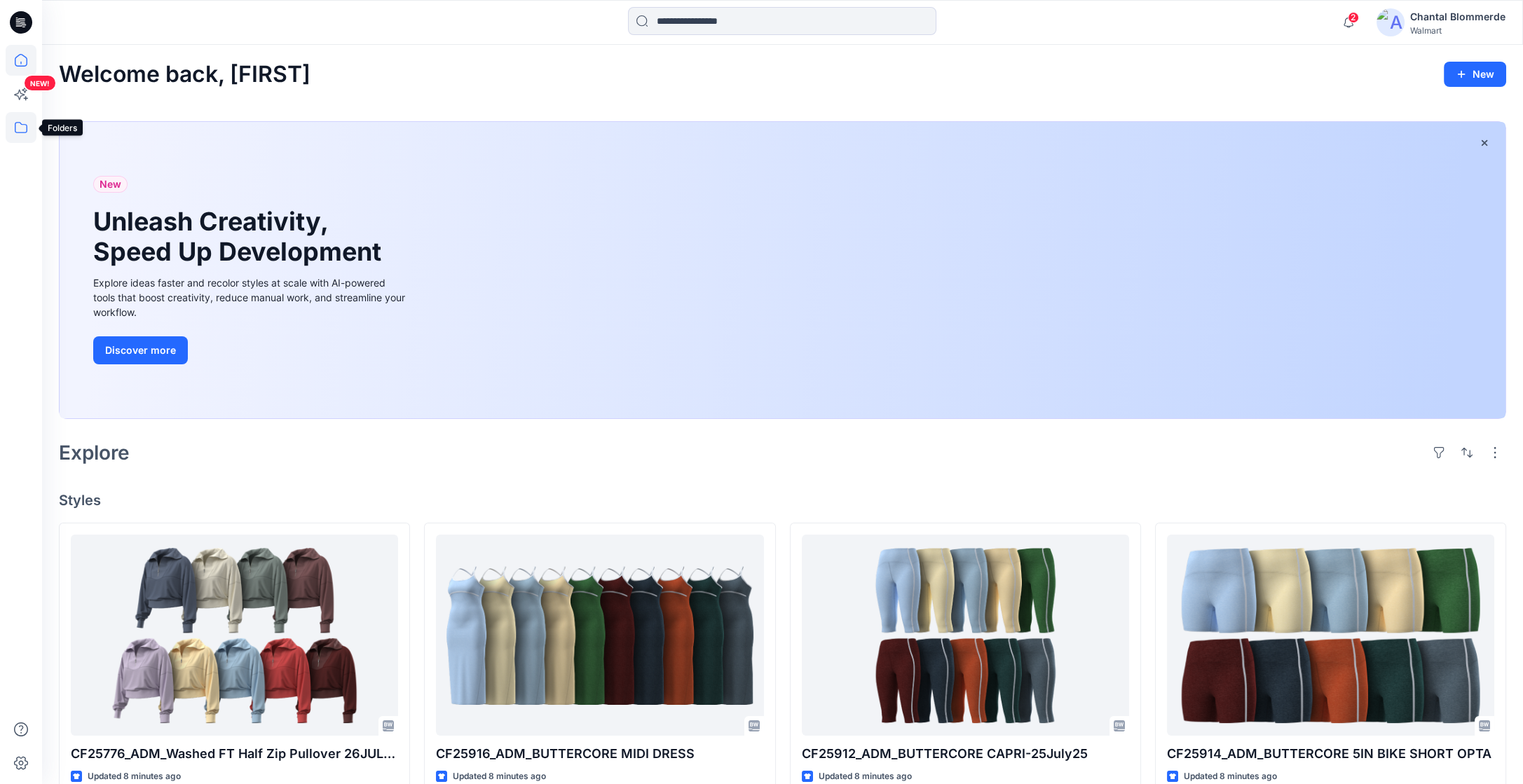 click 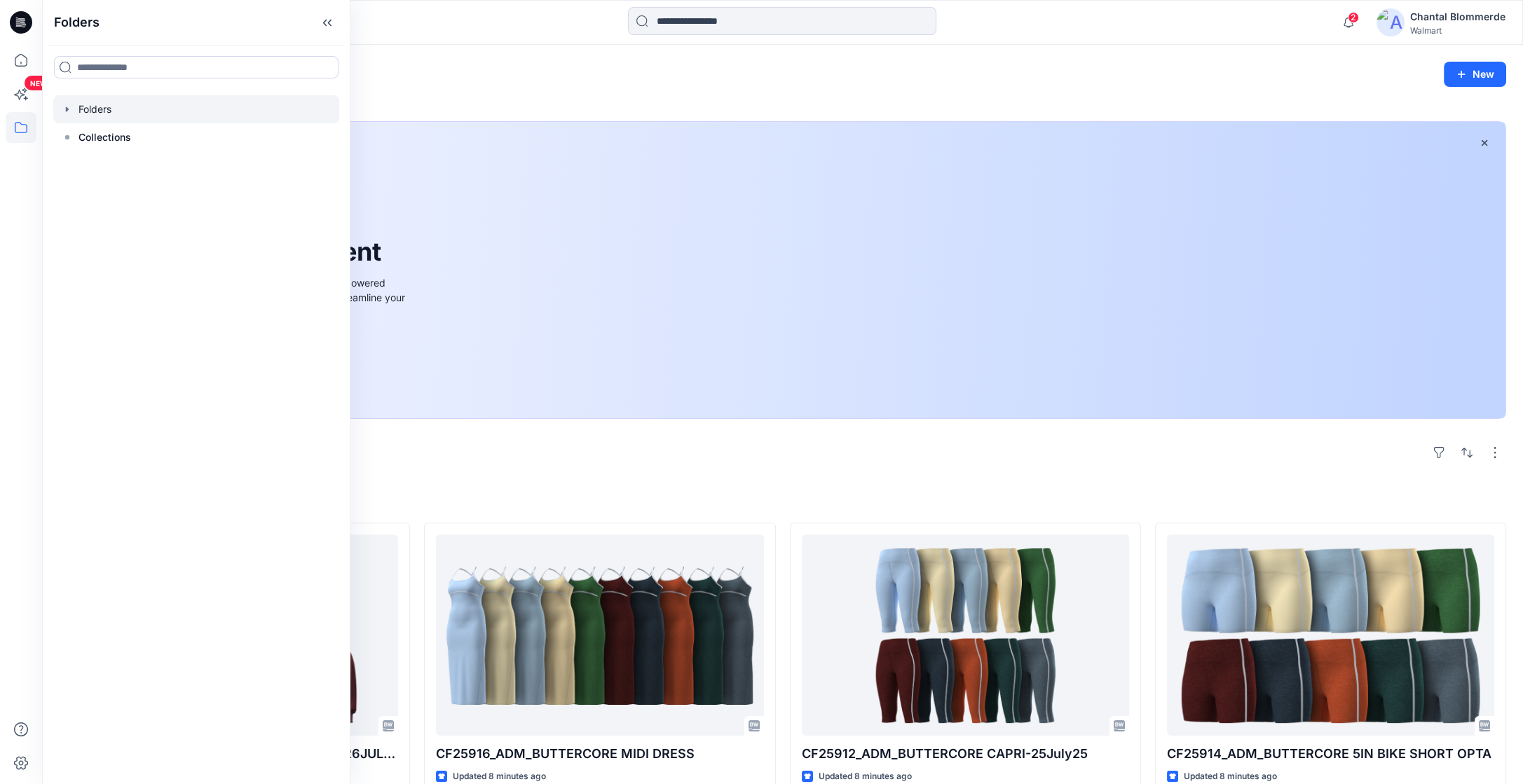 click 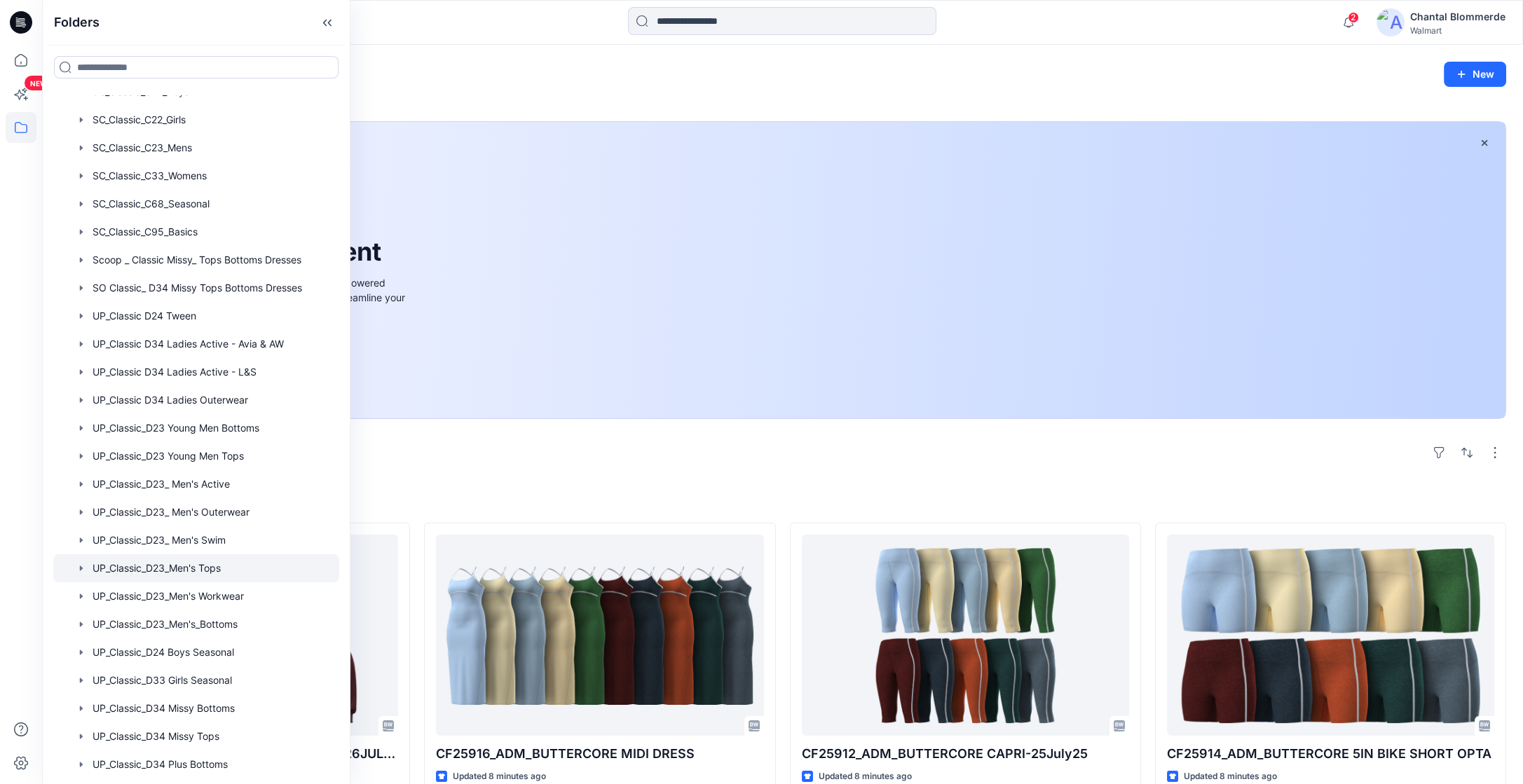 scroll, scrollTop: 558, scrollLeft: 0, axis: vertical 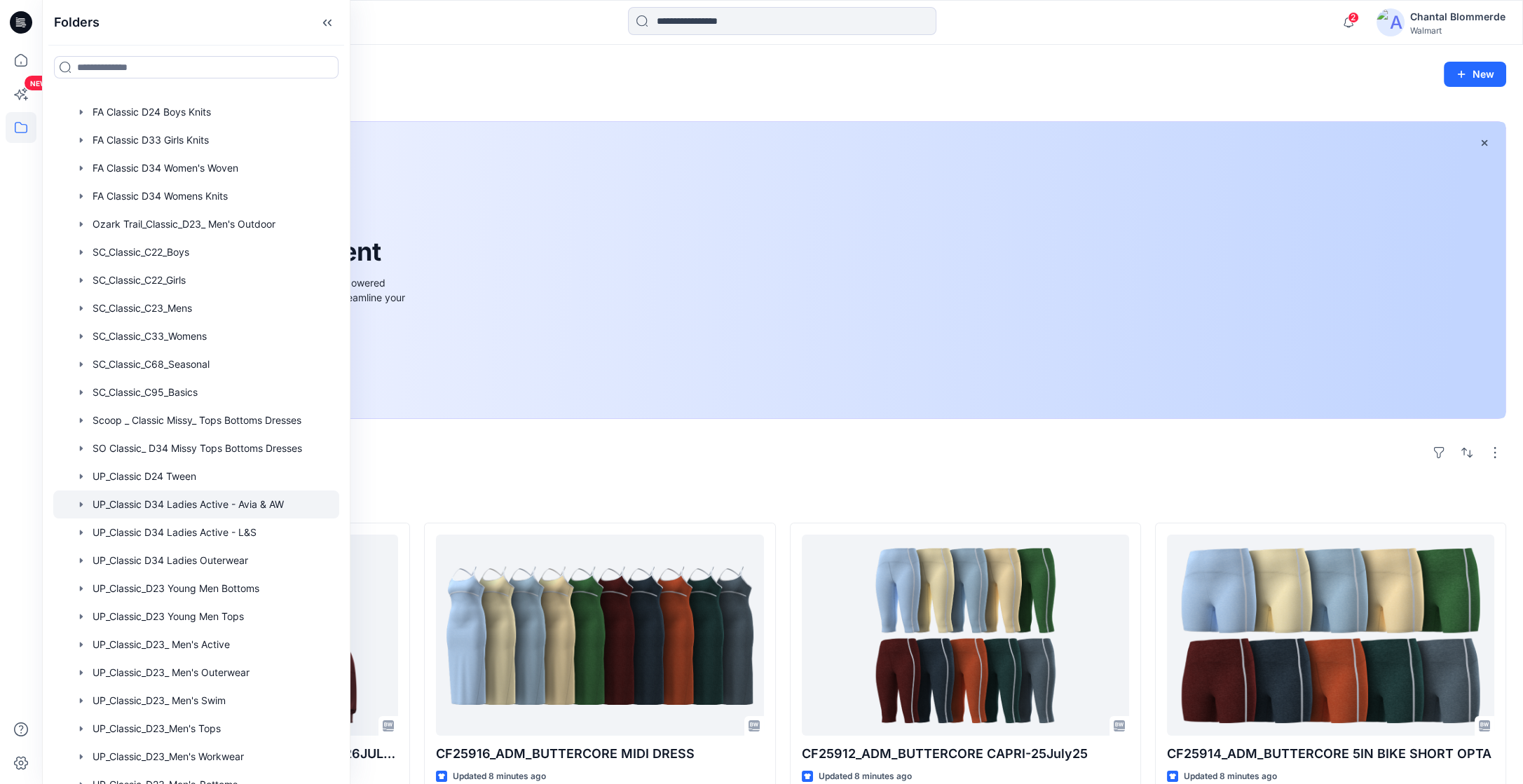 click at bounding box center (196, 504) 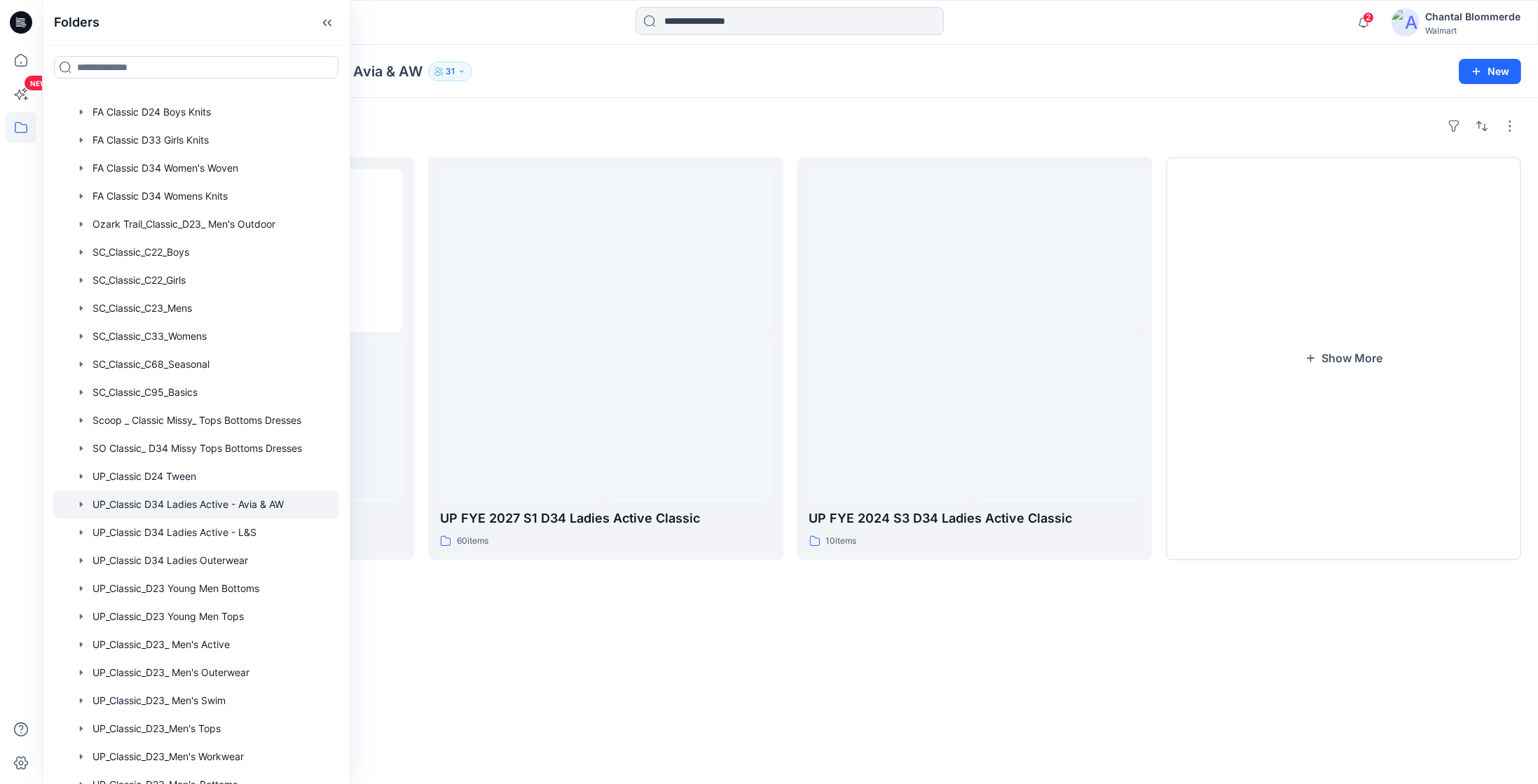 click on "Folders UP FYE 2027 S2 D34 Ladies Active Classic 36  items UP FYE 2027 S1 D34 Ladies Active Classic 60  items UP FYE 2024 S3 D34 Ladies Active Classic 10  items Show More" at bounding box center [790, 441] 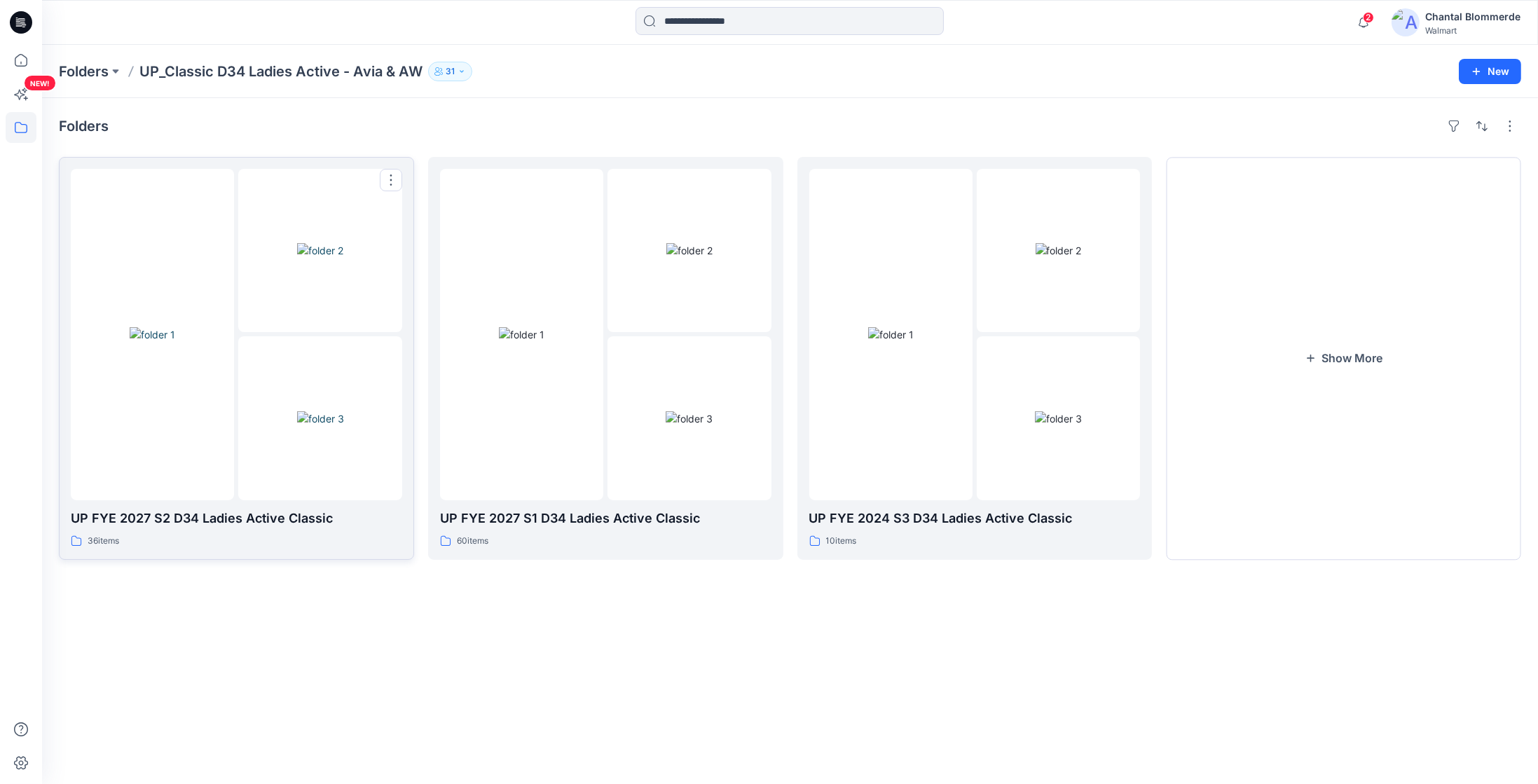 click on "UP FYE 2027 S2 D34 Ladies Active Classic 36  items" at bounding box center (236, 528) 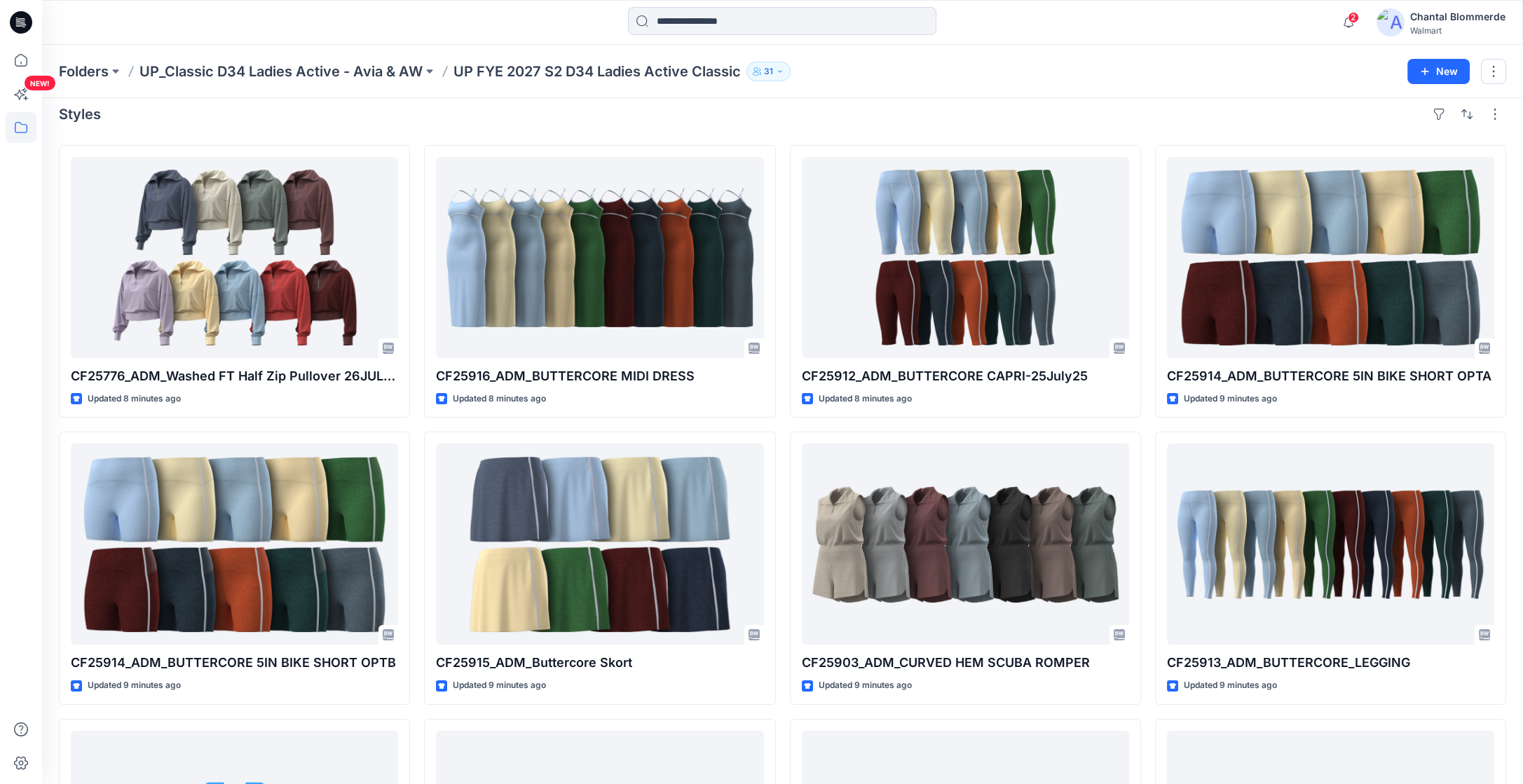 scroll, scrollTop: 0, scrollLeft: 0, axis: both 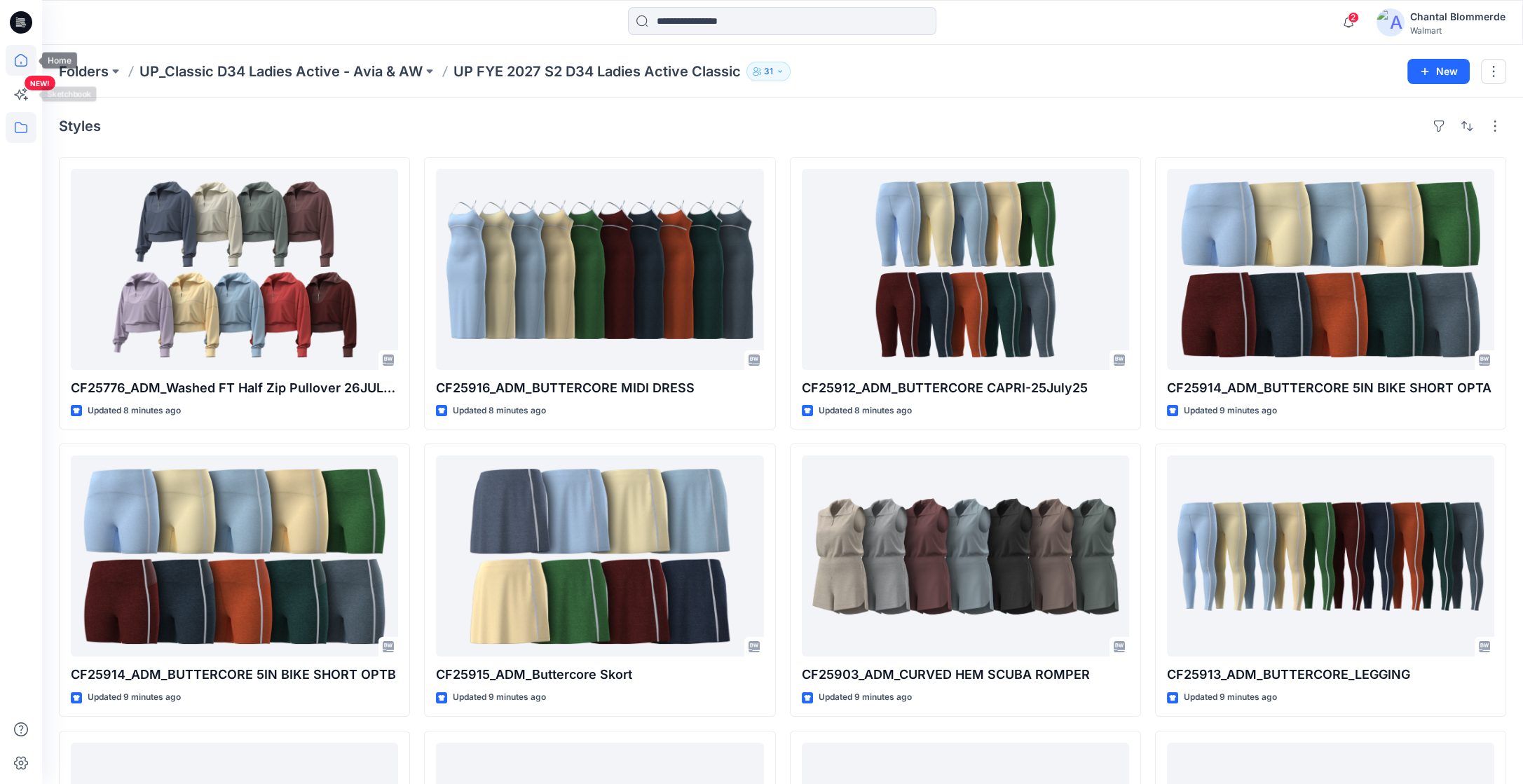 click 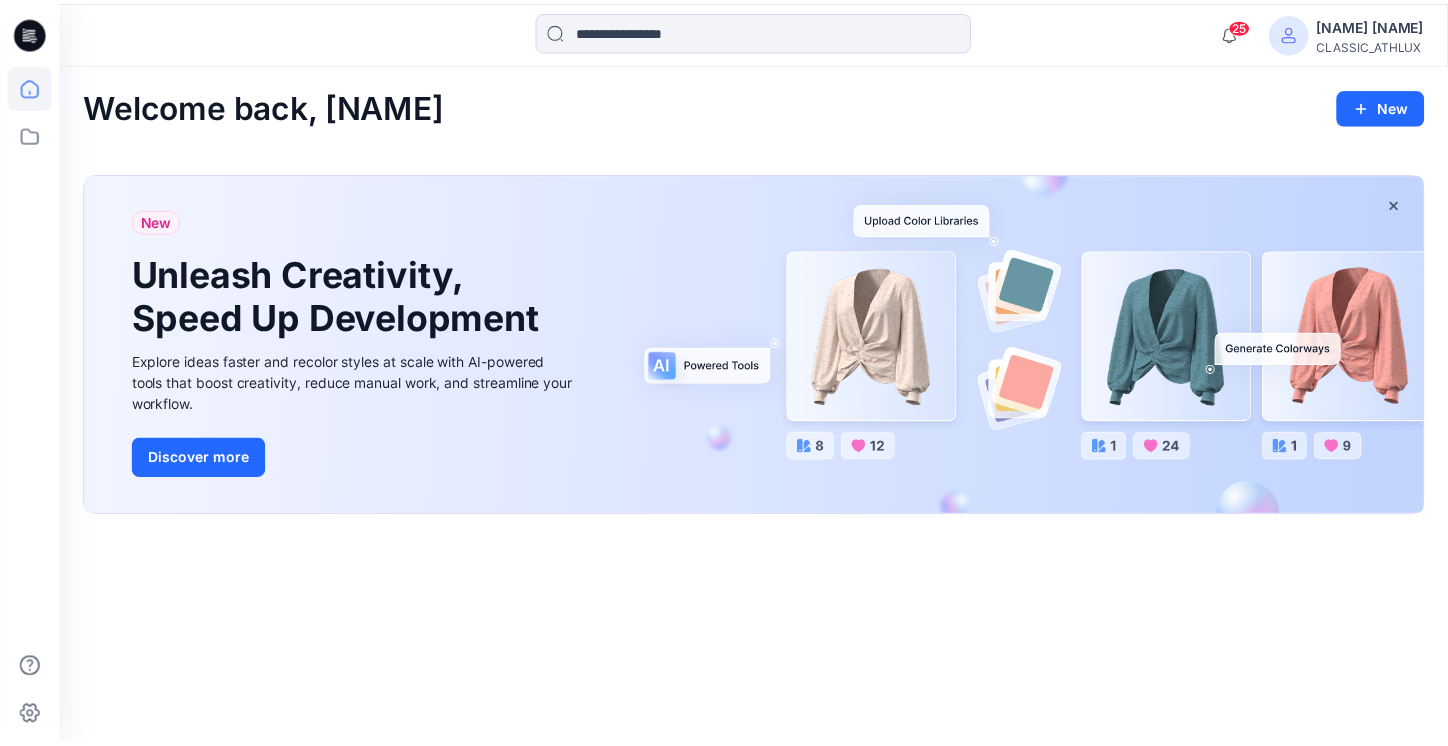 scroll, scrollTop: 0, scrollLeft: 0, axis: both 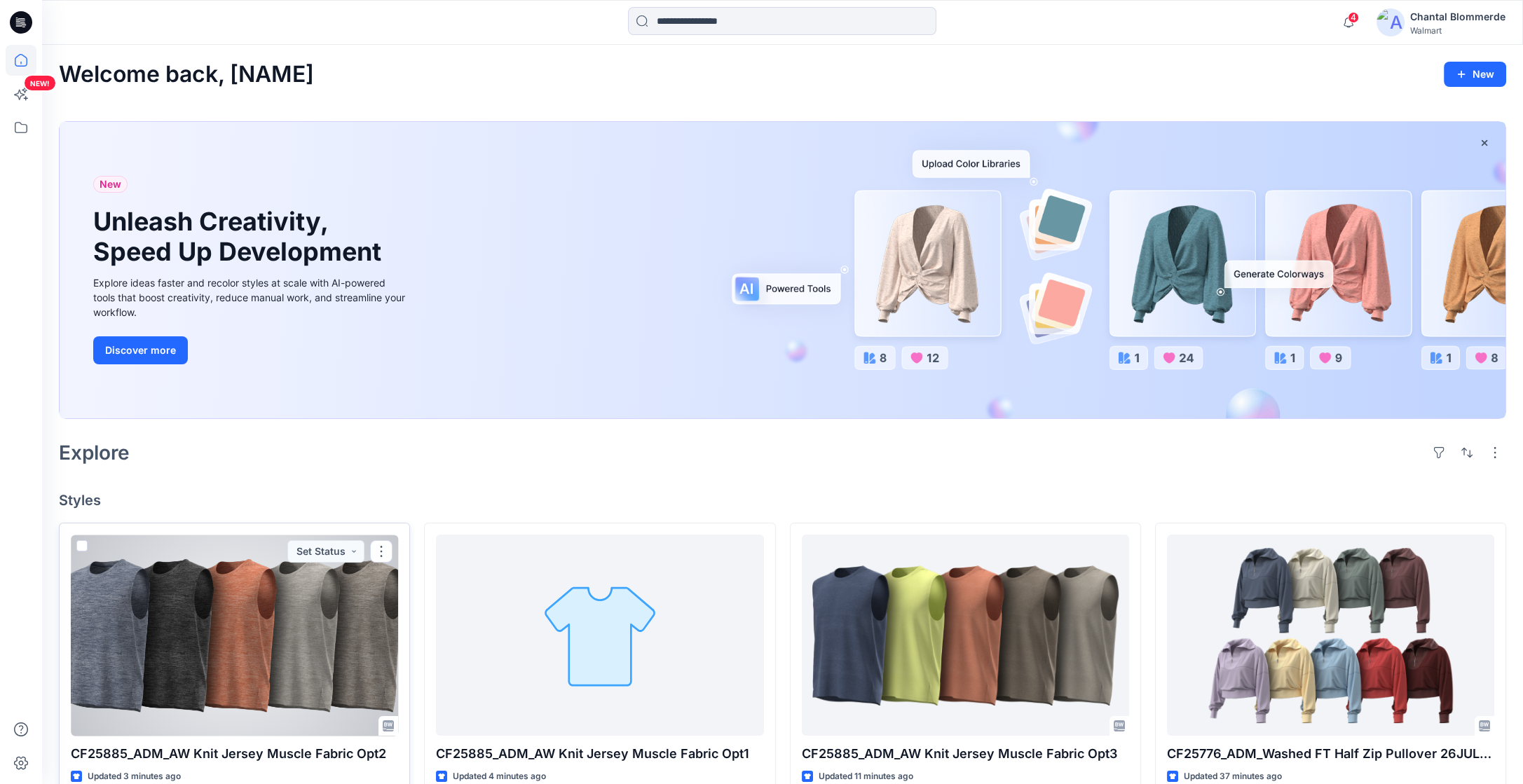 click at bounding box center [234, 635] 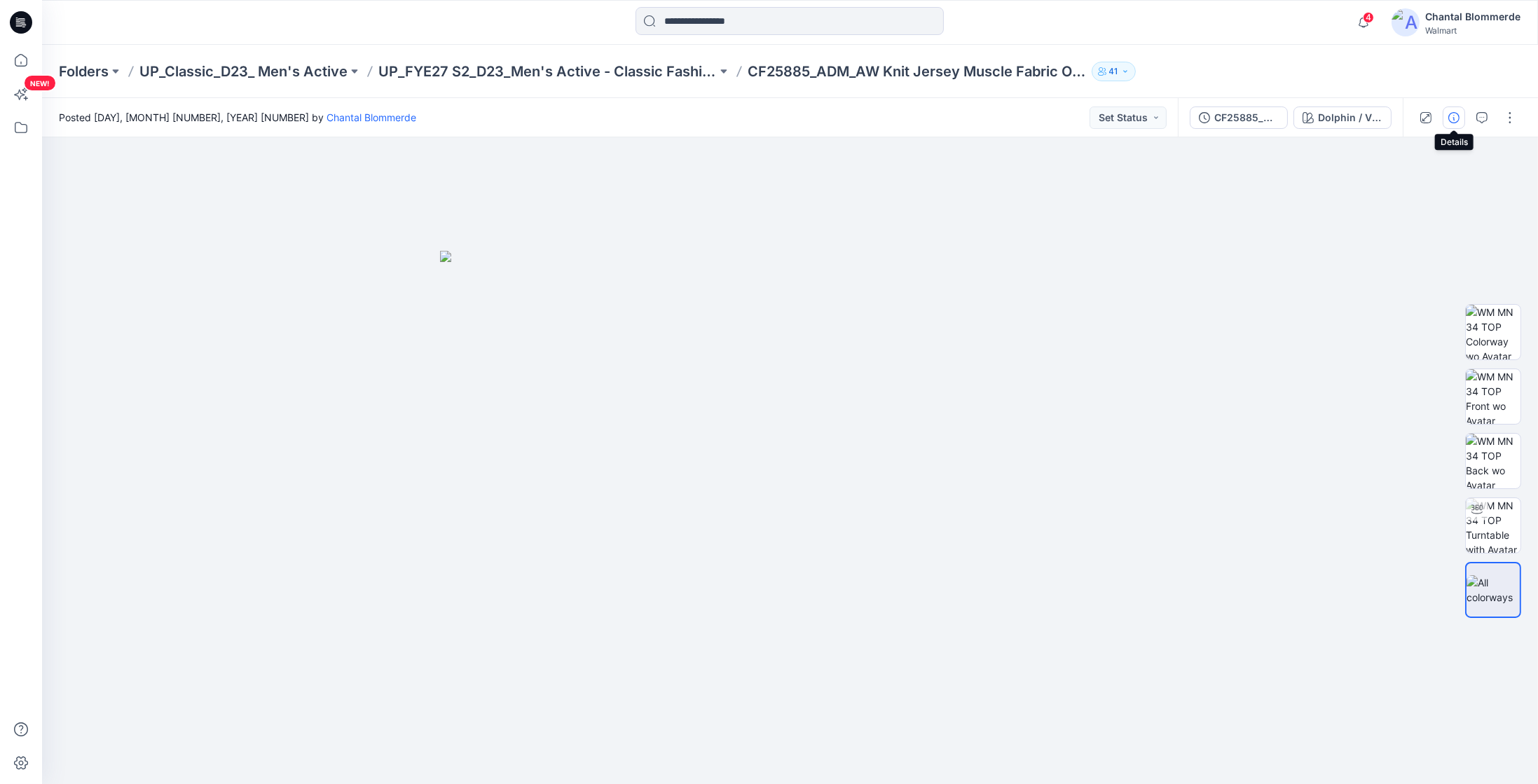 click at bounding box center (1454, 118) 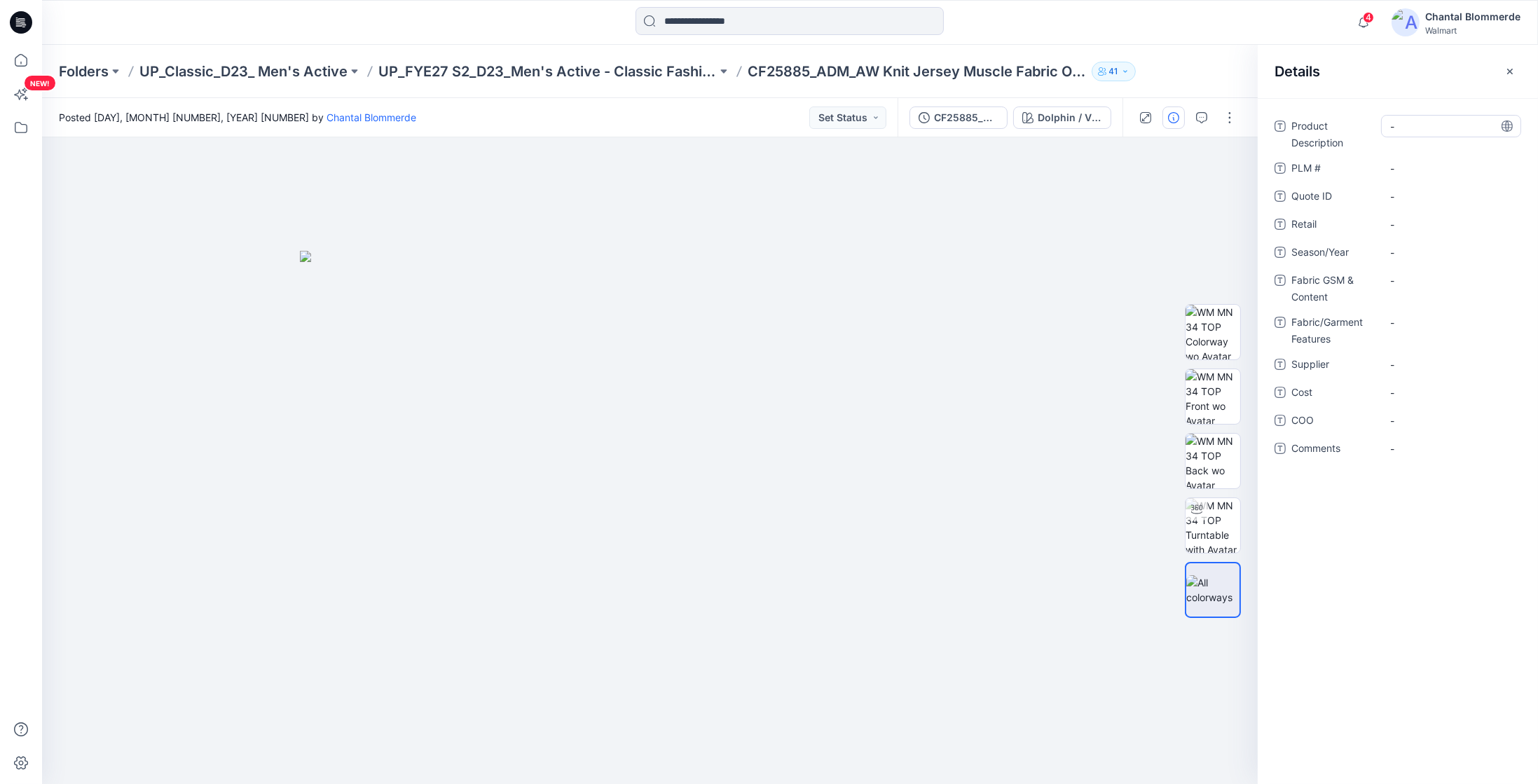 click on "-" at bounding box center [1451, 126] 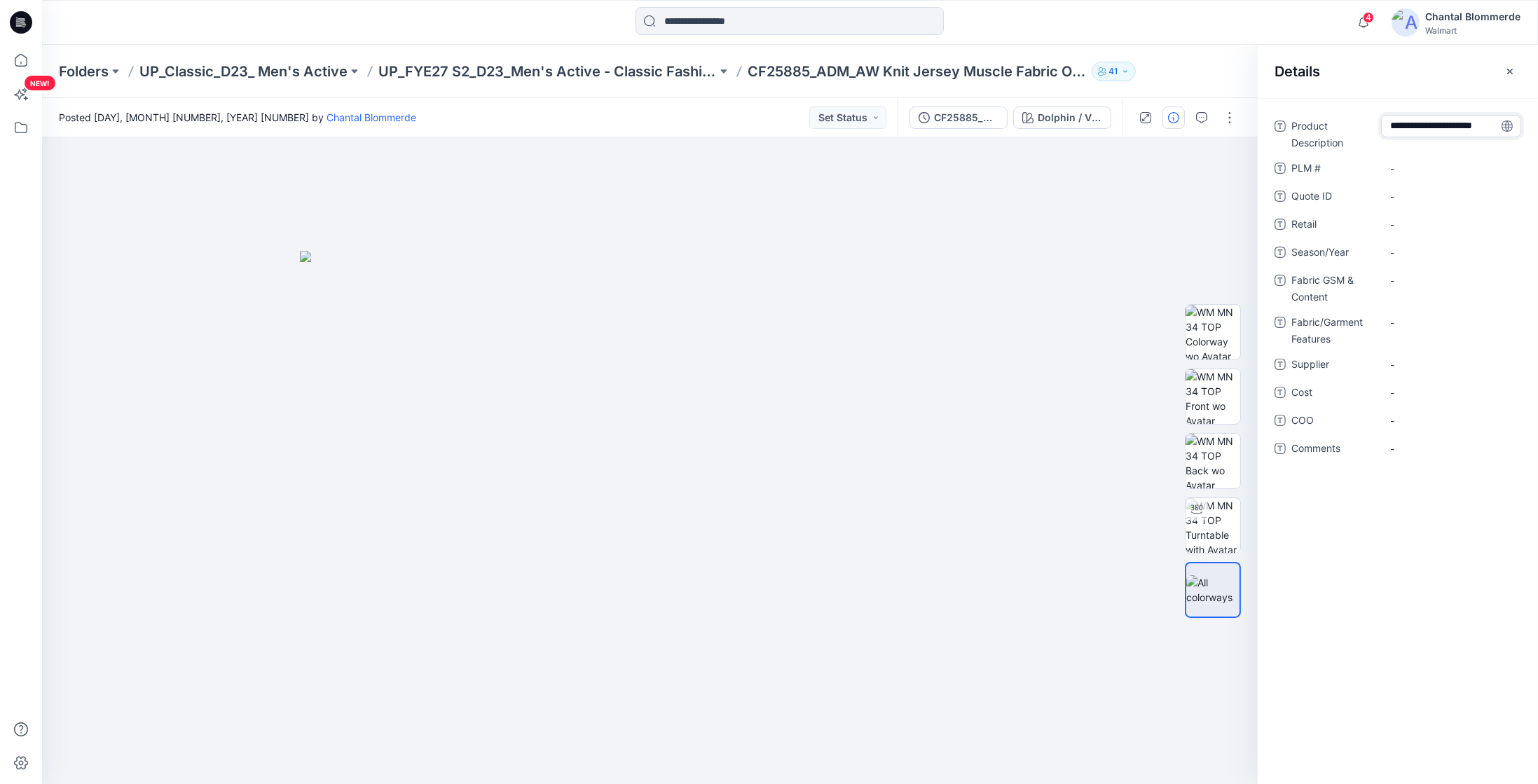 scroll, scrollTop: 10, scrollLeft: 0, axis: vertical 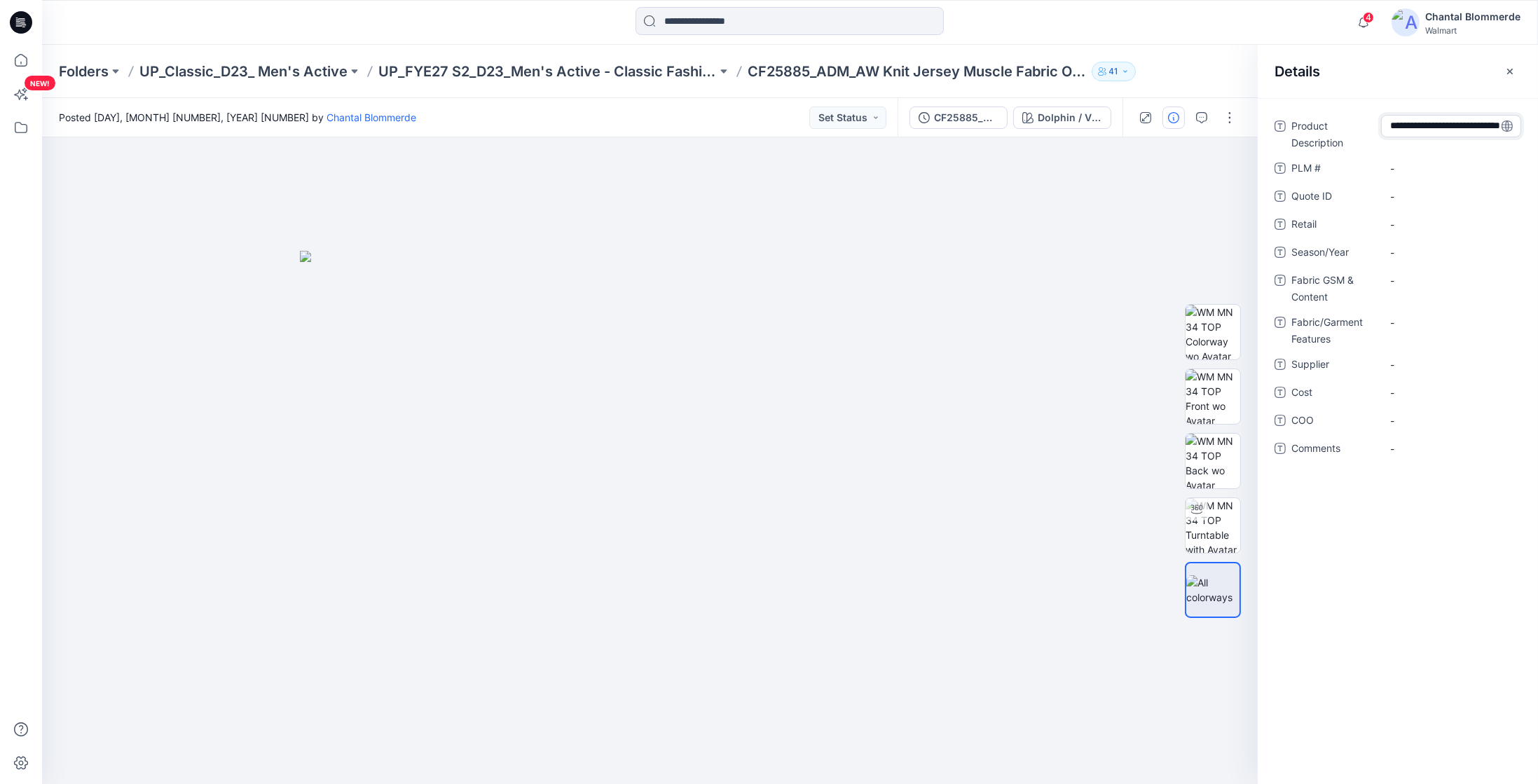 click on "**********" at bounding box center [1451, 126] 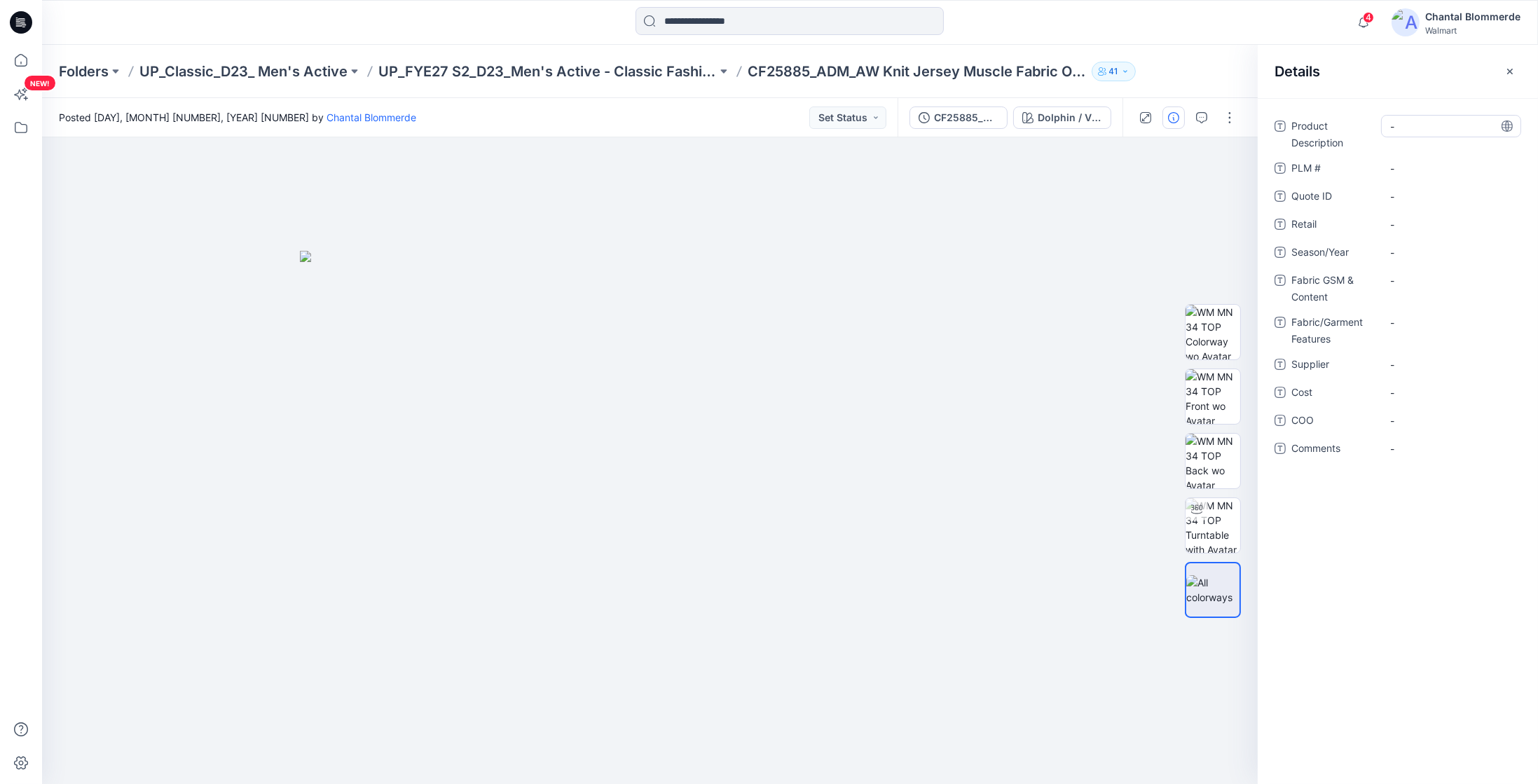 click on "-" at bounding box center [1451, 126] 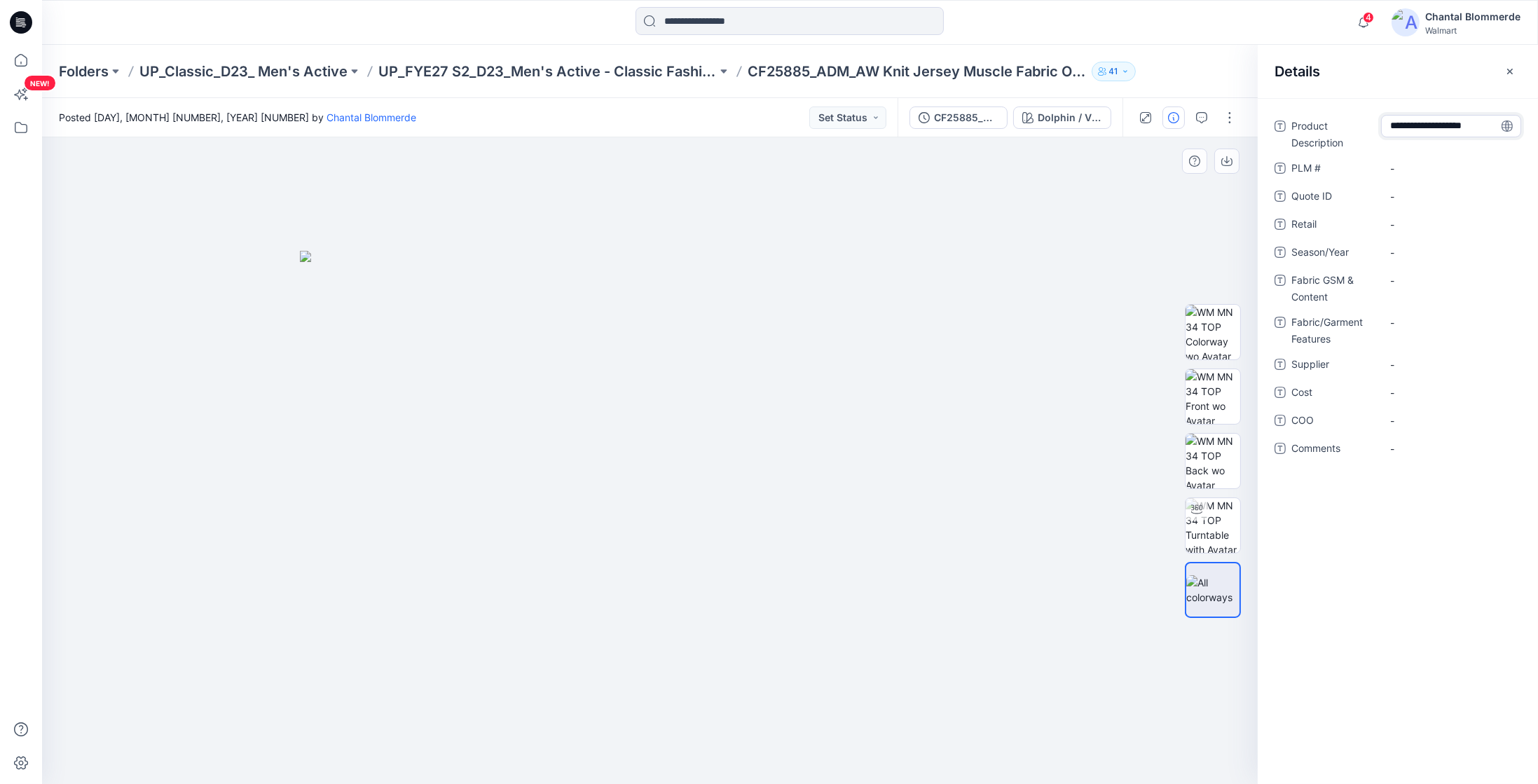 type on "**********" 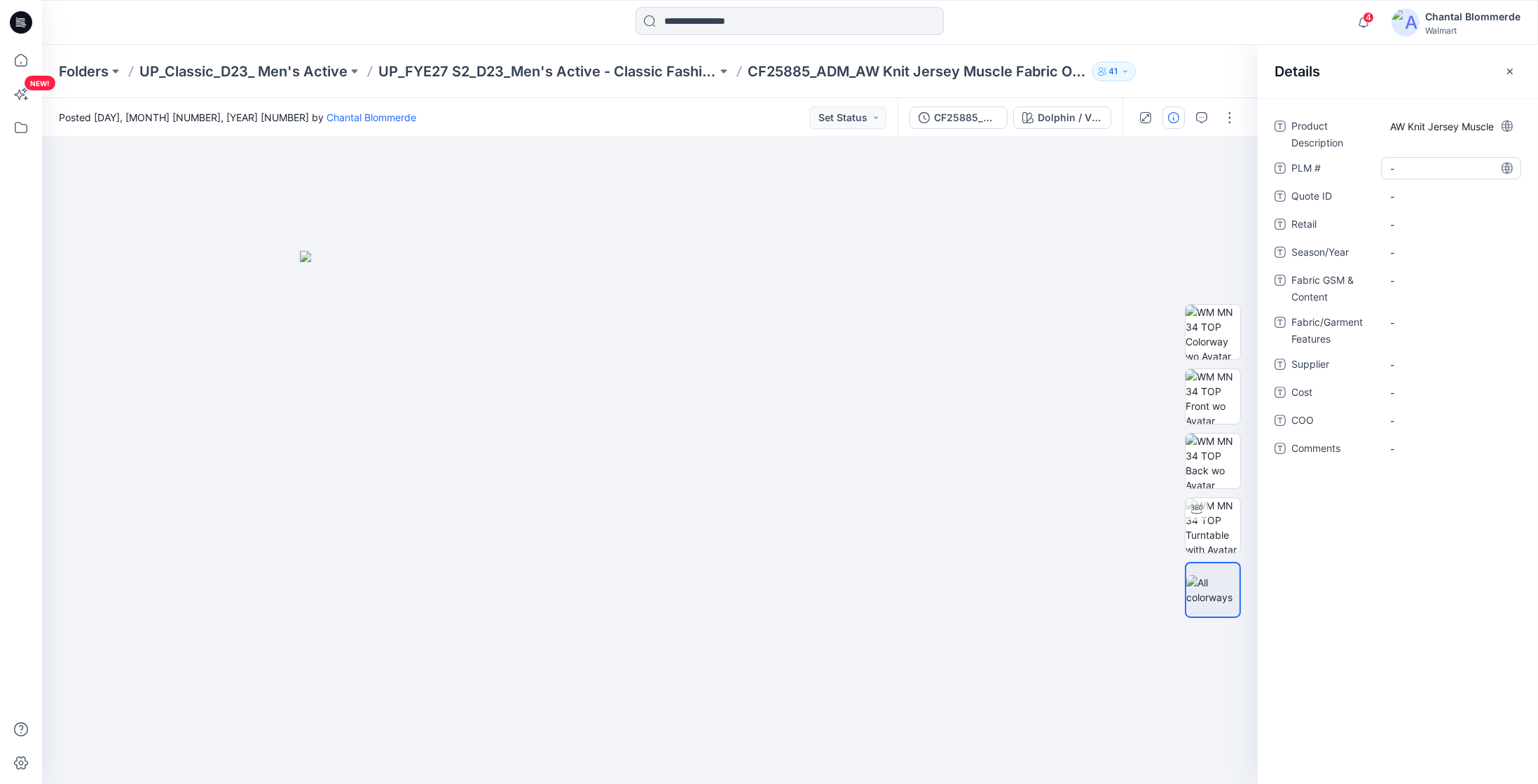 click on "-" at bounding box center (1451, 168) 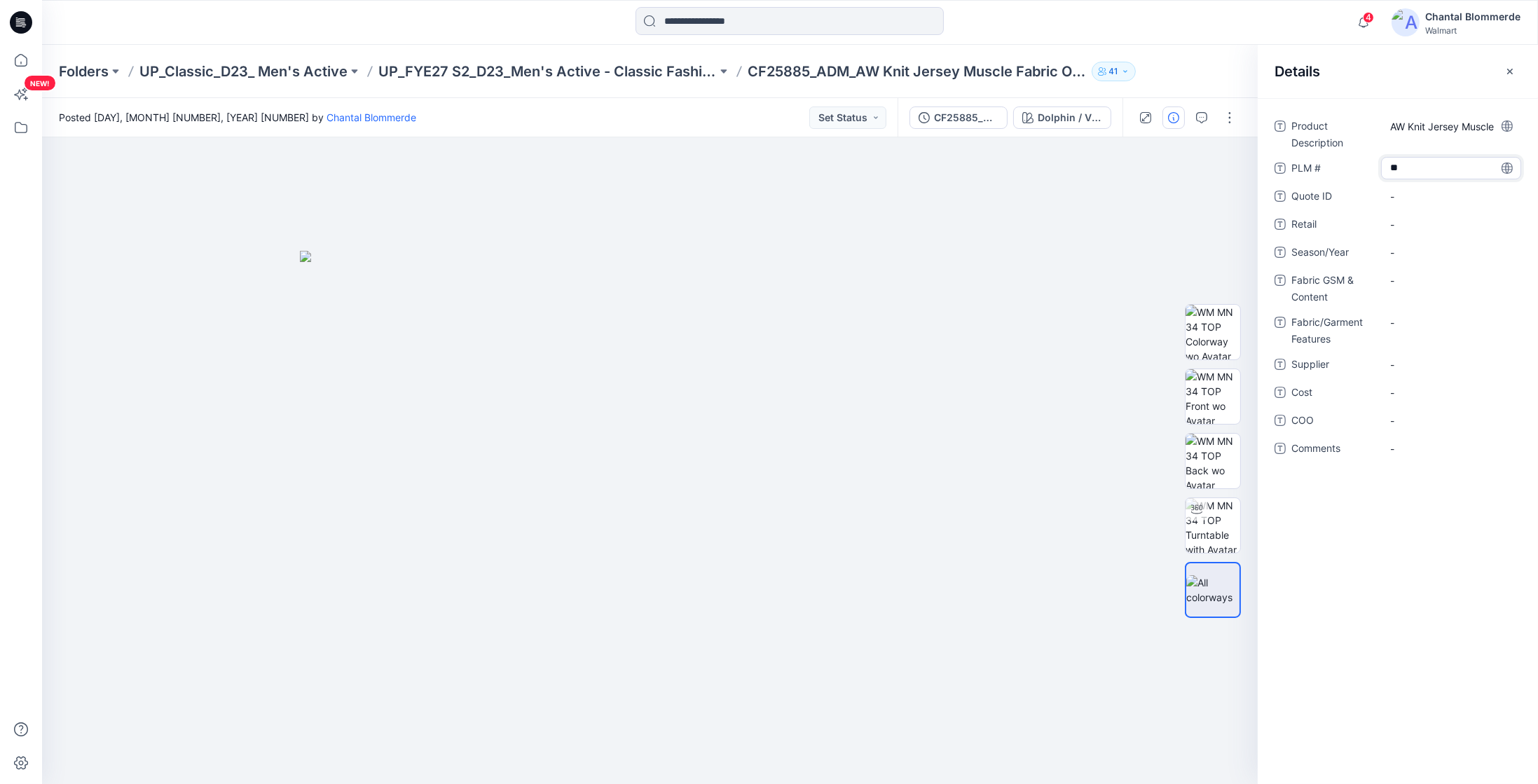 type on "***" 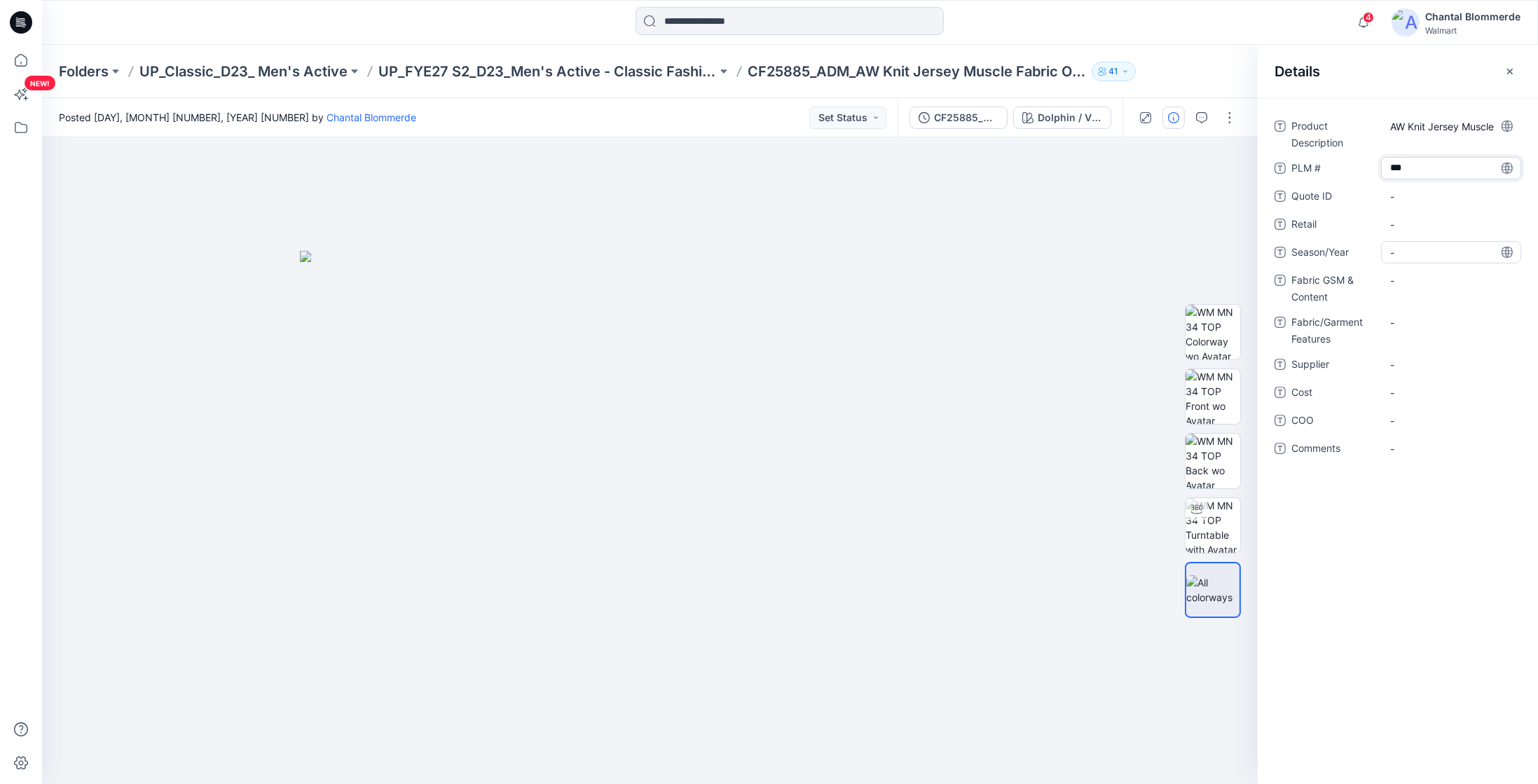 click on "-" at bounding box center (1451, 252) 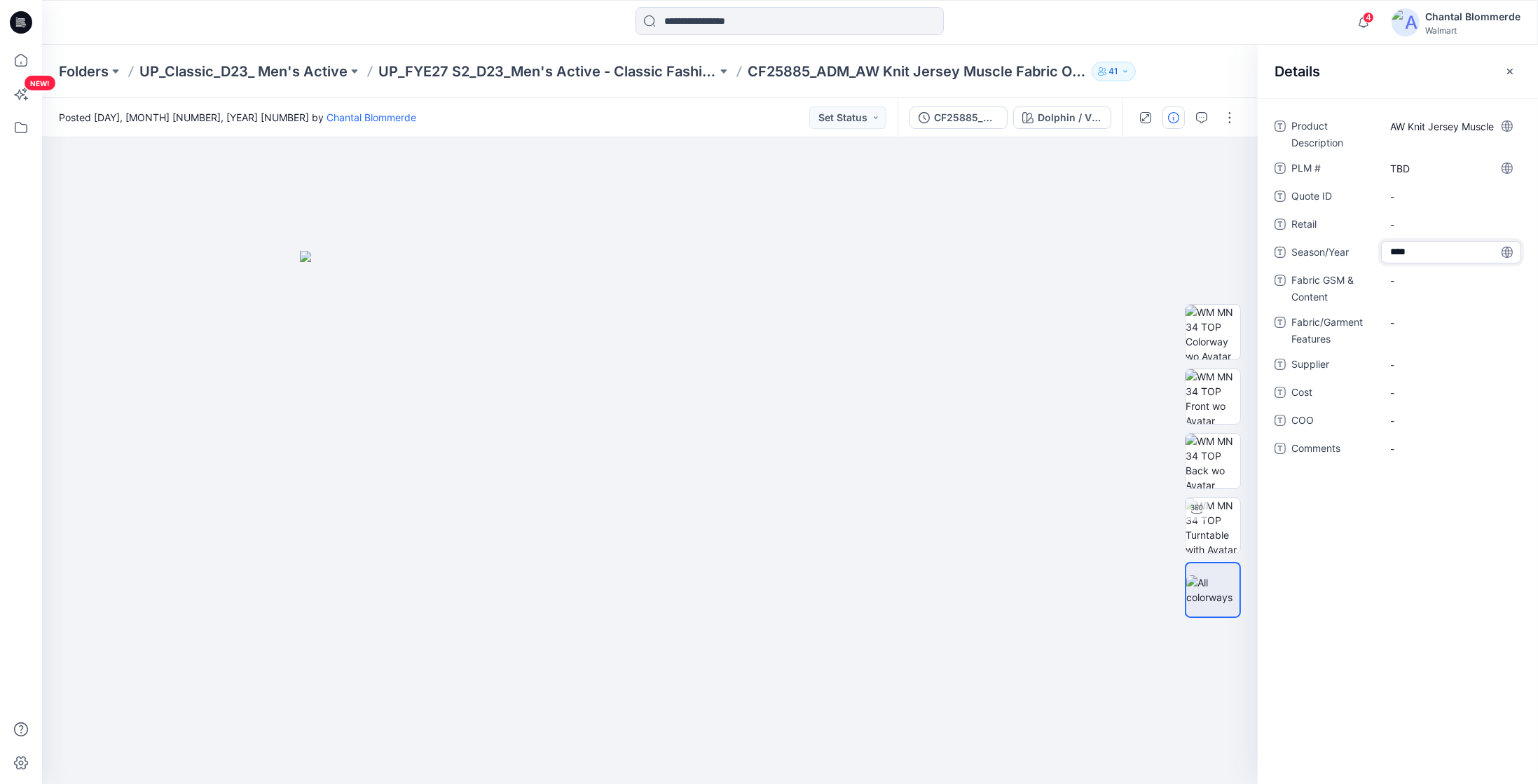 type on "*****" 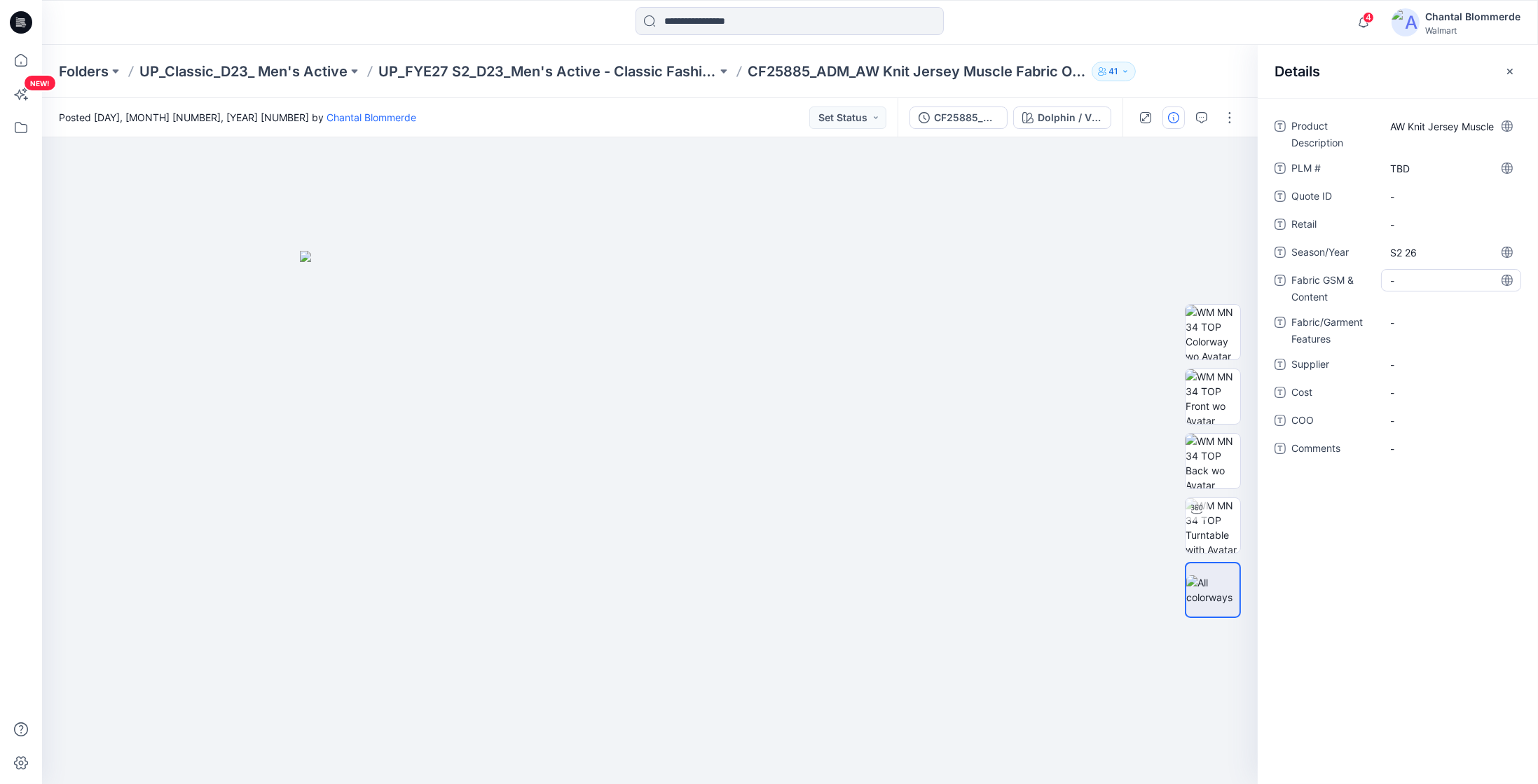 click on "-" at bounding box center [1451, 280] 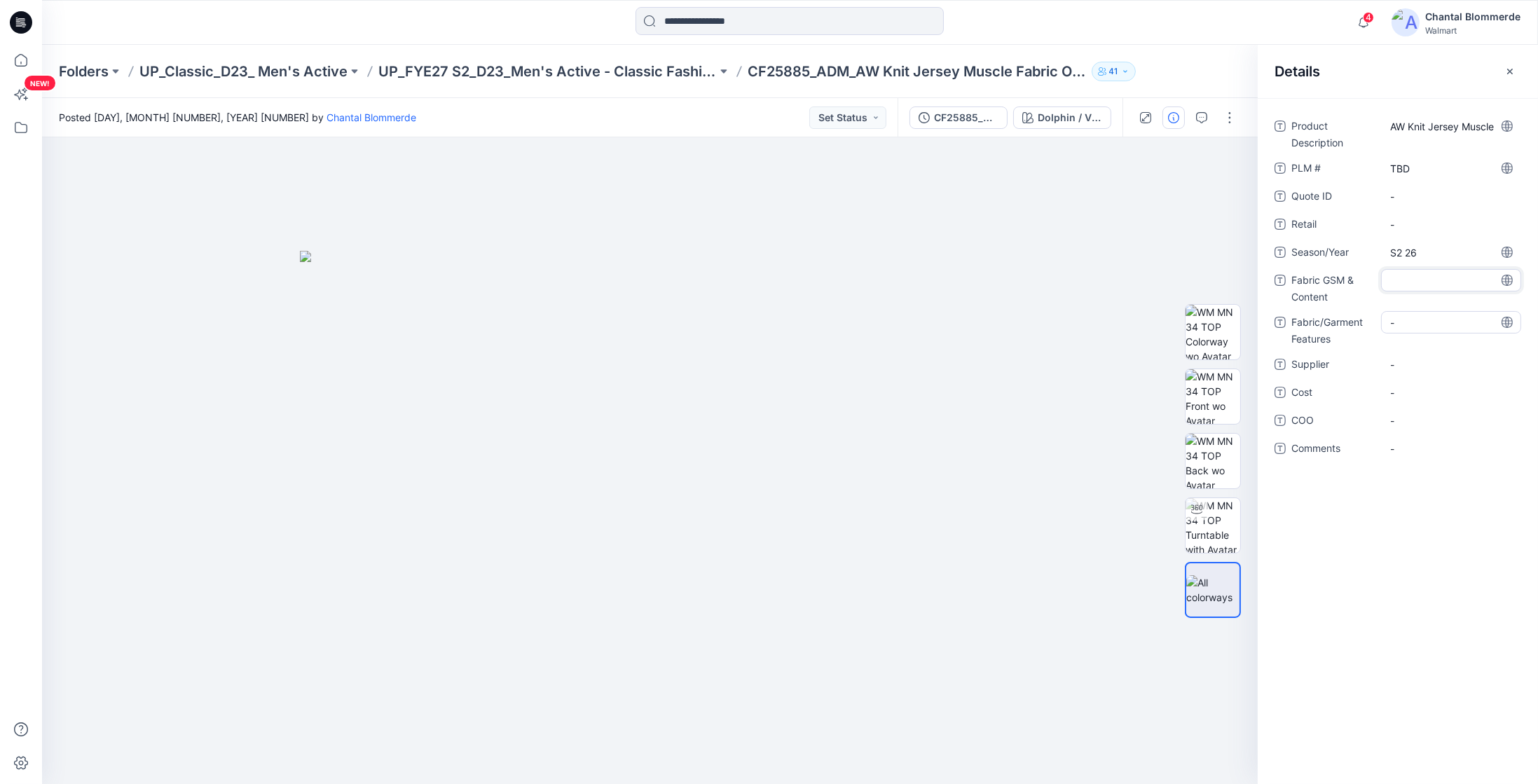 click on "-" at bounding box center [1451, 322] 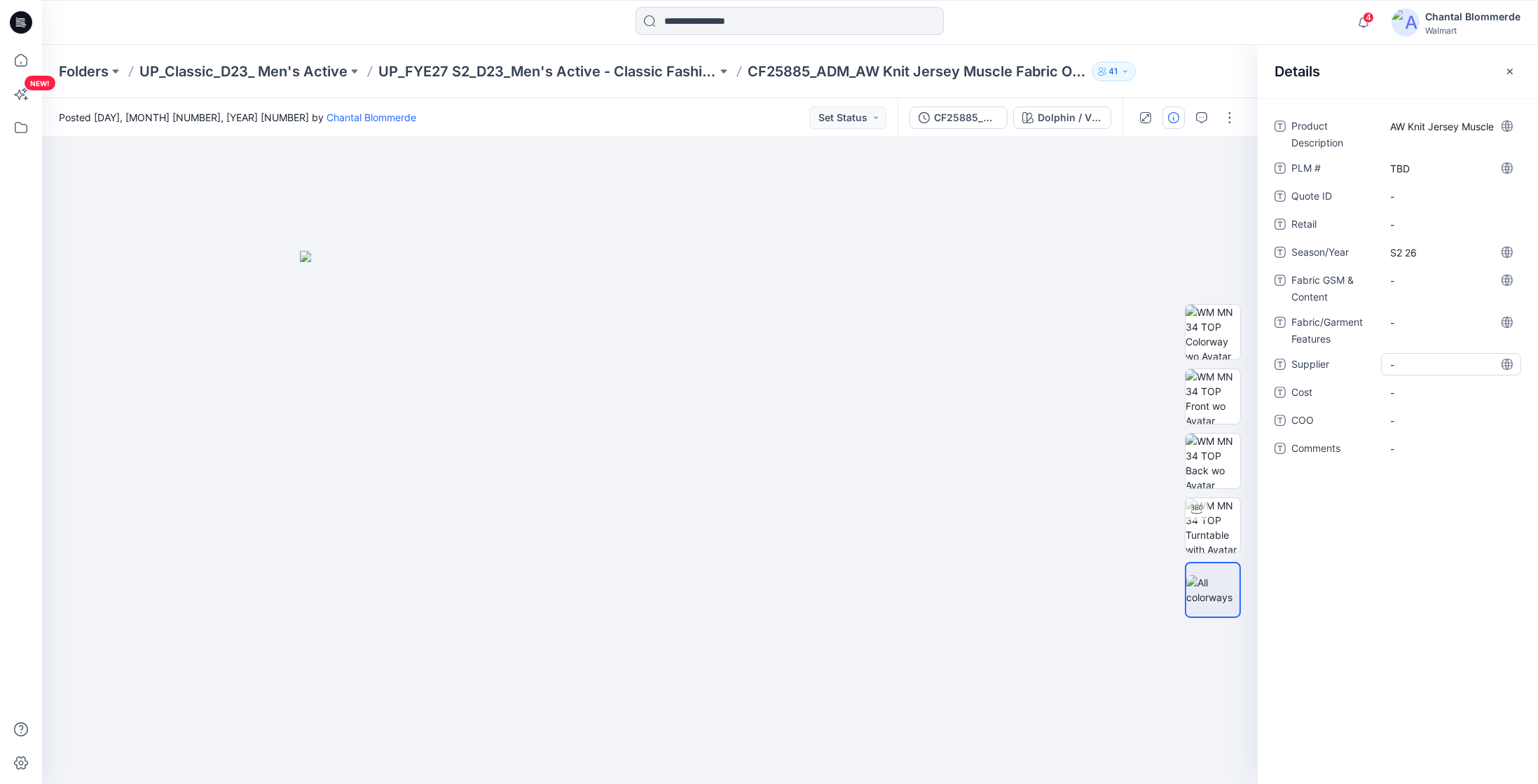 click on "-" at bounding box center (1451, 364) 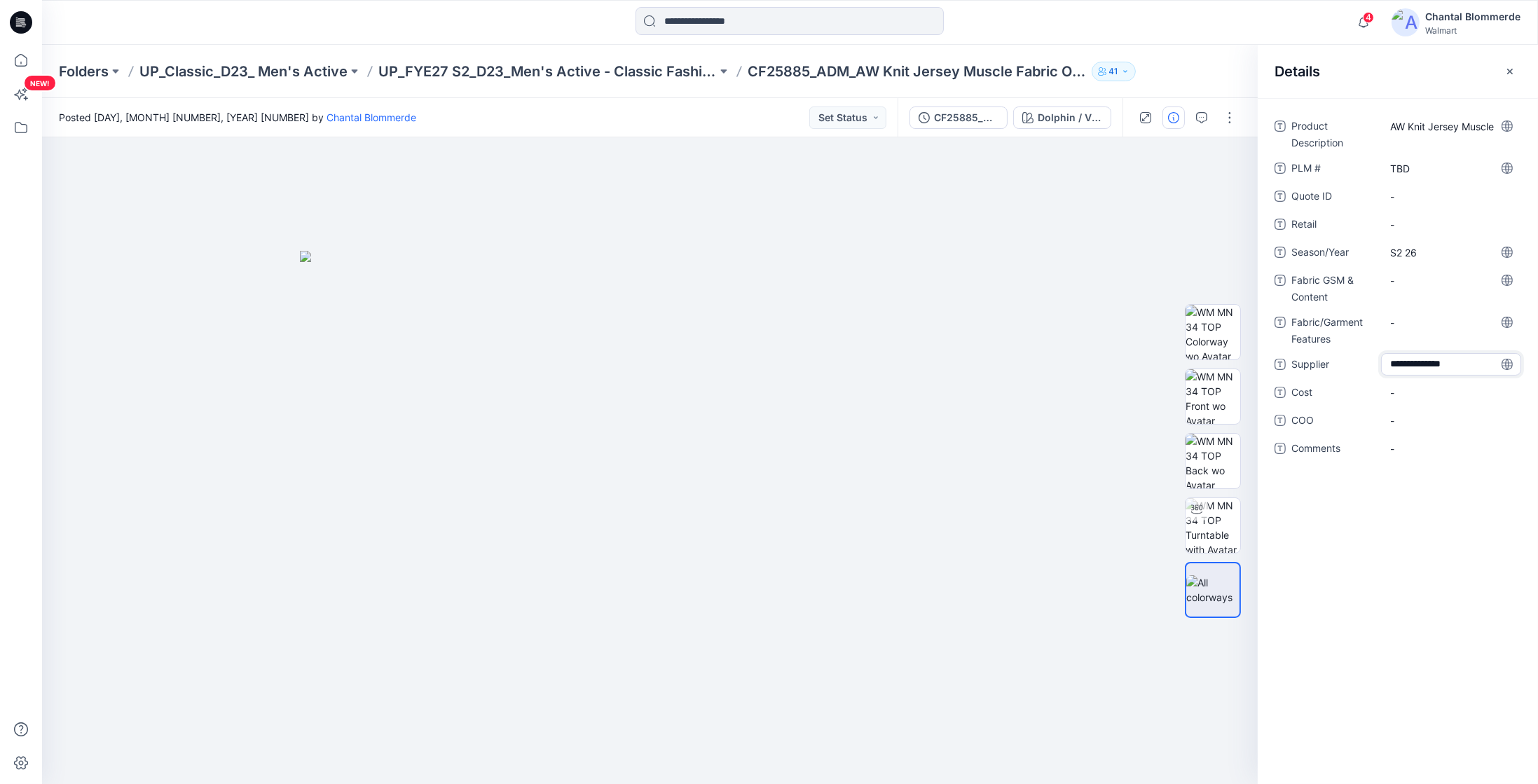type on "**********" 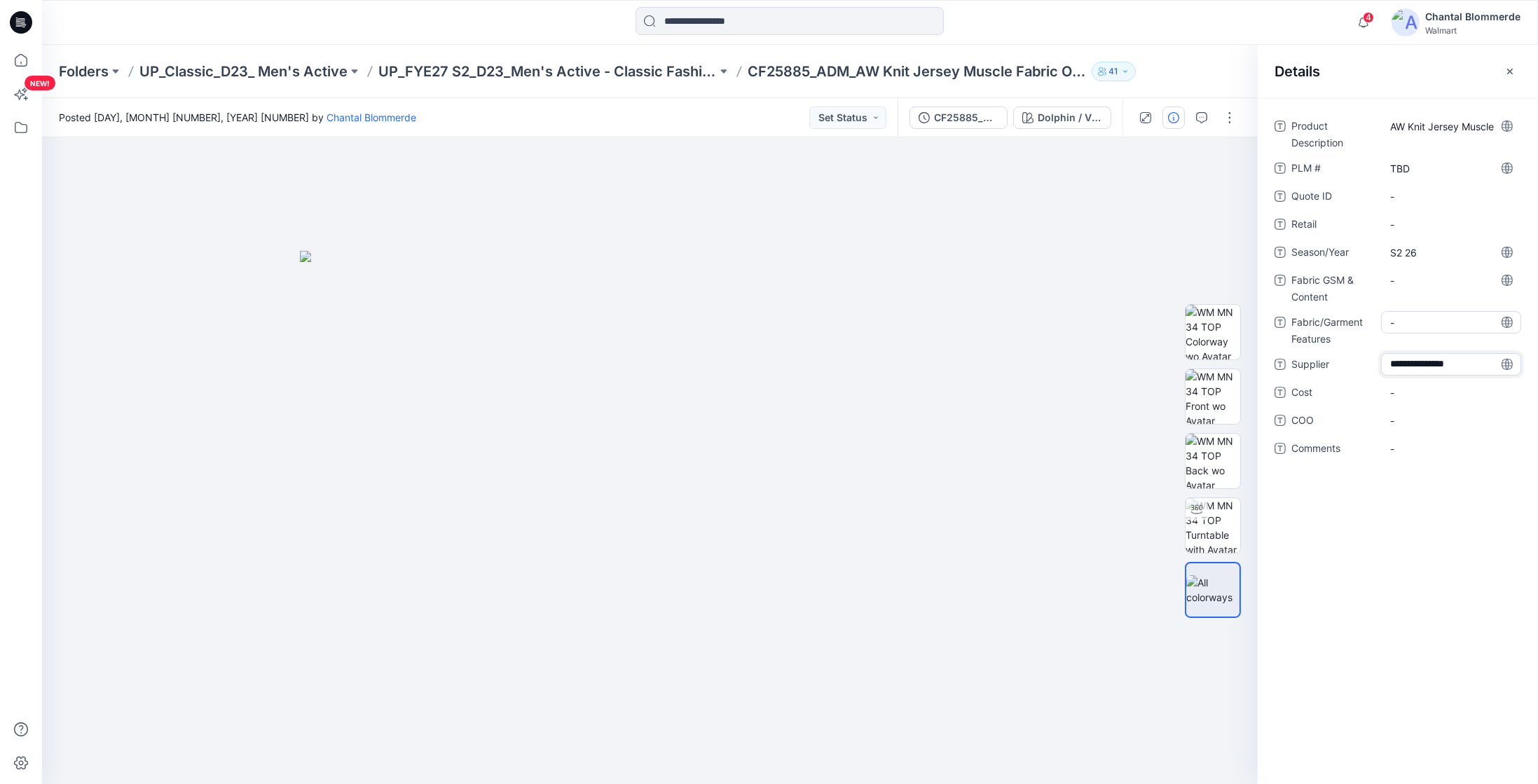 click on "-" at bounding box center (1451, 322) 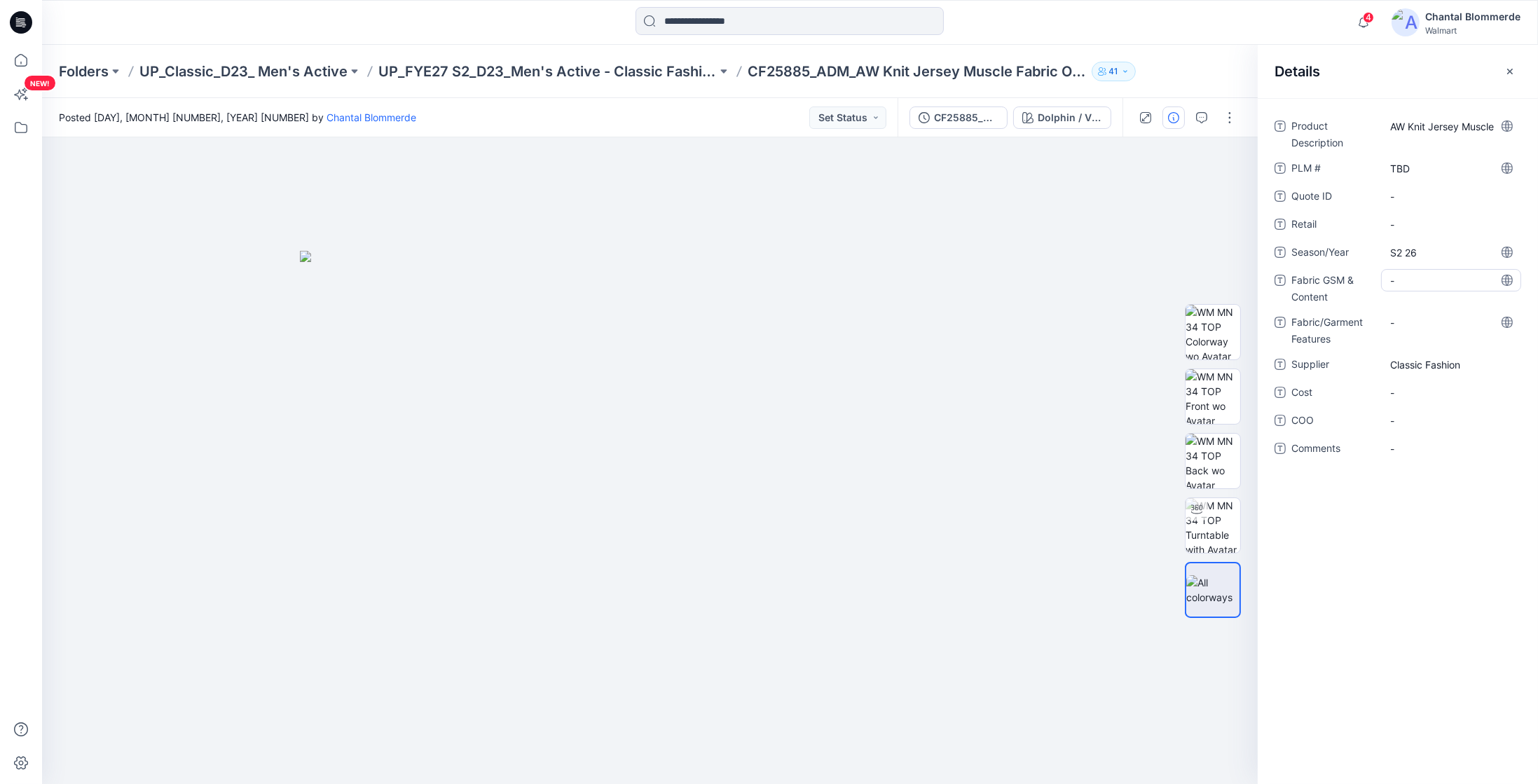 click on "-" at bounding box center [1451, 280] 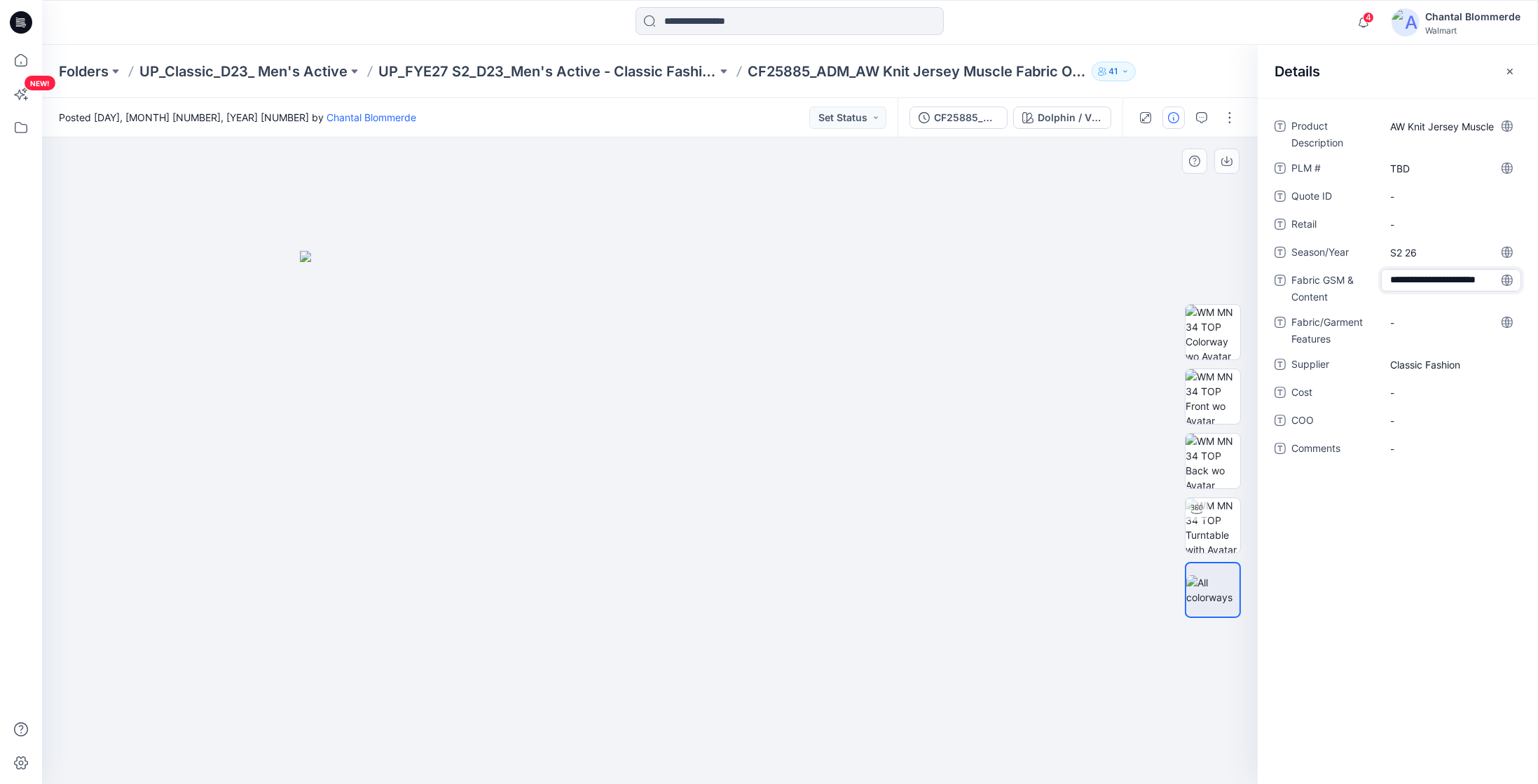 type on "**********" 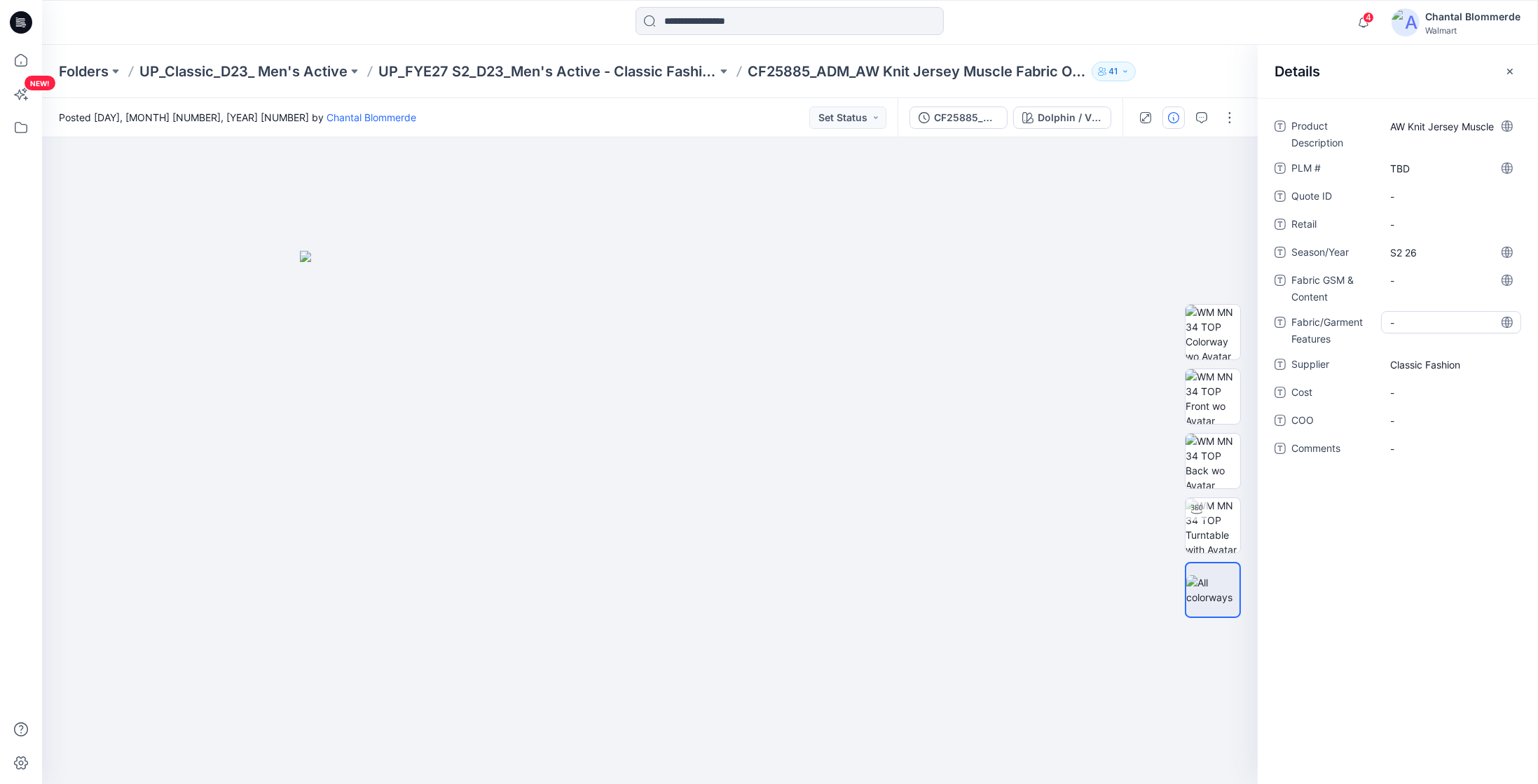 click on "-" at bounding box center (1451, 322) 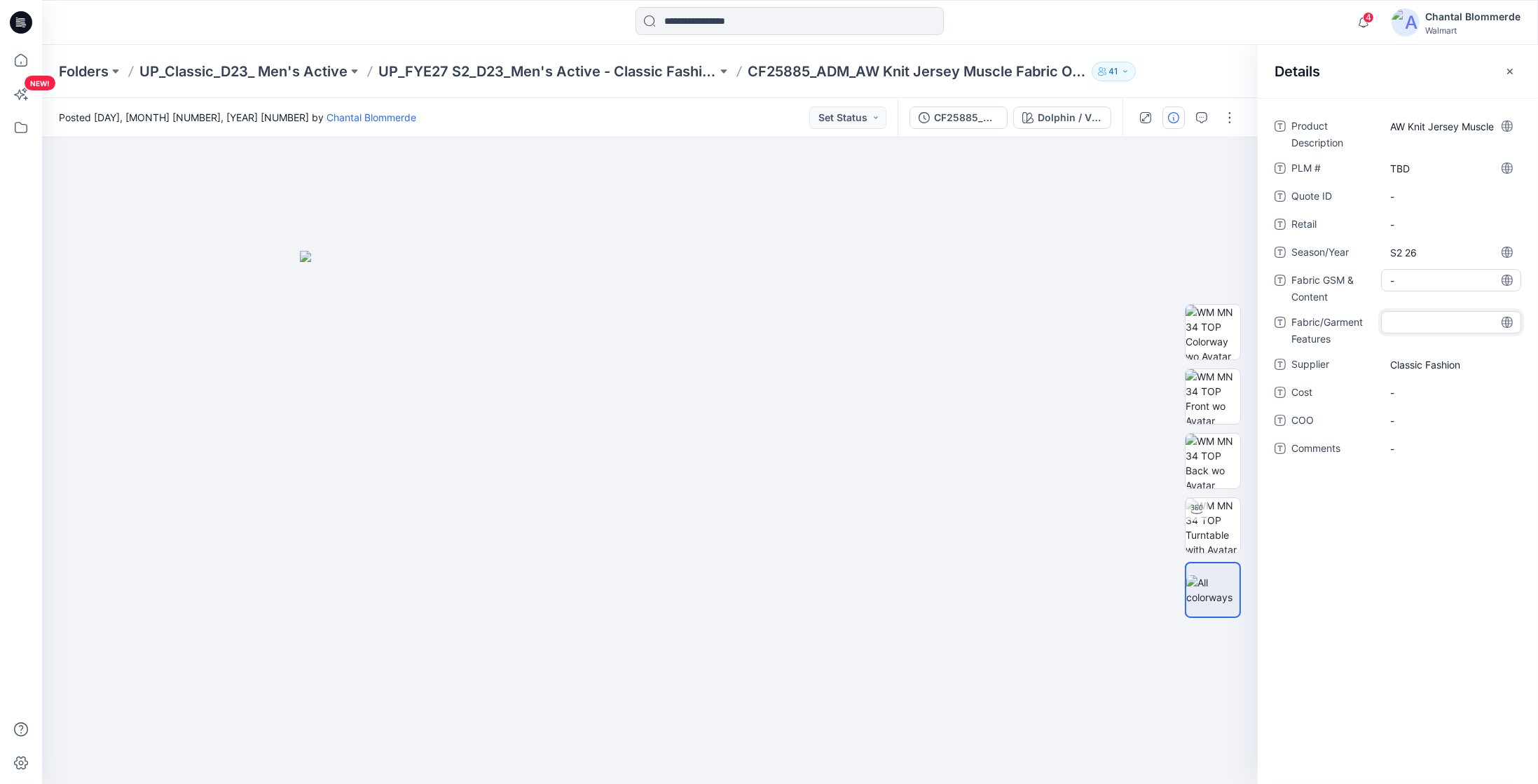 click on "-" at bounding box center [1451, 280] 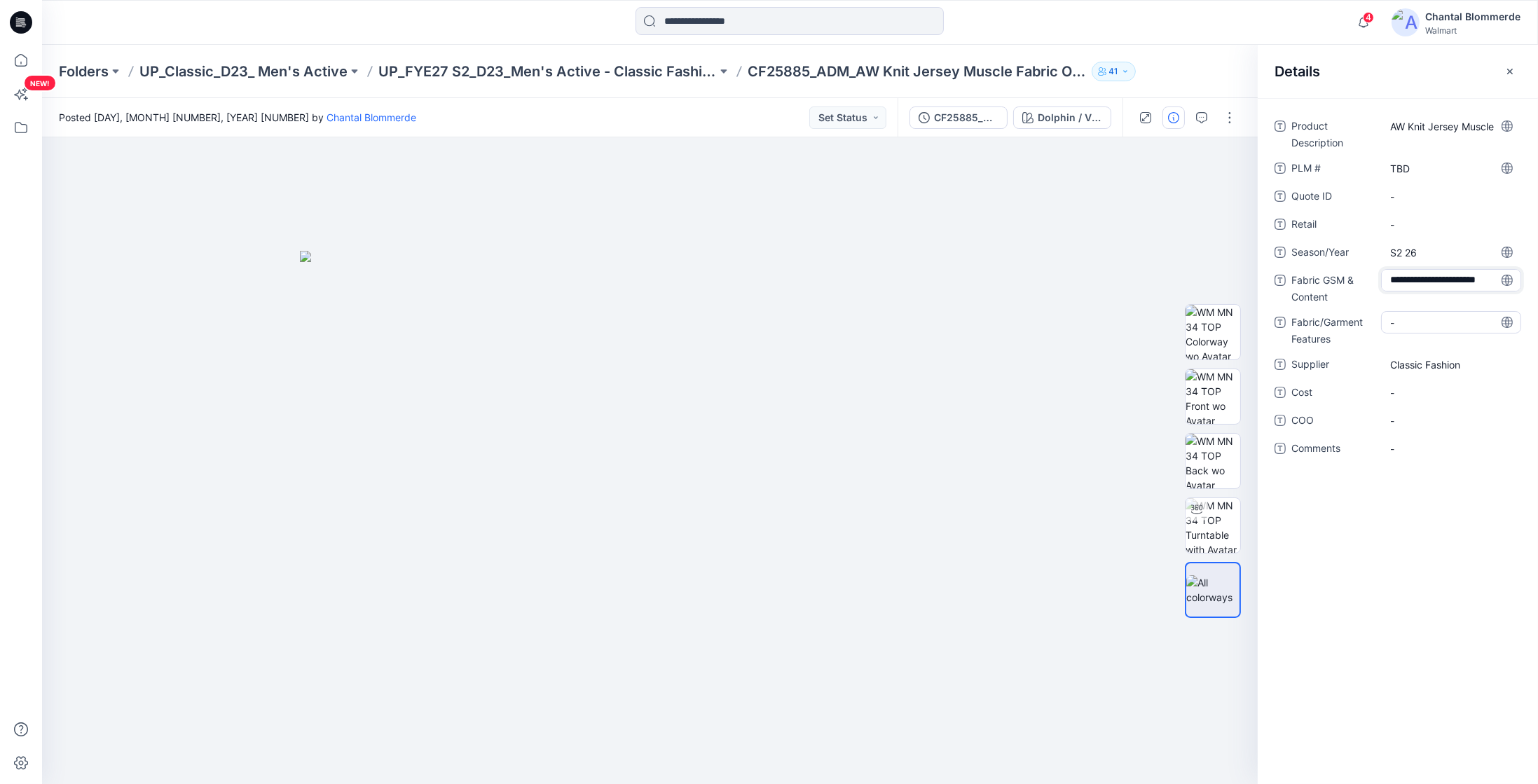 click on "-" at bounding box center (1451, 322) 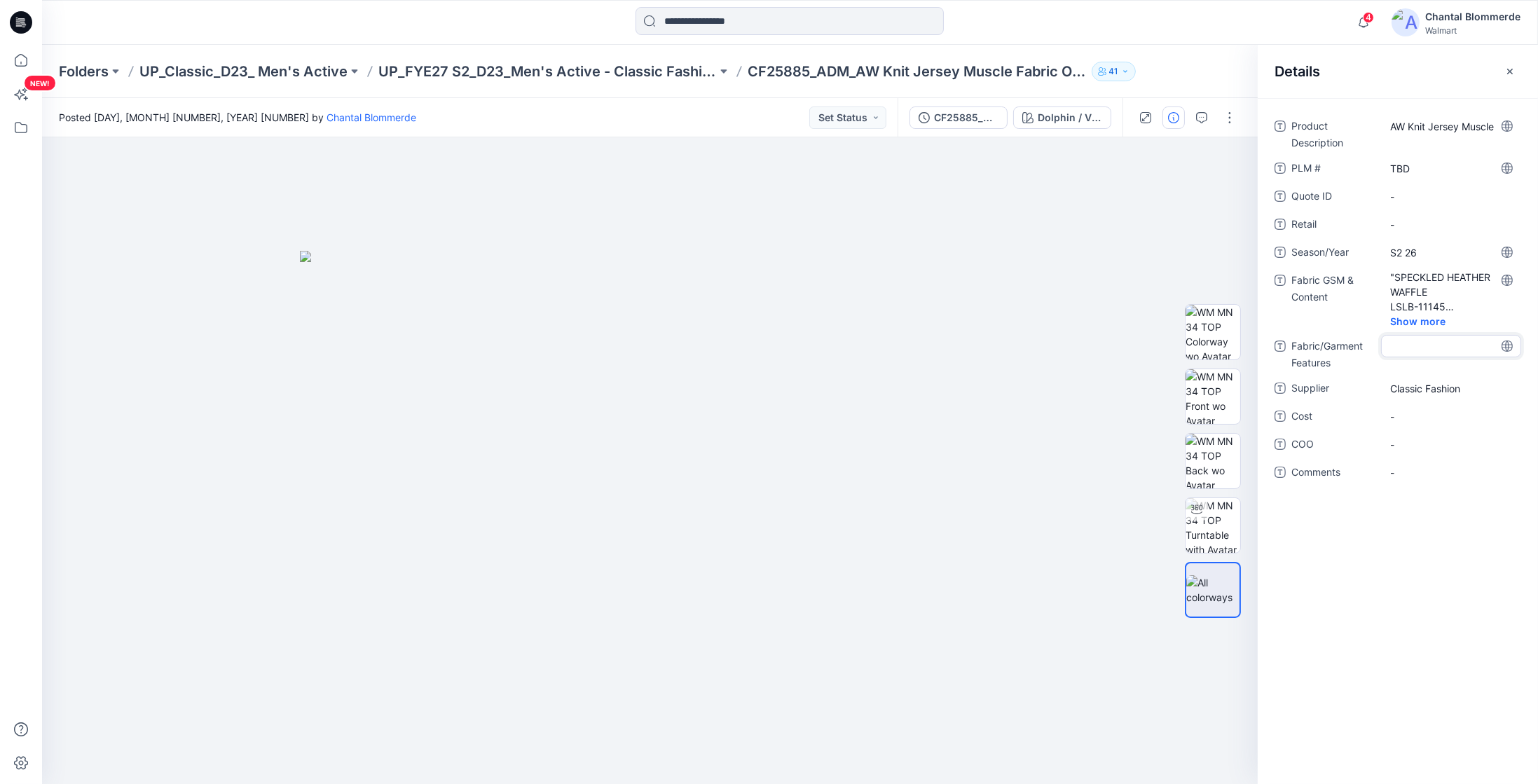 click at bounding box center [1451, 346] 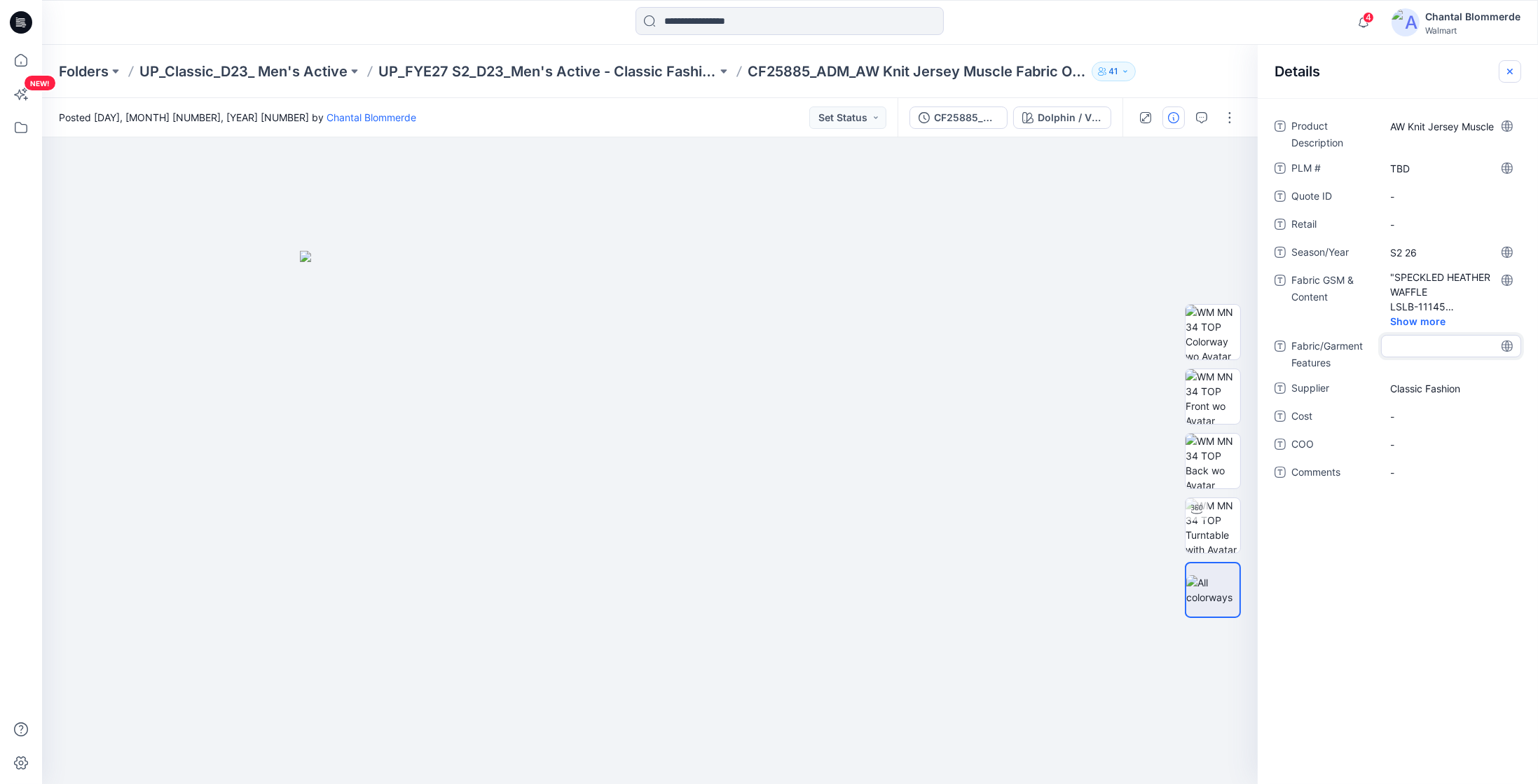 click 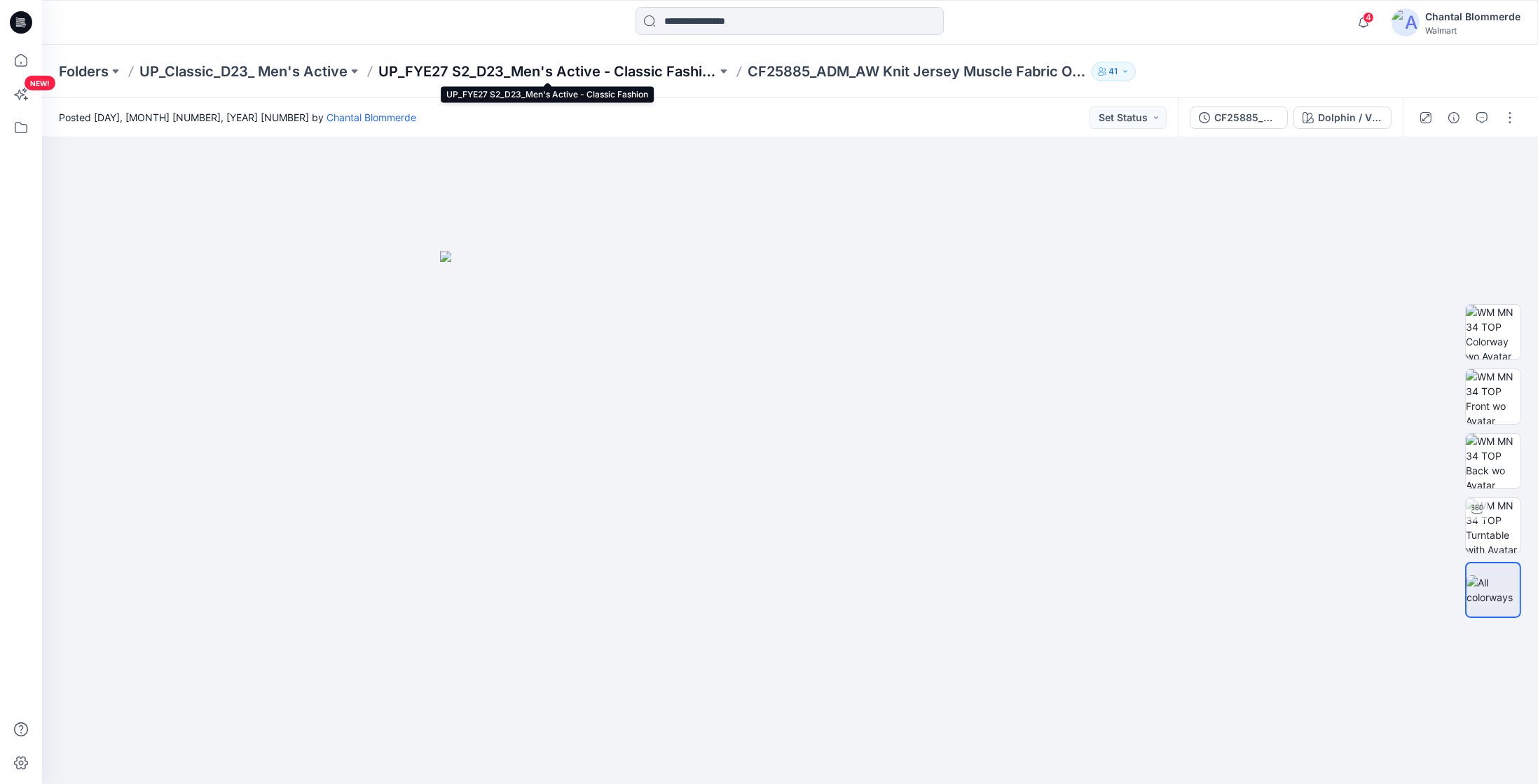 click on "UP_FYE27 S2_D23_Men's Active - Classic Fashion" at bounding box center [547, 71] 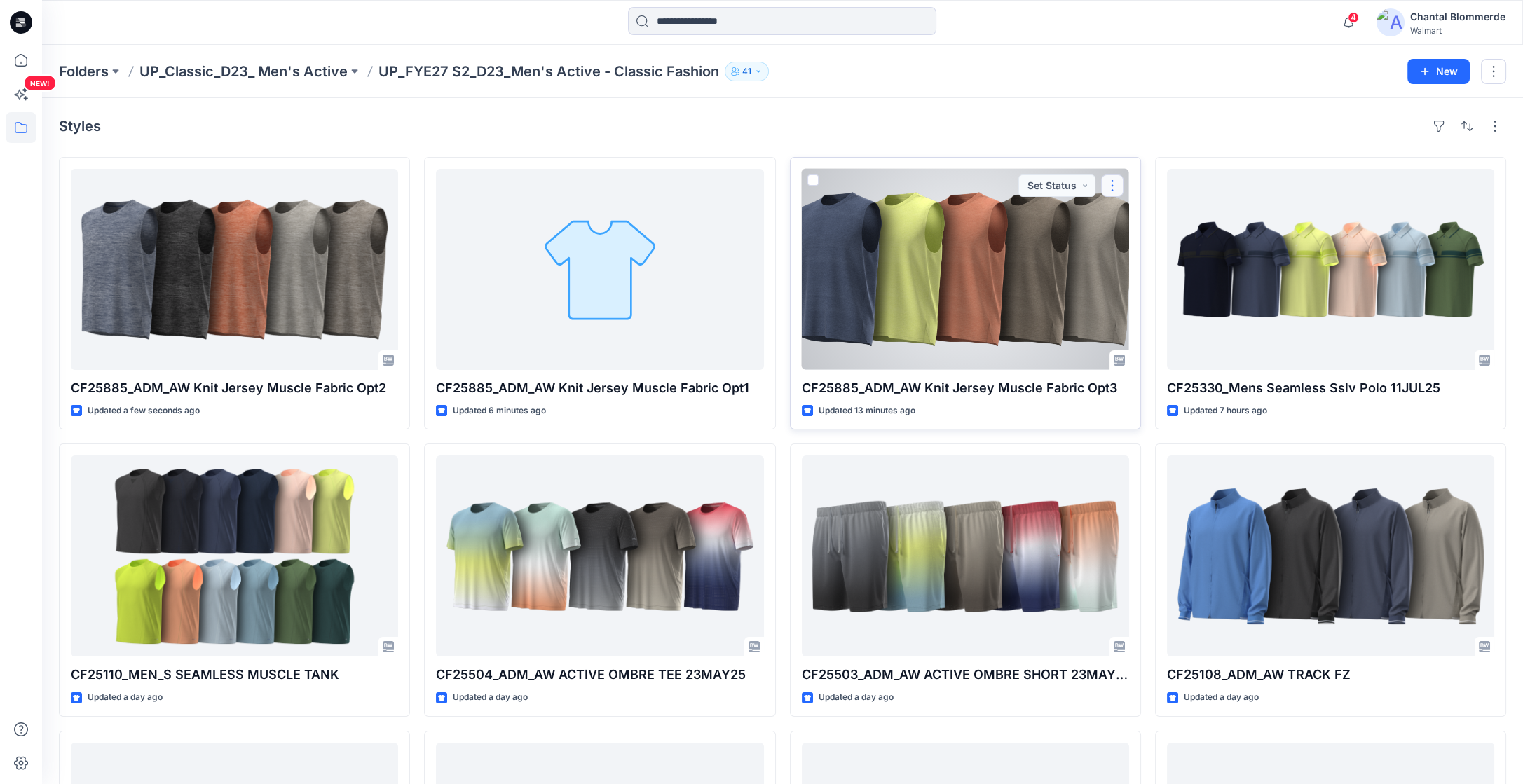 click at bounding box center (1112, 186) 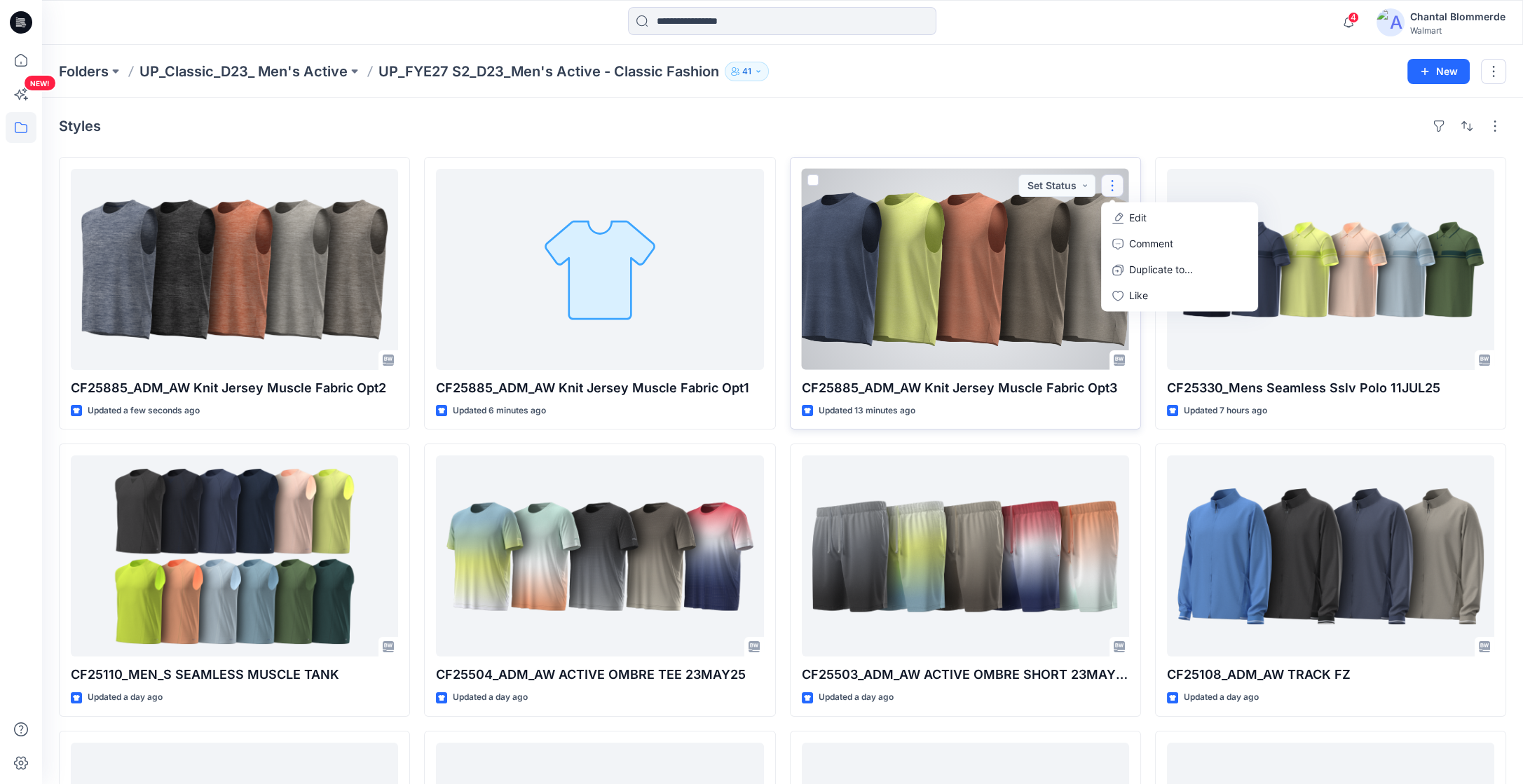 click 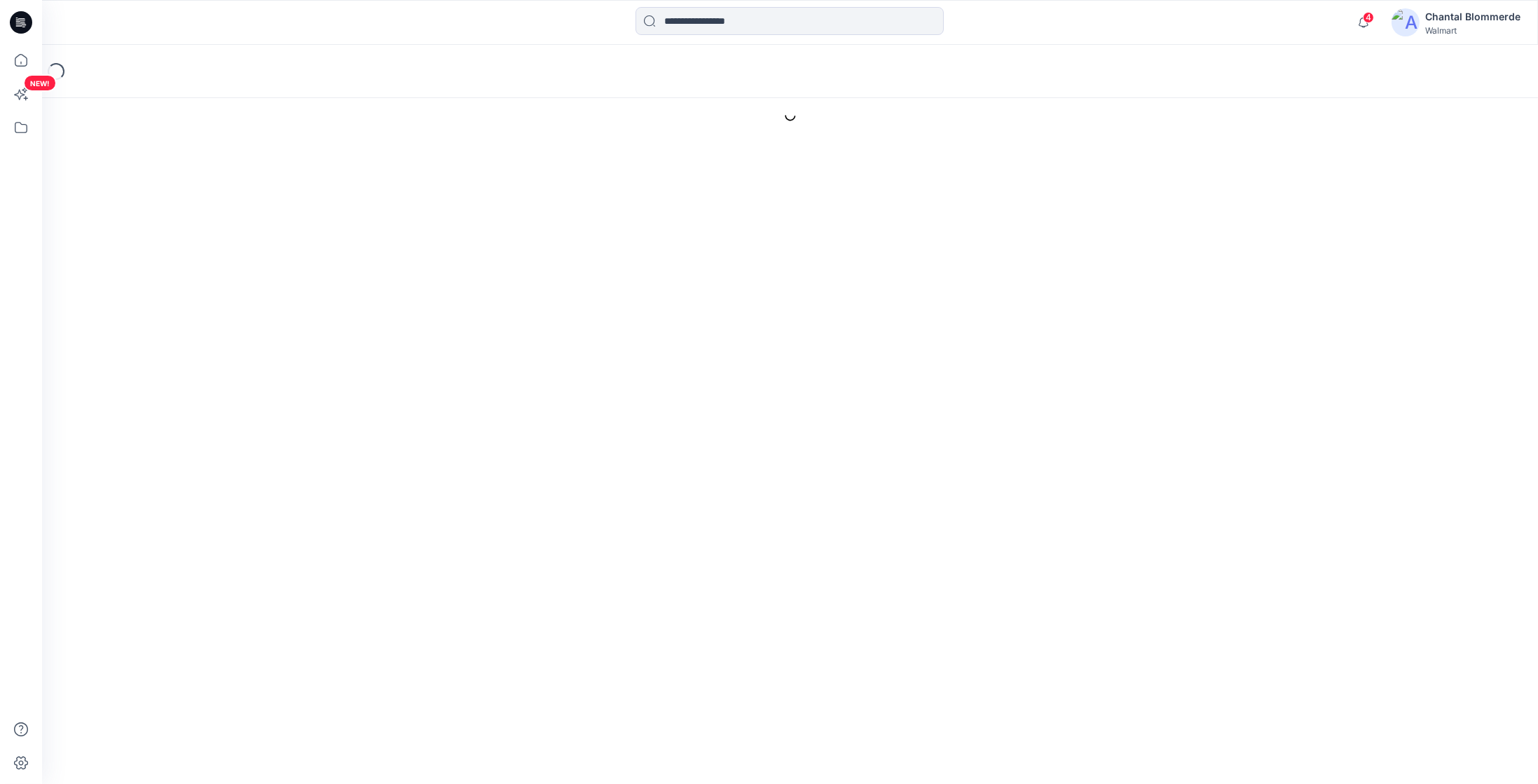 scroll, scrollTop: 0, scrollLeft: 0, axis: both 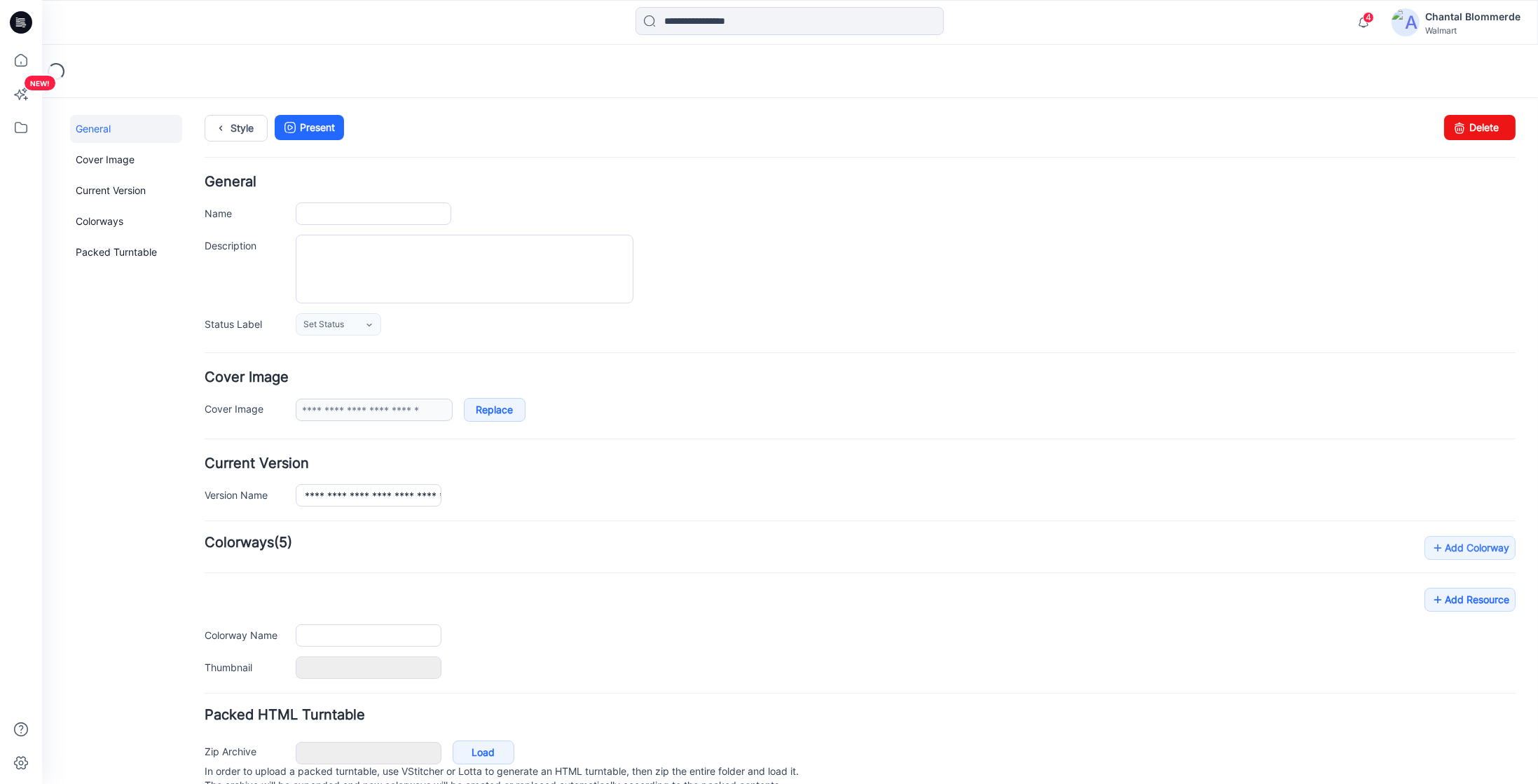 type on "**********" 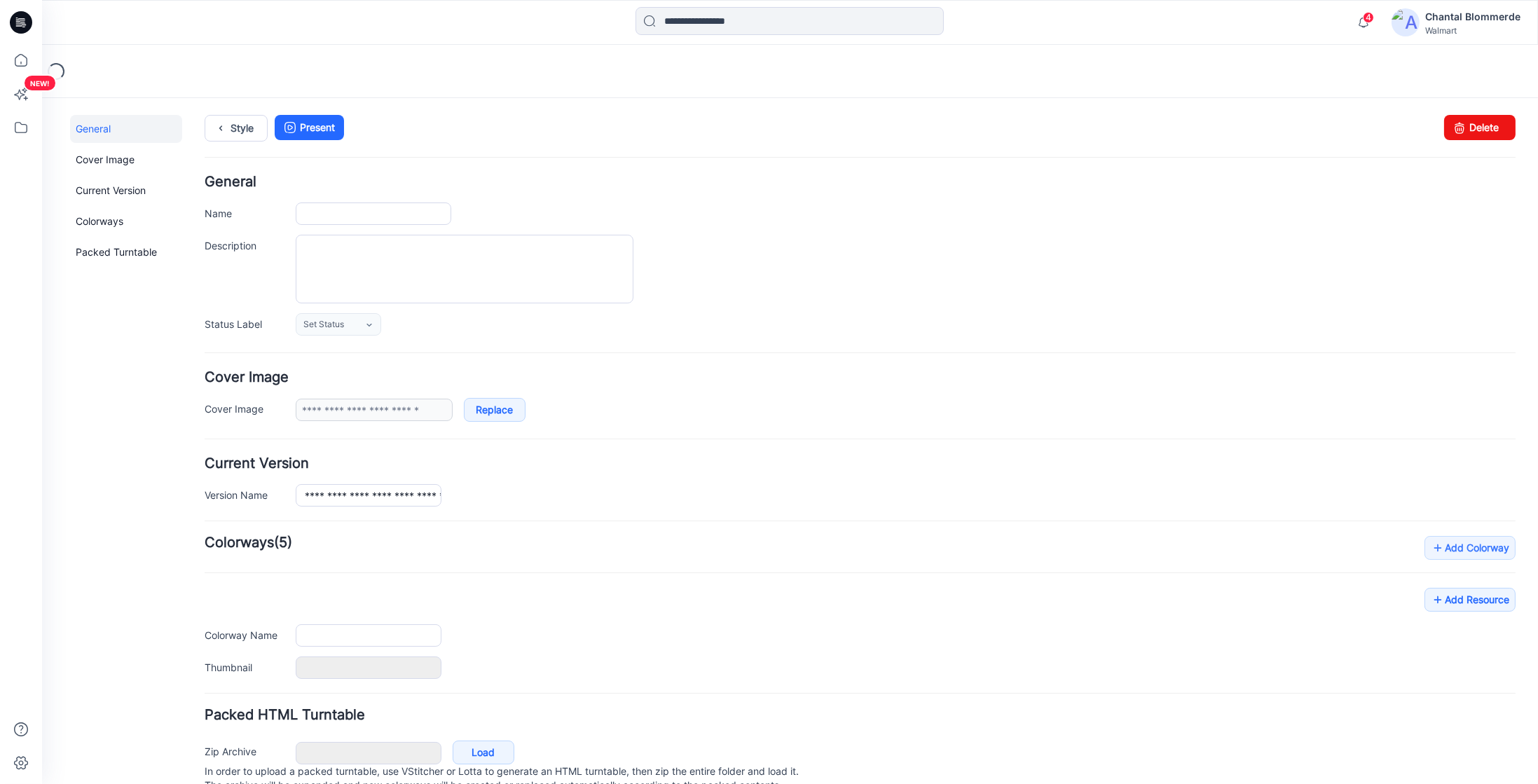 type on "**********" 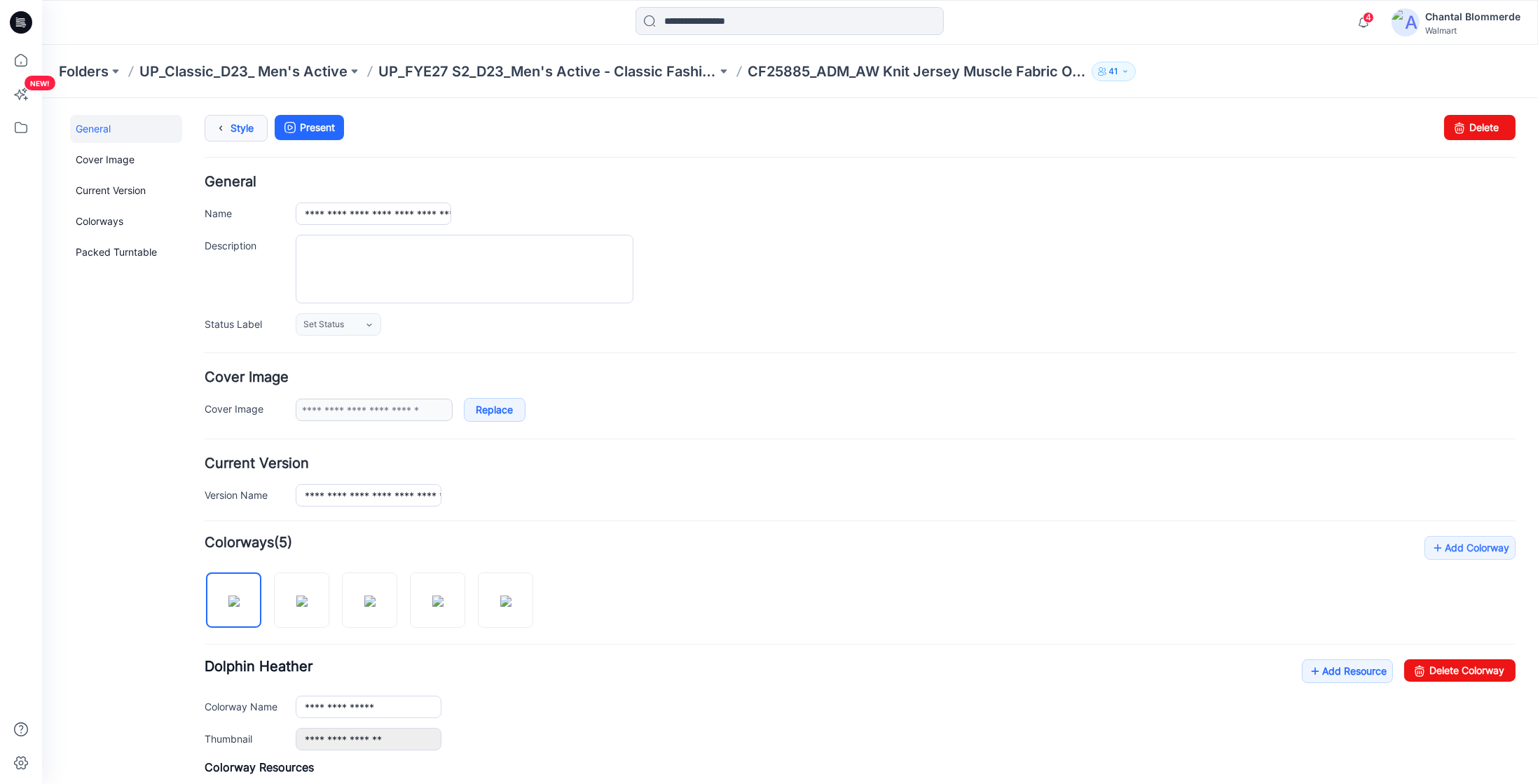 click at bounding box center [221, 128] 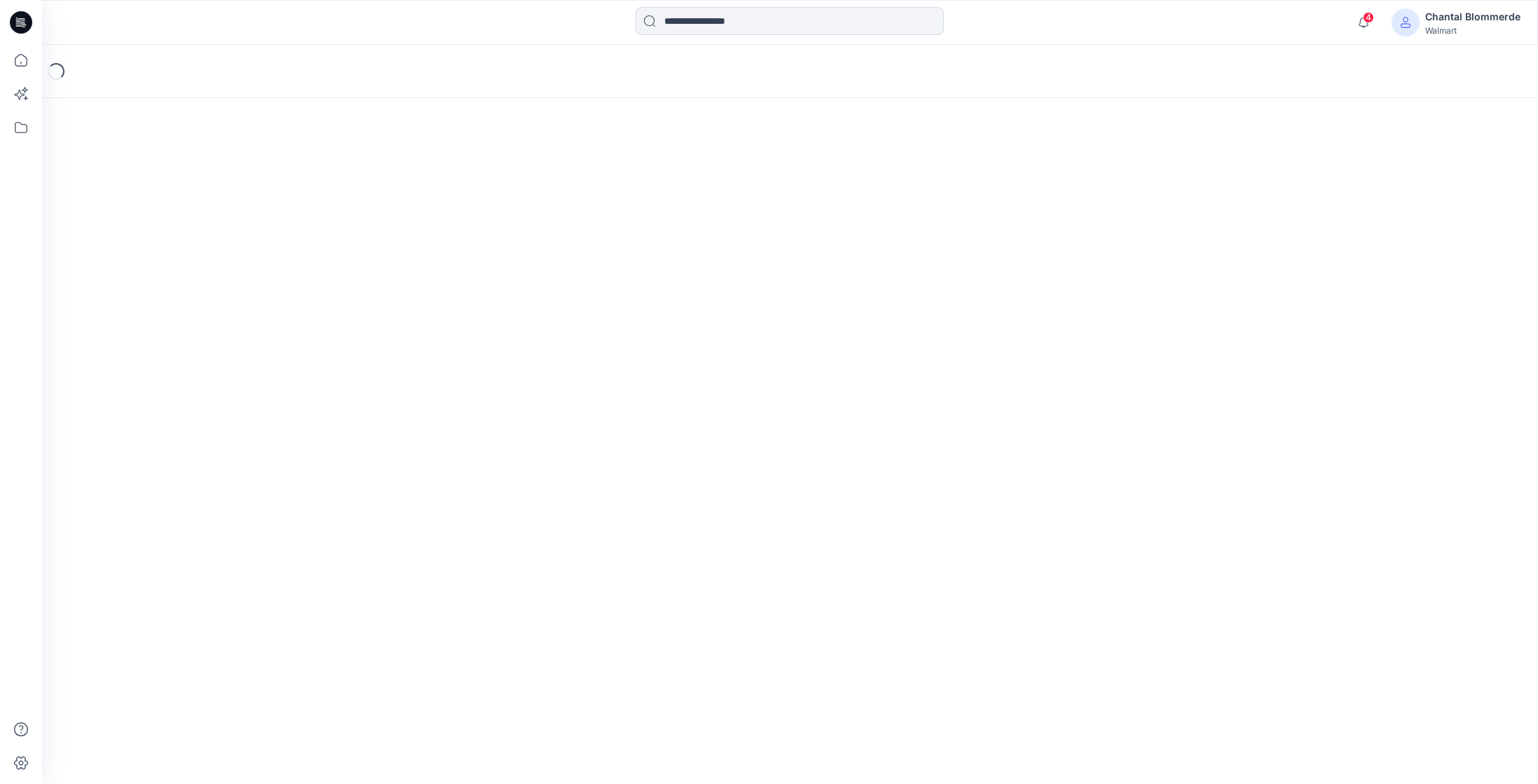 scroll, scrollTop: 0, scrollLeft: 0, axis: both 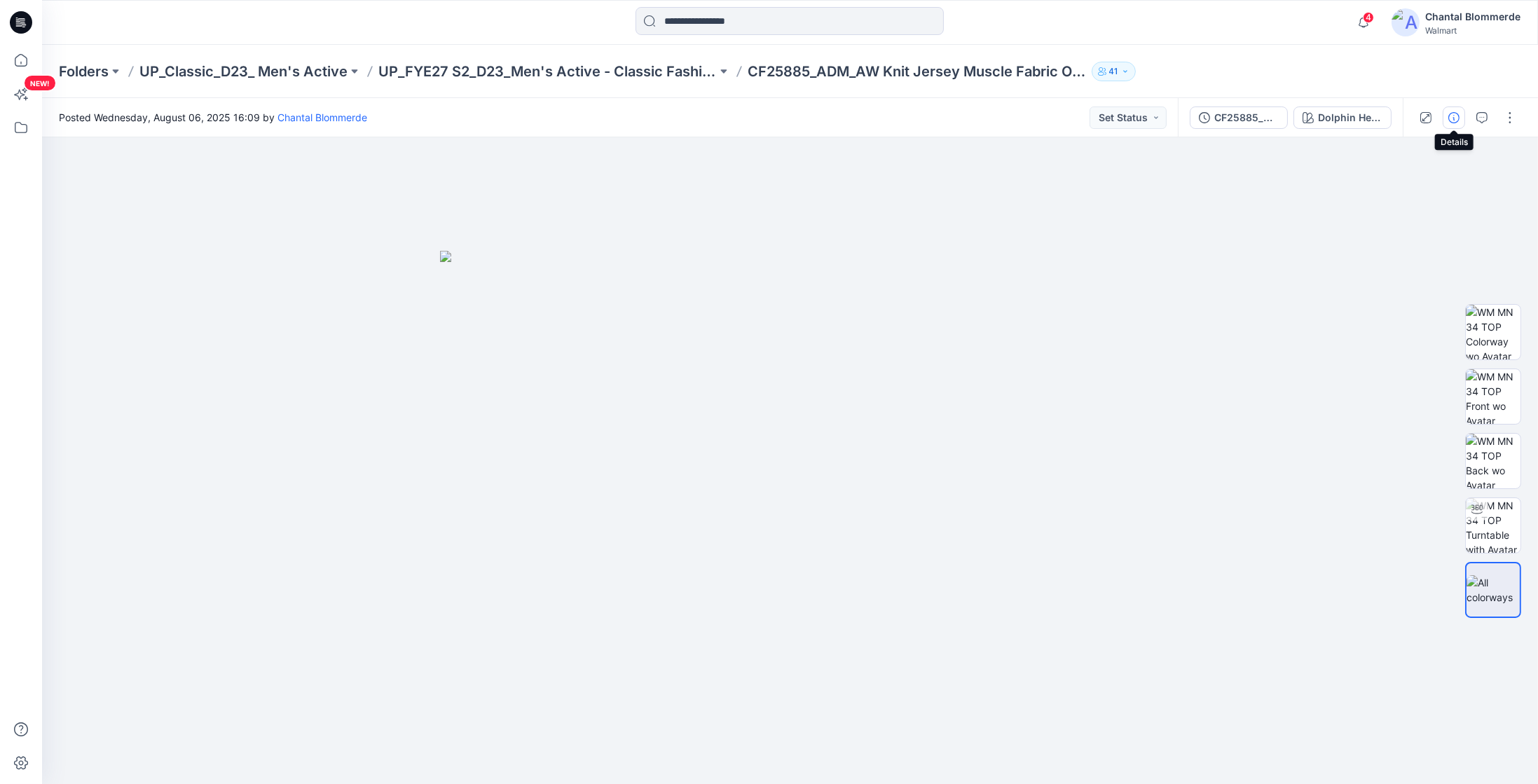 click 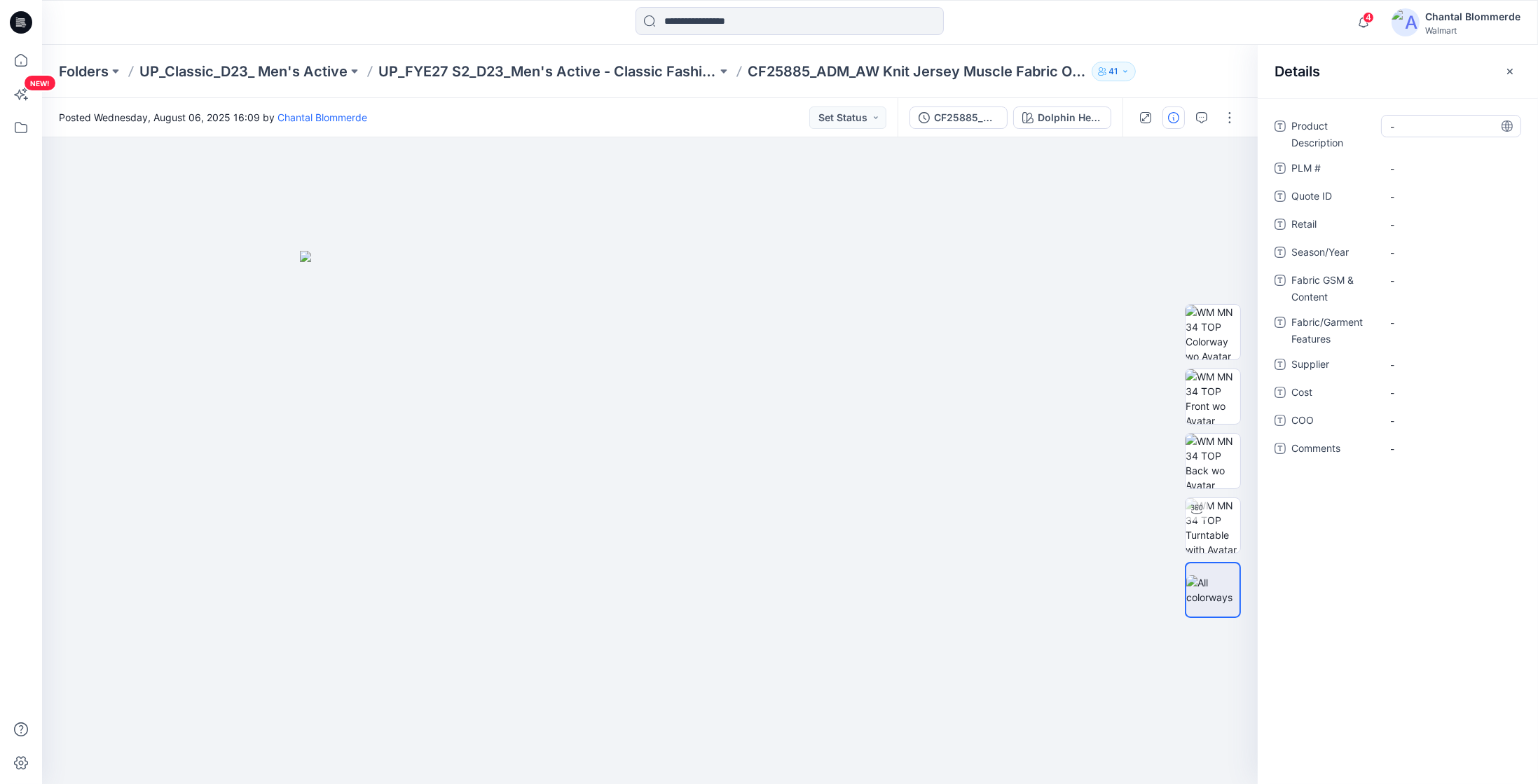 click on "-" at bounding box center [1451, 126] 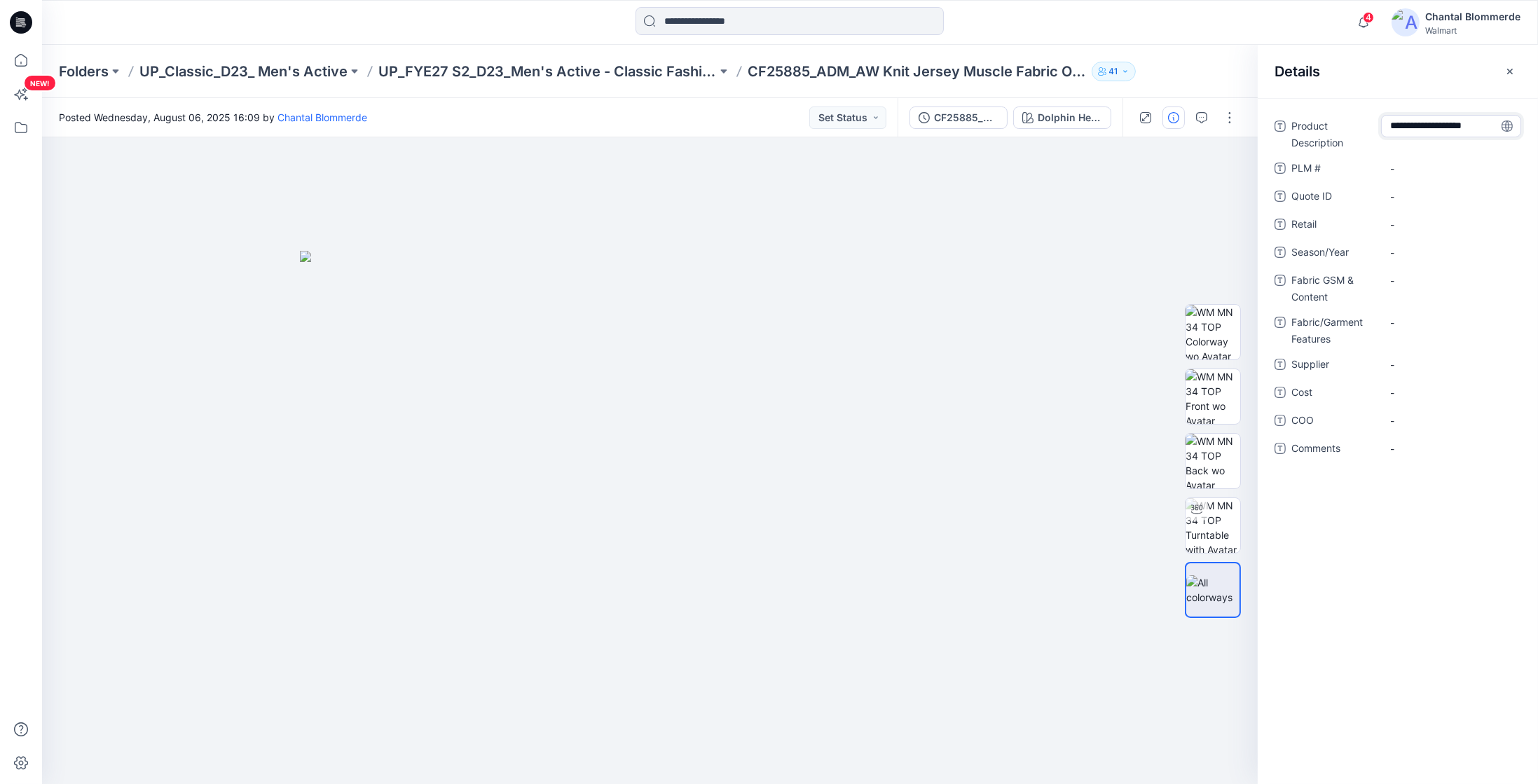 type on "**********" 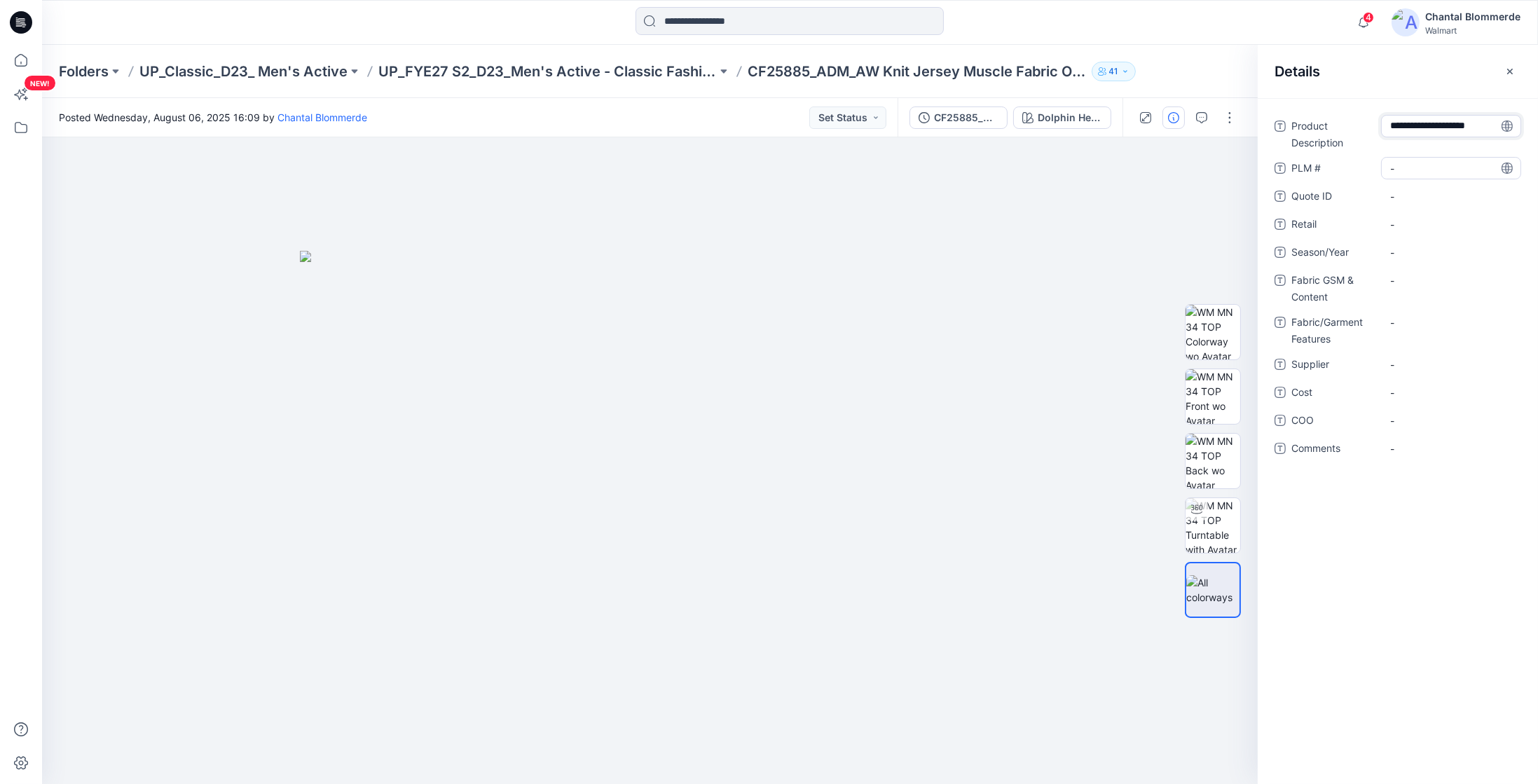 click on "-" at bounding box center (1451, 168) 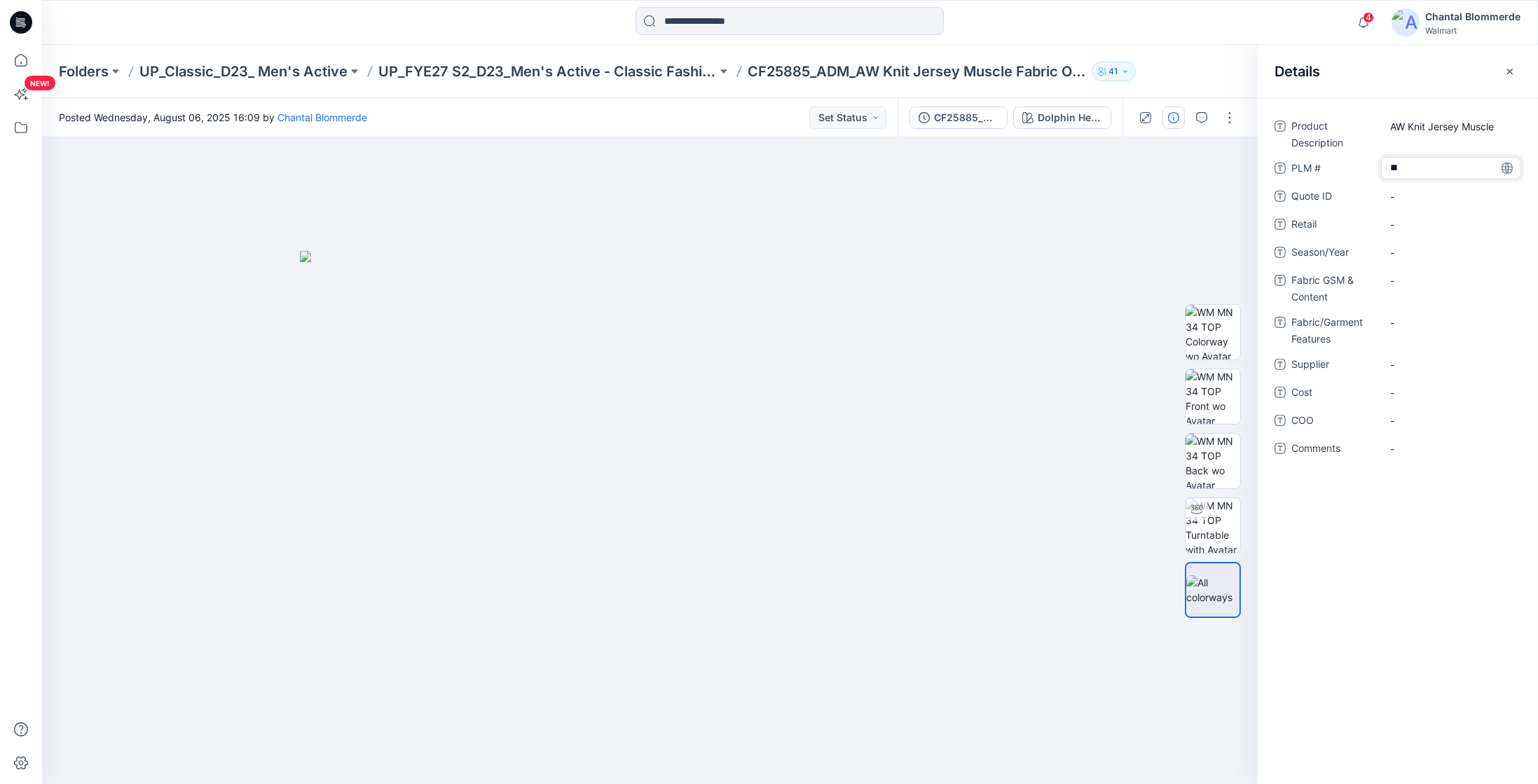 type on "***" 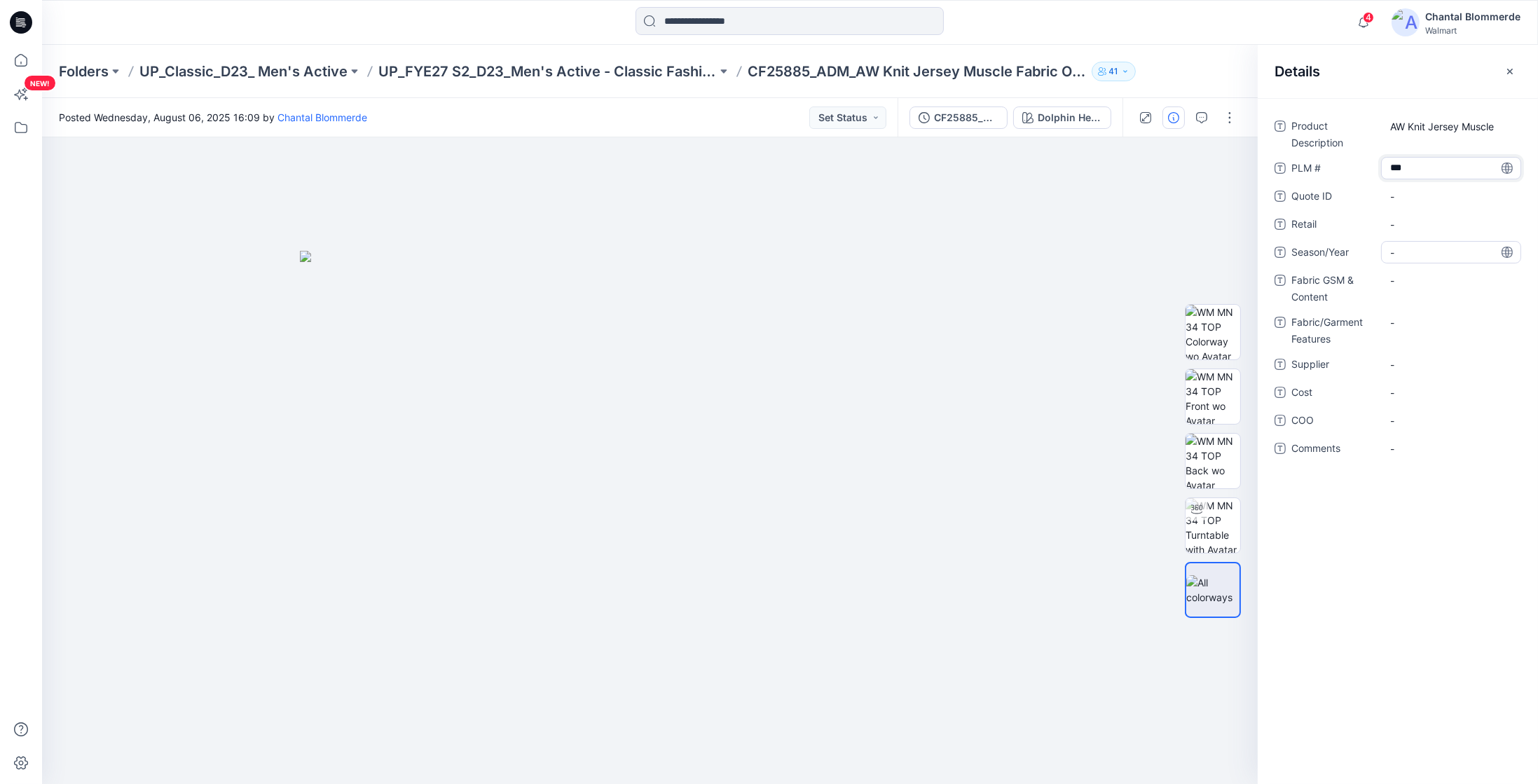click on "-" at bounding box center [1451, 252] 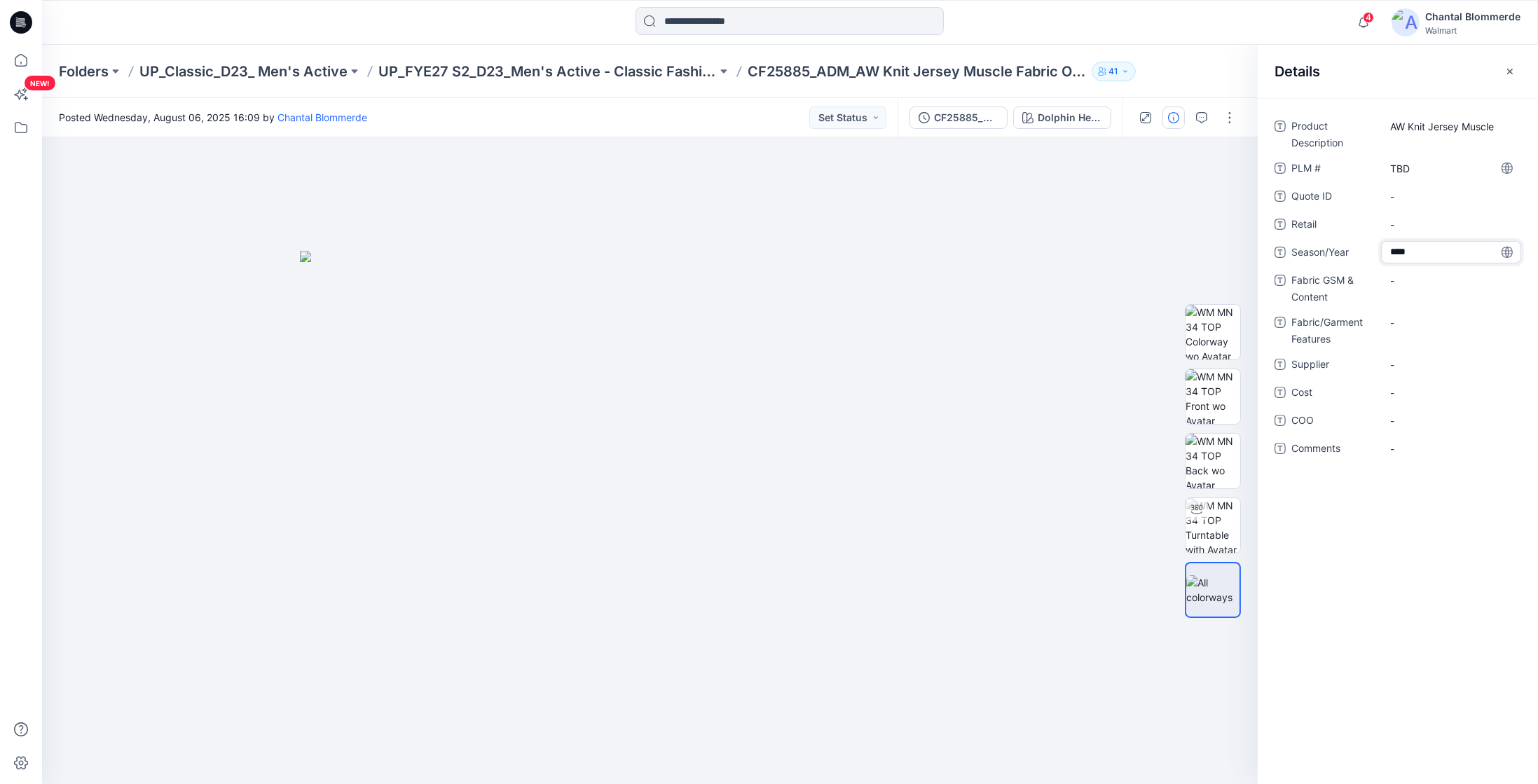 type on "*****" 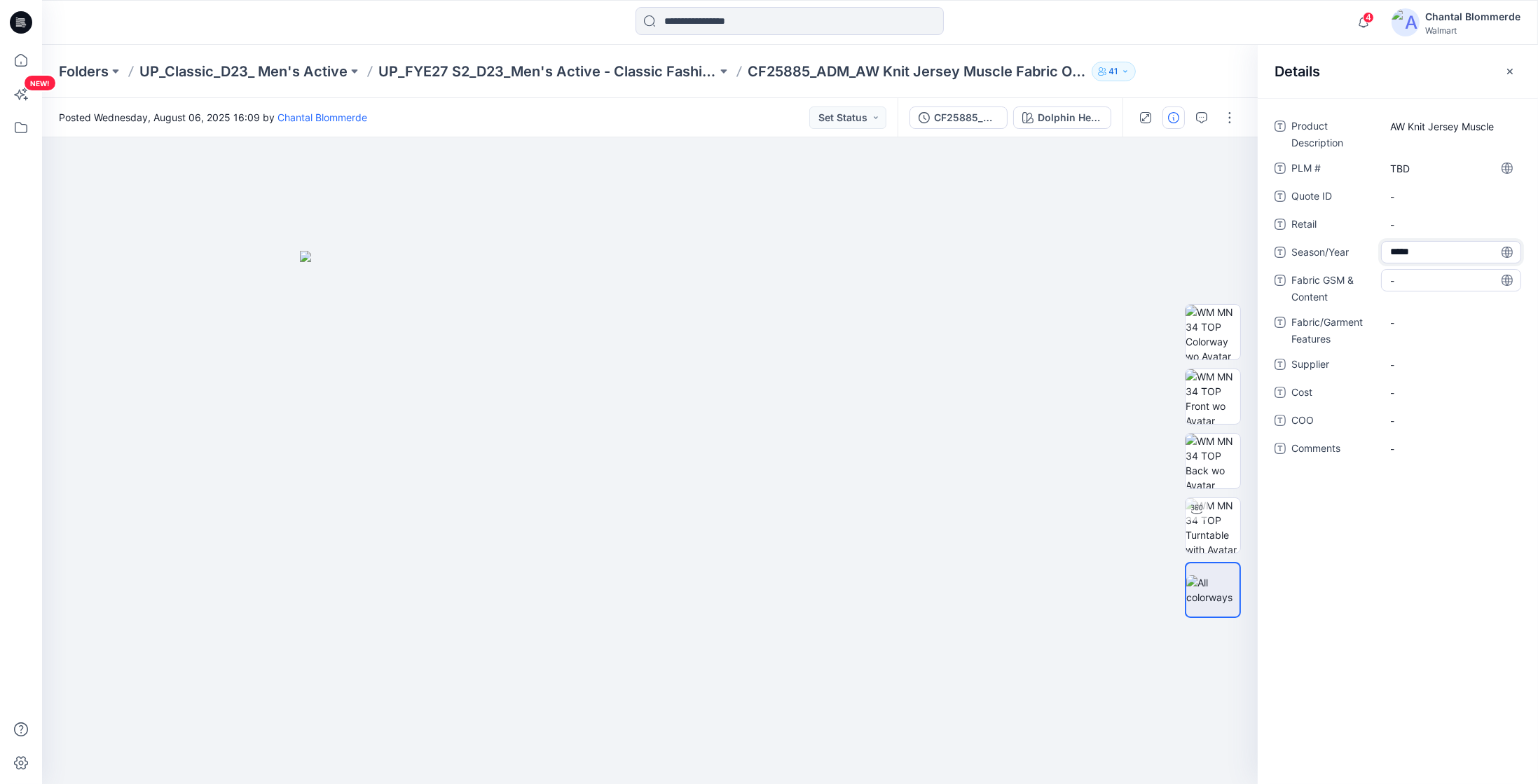 click on "-" at bounding box center (1451, 280) 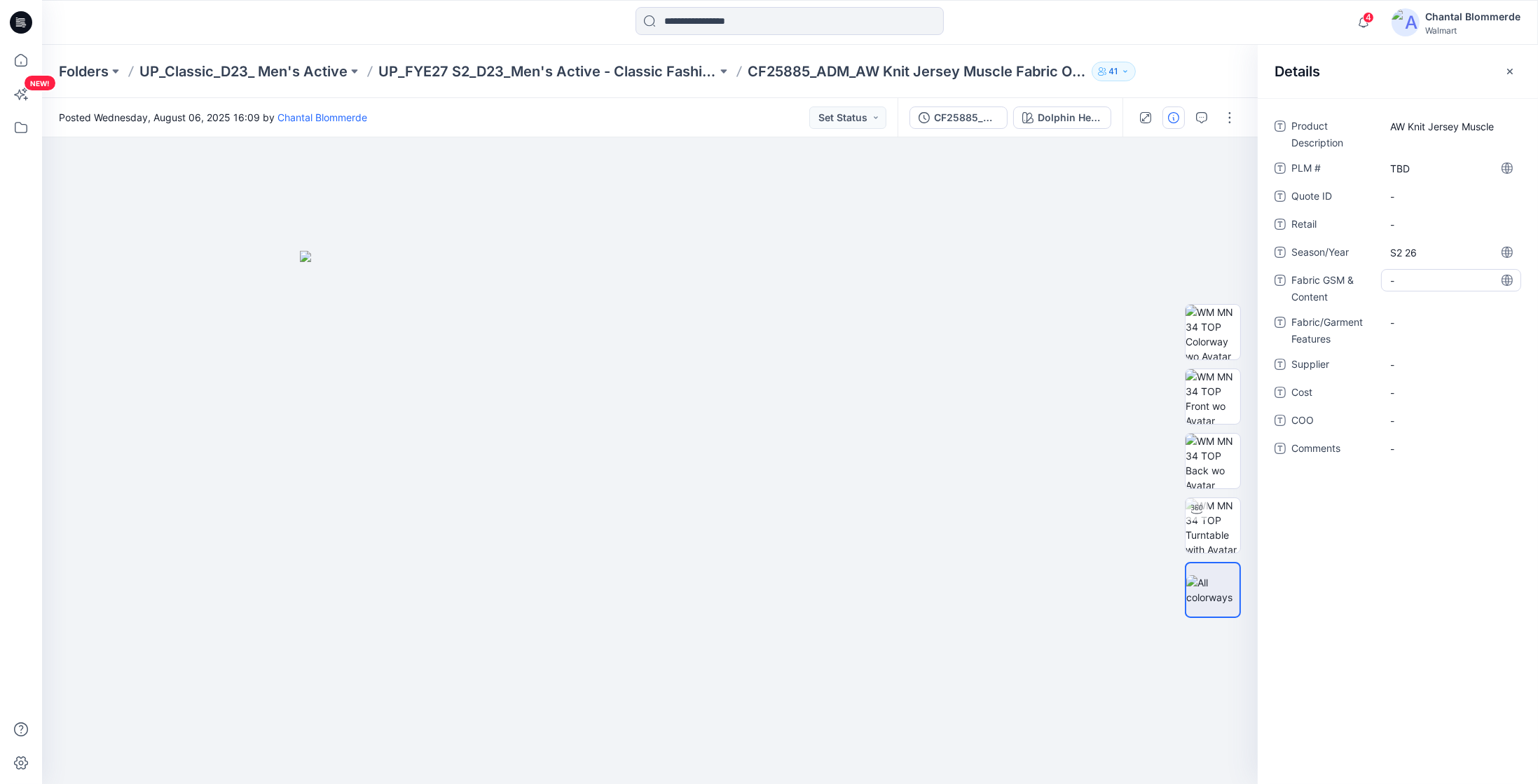 click on "-" at bounding box center (1451, 280) 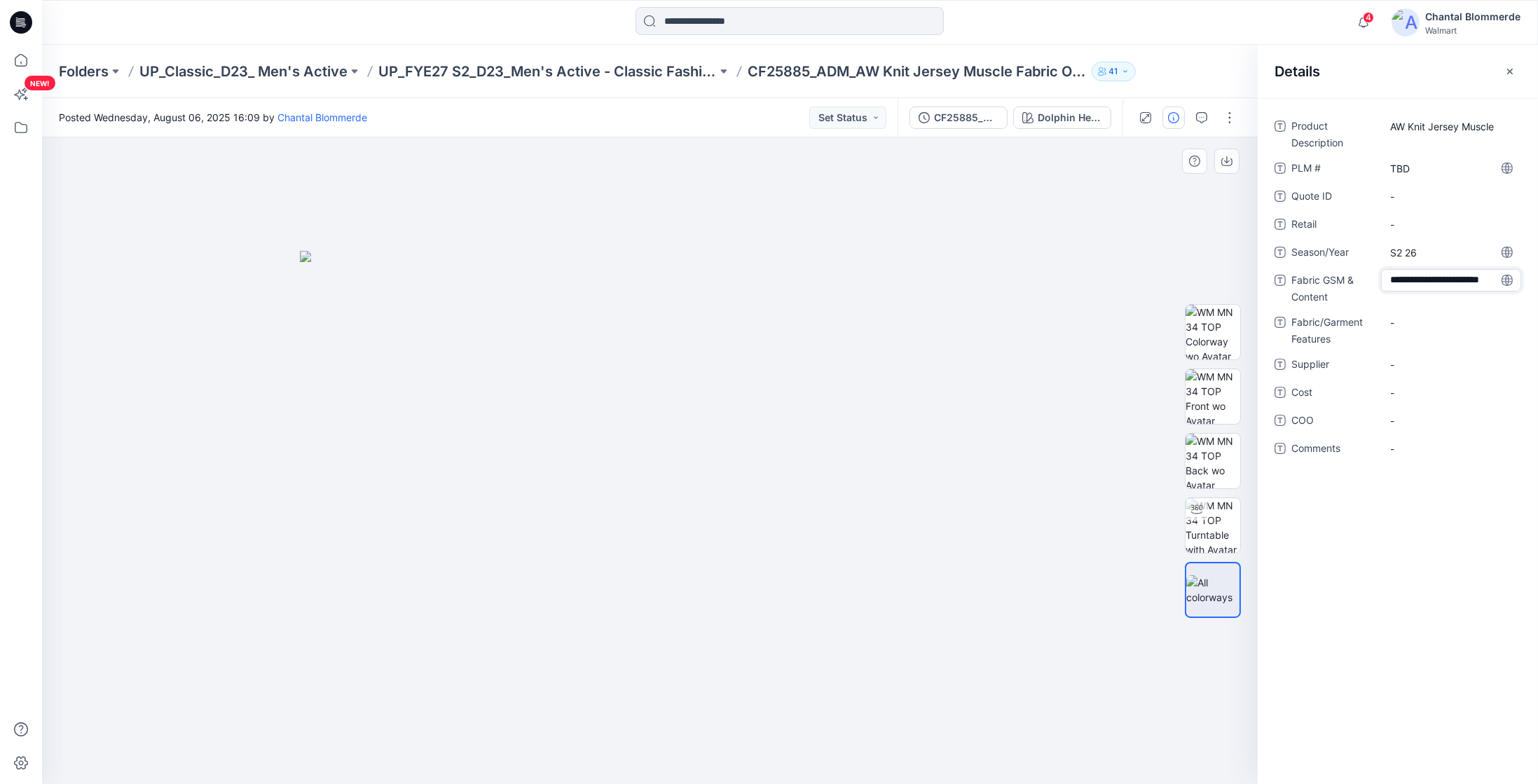 type on "**********" 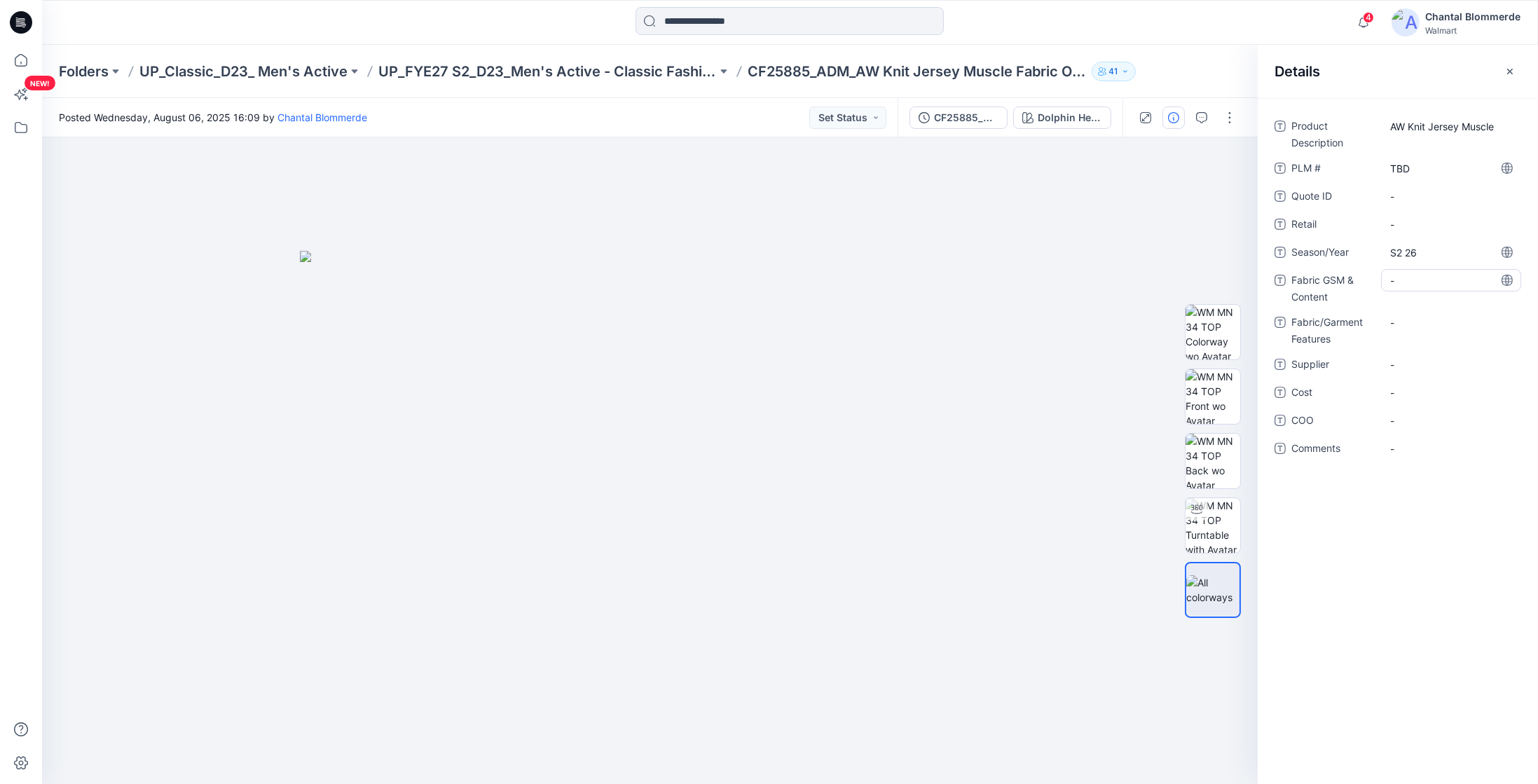 click on "-" at bounding box center [1451, 280] 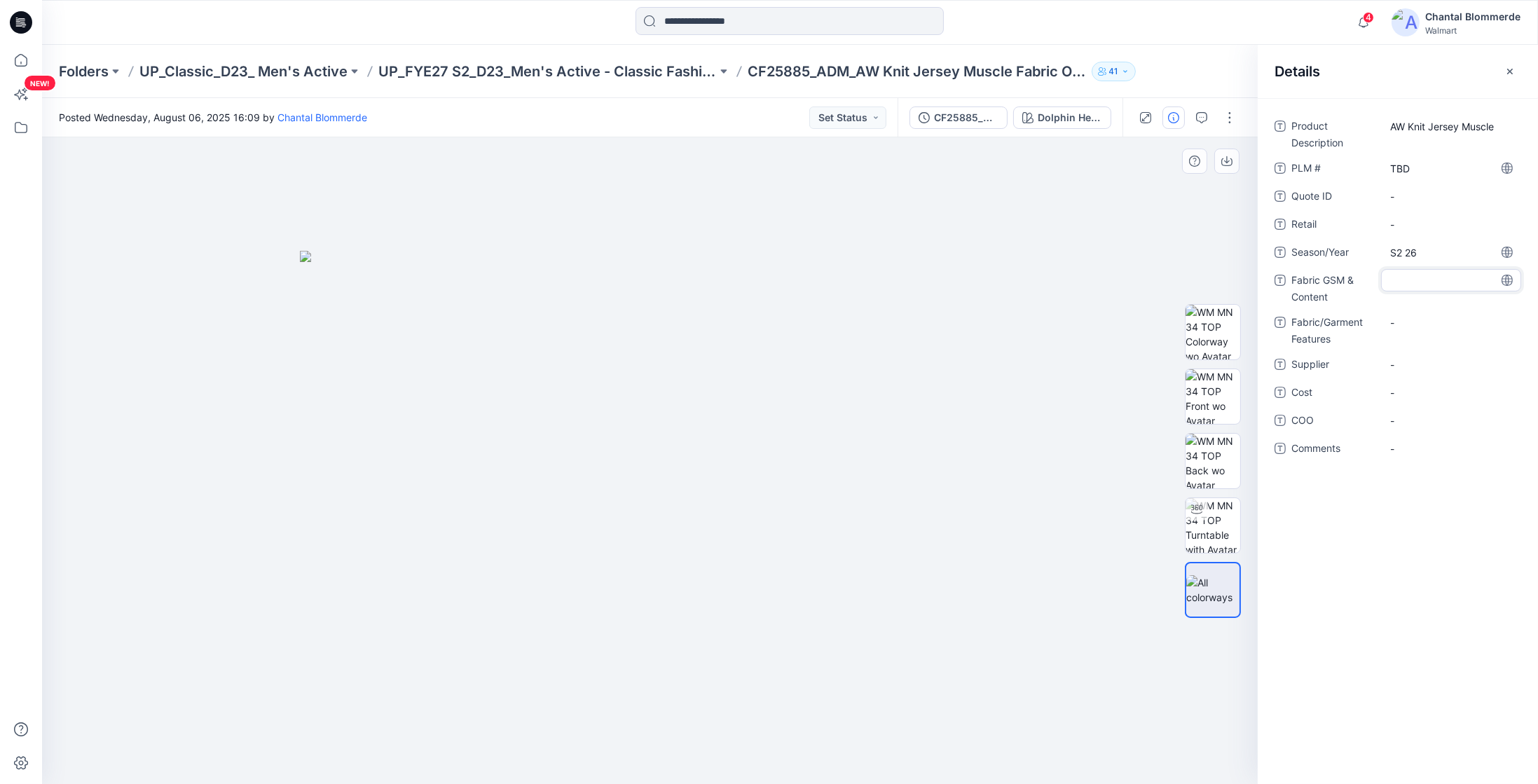 type on "**********" 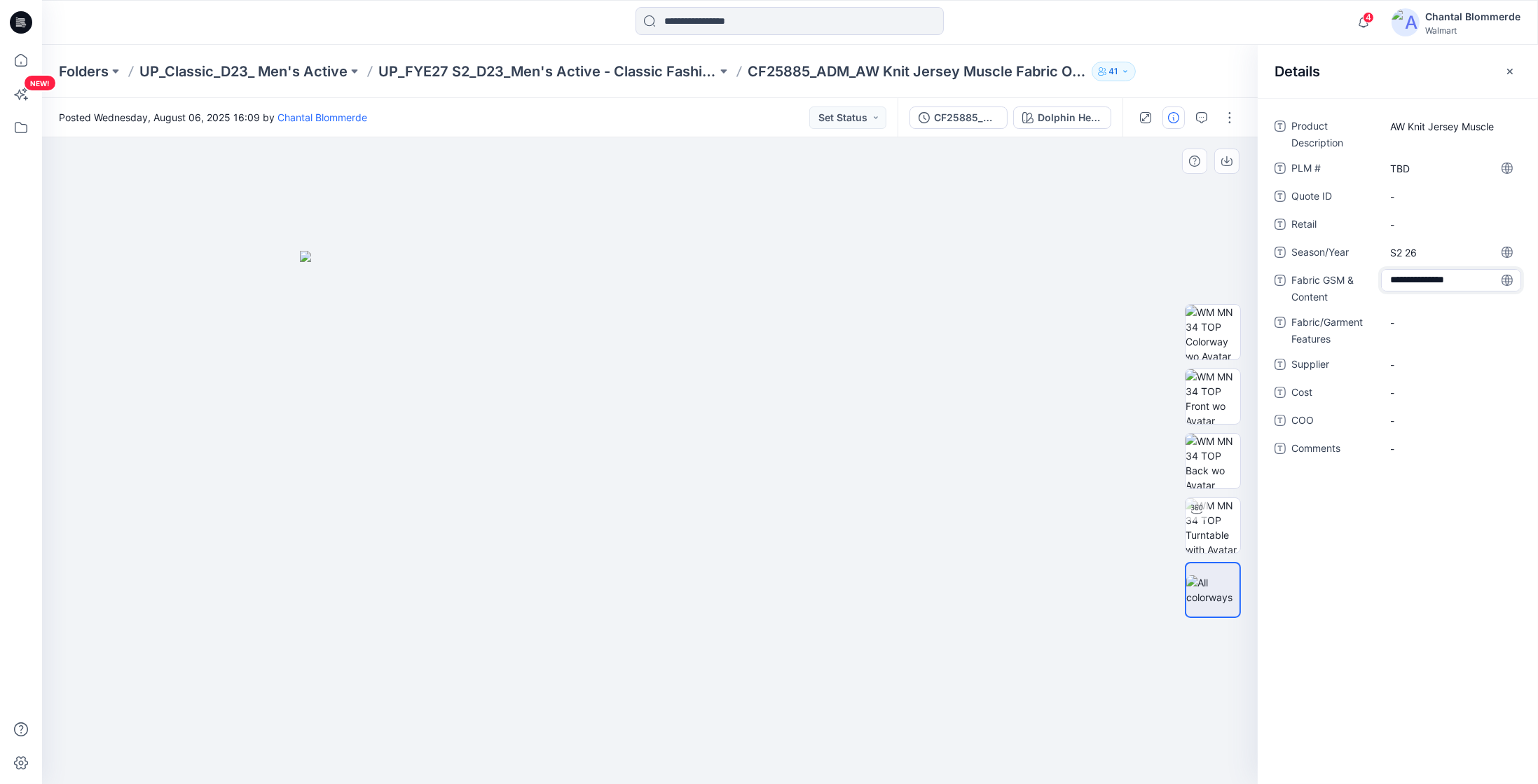 scroll, scrollTop: 97, scrollLeft: 0, axis: vertical 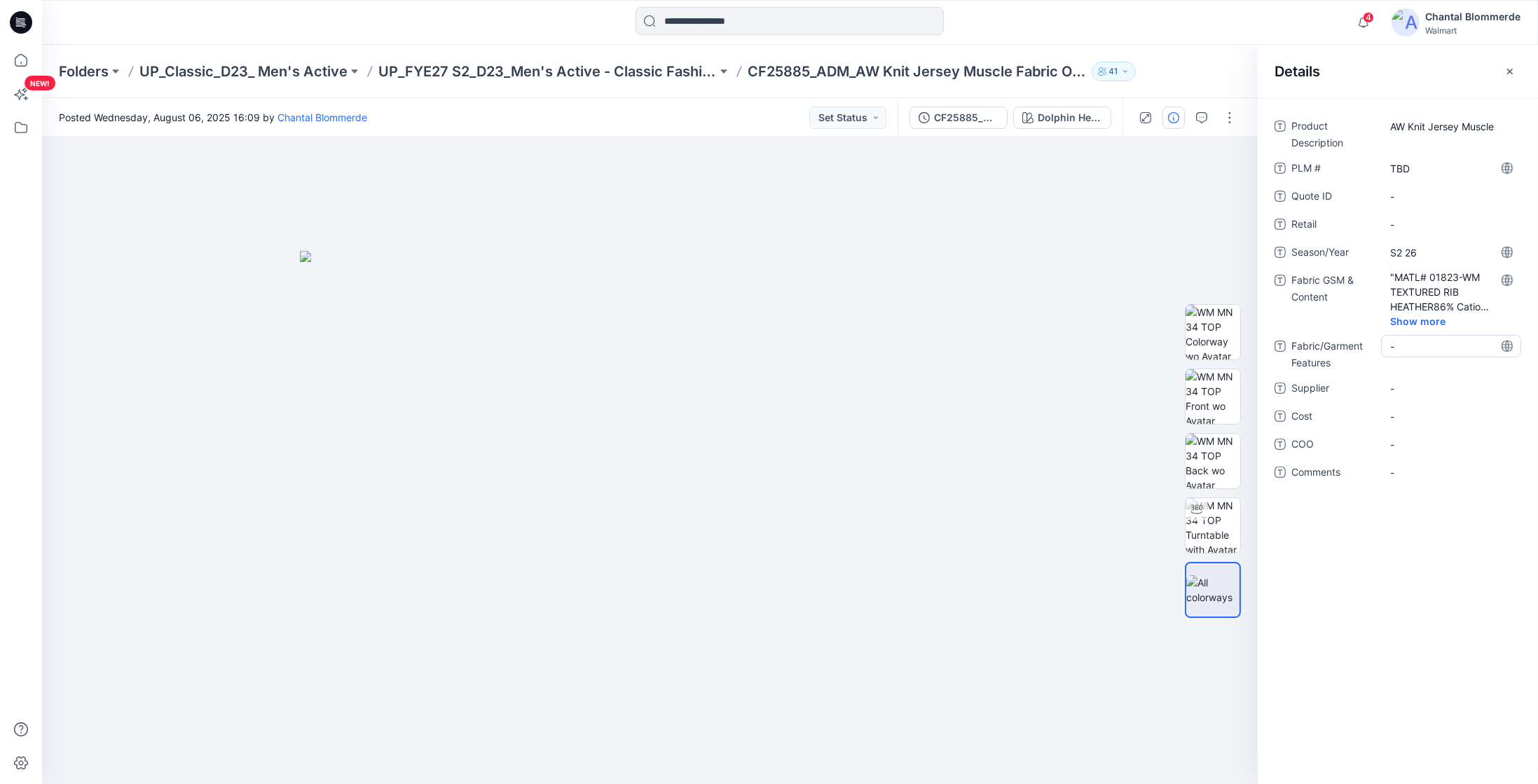 click on "Product Description AW Knit Jersey Muscle PLM # TBD Quote ID - Retail - Season/Year S2 26 Fabric GSM & Content "MATL# 01823-WM TEXTURED RIB HEATHER86% Cationic Poly 14% Recycled Poly, 140 GSM Wicking" Show more Fabric/Garment Features - Supplier - Cost - COO - Comments -" at bounding box center (1398, 308) 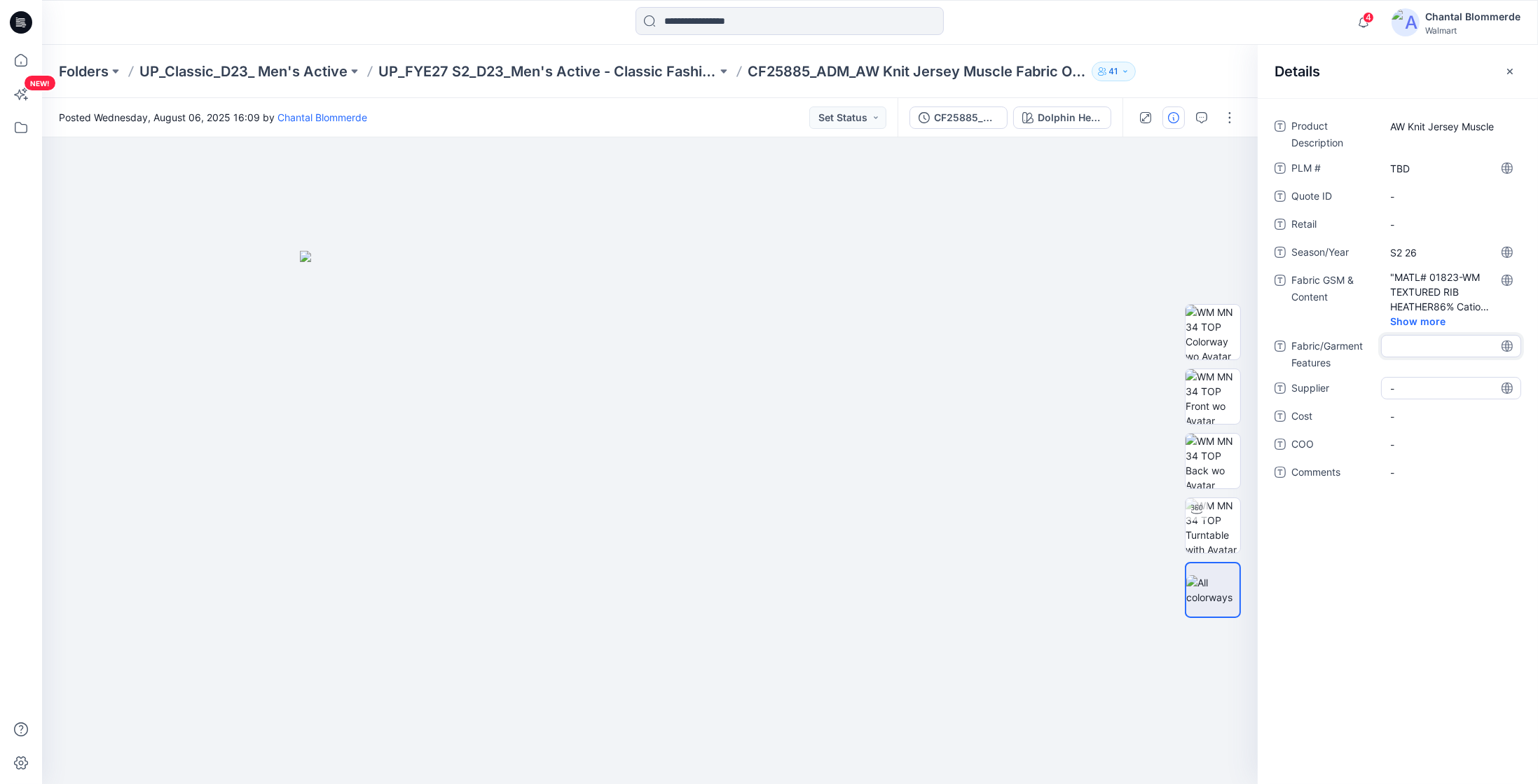 click on "-" at bounding box center (1451, 388) 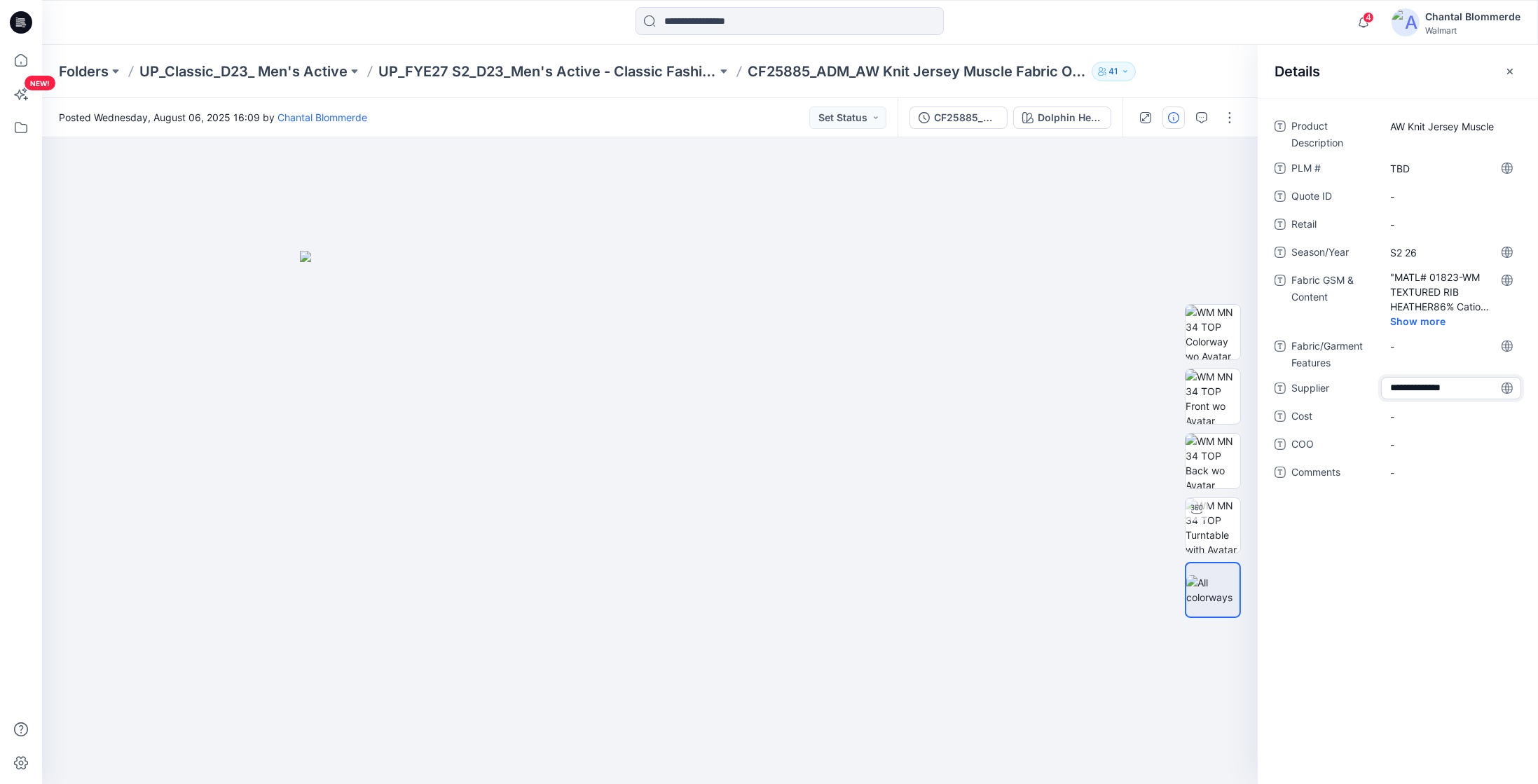 type on "**********" 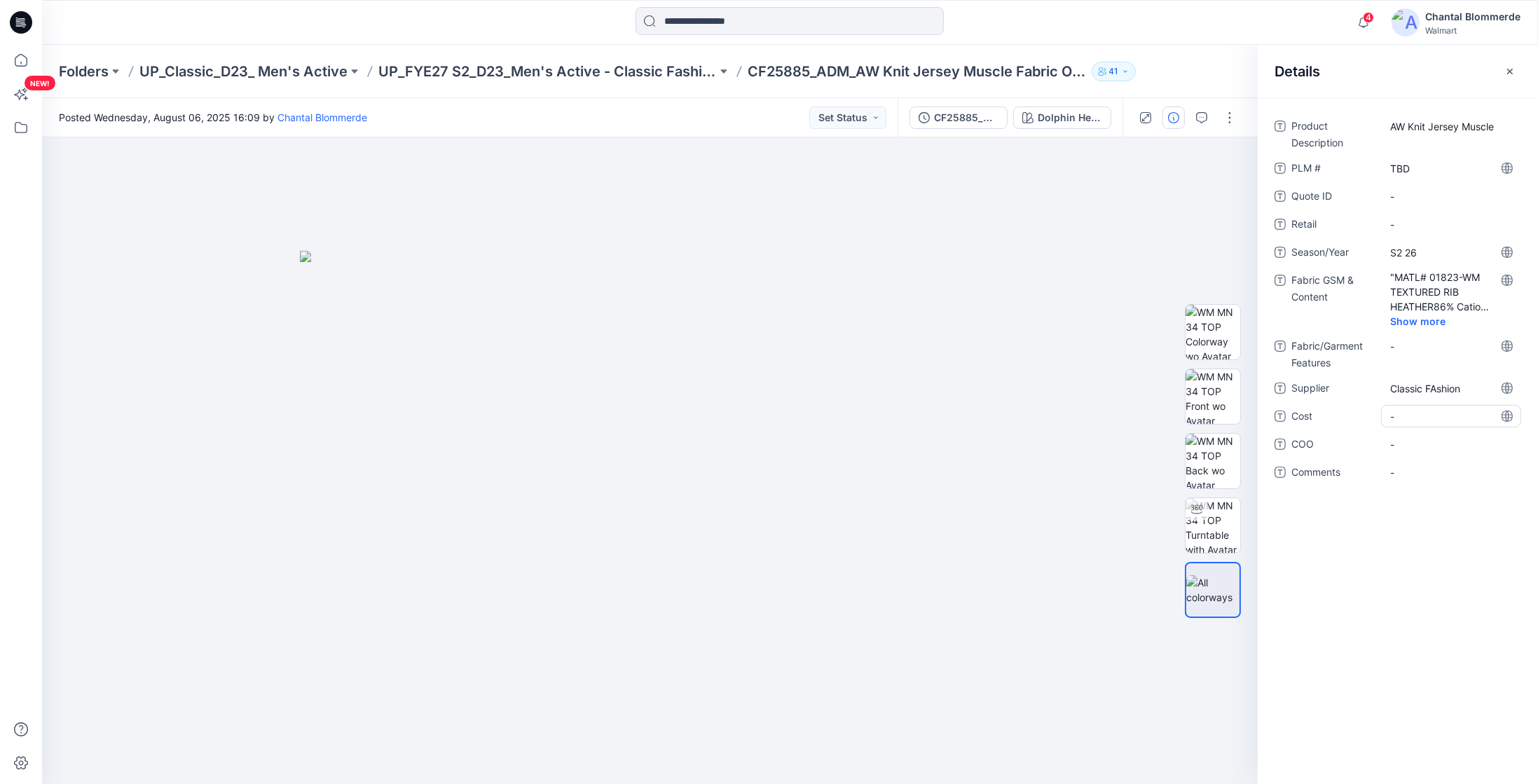click on "-" at bounding box center (1451, 416) 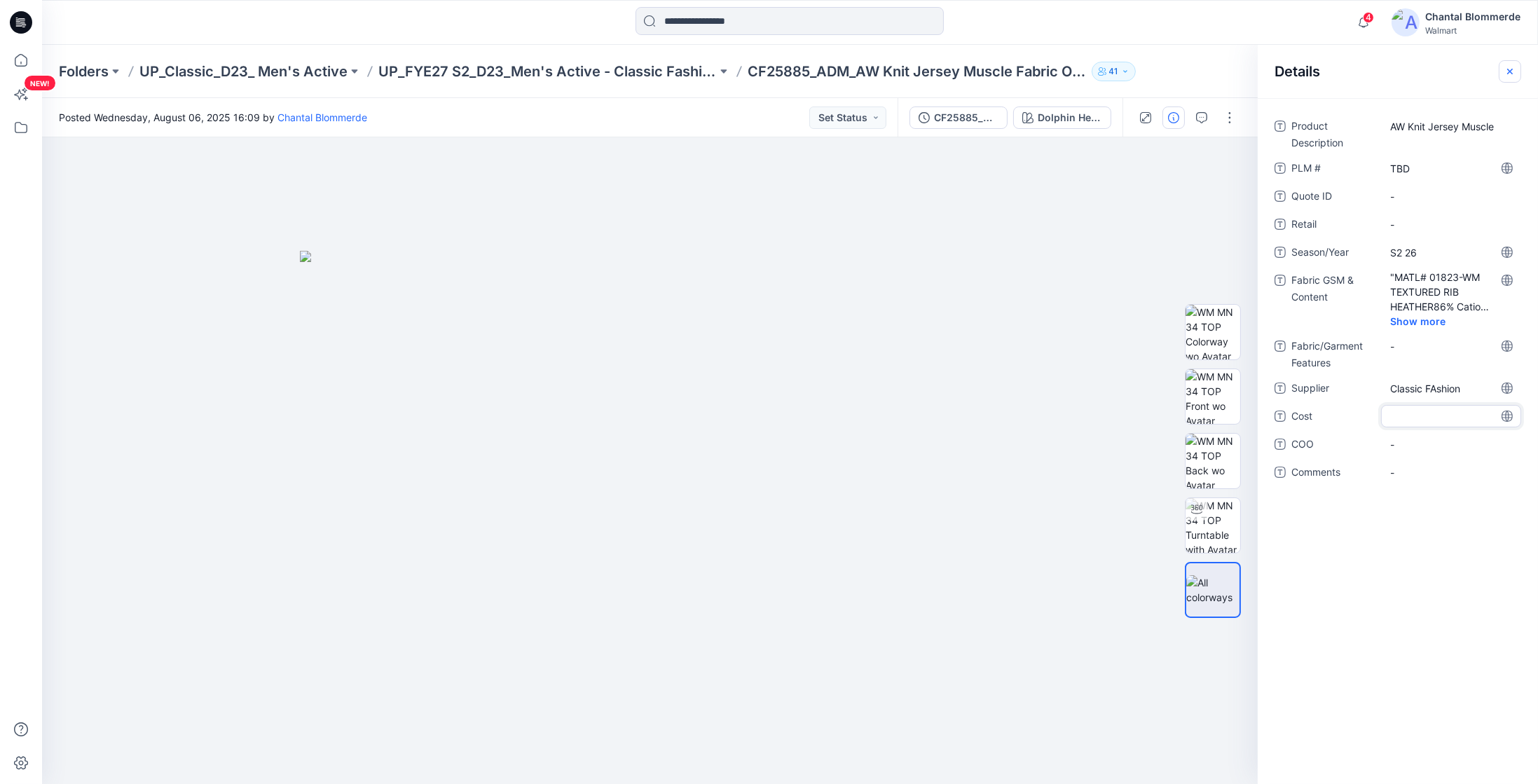 click at bounding box center (1510, 71) 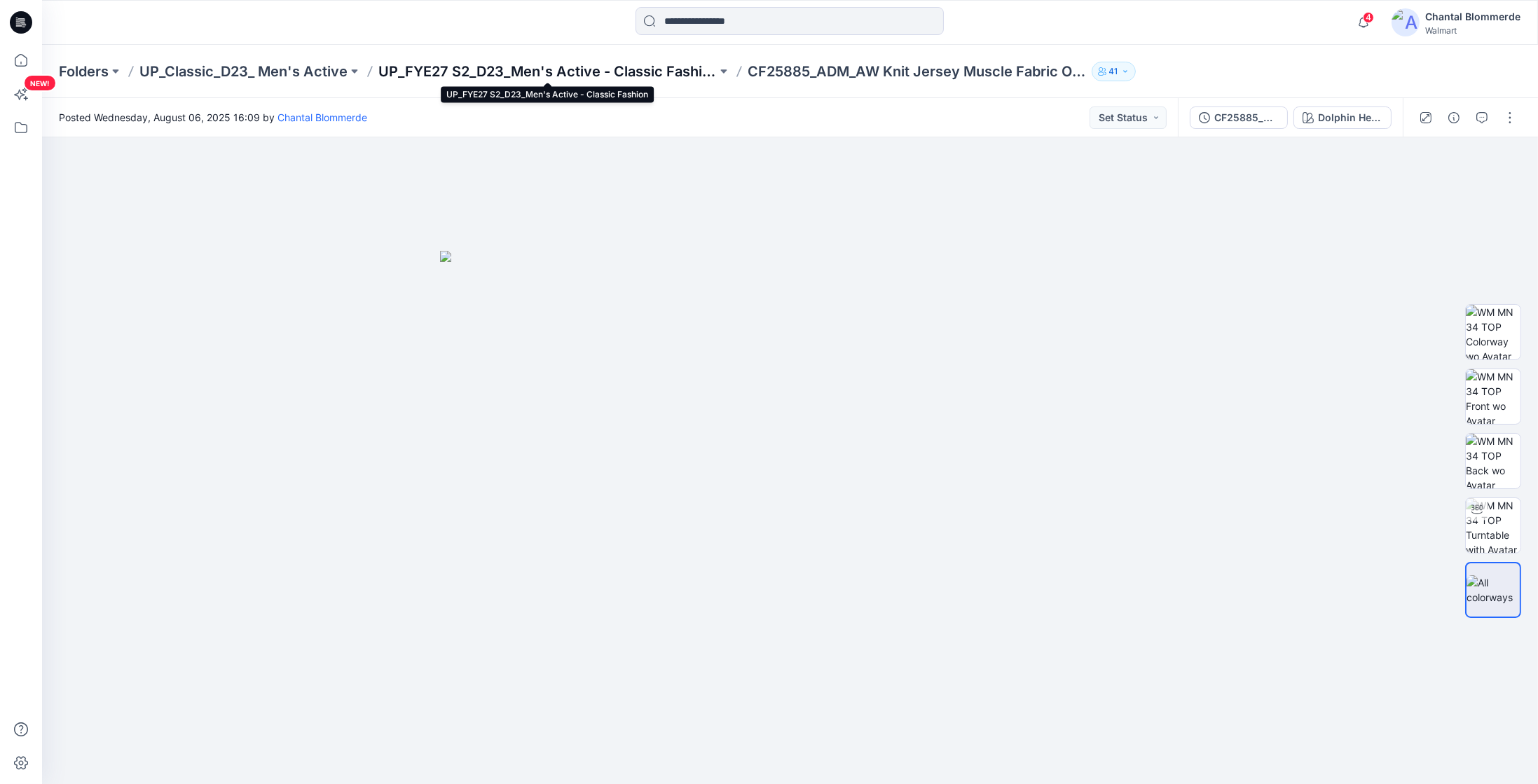 click on "UP_FYE27 S2_D23_Men's Active - Classic Fashion" at bounding box center (547, 71) 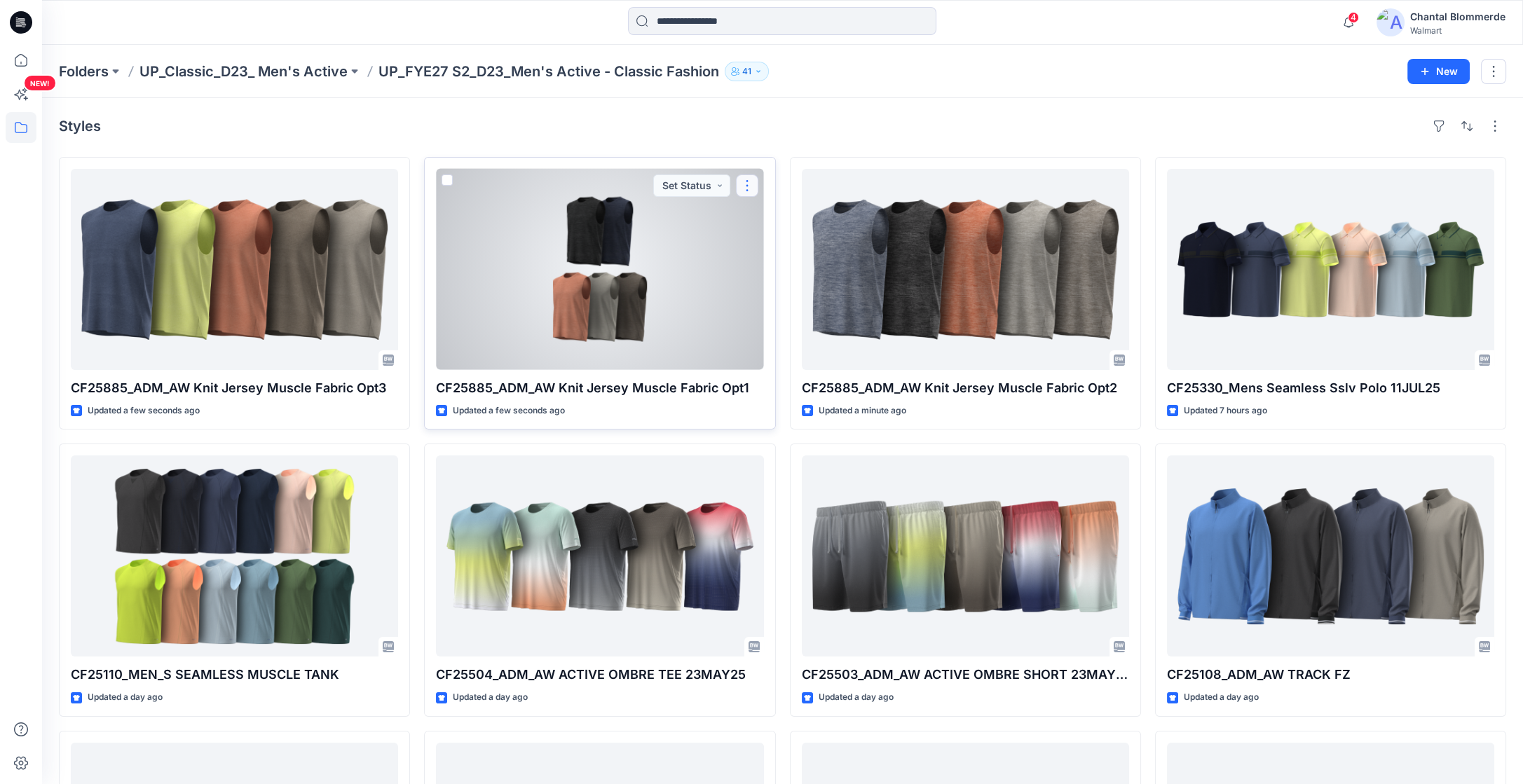 click at bounding box center [747, 186] 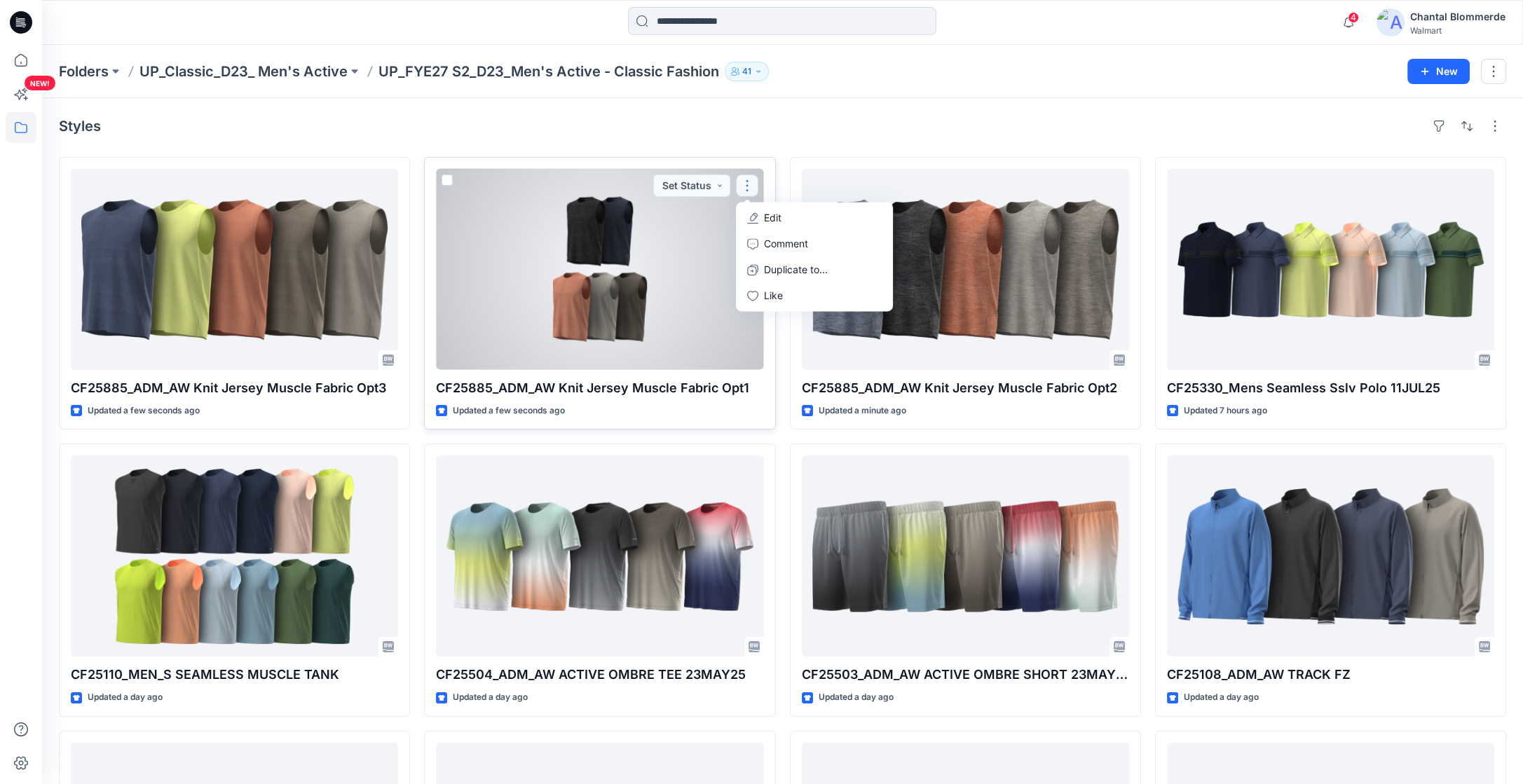 click at bounding box center (599, 269) 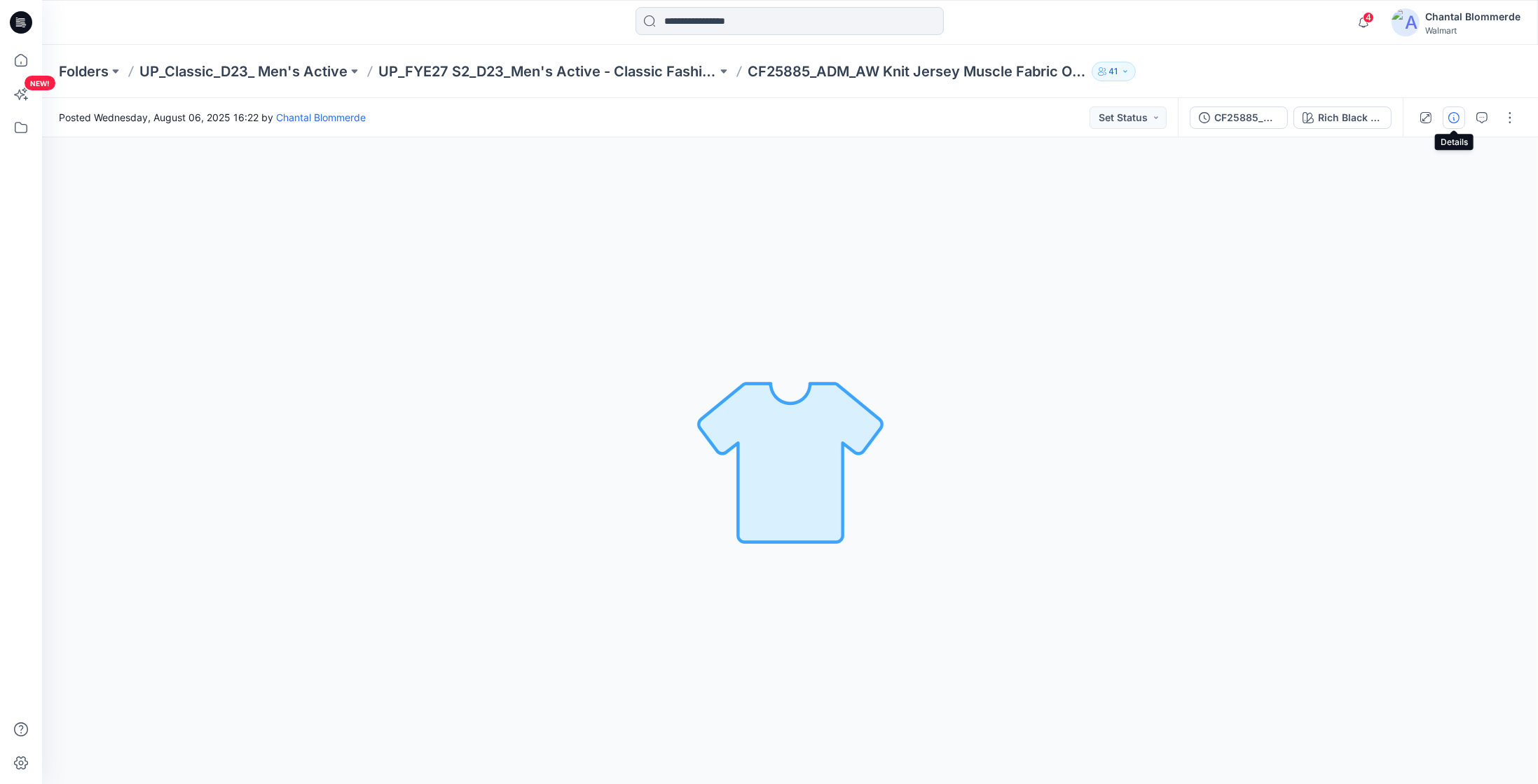 click 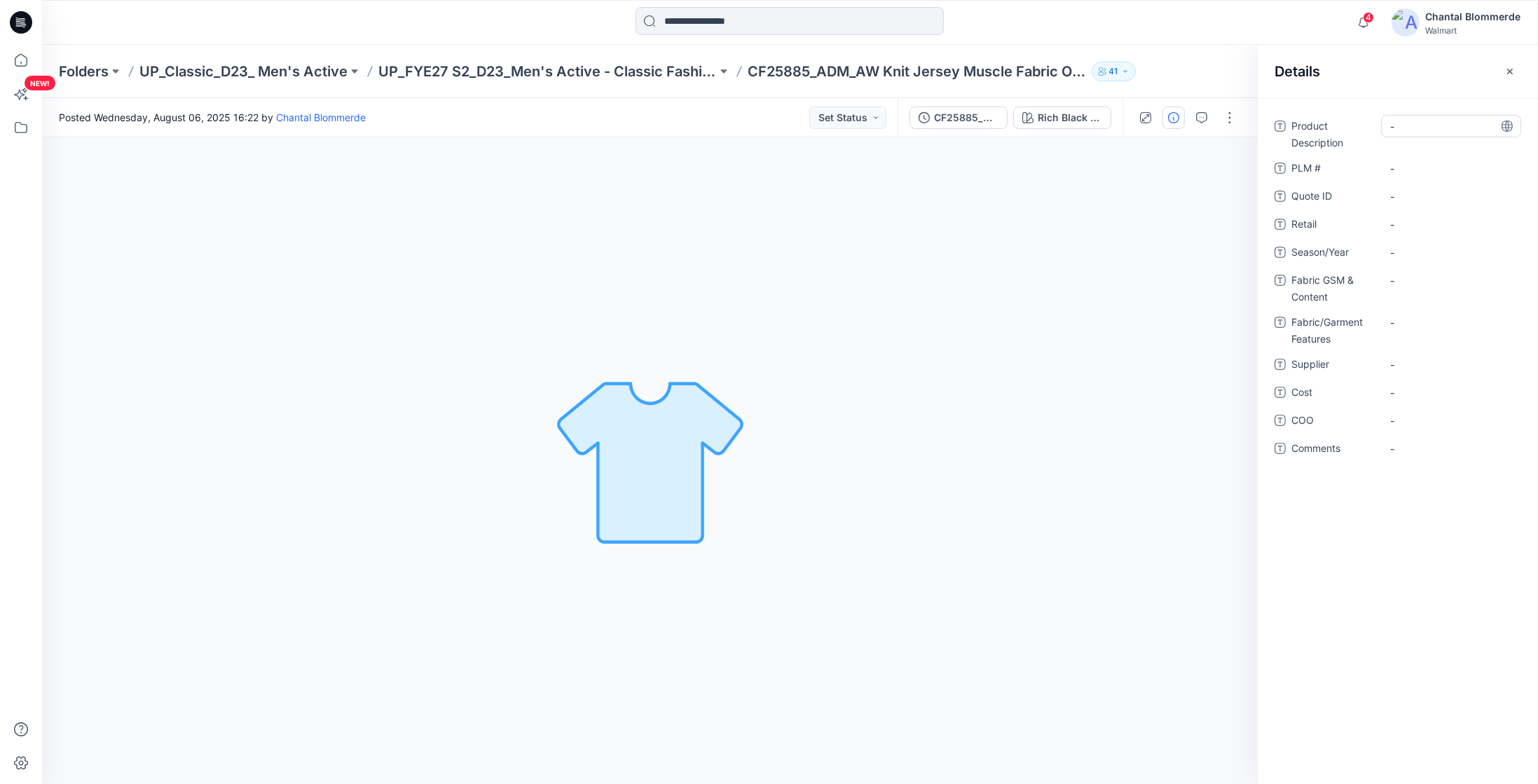 click on "-" at bounding box center (1451, 126) 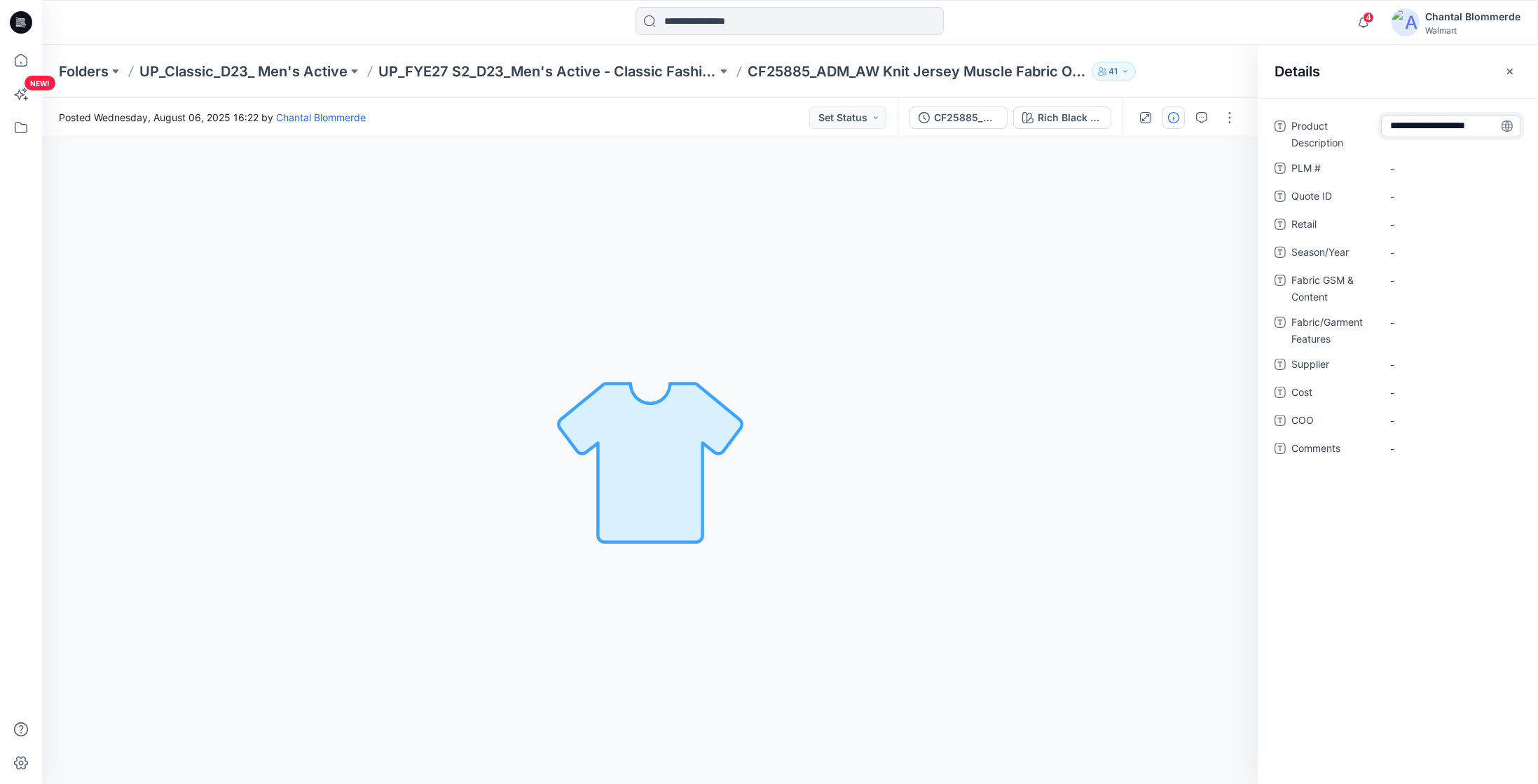 type on "**********" 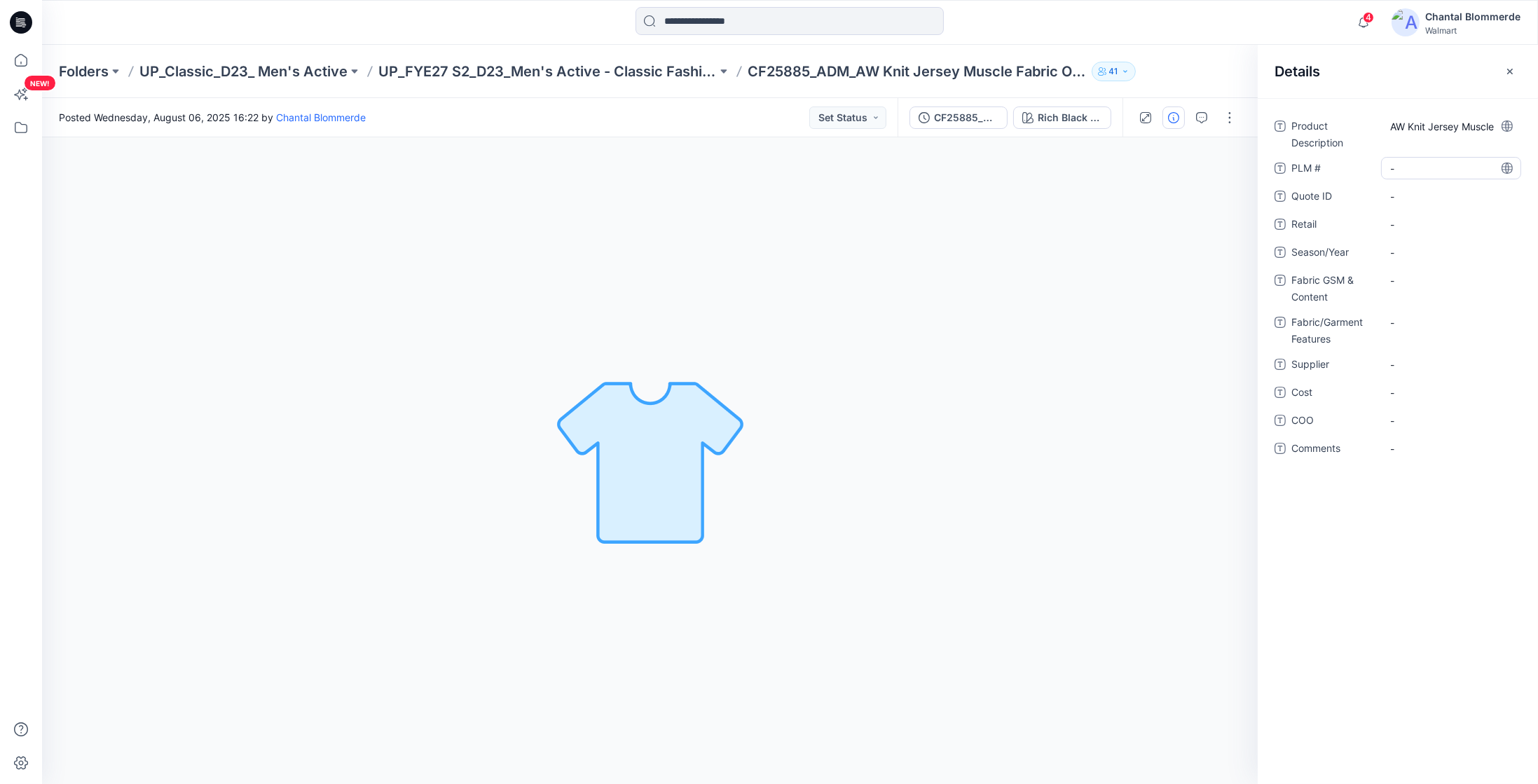 click on "-" at bounding box center (1451, 168) 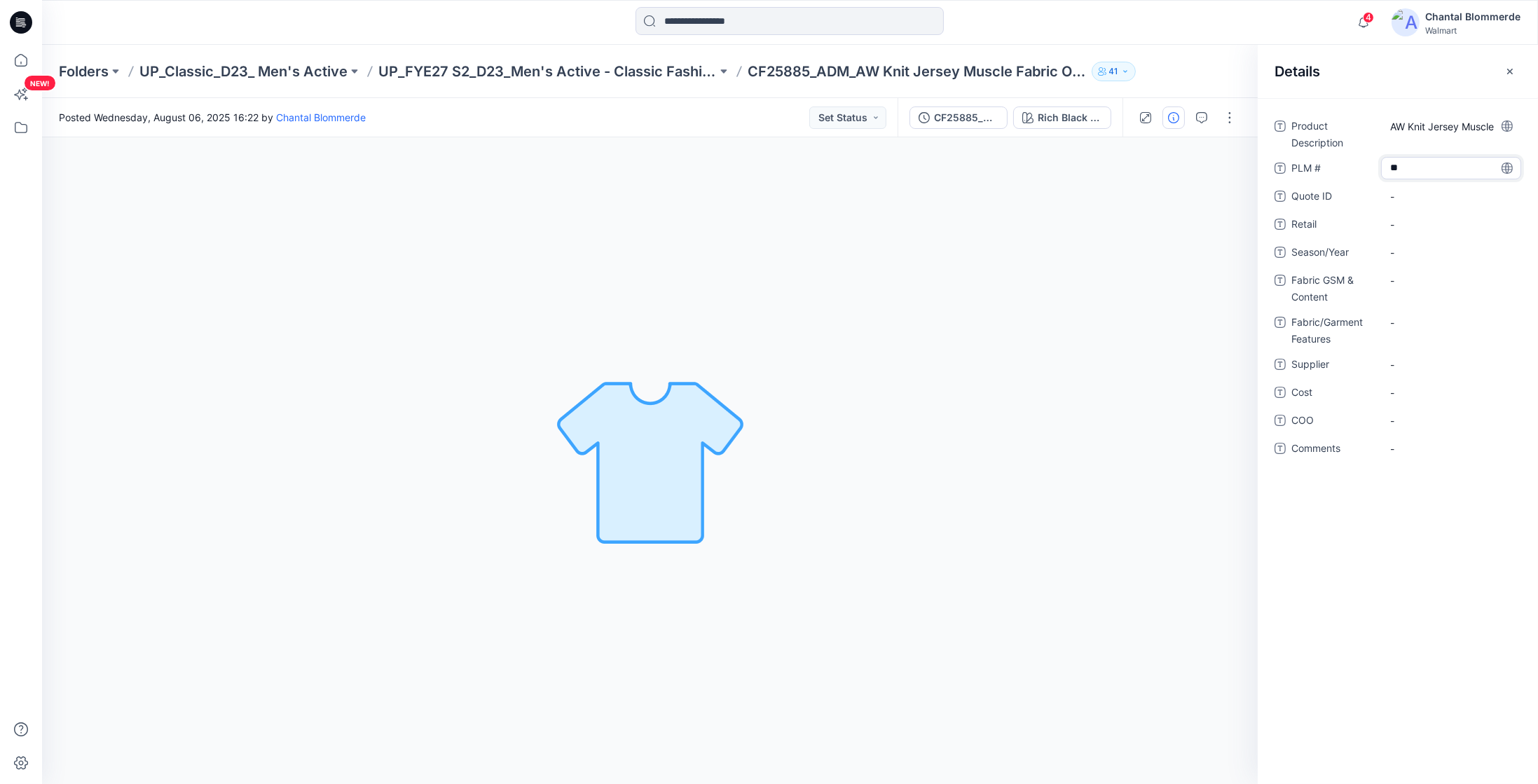 type on "***" 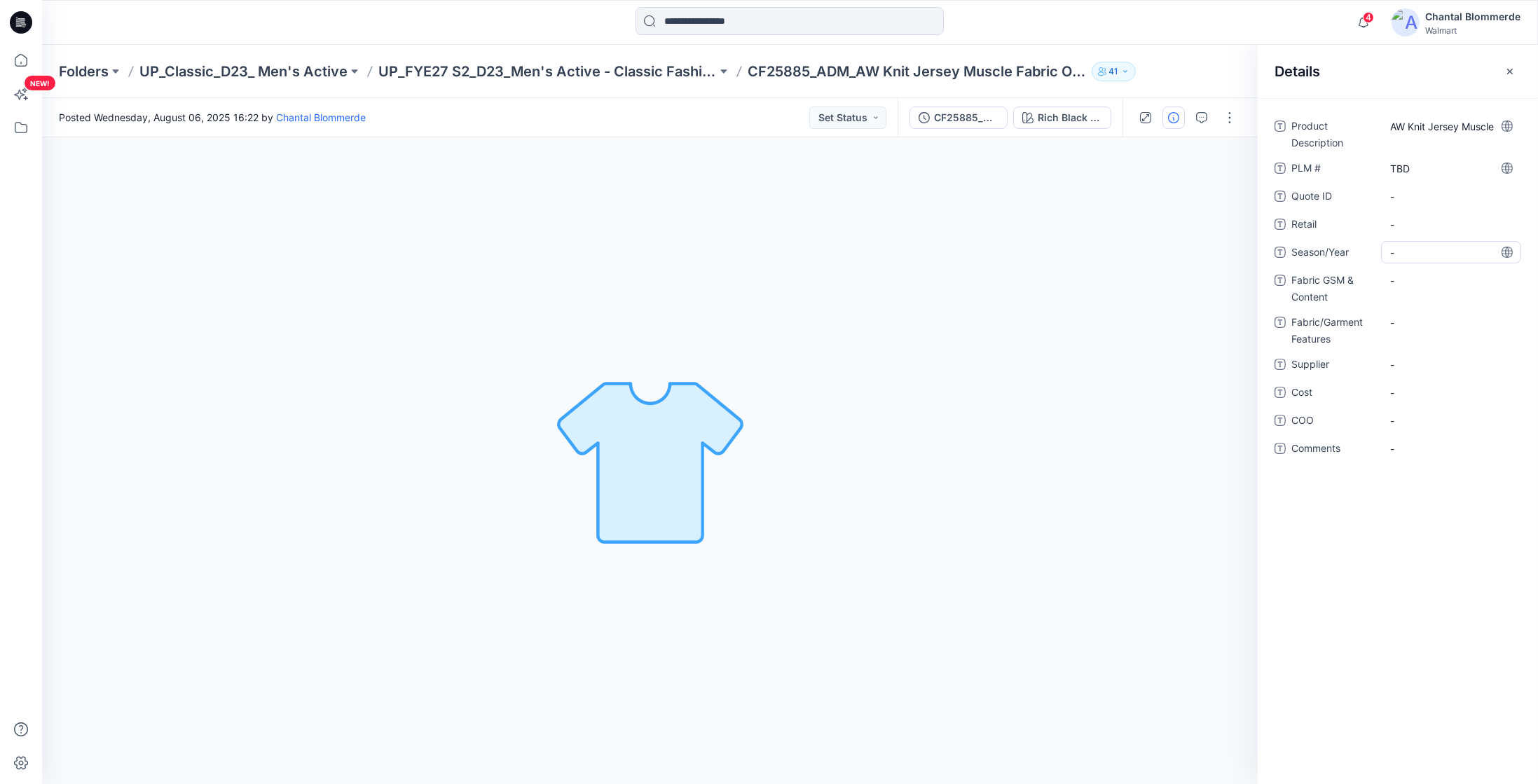 click on "-" at bounding box center (1451, 252) 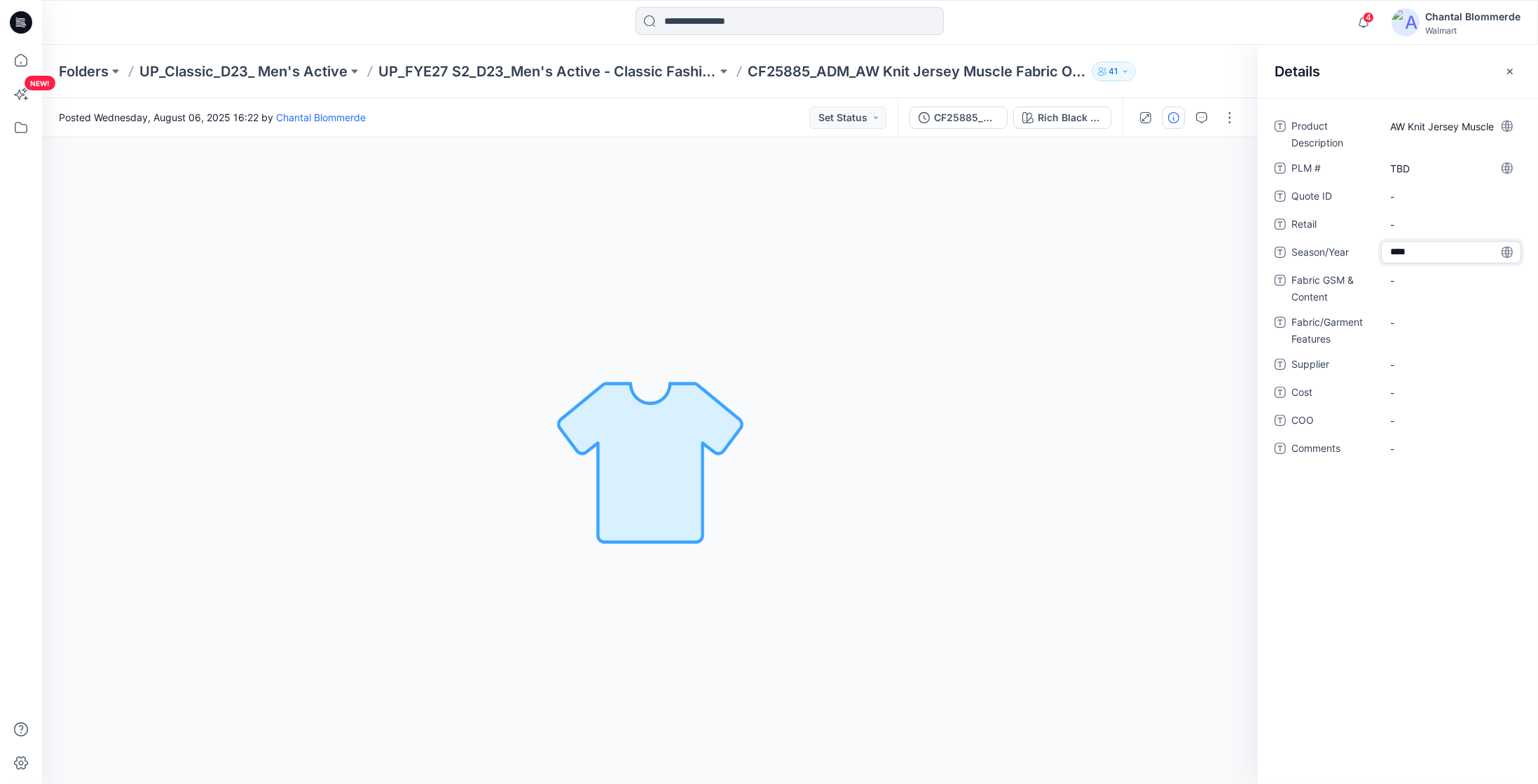 type on "*****" 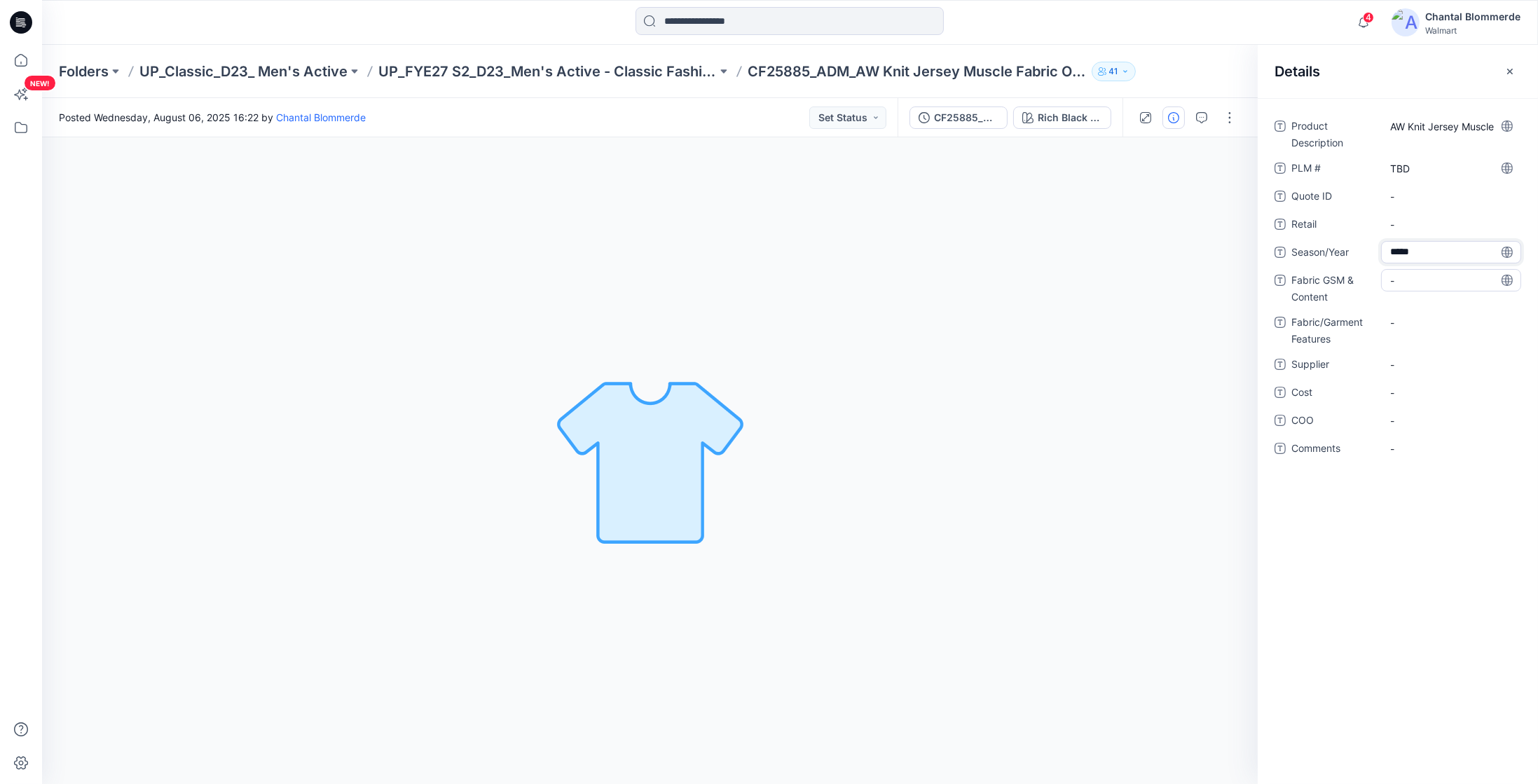click on "-" at bounding box center (1451, 280) 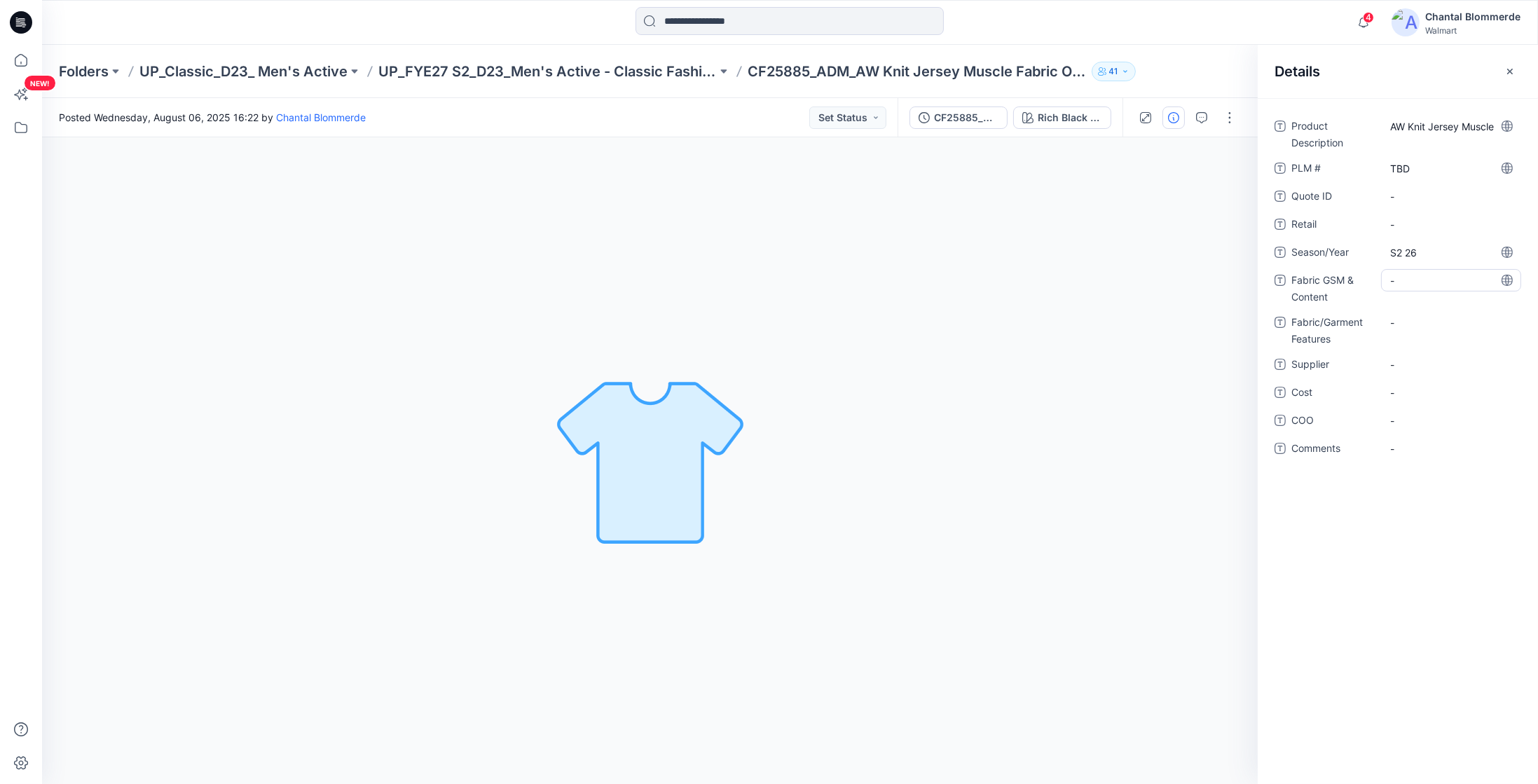 click on "-" at bounding box center [1451, 280] 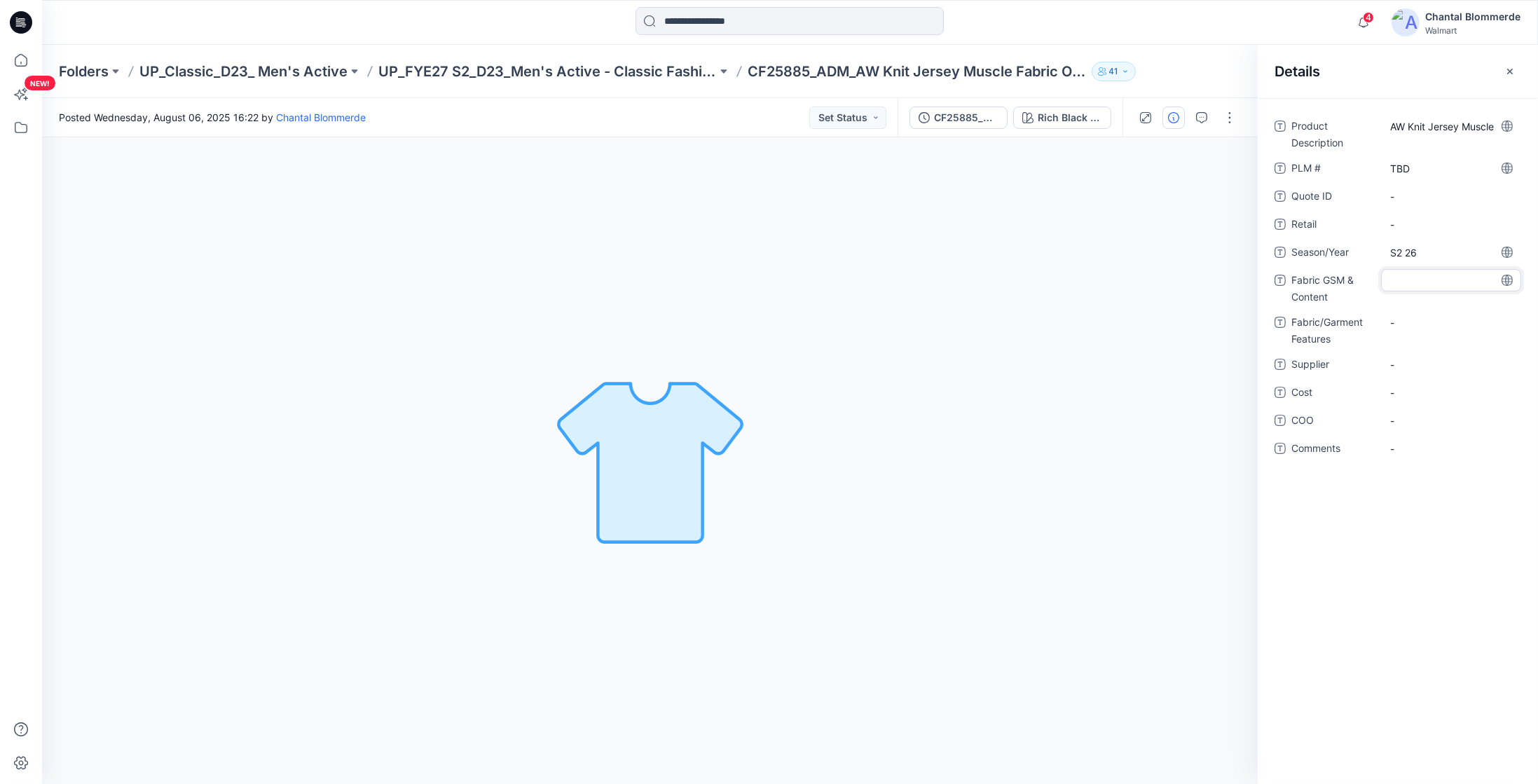 type on "**********" 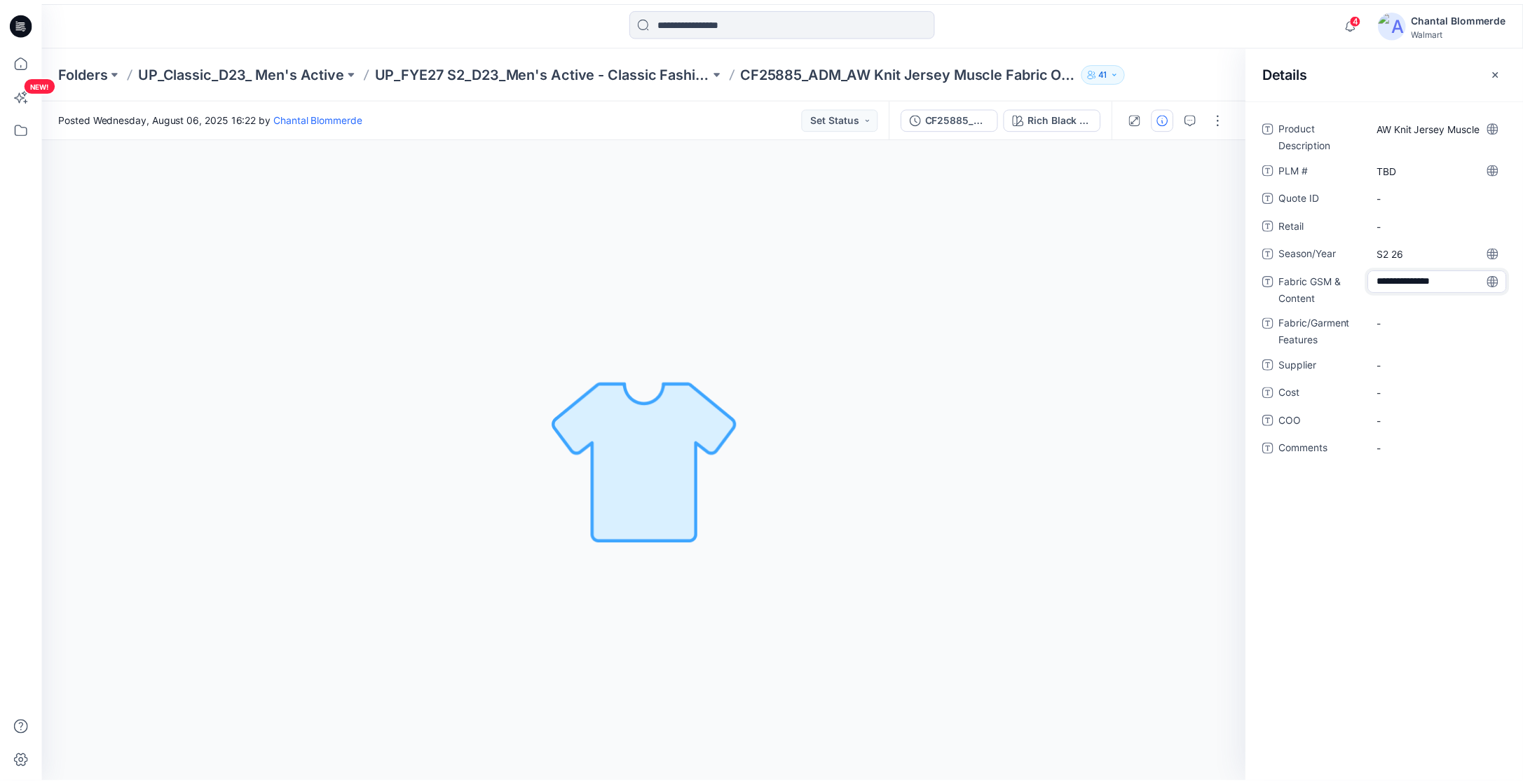 scroll, scrollTop: 97, scrollLeft: 0, axis: vertical 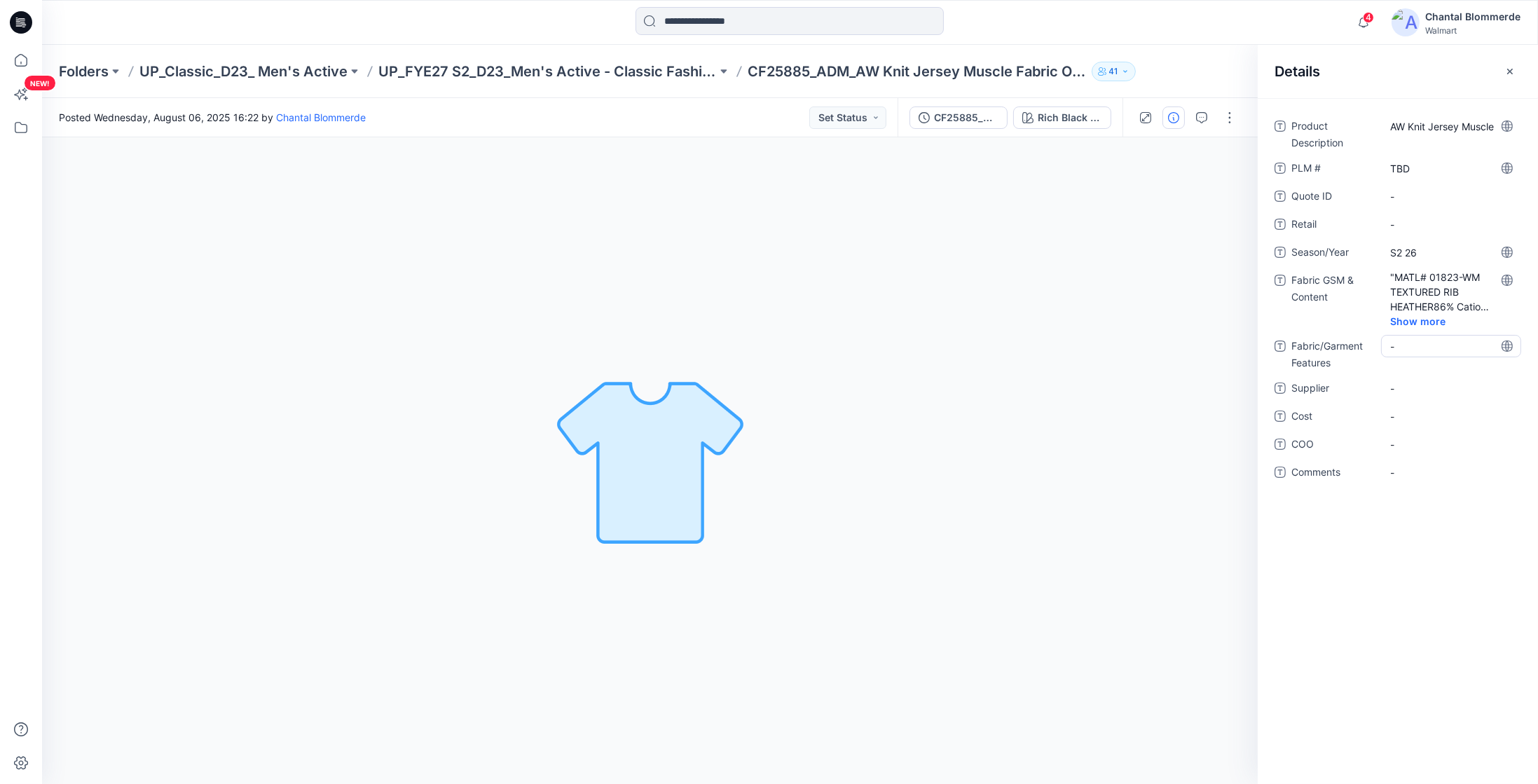 click on "Product Description AW Knit Jersey Muscle  PLM # TBD Quote ID - Retail - Season/Year S2 26 Fabric GSM & Content "MATL# 01823-WM TEXTURED RIB HEATHER86% Cationic Poly 14% Recycled Poly, 140 GSM Wicking" Show more Fabric/Garment Features - Supplier - Cost - COO - Comments -" at bounding box center [1398, 308] 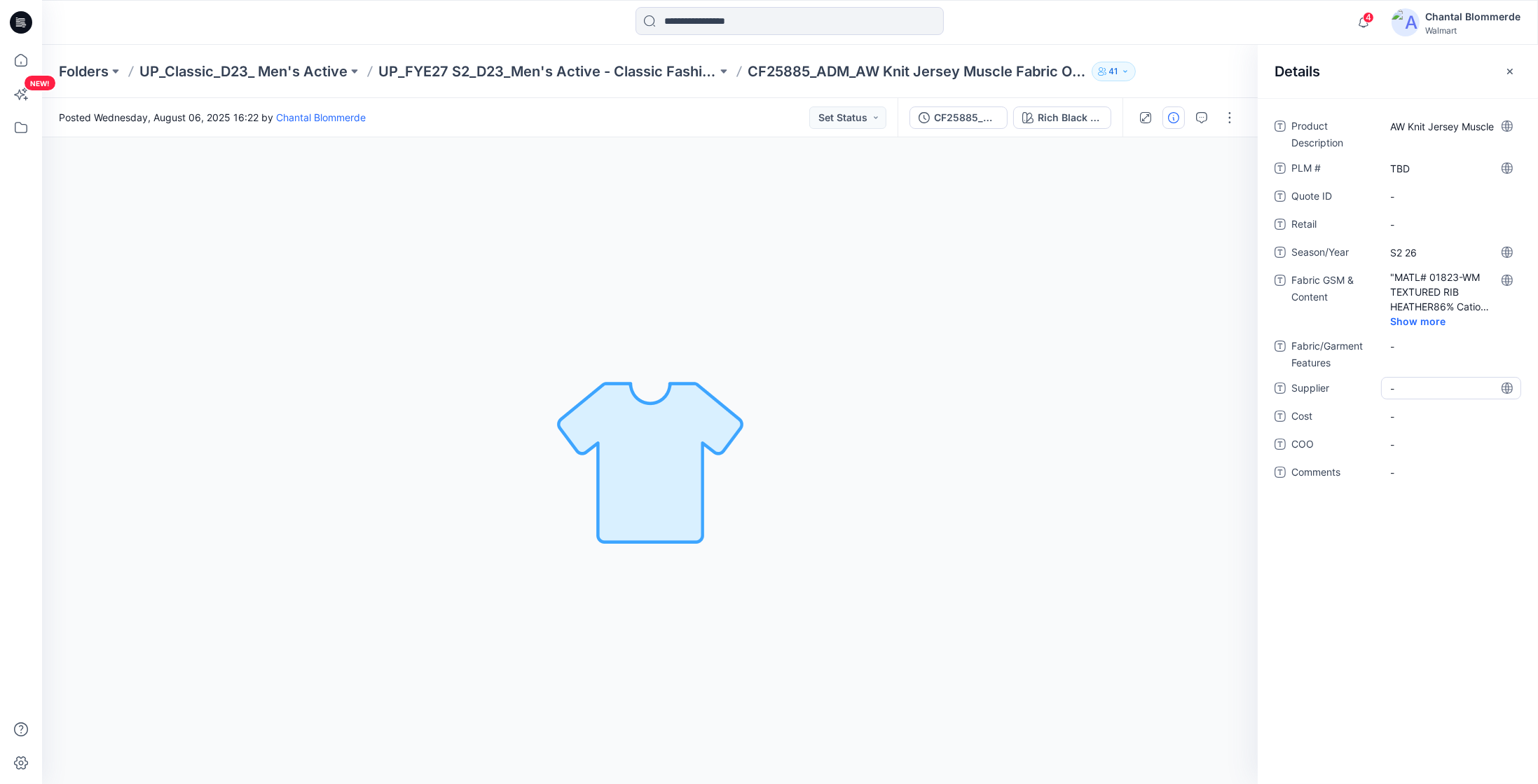 click on "-" at bounding box center (1451, 388) 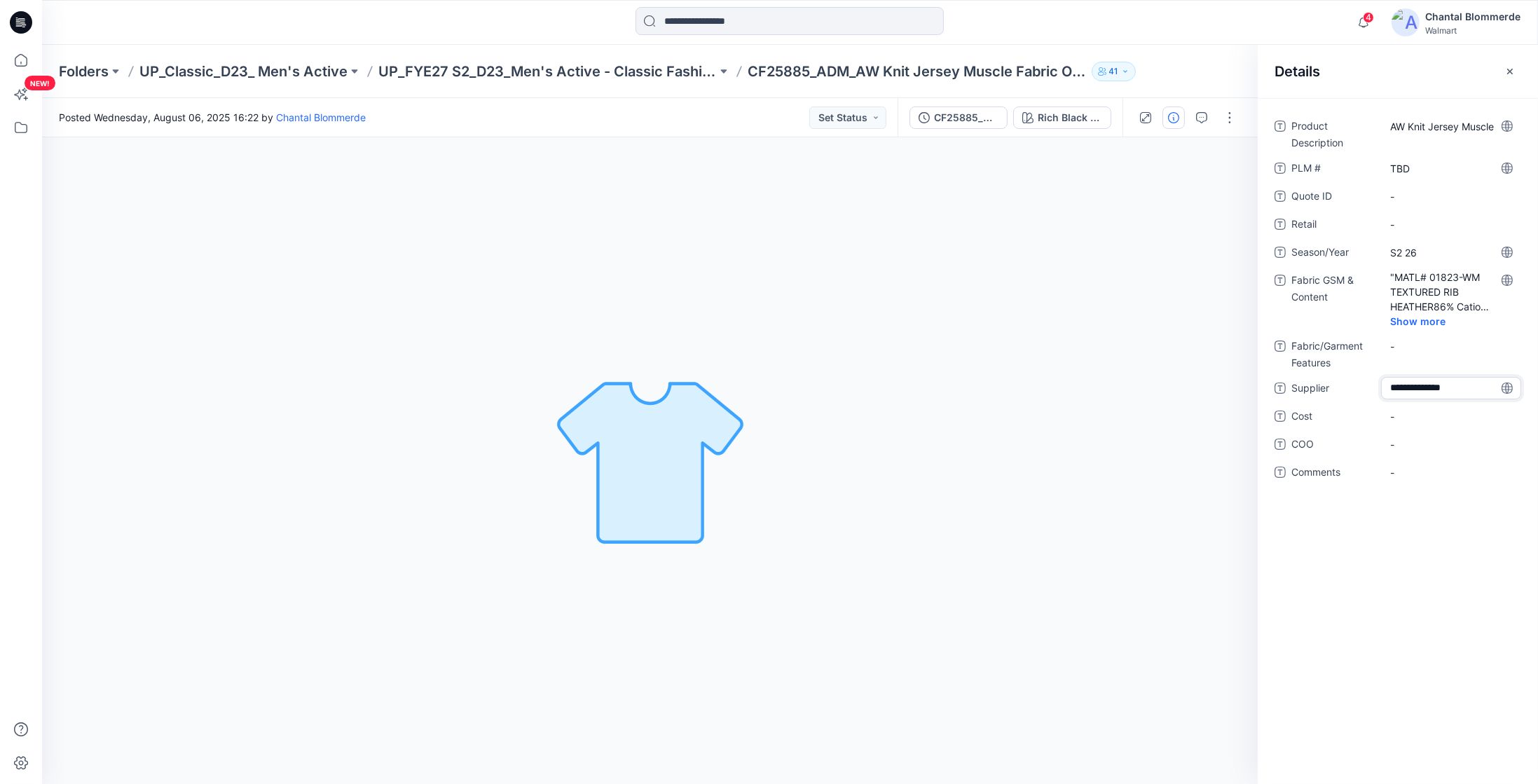 type on "**********" 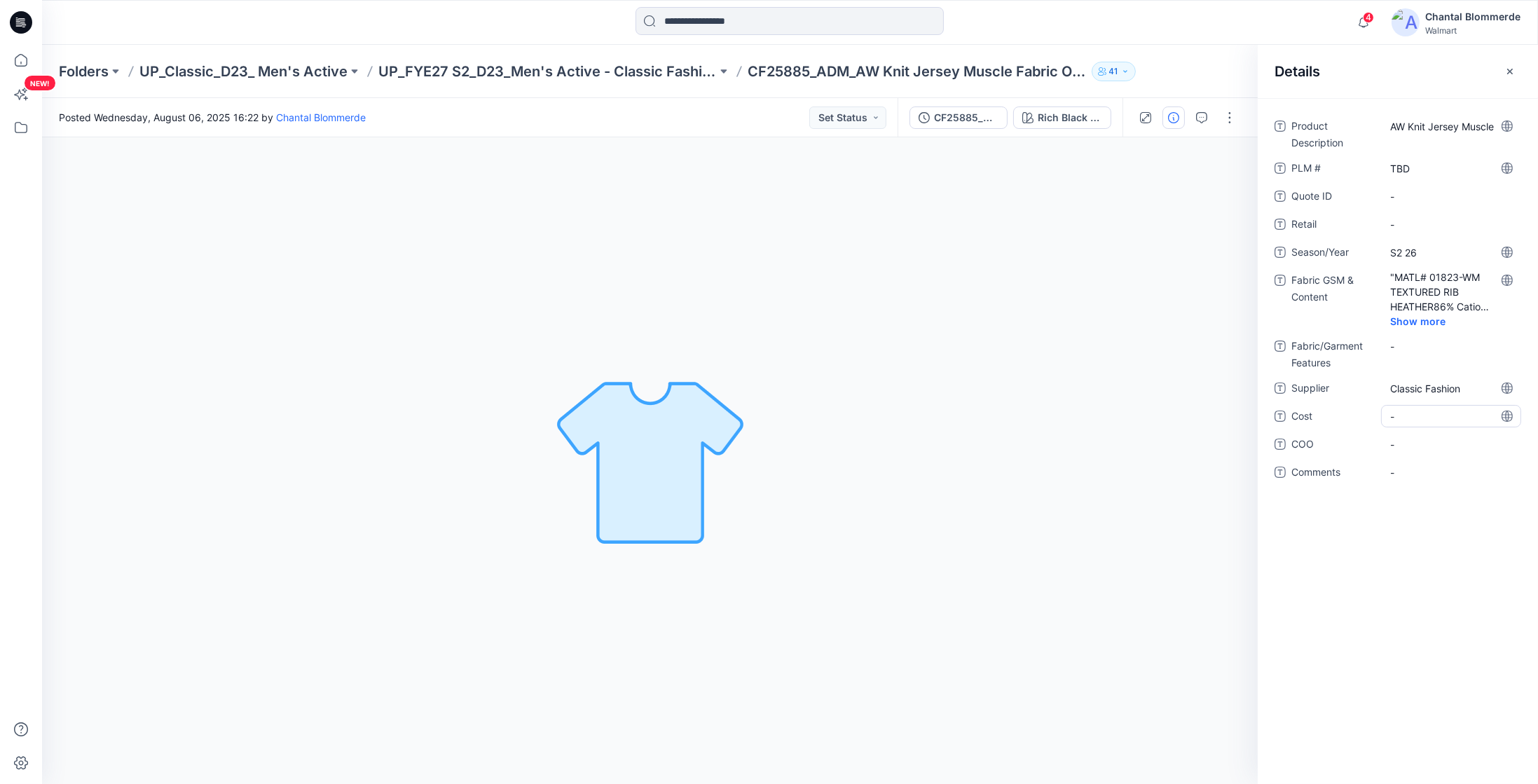 click on "-" at bounding box center (1451, 416) 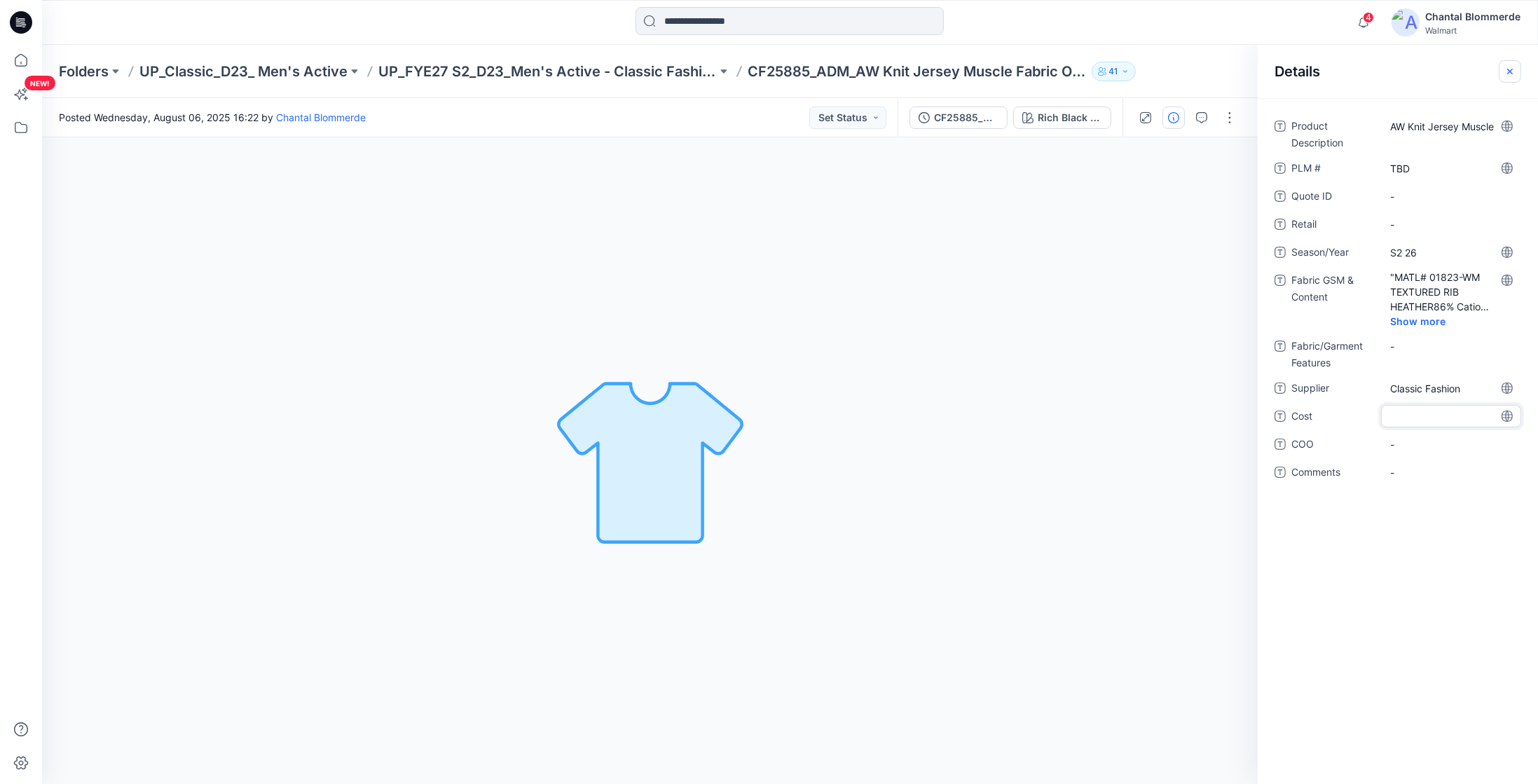 click 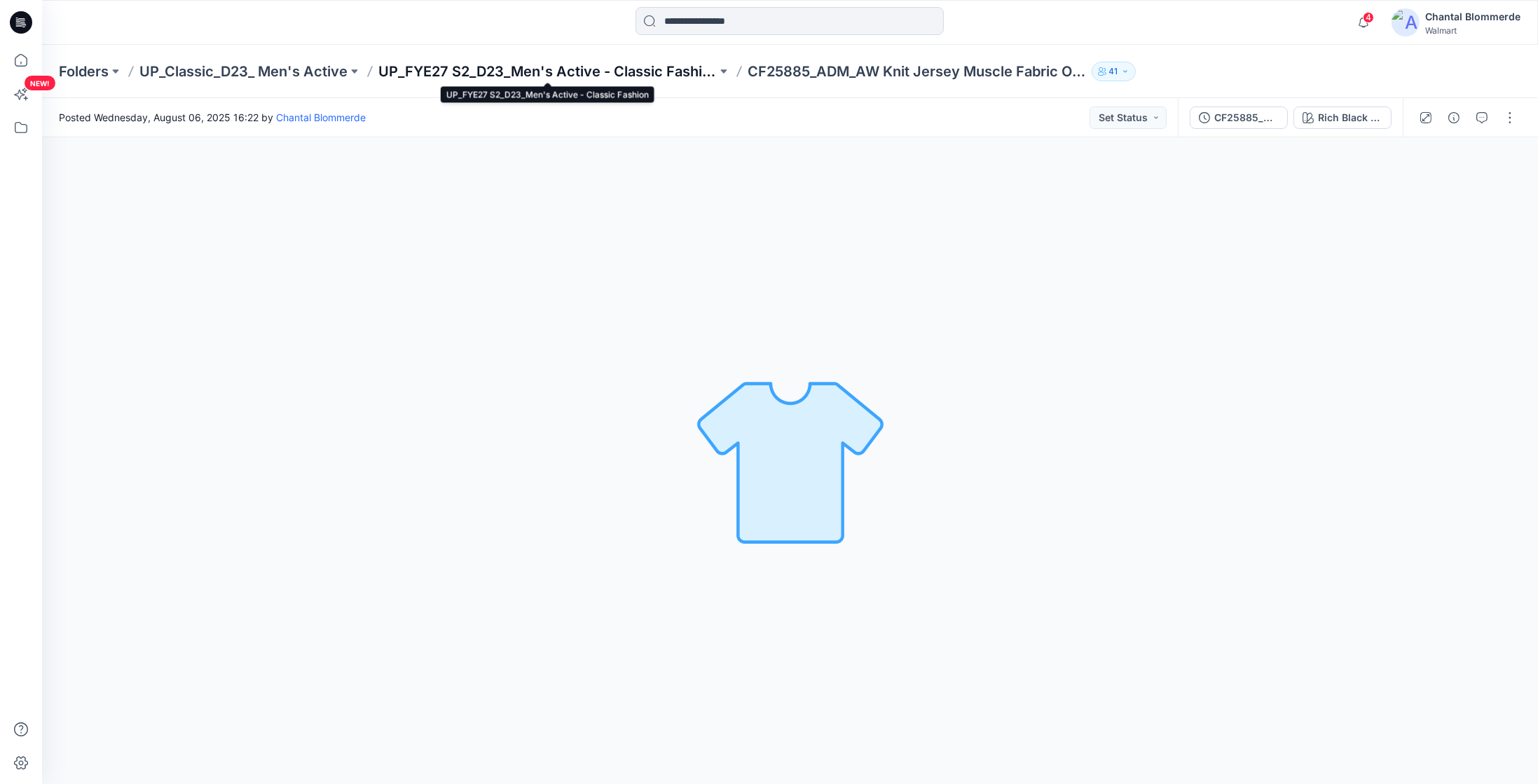 click on "UP_FYE27 S2_D23_Men's Active - Classic Fashion" at bounding box center [547, 71] 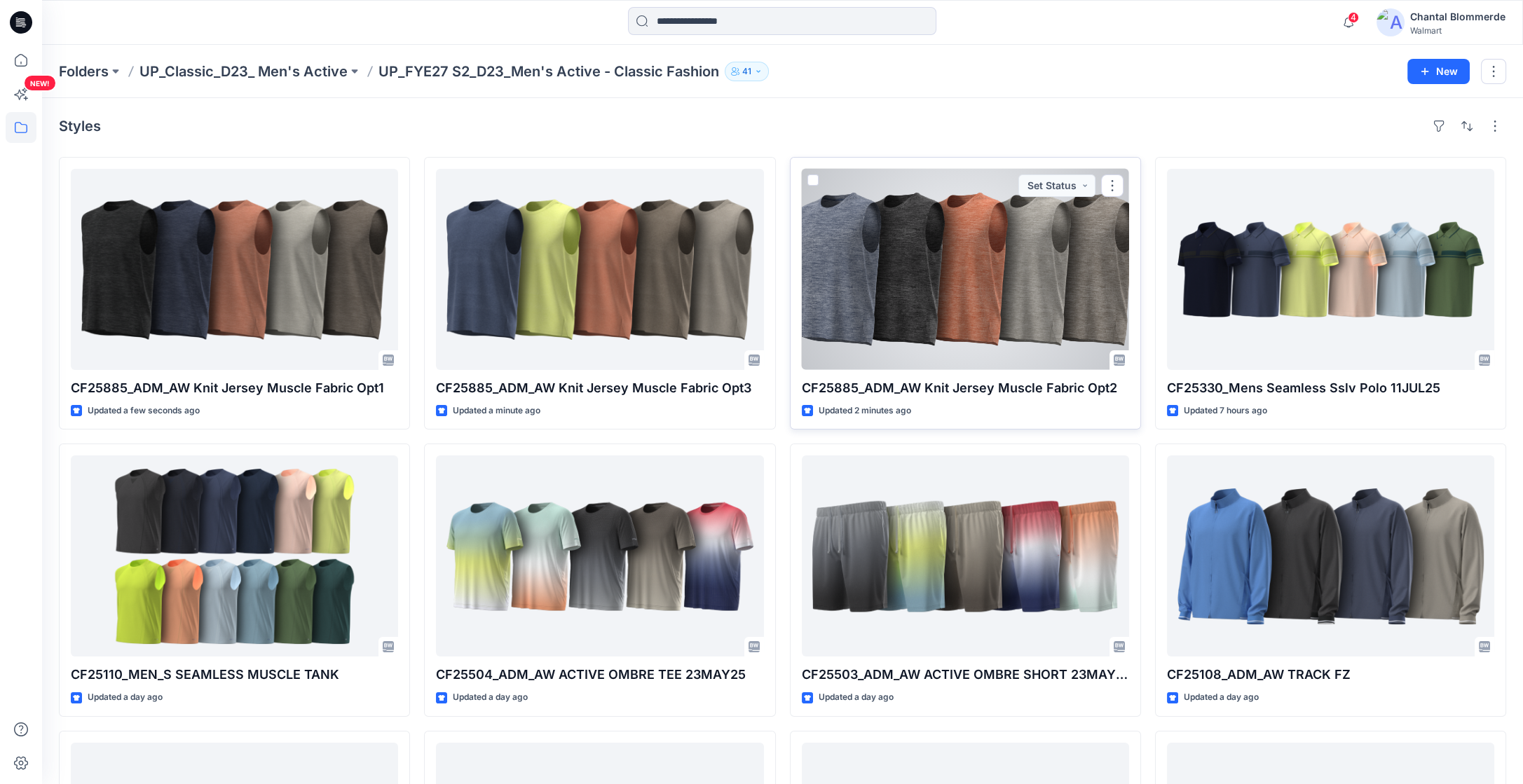click at bounding box center [965, 269] 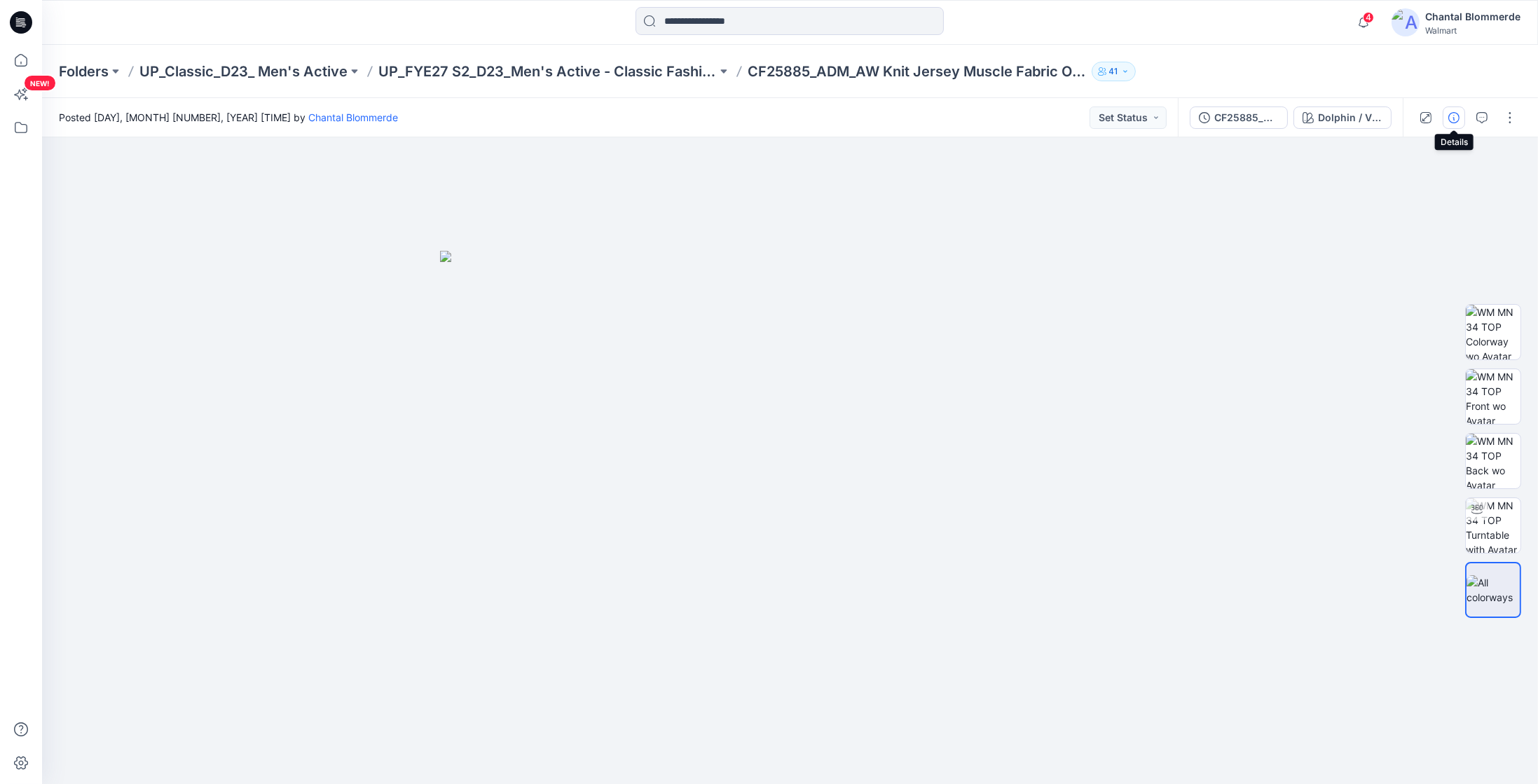 click 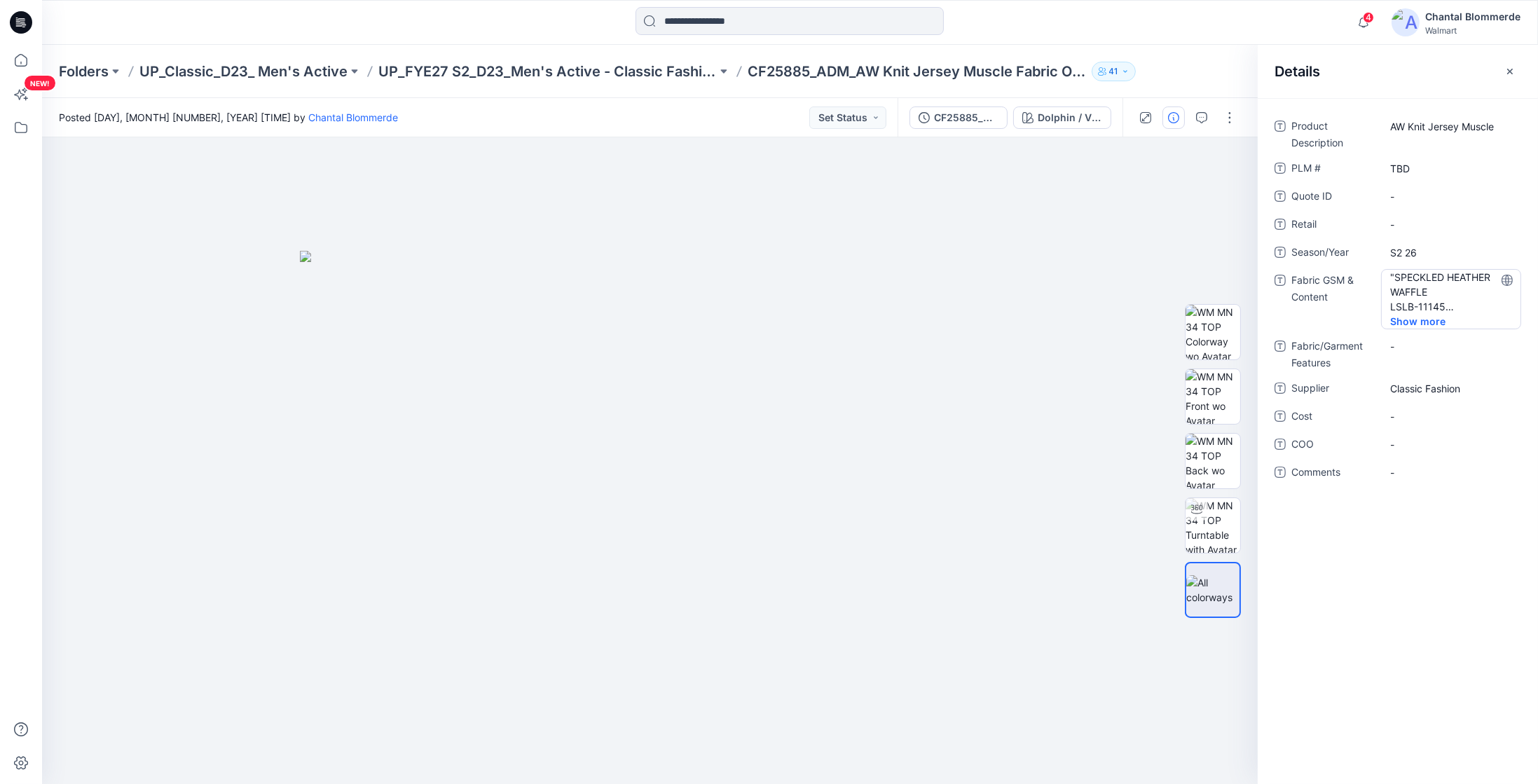 click on ""SPECKLED HEATHER WAFFLE LSLB-11145 100% Poly 120 GSM Wicking"" at bounding box center (1451, 291) 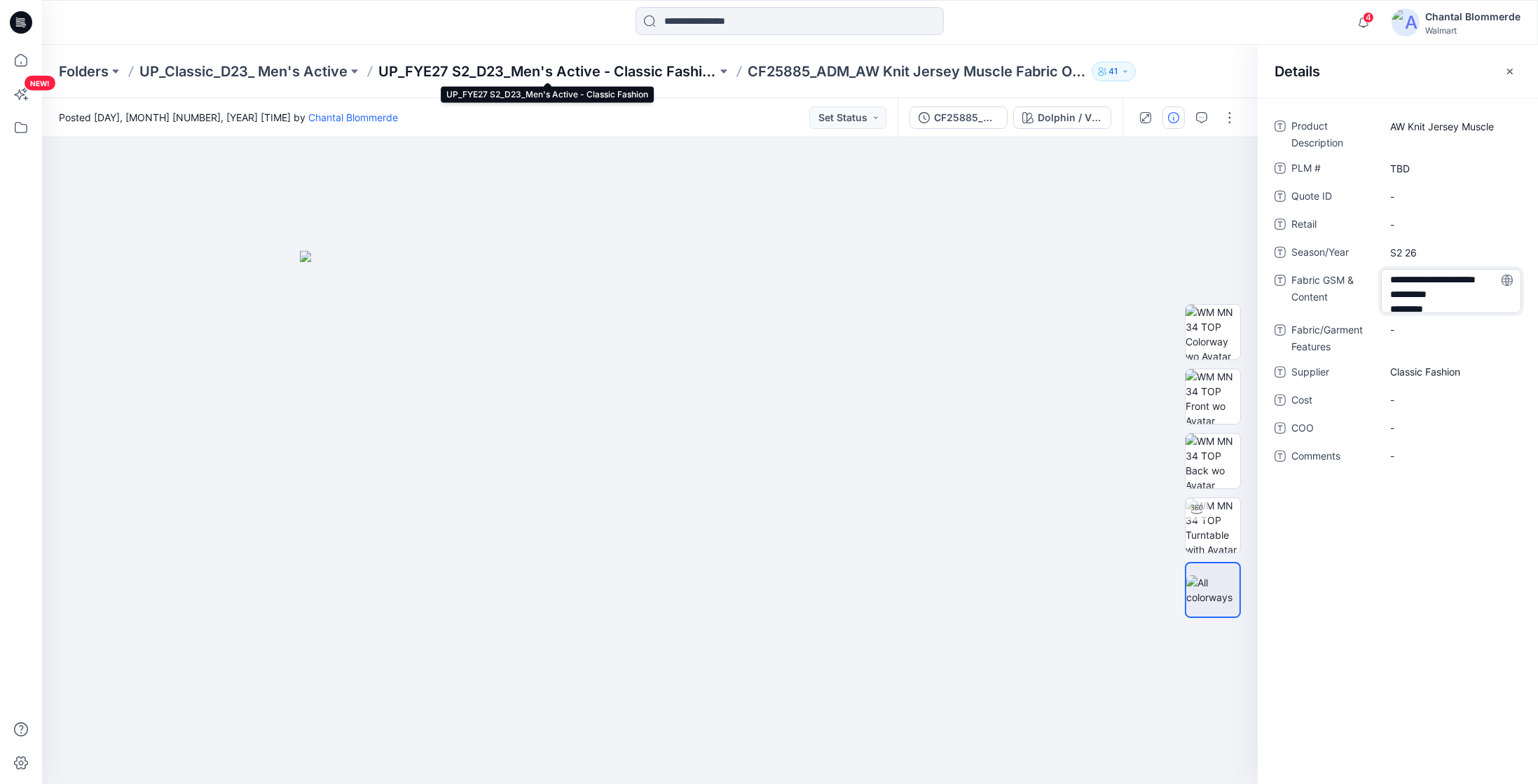 click on "UP_FYE27 S2_D23_Men's Active - Classic Fashion" at bounding box center (547, 71) 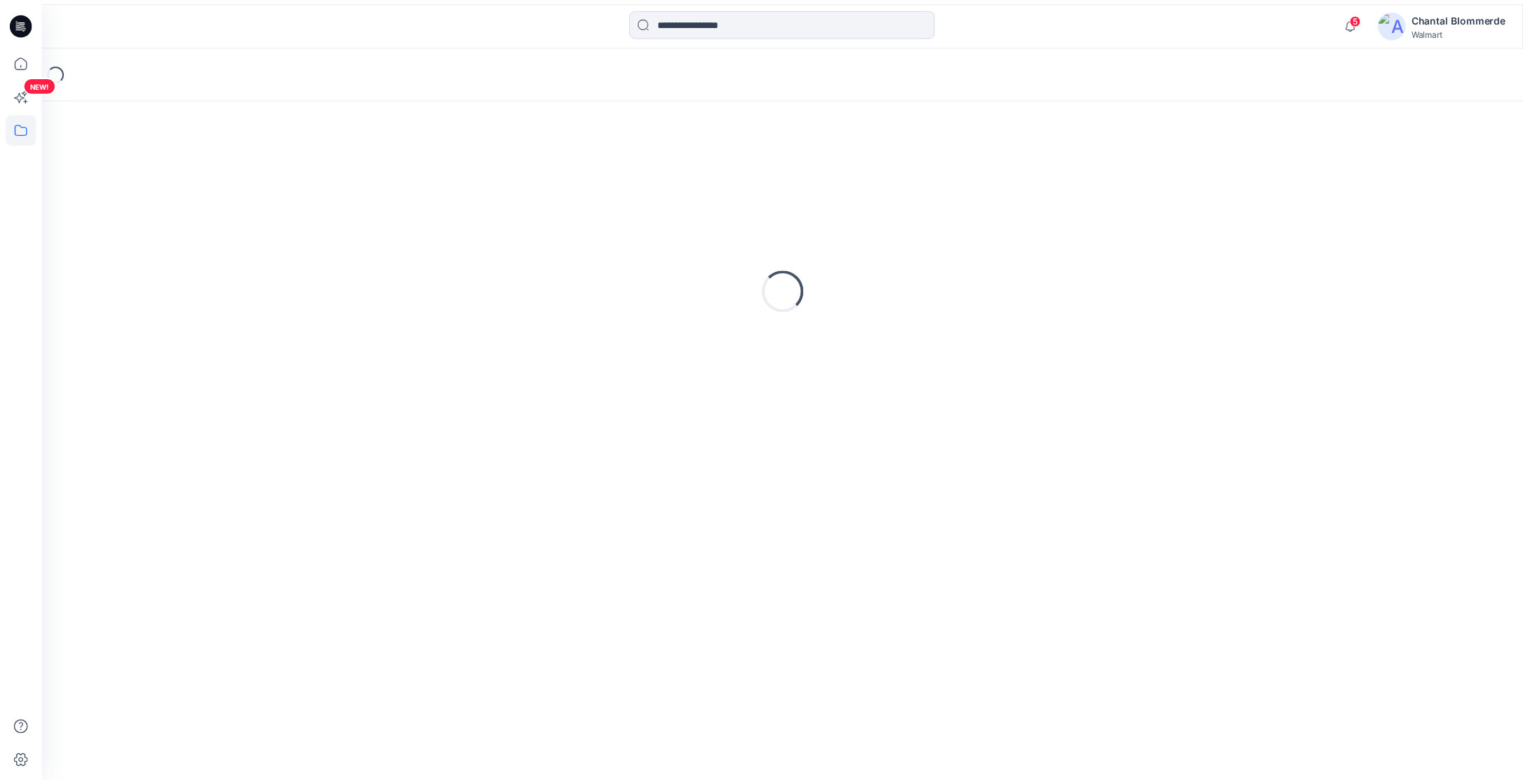 scroll, scrollTop: 0, scrollLeft: 0, axis: both 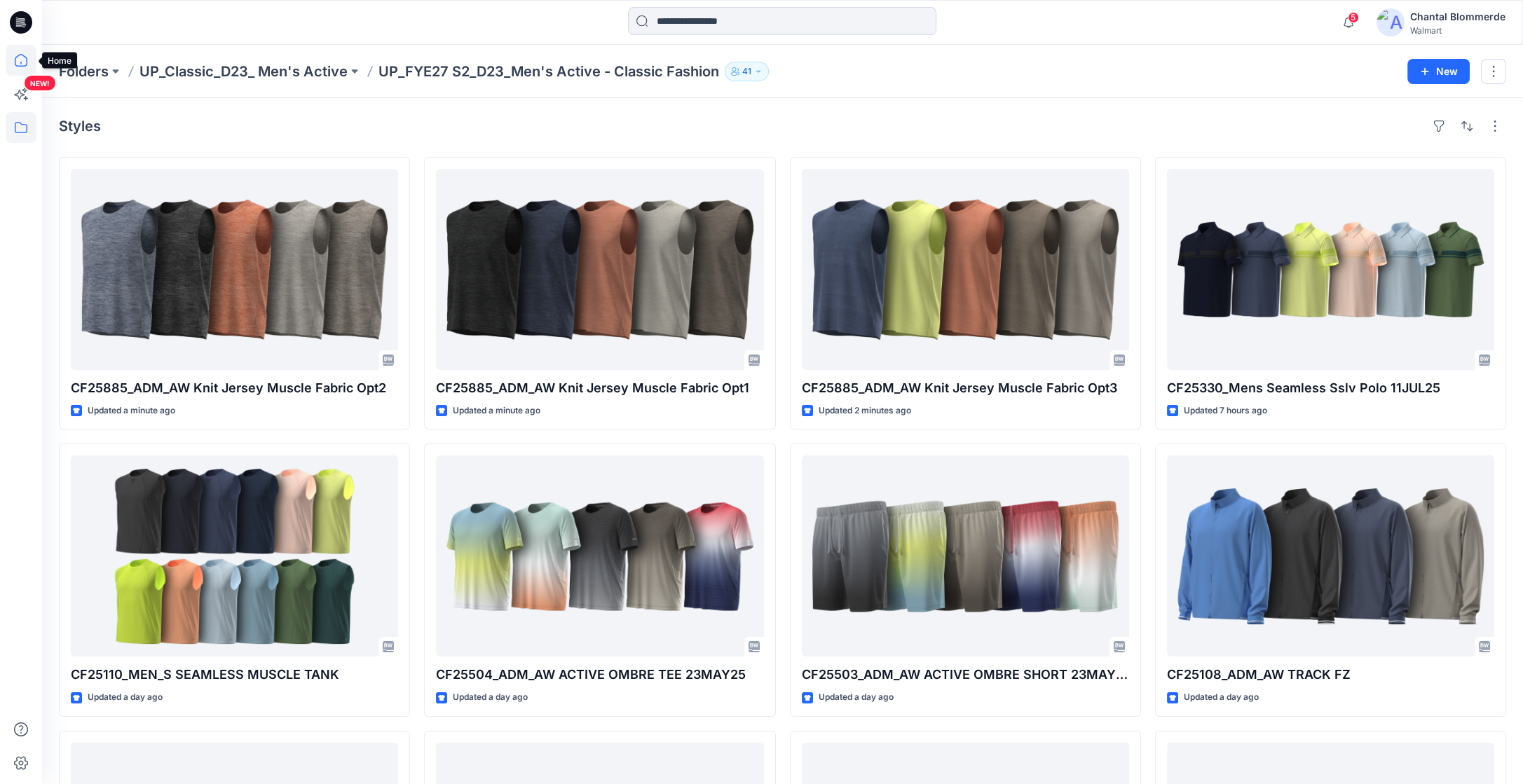 click 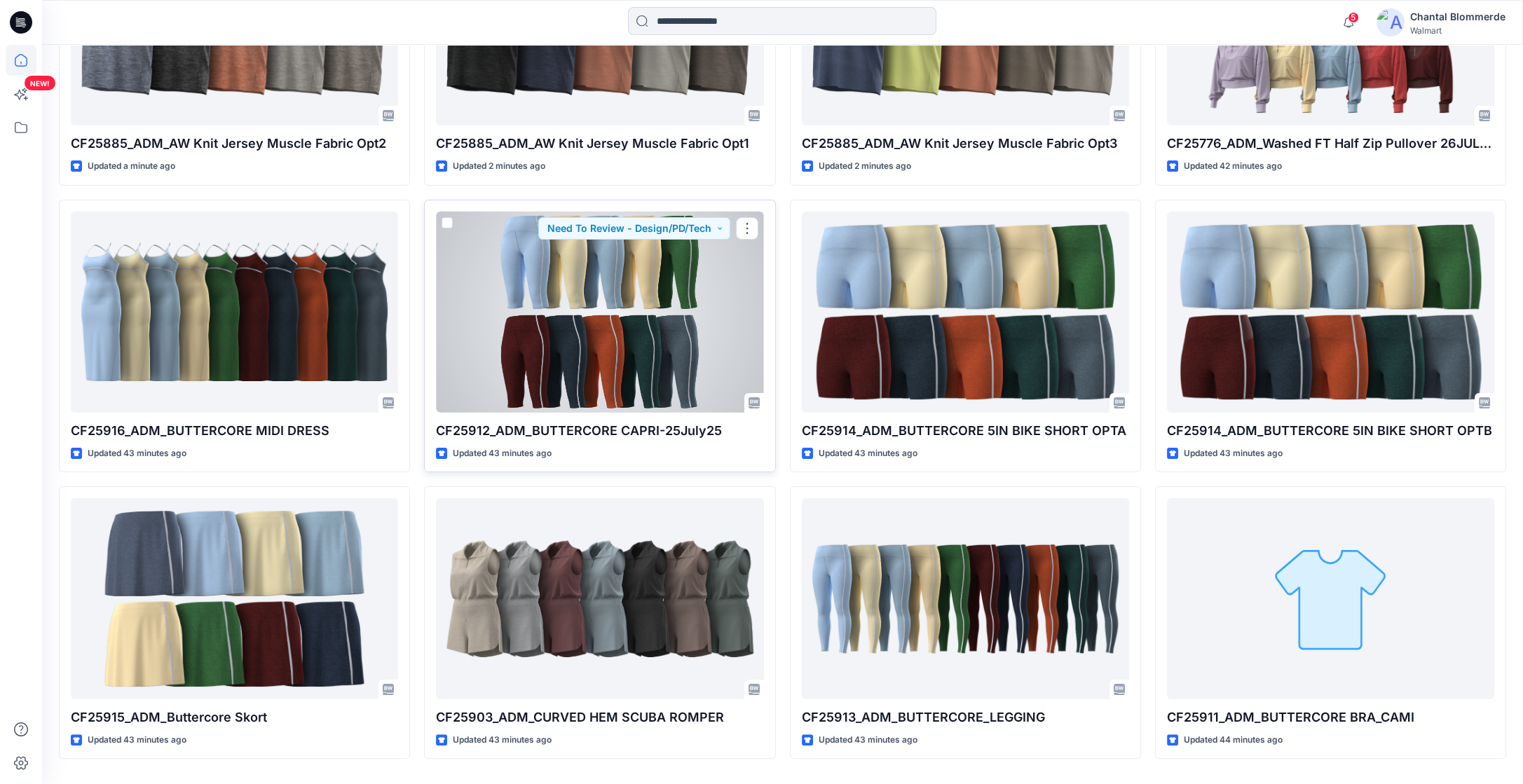 scroll, scrollTop: 651, scrollLeft: 0, axis: vertical 